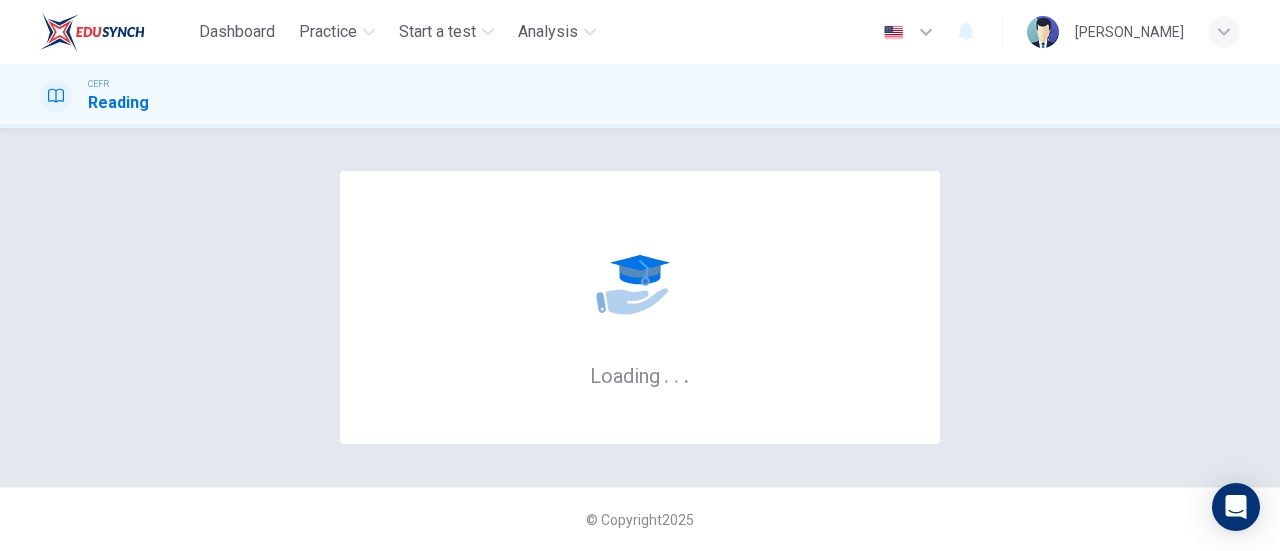 scroll, scrollTop: 0, scrollLeft: 0, axis: both 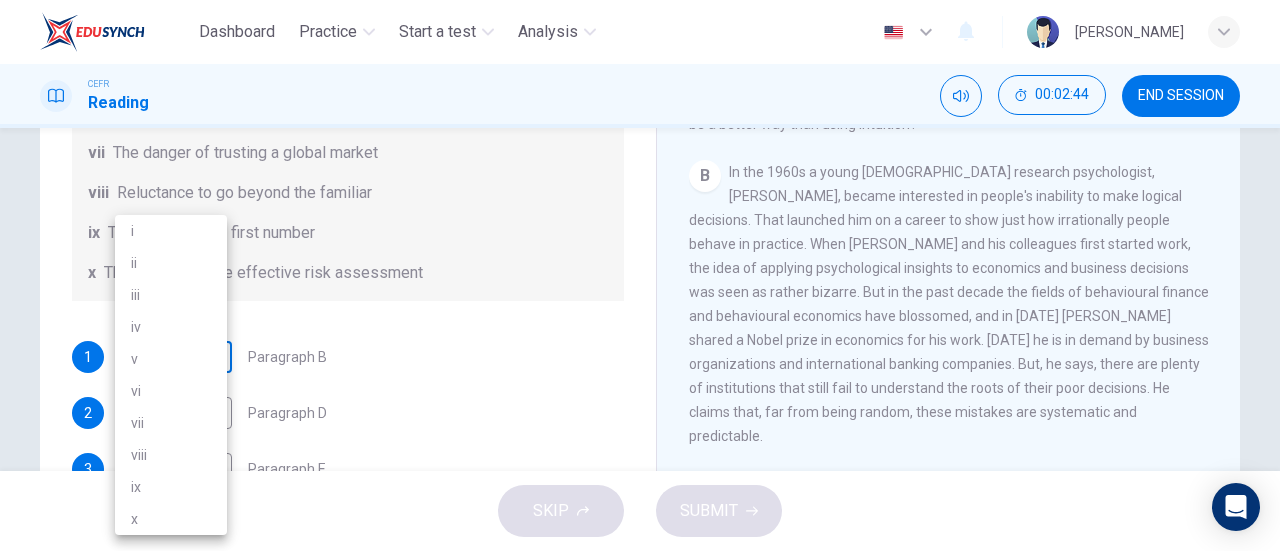 click on "Dashboard Practice Start a test Analysis English en ​ NASYRAH HUMAIRA BINTI MOHD YAZID CEFR Reading 00:02:44 END SESSION Questions 1 - 6 Reading Passage 1 has nine paragraphs  A-I
Choose the correct heading for Paragraphs  B  and  D-H  from the list of headings below.
Write the correct number  (i-xi)  in the boxes below. List of Headings i Not identifying the correct priorities ii A solution for the long term iii The difficulty of changing your mind iv Why looking back is unhelpful v Strengthening inner resources vi A successful approach to the study of decision-making vii The danger of trusting a global market viii Reluctance to go beyond the familiar ix The power of the first number x The need for more effective risk assessment 1 ​ ​ Paragraph B 2 ​ ​ Paragraph D 3 ​ ​ Paragraph E 4 ​ ​ Paragraph F 5 ​ ​ Paragraph G 6 ​ ​ Paragraph H Why Risks Can Go Wrong CLICK TO ZOOM Click to Zoom A B C D E F G H I SKIP SUBMIT EduSynch - Online Language Proficiency Testing
Dashboard i" at bounding box center (640, 275) 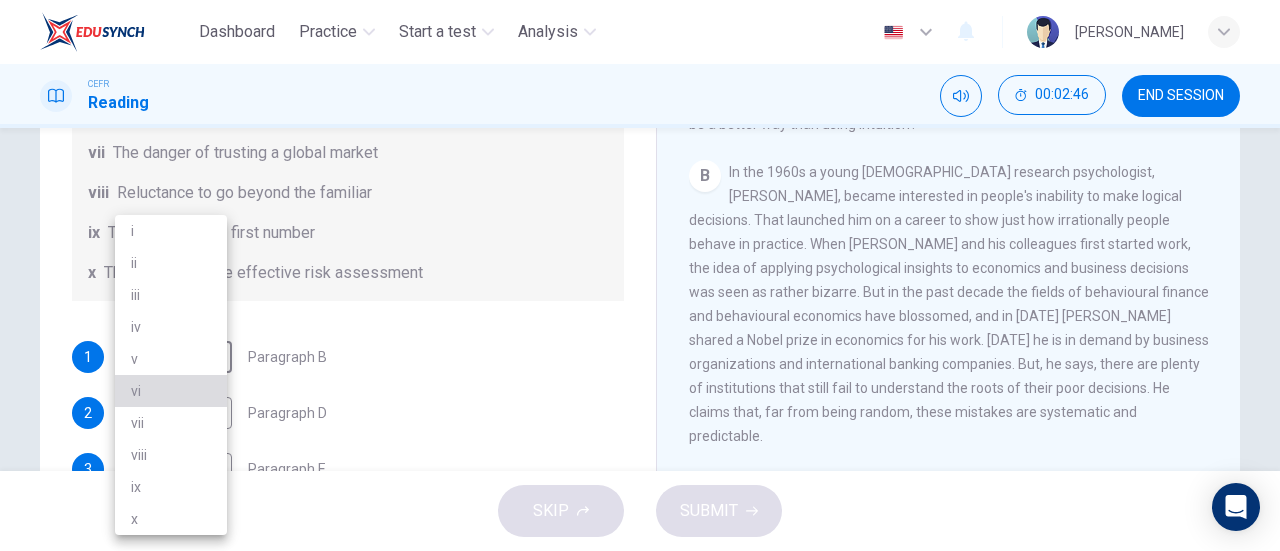 click on "vi" at bounding box center [171, 391] 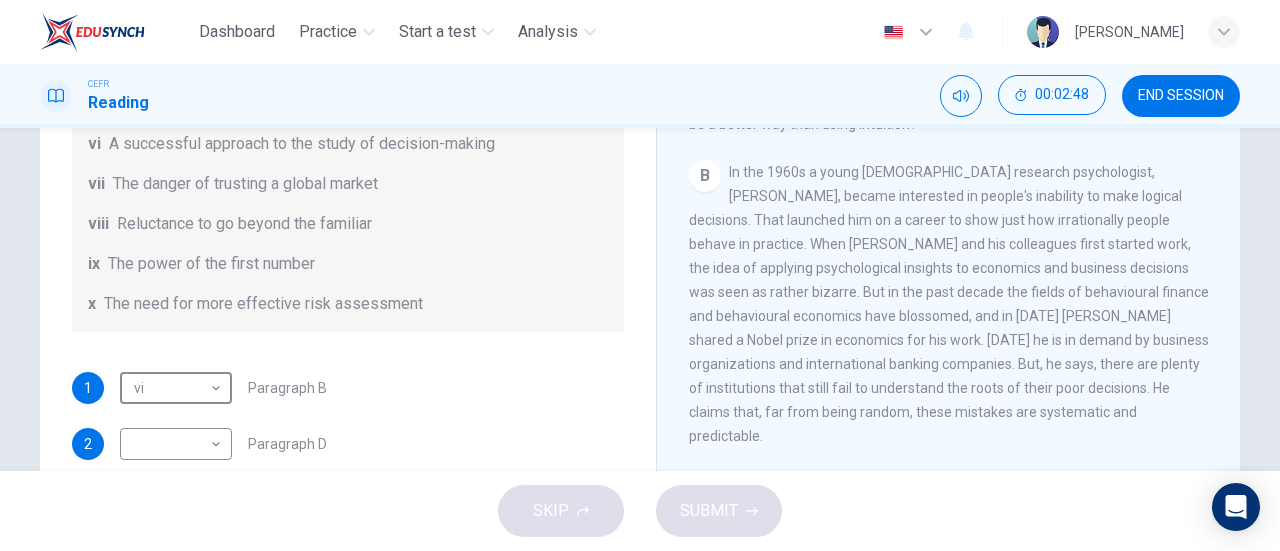 scroll, scrollTop: 158, scrollLeft: 0, axis: vertical 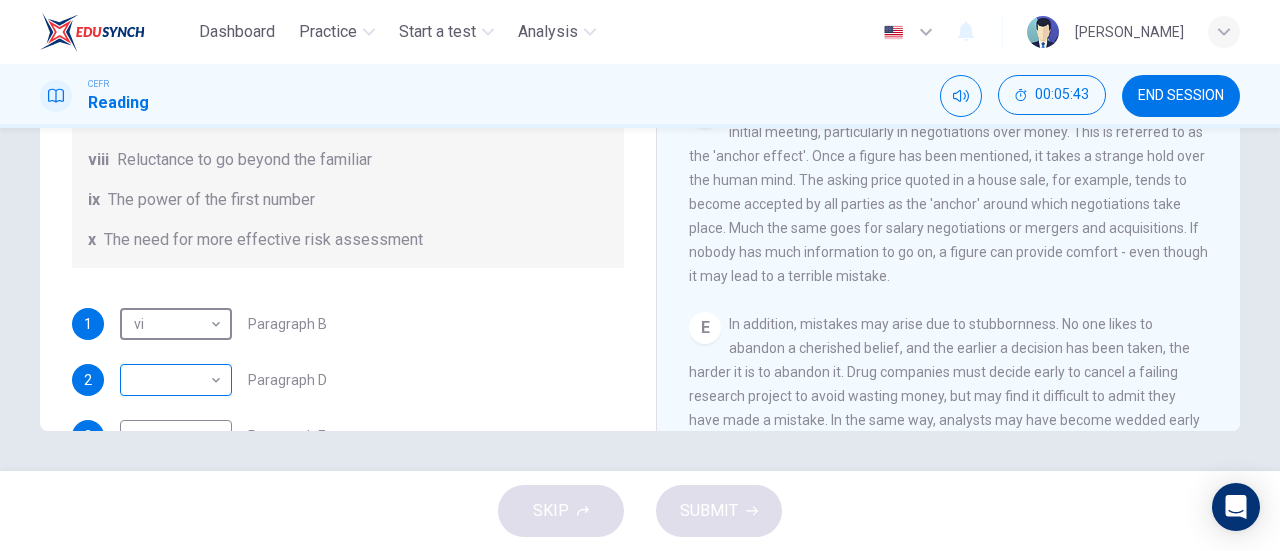 click on "Dashboard Practice Start a test Analysis English en ​ NASYRAH HUMAIRA BINTI MOHD YAZID CEFR Reading 00:05:43 END SESSION Questions 1 - 6 Reading Passage 1 has nine paragraphs  A-I
Choose the correct heading for Paragraphs  B  and  D-H  from the list of headings below.
Write the correct number  (i-xi)  in the boxes below. List of Headings i Not identifying the correct priorities ii A solution for the long term iii The difficulty of changing your mind iv Why looking back is unhelpful v Strengthening inner resources vi A successful approach to the study of decision-making vii The danger of trusting a global market viii Reluctance to go beyond the familiar ix The power of the first number x The need for more effective risk assessment 1 vi vi ​ Paragraph B 2 ​ ​ Paragraph D 3 ​ ​ Paragraph E 4 ​ ​ Paragraph F 5 ​ ​ Paragraph G 6 ​ ​ Paragraph H Why Risks Can Go Wrong CLICK TO ZOOM Click to Zoom A B C D E F G H I SKIP SUBMIT EduSynch - Online Language Proficiency Testing
Dashboard" at bounding box center [640, 275] 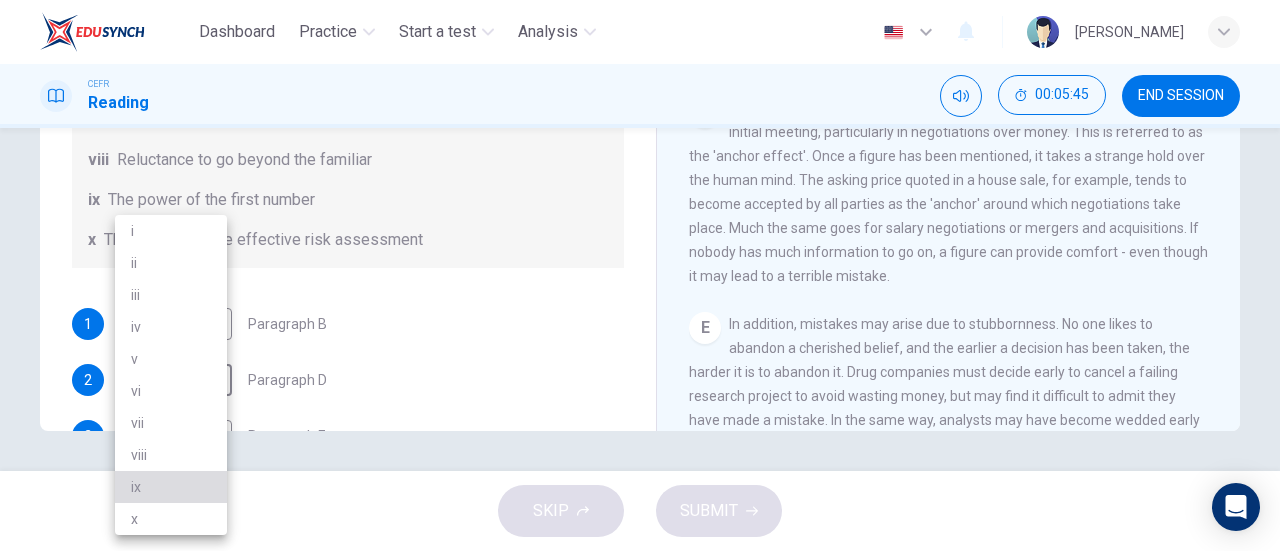 click on "ix" at bounding box center (171, 487) 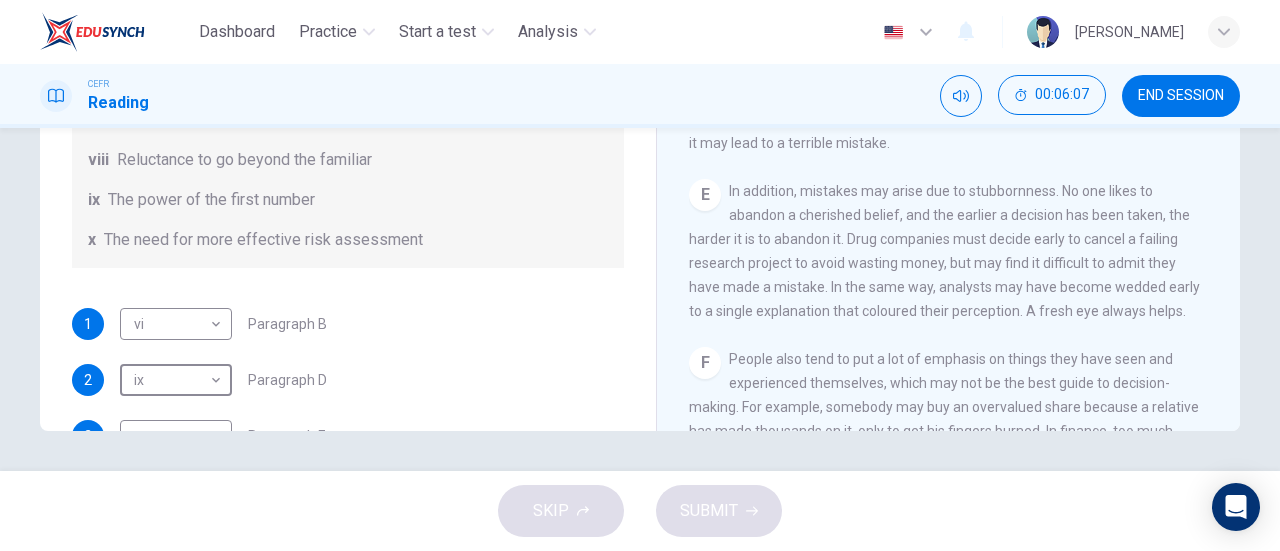 scroll, scrollTop: 1101, scrollLeft: 0, axis: vertical 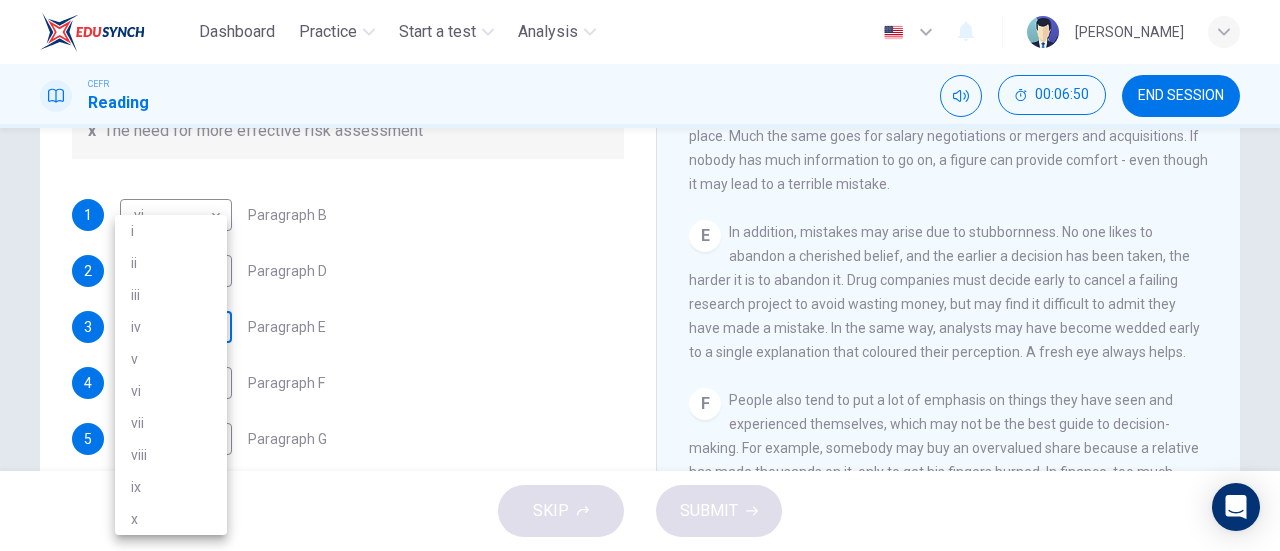 click on "Dashboard Practice Start a test Analysis English en ​ NASYRAH HUMAIRA BINTI MOHD YAZID CEFR Reading 00:06:50 END SESSION Questions 1 - 6 Reading Passage 1 has nine paragraphs  A-I
Choose the correct heading for Paragraphs  B  and  D-H  from the list of headings below.
Write the correct number  (i-xi)  in the boxes below. List of Headings i Not identifying the correct priorities ii A solution for the long term iii The difficulty of changing your mind iv Why looking back is unhelpful v Strengthening inner resources vi A successful approach to the study of decision-making vii The danger of trusting a global market viii Reluctance to go beyond the familiar ix The power of the first number x The need for more effective risk assessment 1 vi vi ​ Paragraph B 2 ix ix ​ Paragraph D 3 ​ ​ Paragraph E 4 ​ ​ Paragraph F 5 ​ ​ Paragraph G 6 ​ ​ Paragraph H Why Risks Can Go Wrong CLICK TO ZOOM Click to Zoom A B C D E F G H I SKIP SUBMIT EduSynch - Online Language Proficiency Testing
2025 i" at bounding box center [640, 275] 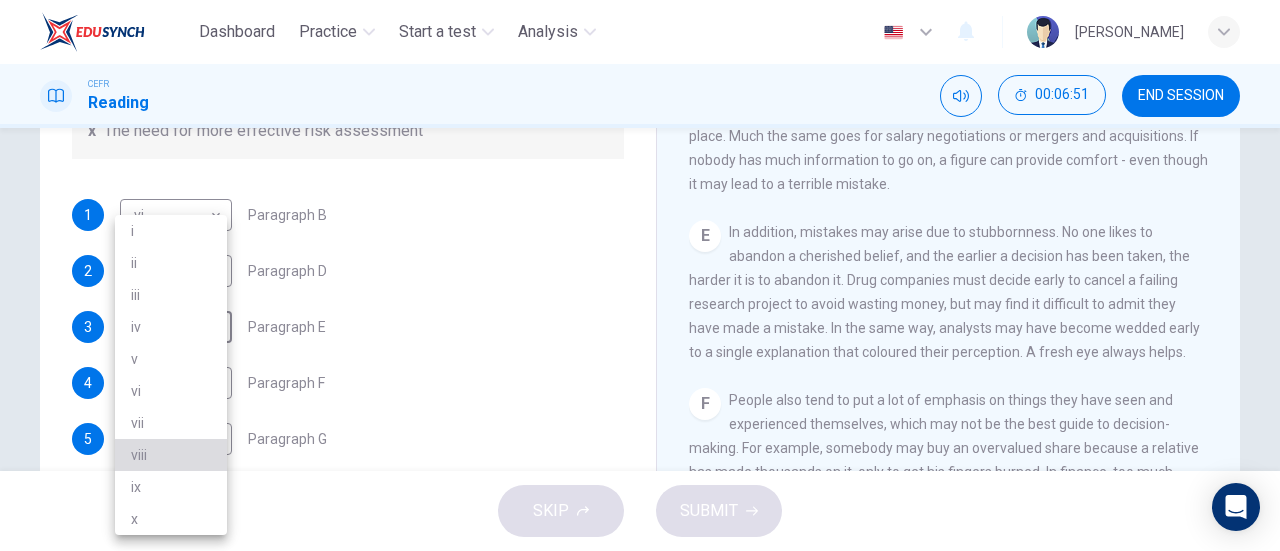 click on "viii" at bounding box center [171, 455] 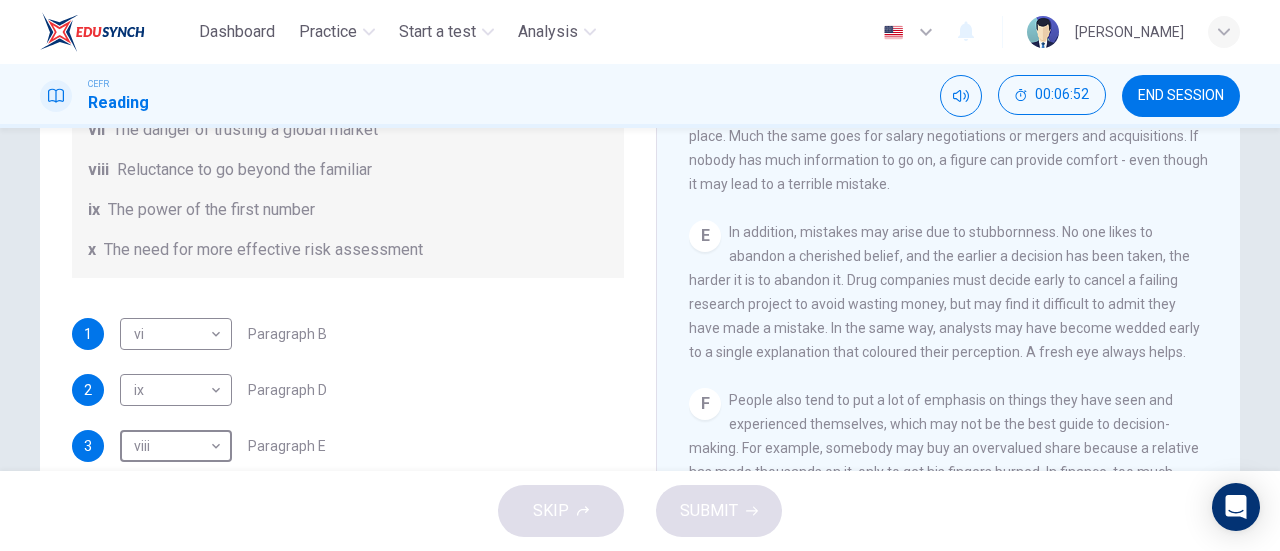 scroll, scrollTop: 263, scrollLeft: 0, axis: vertical 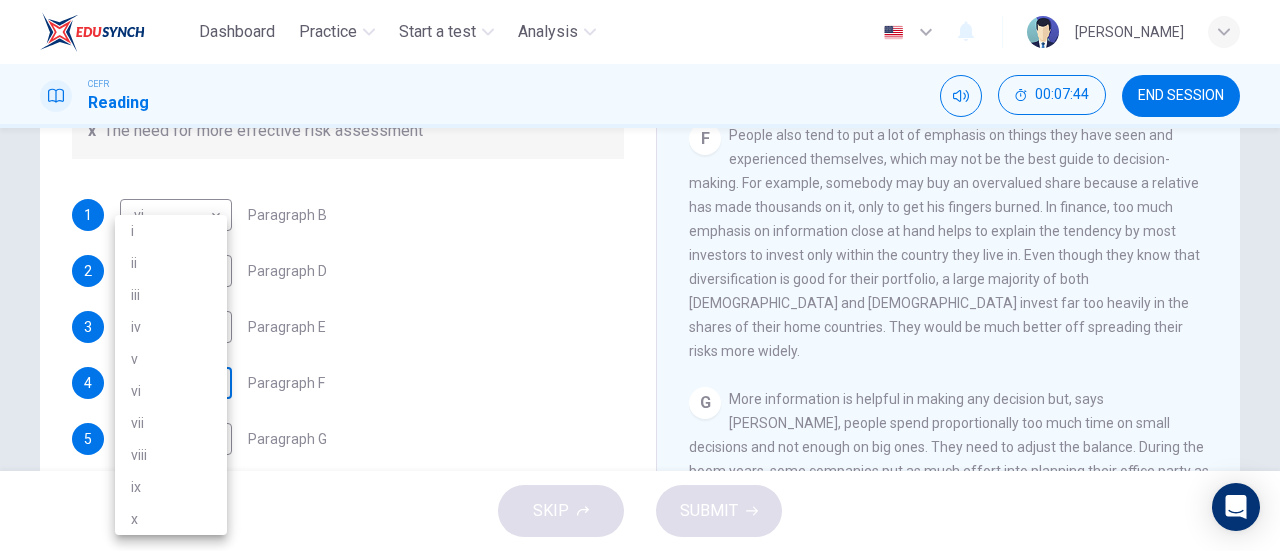 click on "Dashboard Practice Start a test Analysis English en ​ NASYRAH HUMAIRA BINTI MOHD YAZID CEFR Reading 00:07:44 END SESSION Questions 1 - 6 Reading Passage 1 has nine paragraphs  A-I
Choose the correct heading for Paragraphs  B  and  D-H  from the list of headings below.
Write the correct number  (i-xi)  in the boxes below. List of Headings i Not identifying the correct priorities ii A solution for the long term iii The difficulty of changing your mind iv Why looking back is unhelpful v Strengthening inner resources vi A successful approach to the study of decision-making vii The danger of trusting a global market viii Reluctance to go beyond the familiar ix The power of the first number x The need for more effective risk assessment 1 vi vi ​ Paragraph B 2 ix ix ​ Paragraph D 3 viii viii ​ Paragraph E 4 ​ ​ Paragraph F 5 ​ ​ Paragraph G 6 ​ ​ Paragraph H Why Risks Can Go Wrong CLICK TO ZOOM Click to Zoom A B C D E F G H I SKIP SUBMIT EduSynch - Online Language Proficiency Testing
i" at bounding box center (640, 275) 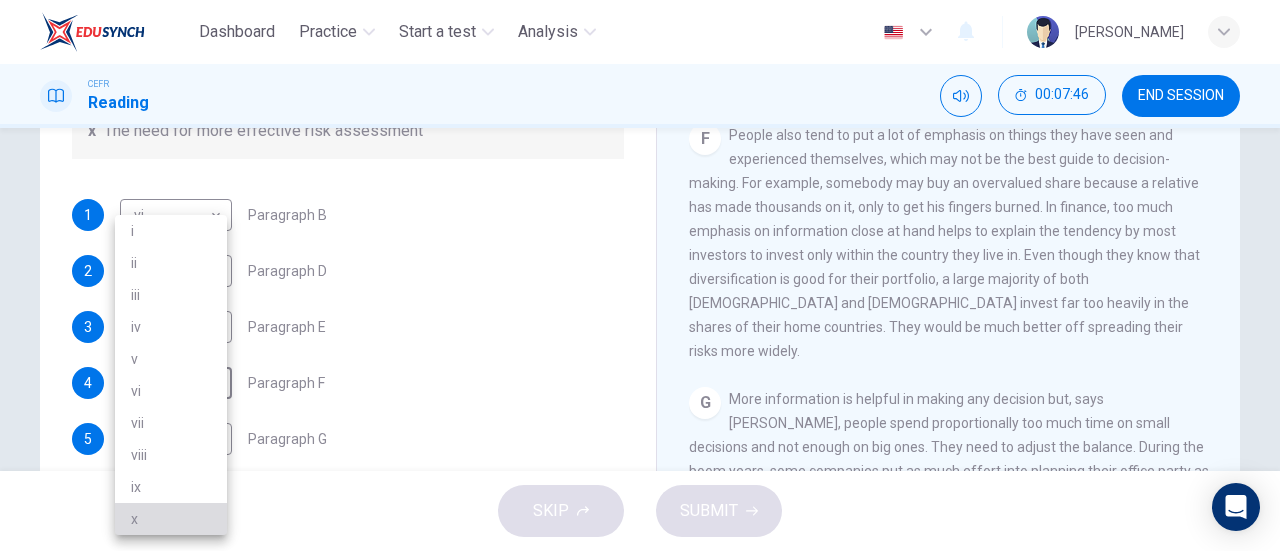 click on "x" at bounding box center [171, 519] 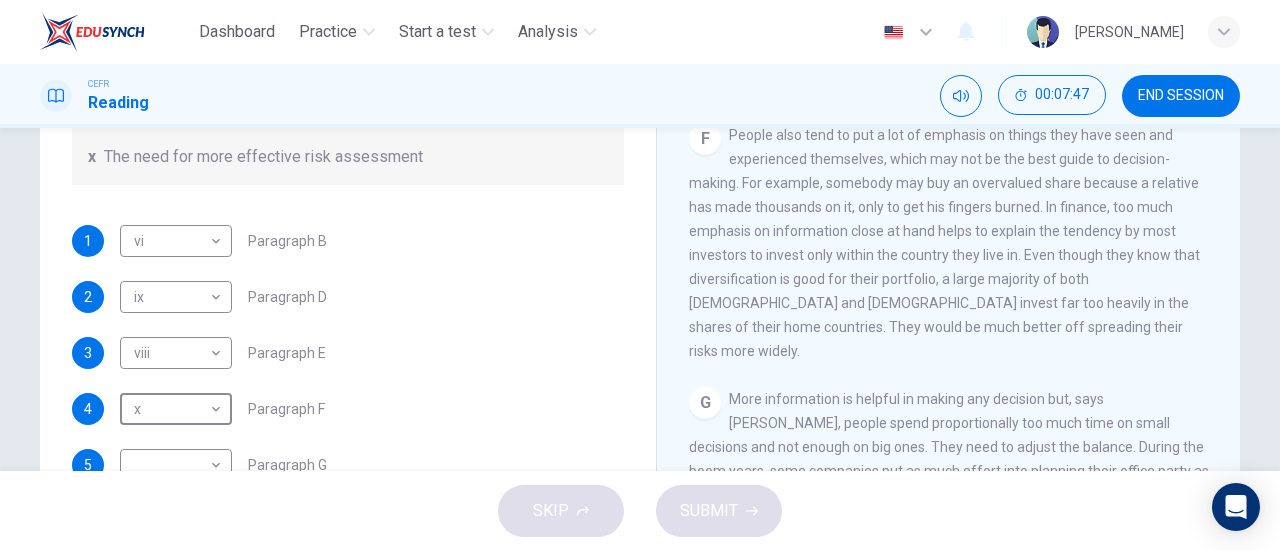 scroll, scrollTop: 356, scrollLeft: 0, axis: vertical 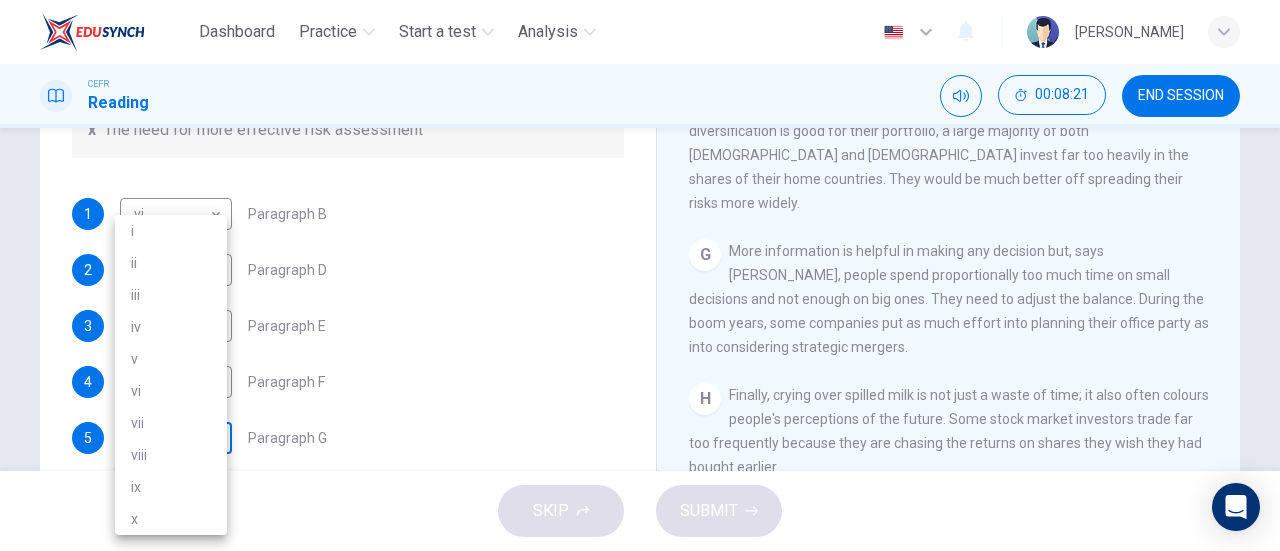 click on "Dashboard Practice Start a test Analysis English en ​ NASYRAH HUMAIRA BINTI MOHD YAZID CEFR Reading 00:08:21 END SESSION Questions 1 - 6 Reading Passage 1 has nine paragraphs  A-I
Choose the correct heading for Paragraphs  B  and  D-H  from the list of headings below.
Write the correct number  (i-xi)  in the boxes below. List of Headings i Not identifying the correct priorities ii A solution for the long term iii The difficulty of changing your mind iv Why looking back is unhelpful v Strengthening inner resources vi A successful approach to the study of decision-making vii The danger of trusting a global market viii Reluctance to go beyond the familiar ix The power of the first number x The need for more effective risk assessment 1 vi vi ​ Paragraph B 2 ix ix ​ Paragraph D 3 viii viii ​ Paragraph E 4 x x ​ Paragraph F 5 ​ ​ Paragraph G 6 ​ ​ Paragraph H Why Risks Can Go Wrong CLICK TO ZOOM Click to Zoom A B C D E F G H I SKIP SUBMIT EduSynch - Online Language Proficiency Testing
i" at bounding box center [640, 275] 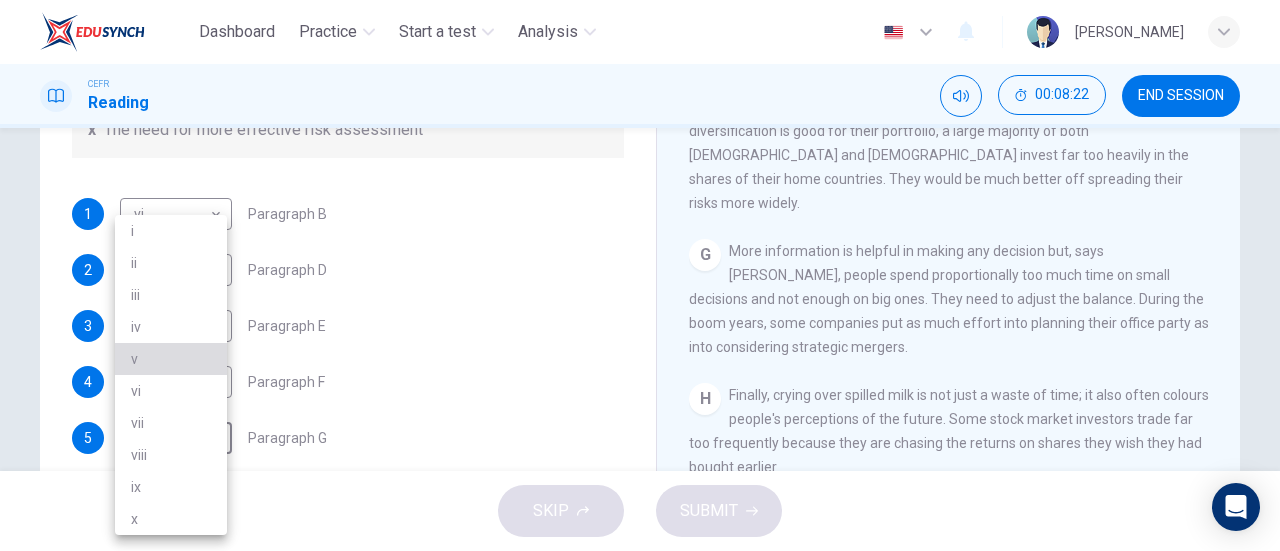 click on "v" at bounding box center [171, 359] 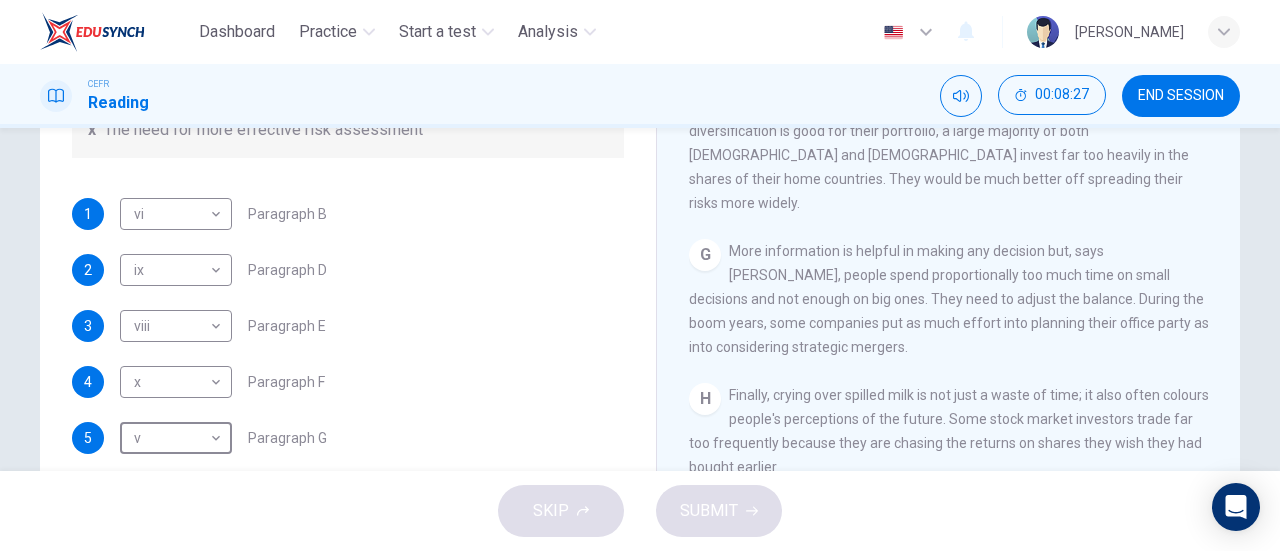 scroll, scrollTop: 384, scrollLeft: 0, axis: vertical 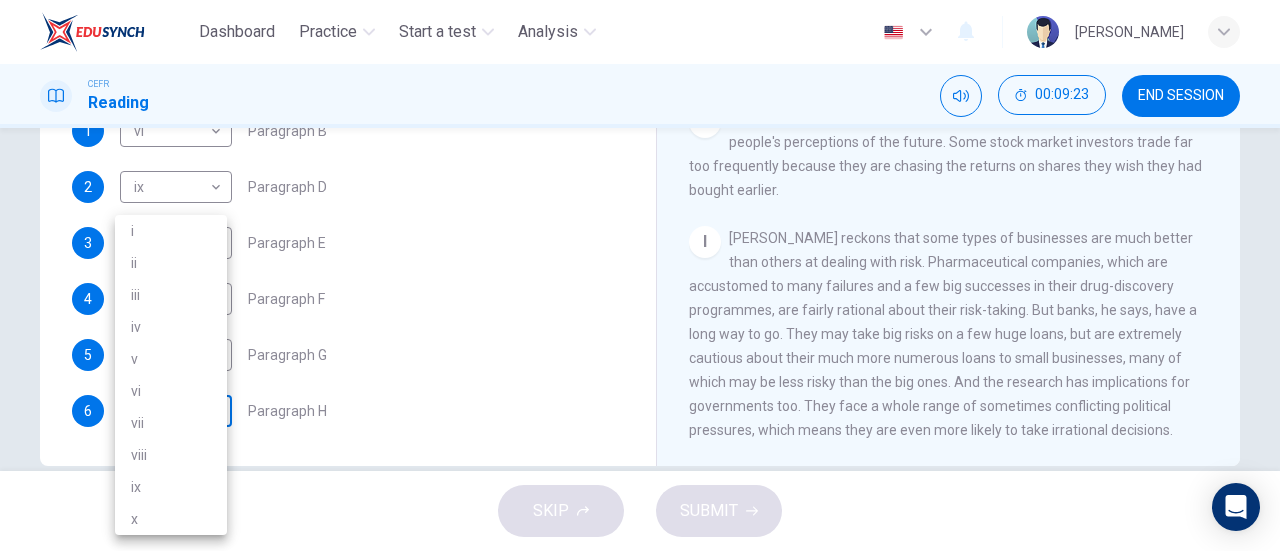 click on "Dashboard Practice Start a test Analysis English en ​ NASYRAH HUMAIRA BINTI MOHD YAZID CEFR Reading 00:09:23 END SESSION Questions 1 - 6 Reading Passage 1 has nine paragraphs  A-I
Choose the correct heading for Paragraphs  B  and  D-H  from the list of headings below.
Write the correct number  (i-xi)  in the boxes below. List of Headings i Not identifying the correct priorities ii A solution for the long term iii The difficulty of changing your mind iv Why looking back is unhelpful v Strengthening inner resources vi A successful approach to the study of decision-making vii The danger of trusting a global market viii Reluctance to go beyond the familiar ix The power of the first number x The need for more effective risk assessment 1 vi vi ​ Paragraph B 2 ix ix ​ Paragraph D 3 viii viii ​ Paragraph E 4 x x ​ Paragraph F 5 v v ​ Paragraph G 6 ​ ​ Paragraph H Why Risks Can Go Wrong CLICK TO ZOOM Click to Zoom A B C D E F G H I SKIP SUBMIT EduSynch - Online Language Proficiency Testing
i" at bounding box center (640, 275) 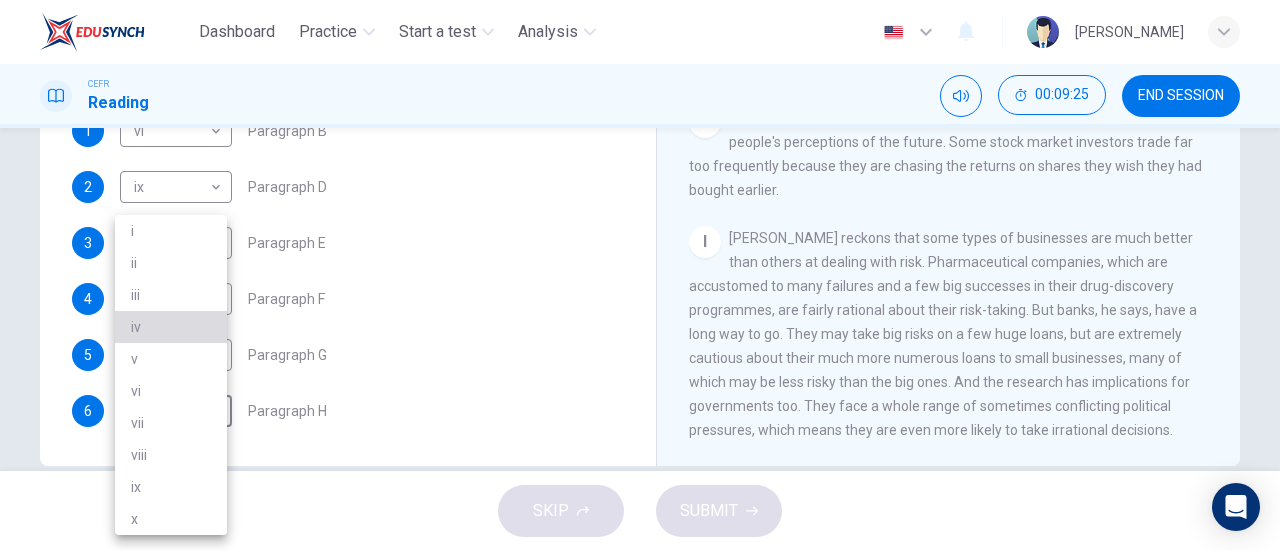 click on "iv" at bounding box center [171, 327] 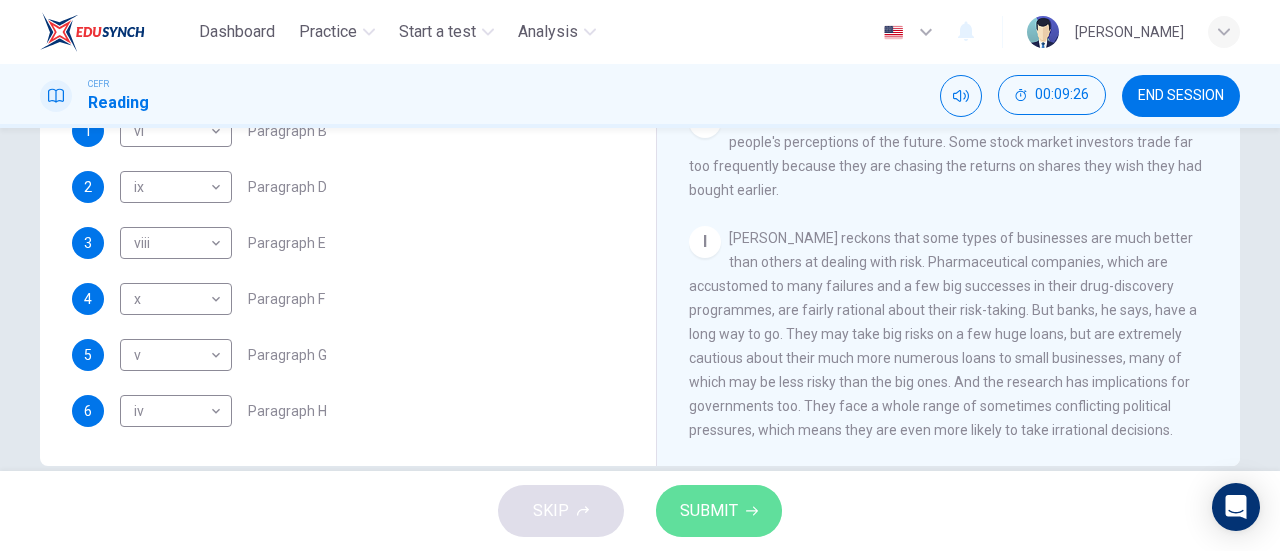 click on "SUBMIT" at bounding box center (709, 511) 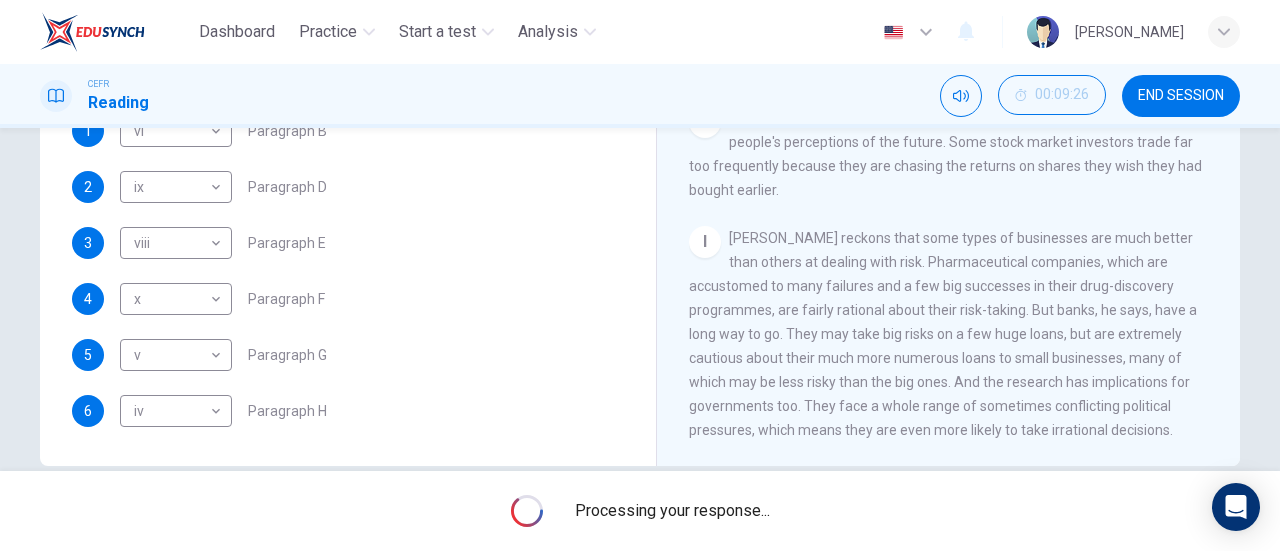 click on "Kahneman reckons that some types of businesses are much better than others at dealing with risk. Pharmaceutical companies, which are accustomed to many failures and a few big successes in their drug-discovery programmes, are fairly rational about their risk-taking. But banks, he says, have a long way to go. They may take big risks on a few huge loans, but are extremely cautious about their much more numerous loans to small businesses, many of which may be less risky than the big ones. And the research has implications for governments too. They face a whole range of sometimes conflicting political pressures, which means they are even more likely to take irrational decisions." at bounding box center (943, 334) 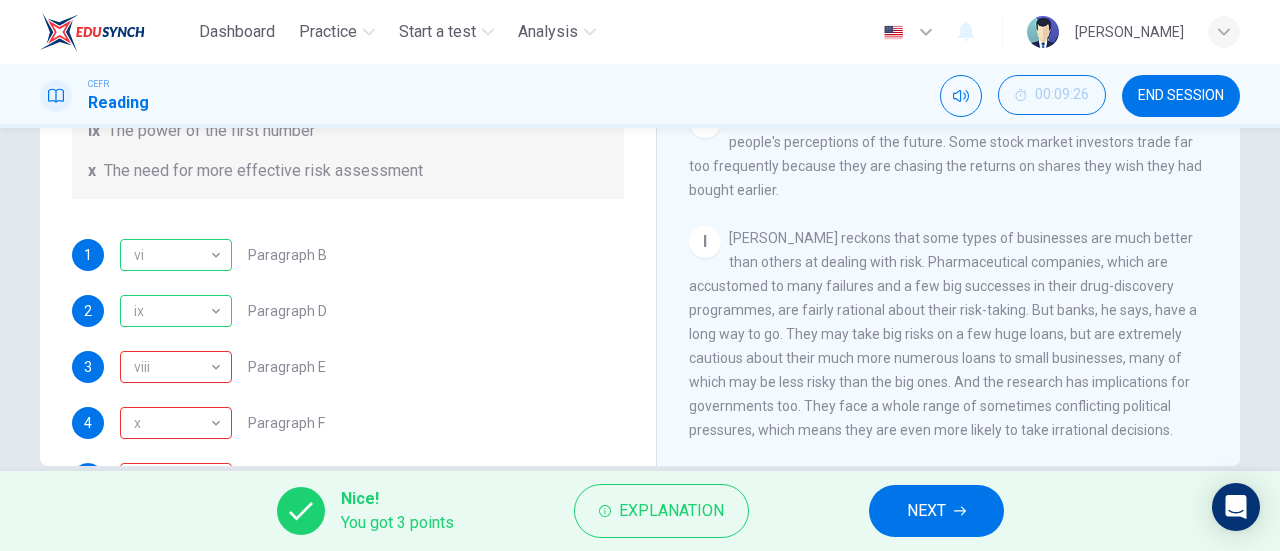 scroll, scrollTop: 288, scrollLeft: 0, axis: vertical 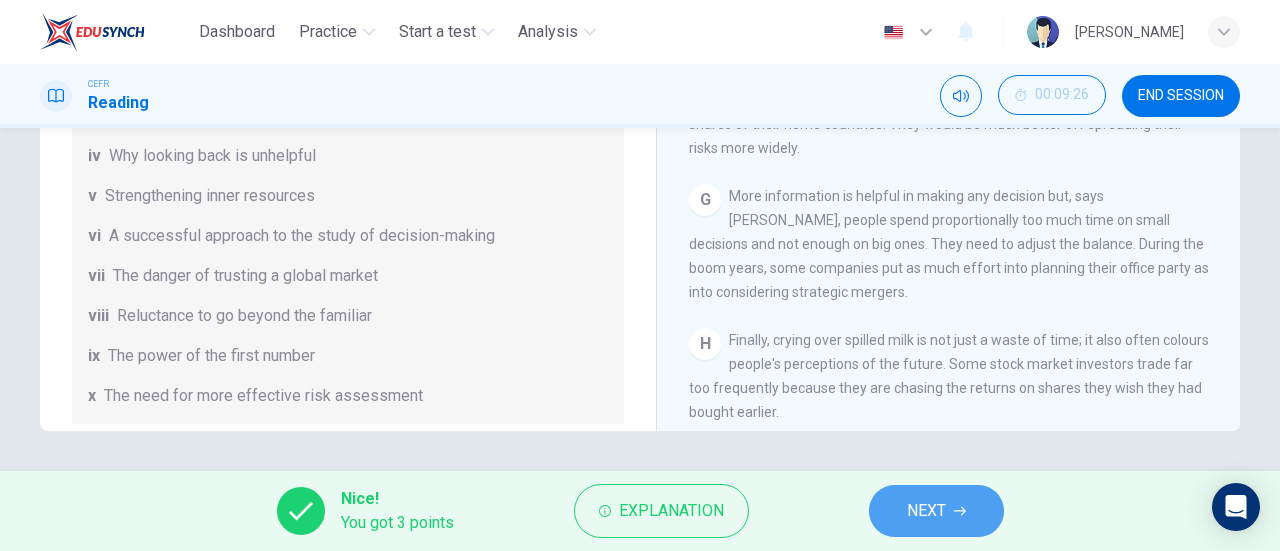 click on "NEXT" at bounding box center [926, 511] 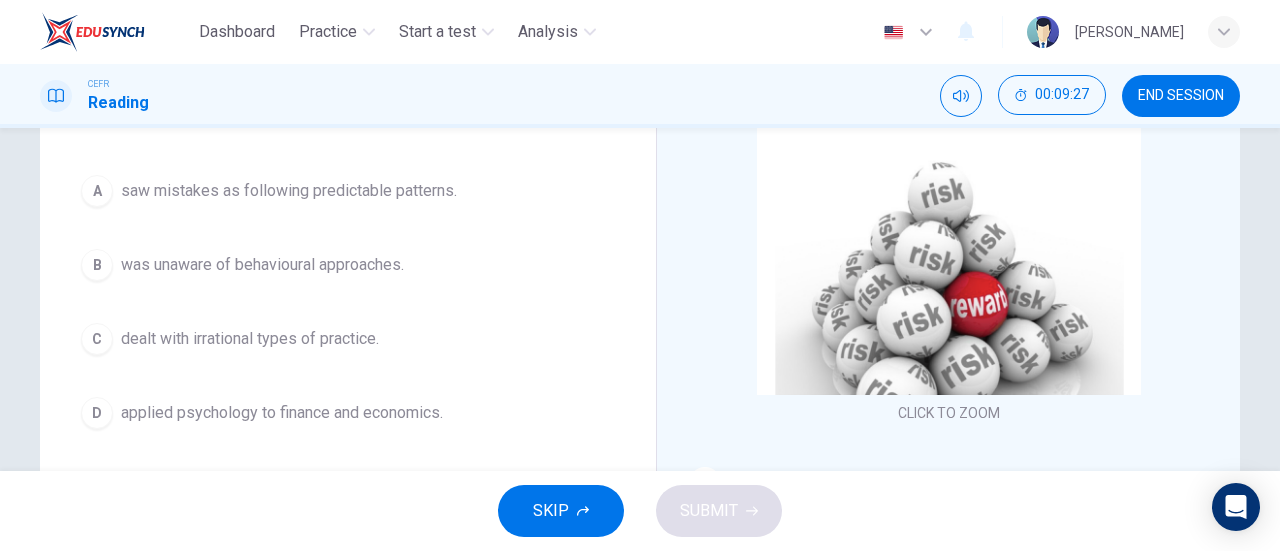 scroll, scrollTop: 56, scrollLeft: 0, axis: vertical 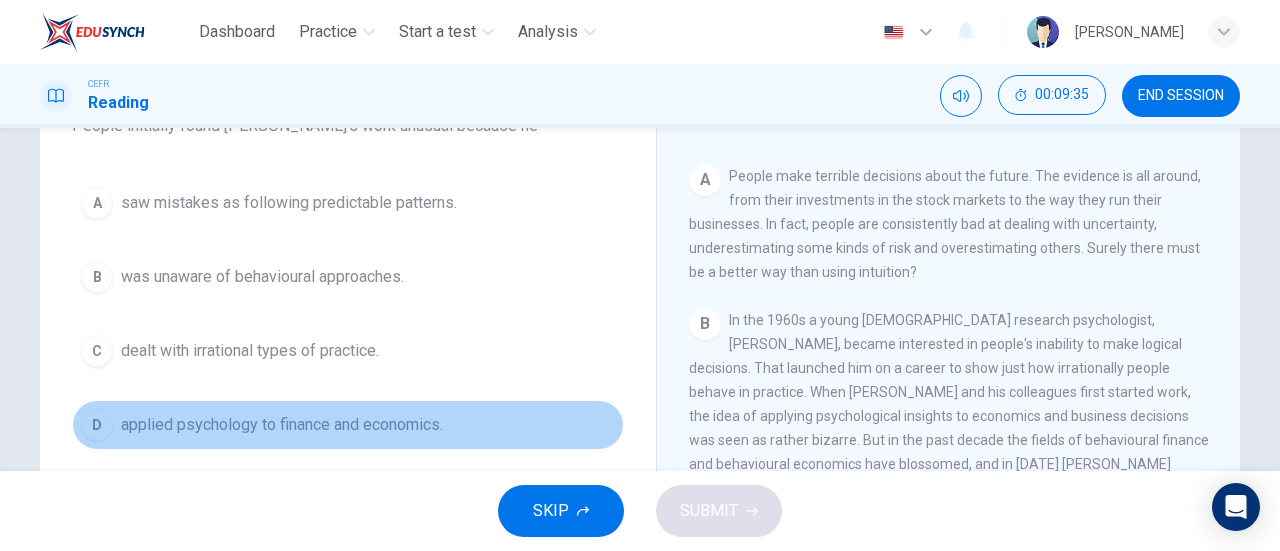 click on "D applied psychology to finance and economics." at bounding box center (348, 425) 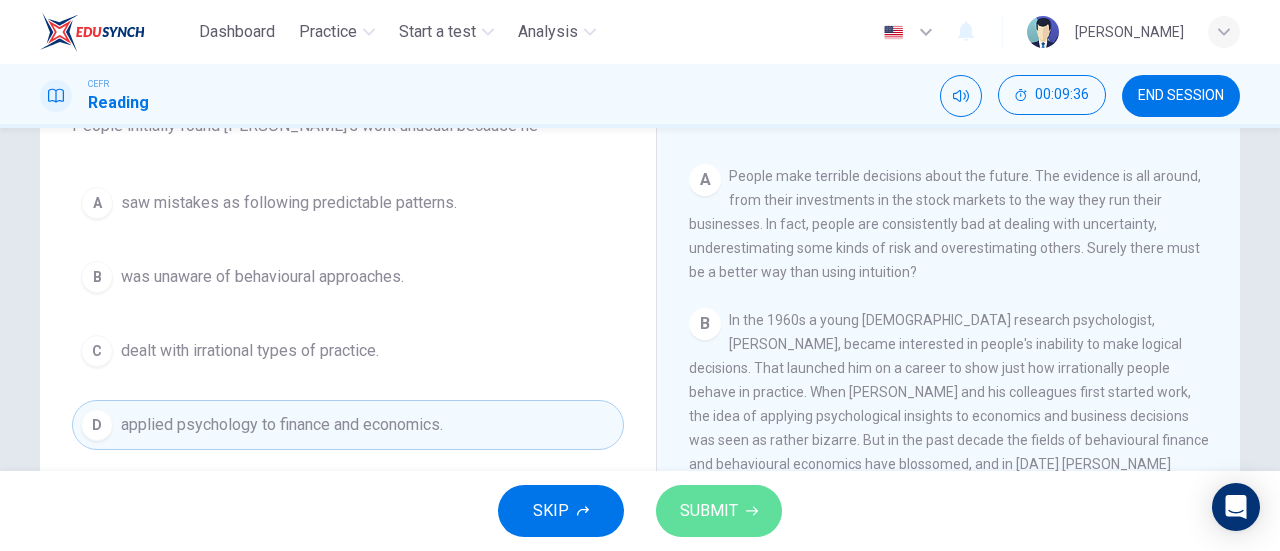 click on "SUBMIT" at bounding box center [719, 511] 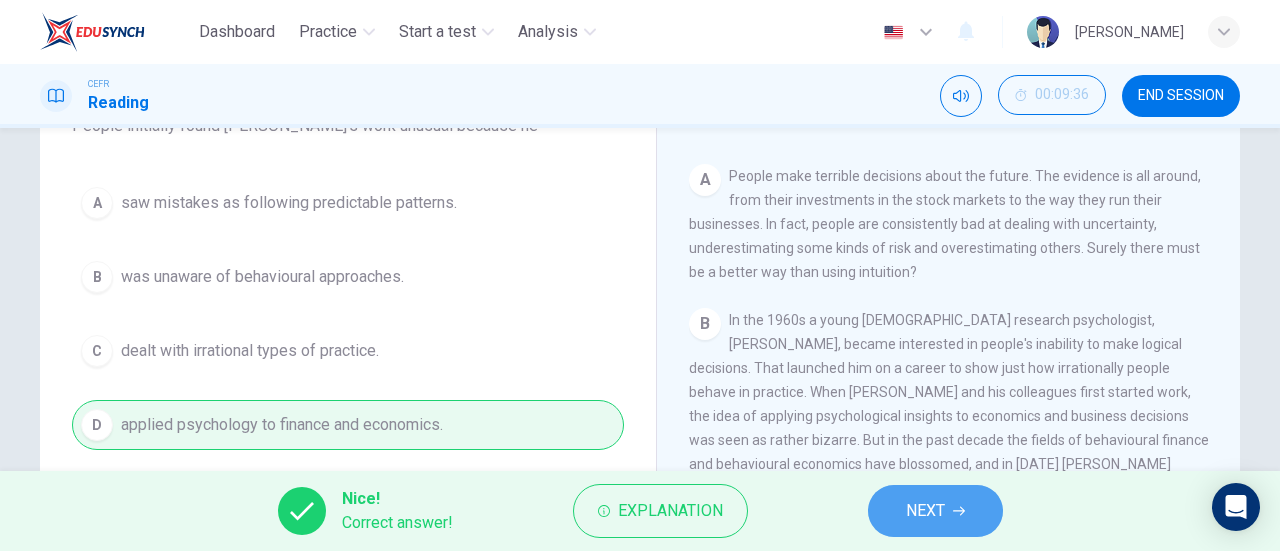 click on "NEXT" at bounding box center [925, 511] 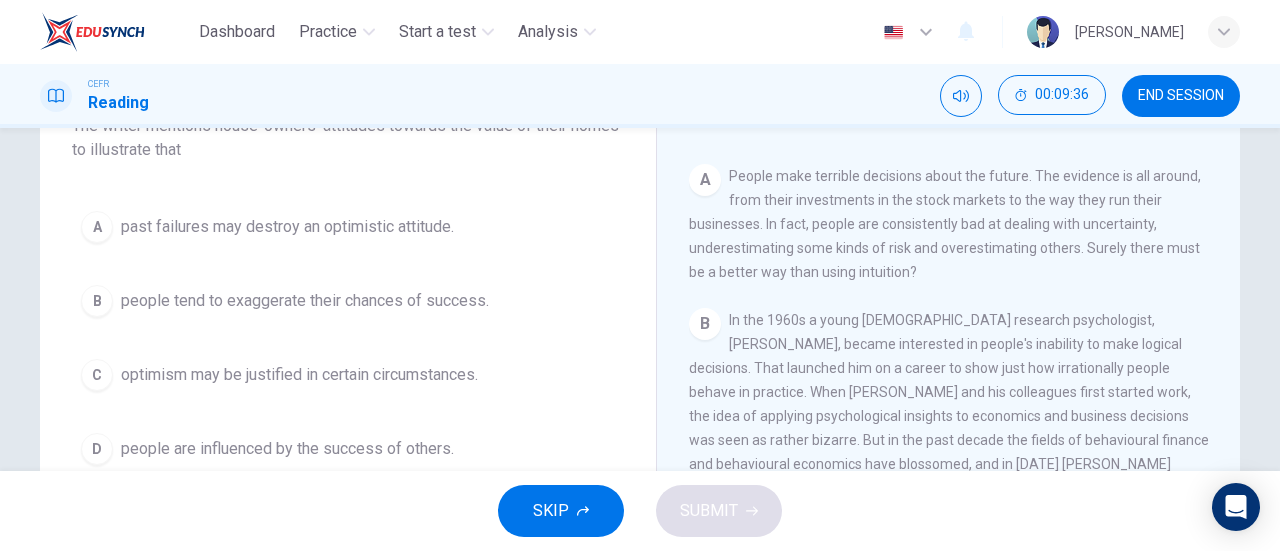 scroll, scrollTop: 143, scrollLeft: 0, axis: vertical 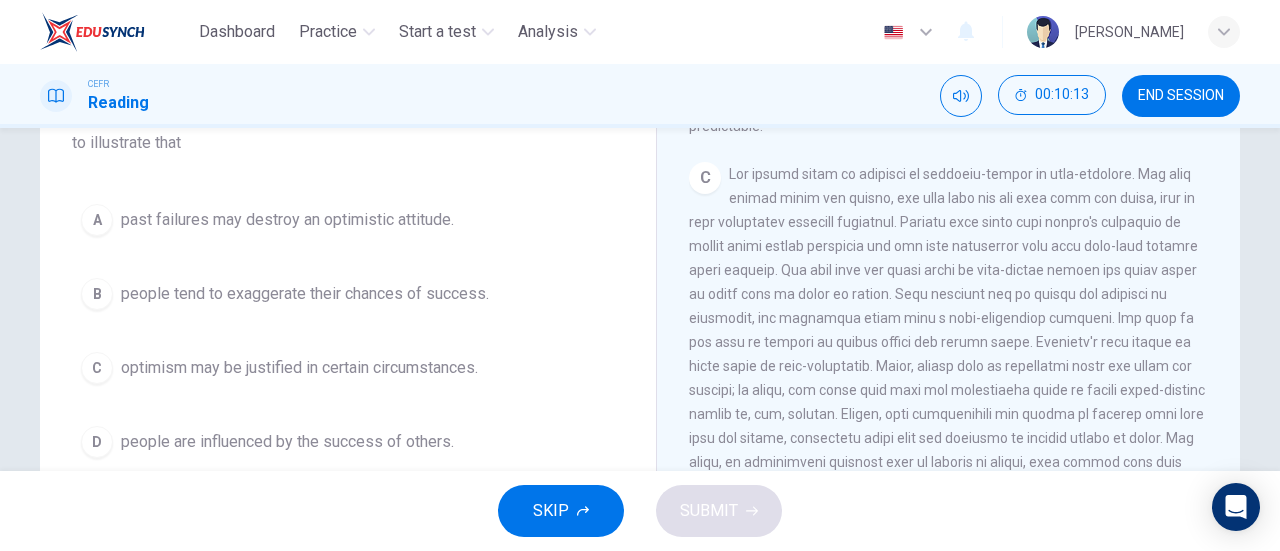 drag, startPoint x: 468, startPoint y: 480, endPoint x: 472, endPoint y: 435, distance: 45.17743 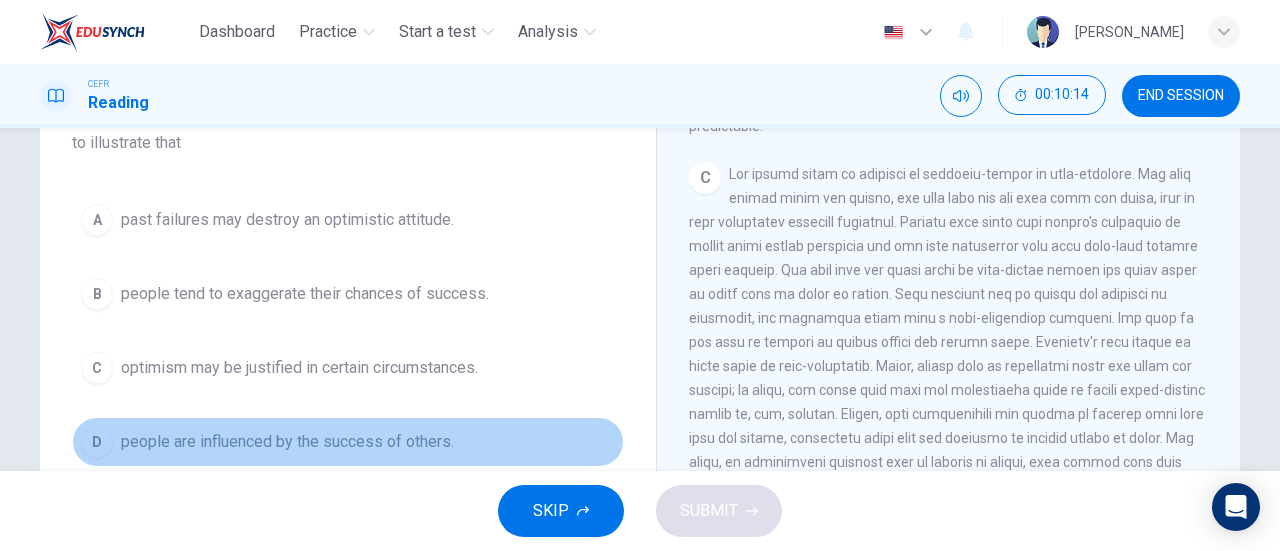 click on "D people are influenced by the success of others." at bounding box center (348, 442) 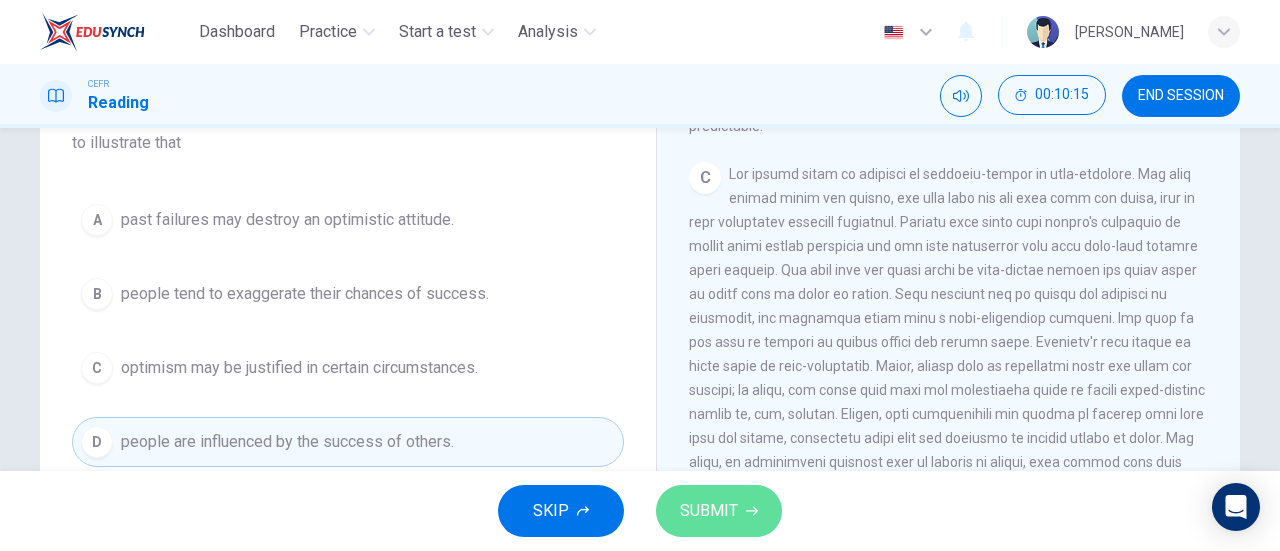 click on "SUBMIT" at bounding box center (709, 511) 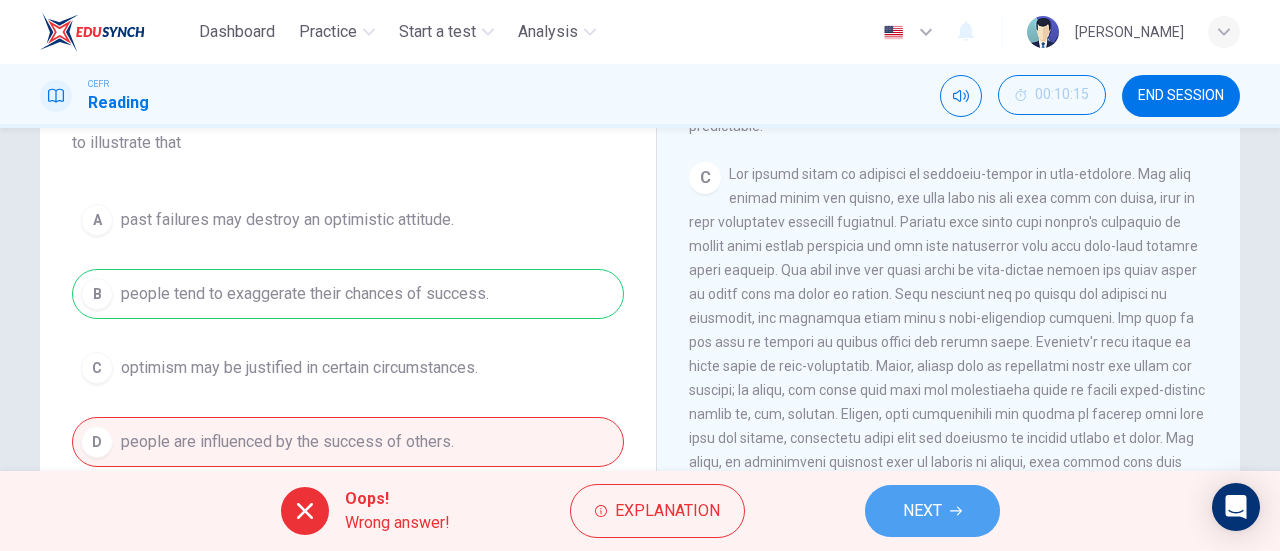 click on "NEXT" at bounding box center [922, 511] 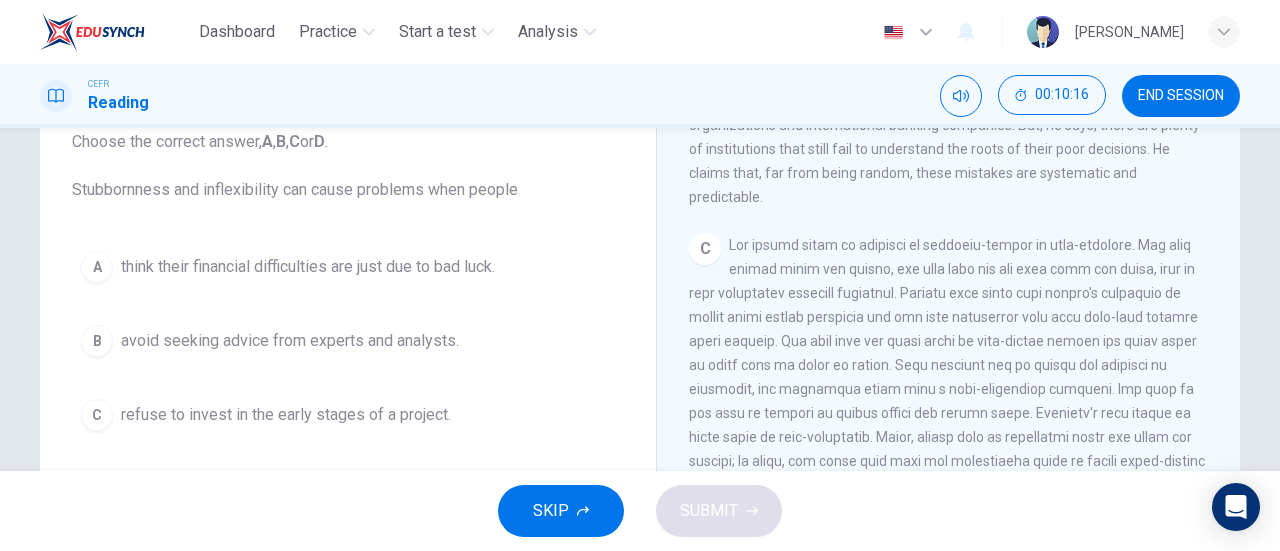 scroll, scrollTop: 133, scrollLeft: 0, axis: vertical 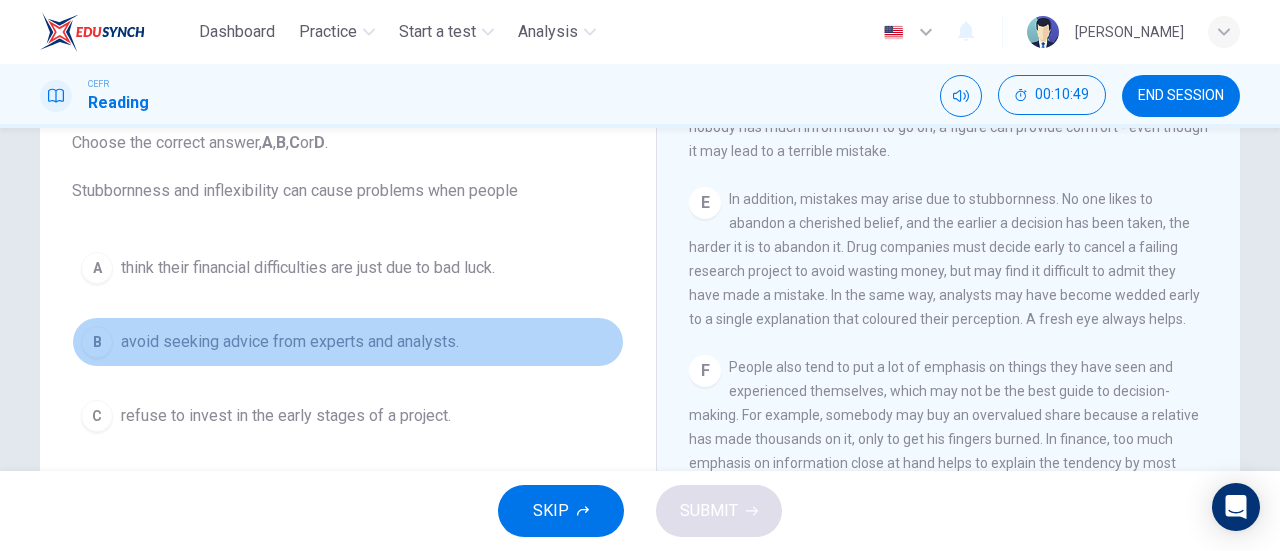 click on "B avoid seeking advice from experts and analysts." at bounding box center [348, 342] 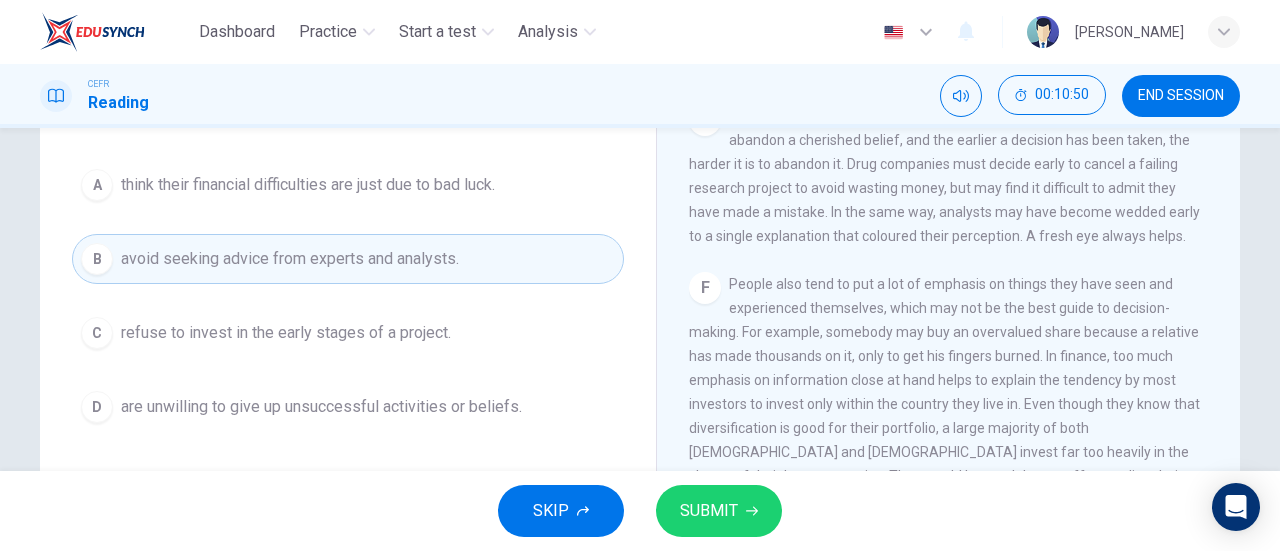 scroll, scrollTop: 218, scrollLeft: 0, axis: vertical 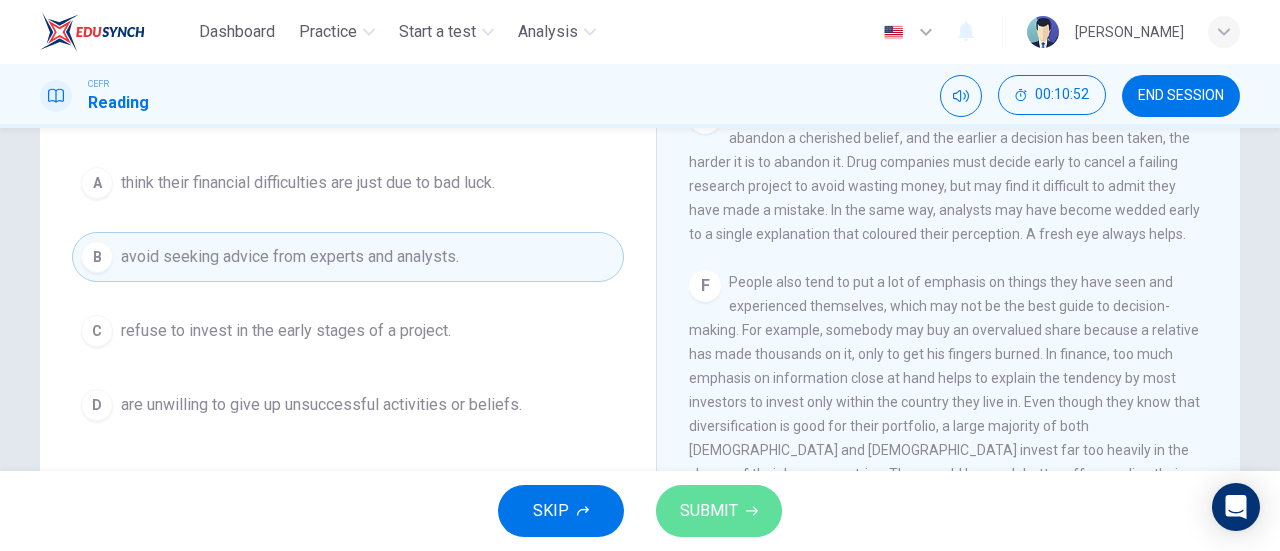 click on "SUBMIT" at bounding box center (709, 511) 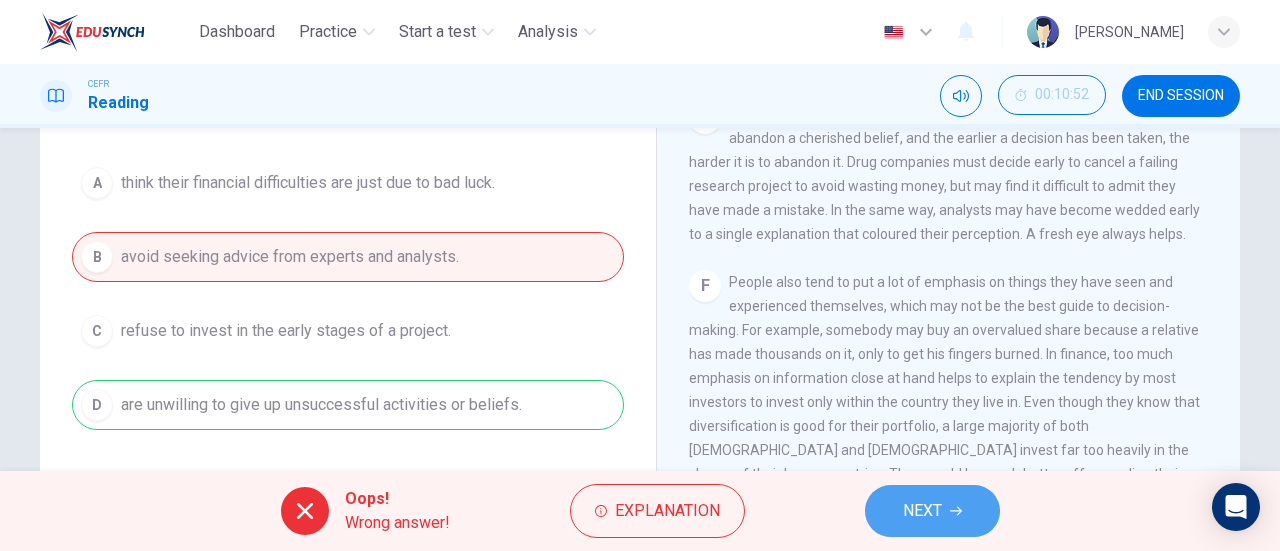 click on "NEXT" at bounding box center [932, 511] 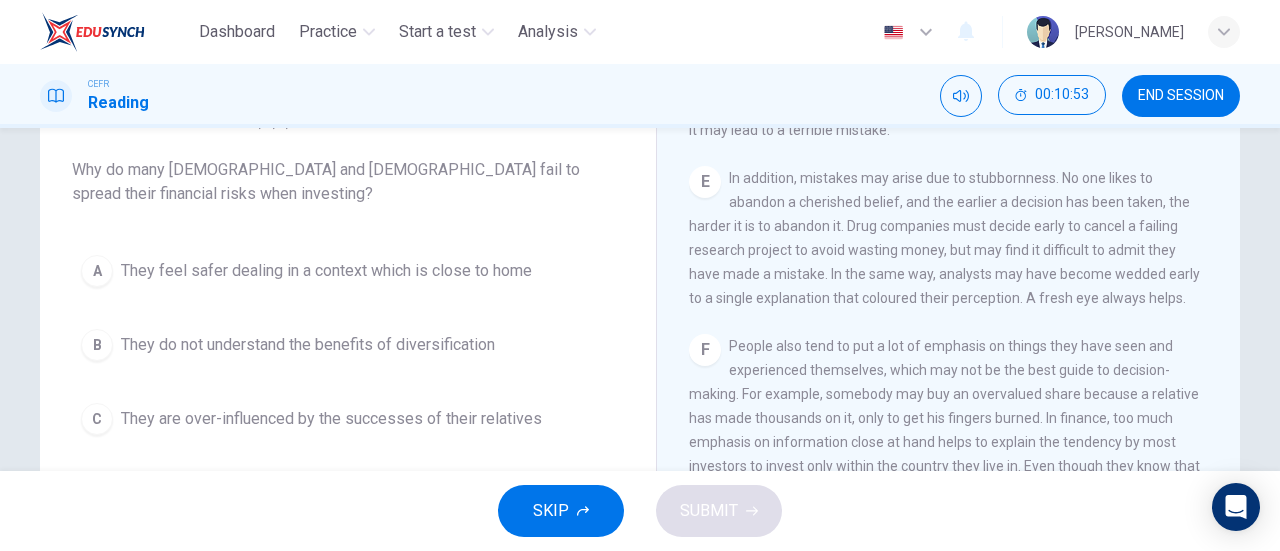 scroll, scrollTop: 154, scrollLeft: 0, axis: vertical 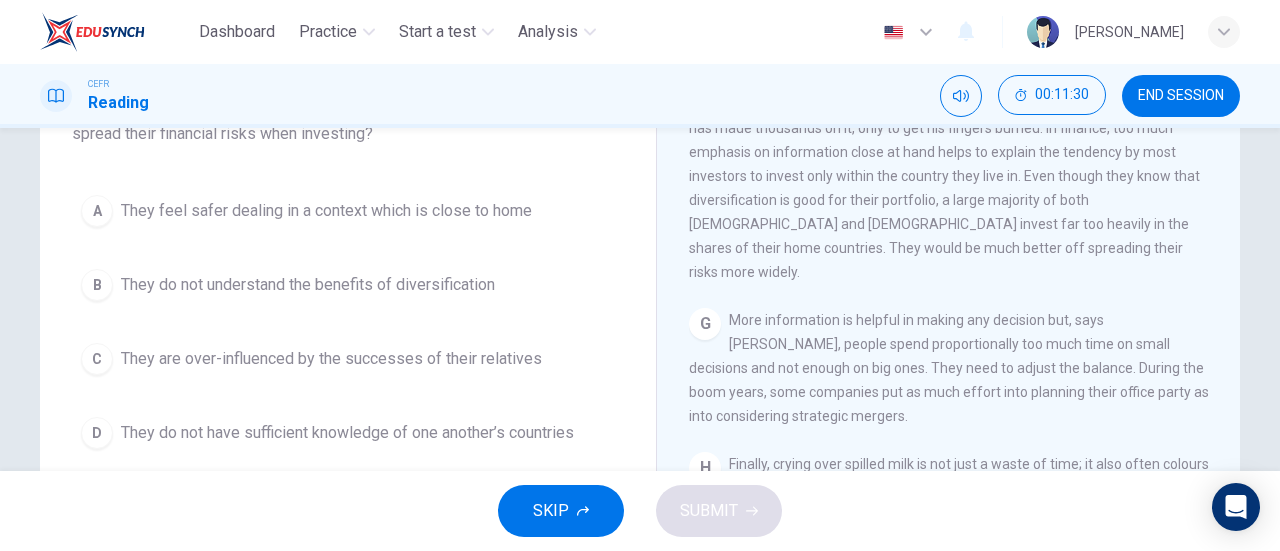 click on "Question 10 Choose the correct answer,  A ,  B ,  C  or  D .
Why do many Americans and Europeans fail to spread their financial risks when investing? A They feel safer dealing in a context which is close to home B They do not understand the benefits of diversification C They are over-influenced by the successes of their relatives D They do not have sufficient knowledge of one another’s countries" at bounding box center (348, 226) 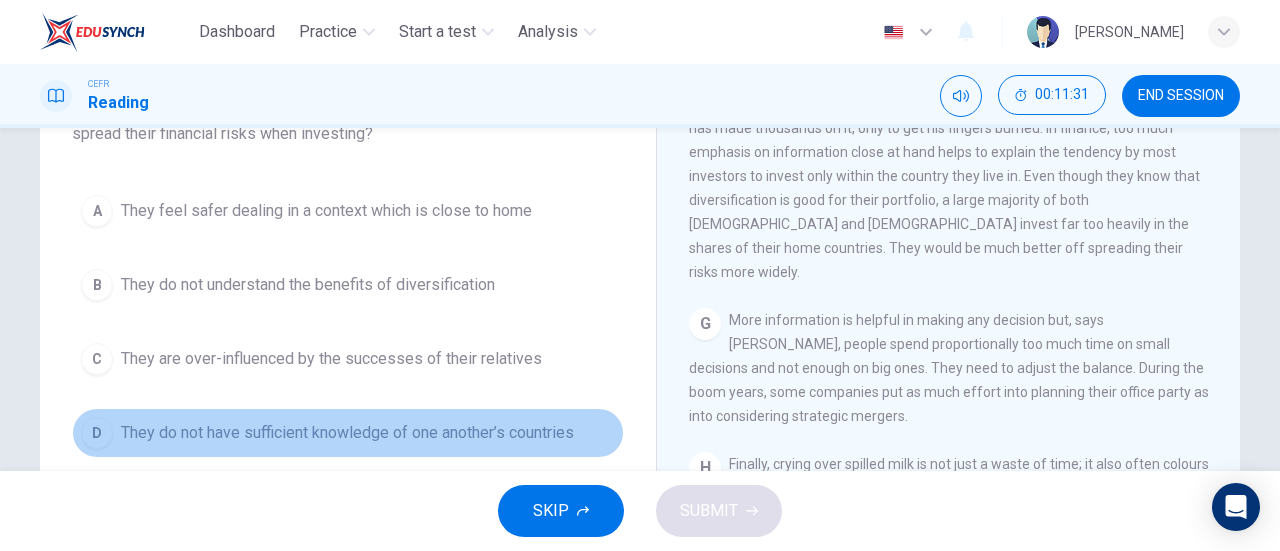 click on "They do not have sufficient knowledge of one another’s countries" at bounding box center (347, 433) 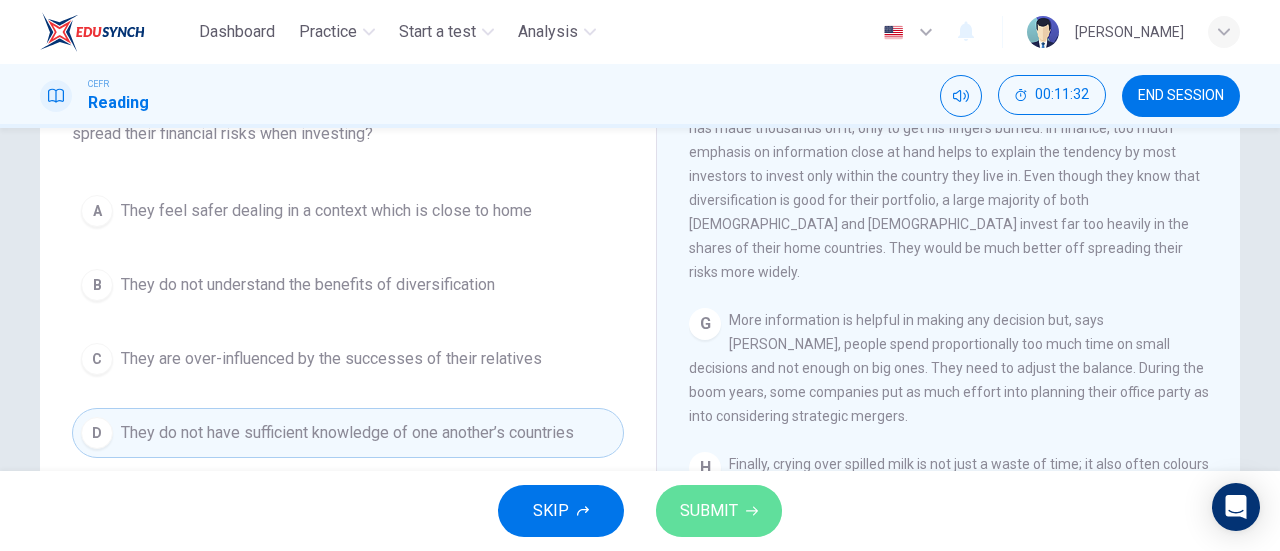 click 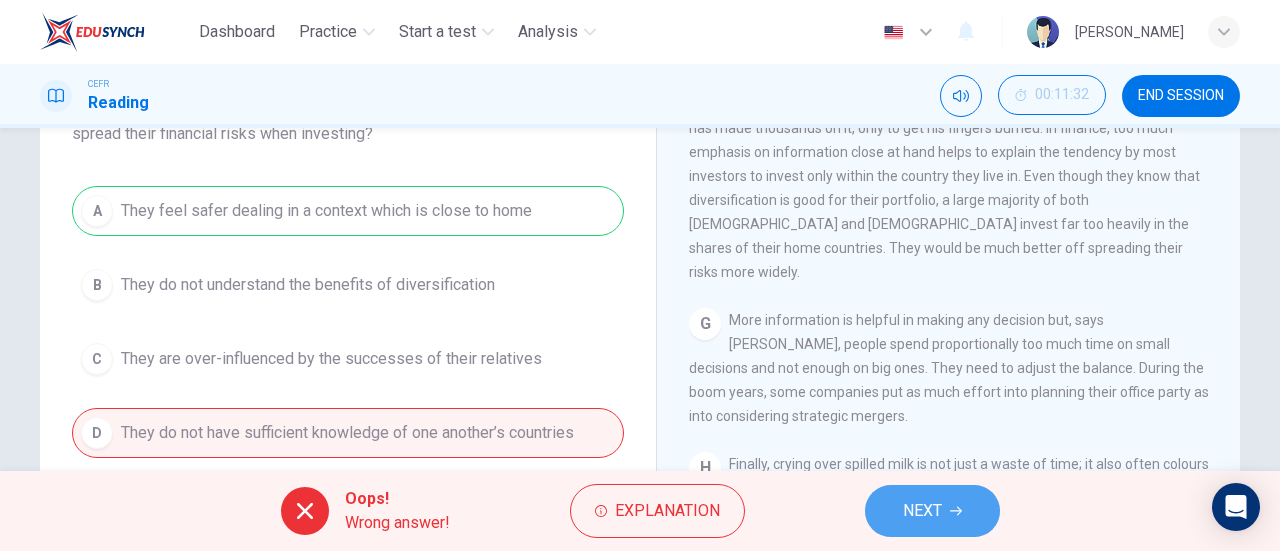 click on "NEXT" at bounding box center [932, 511] 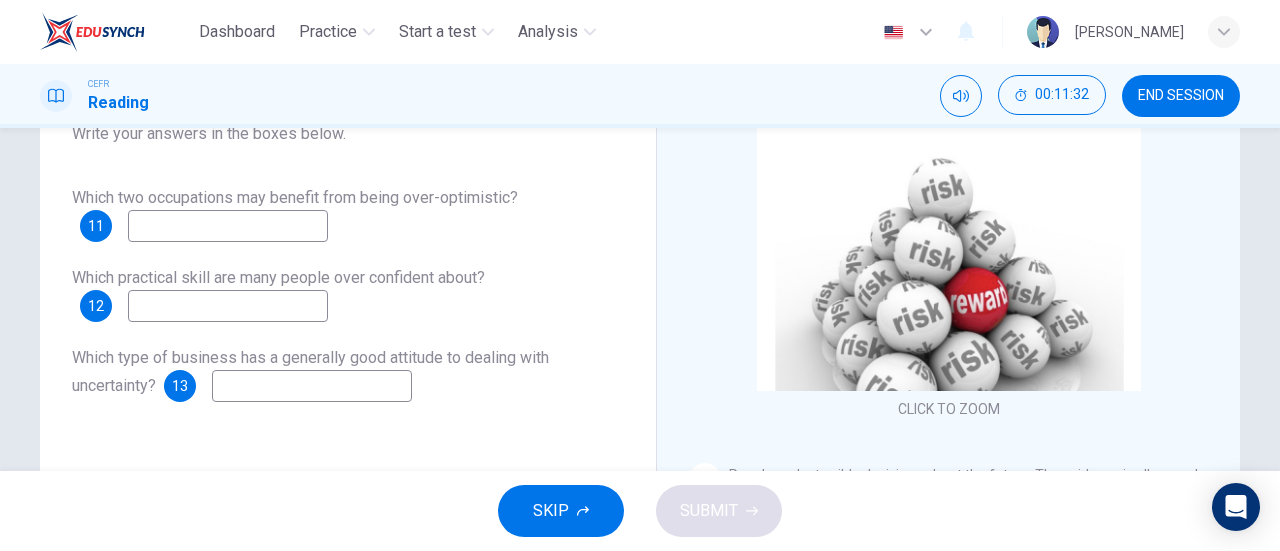 scroll, scrollTop: 190, scrollLeft: 0, axis: vertical 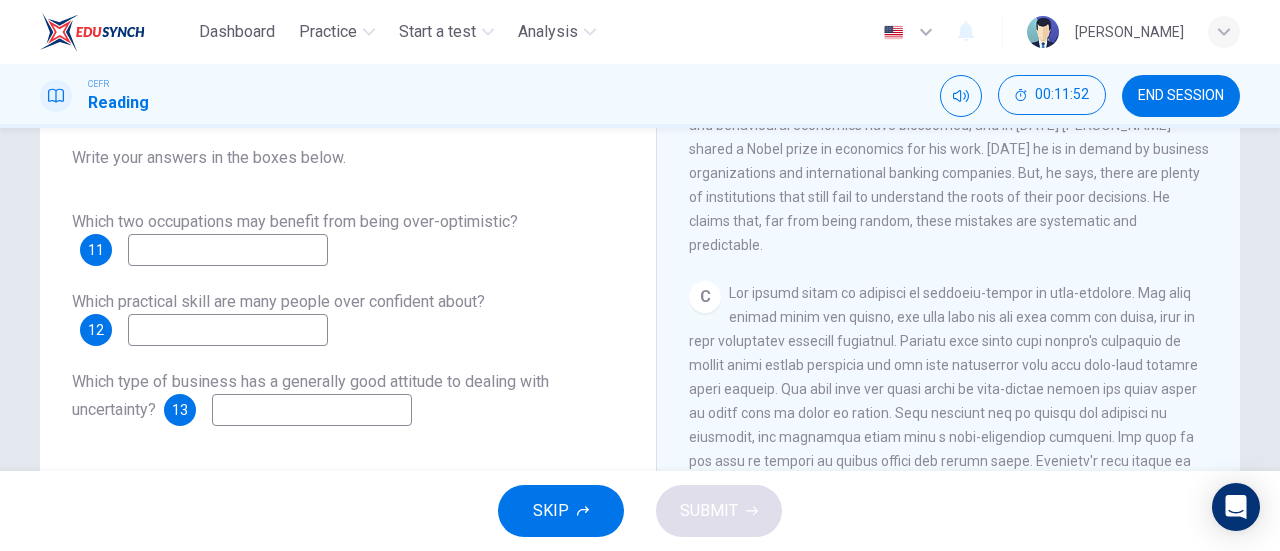 click at bounding box center (228, 250) 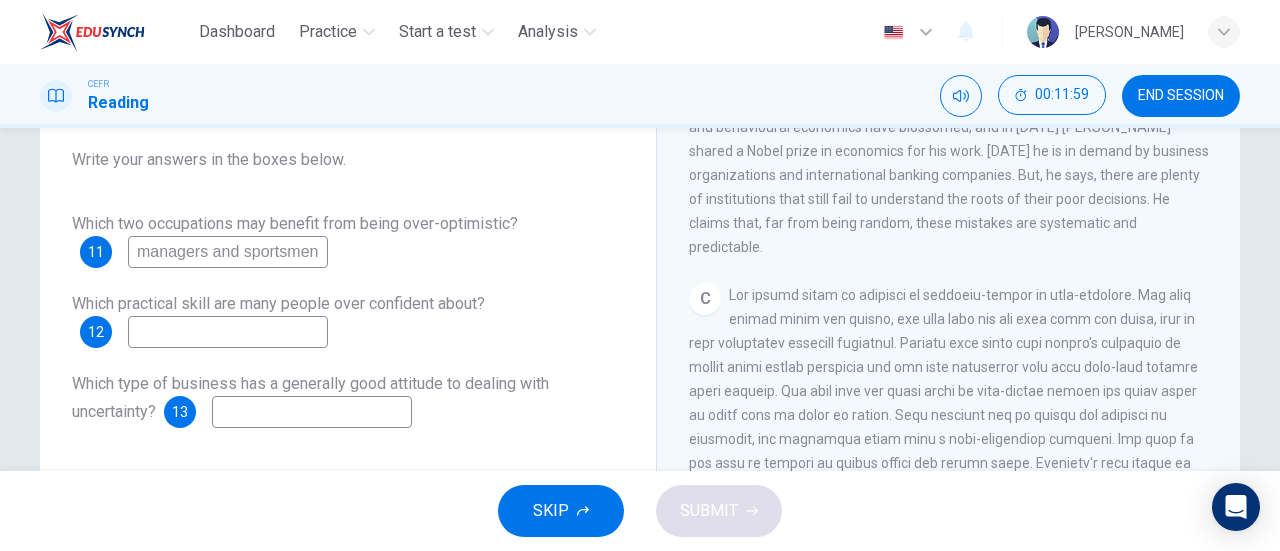 scroll, scrollTop: 200, scrollLeft: 0, axis: vertical 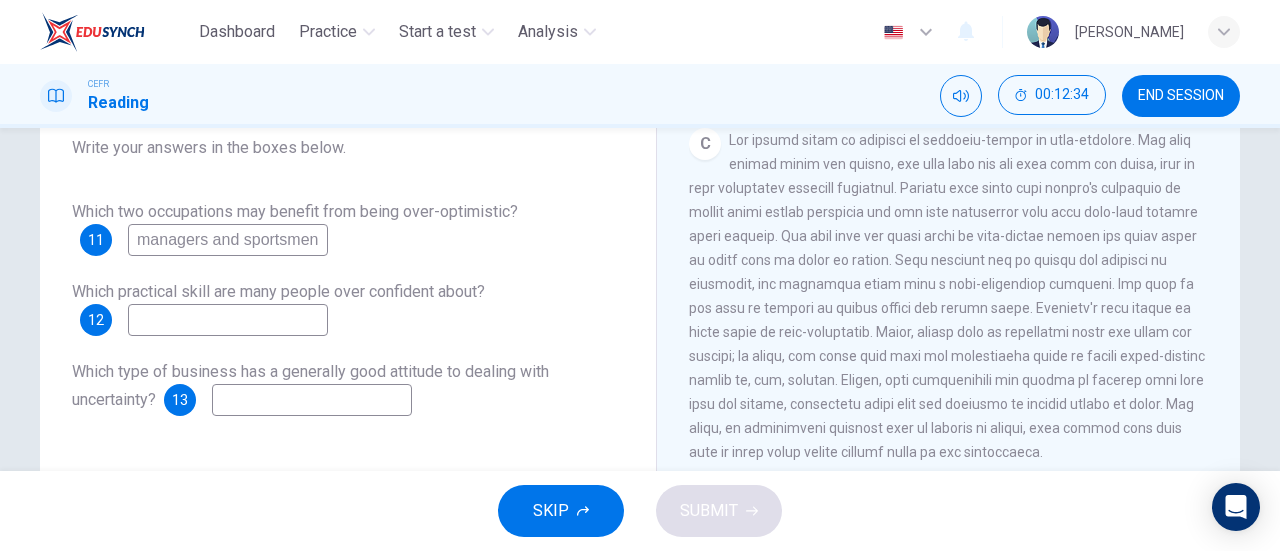 type on "managers and sportsmen" 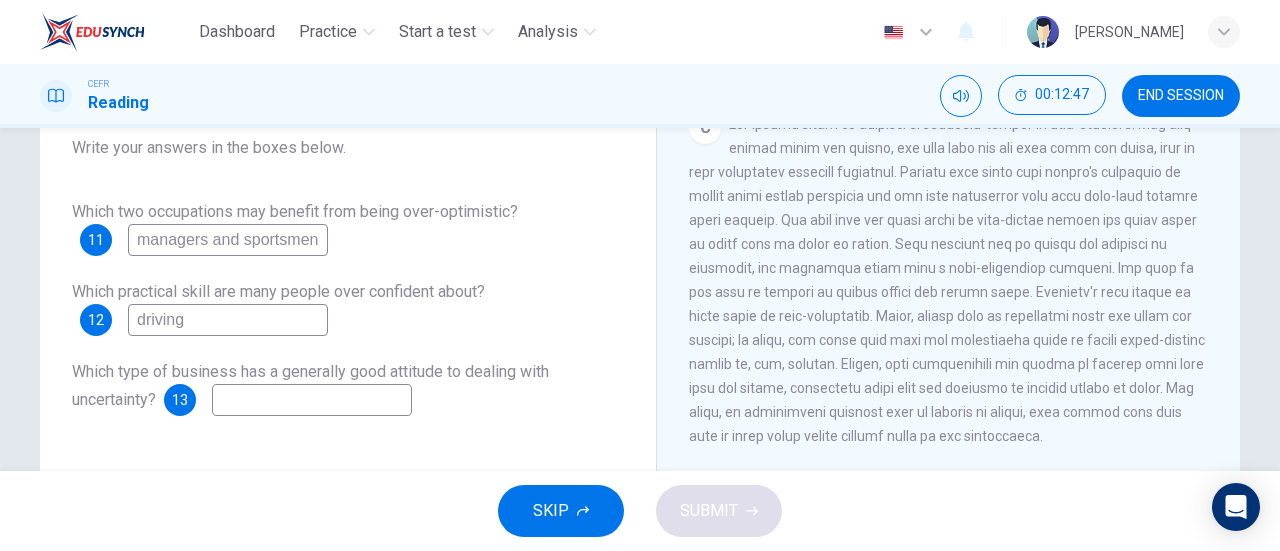 scroll, scrollTop: 825, scrollLeft: 0, axis: vertical 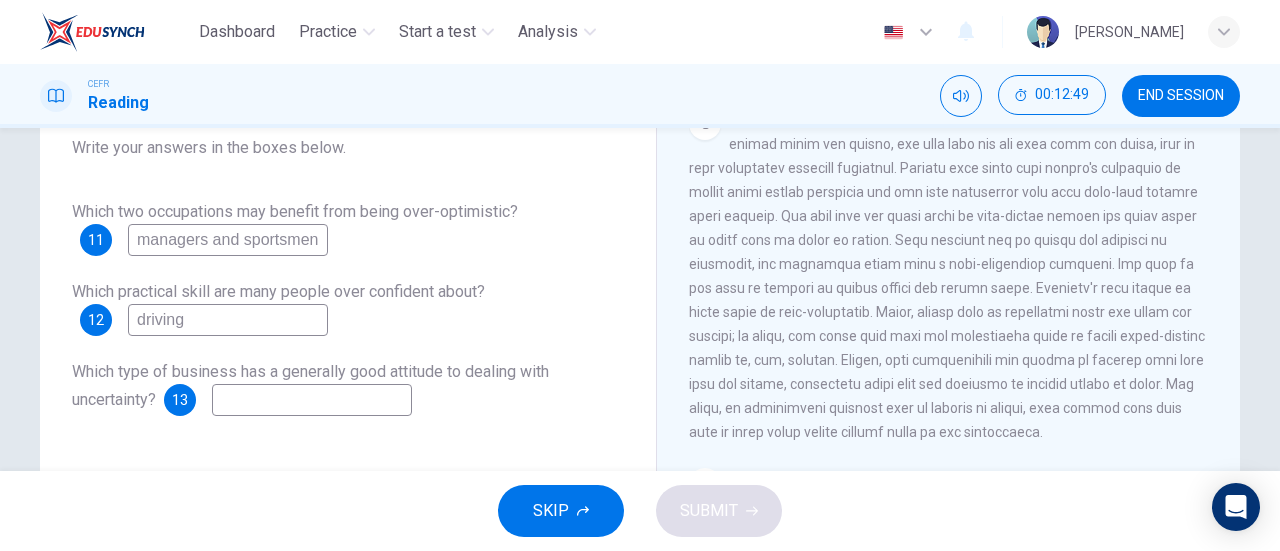 type on "driving" 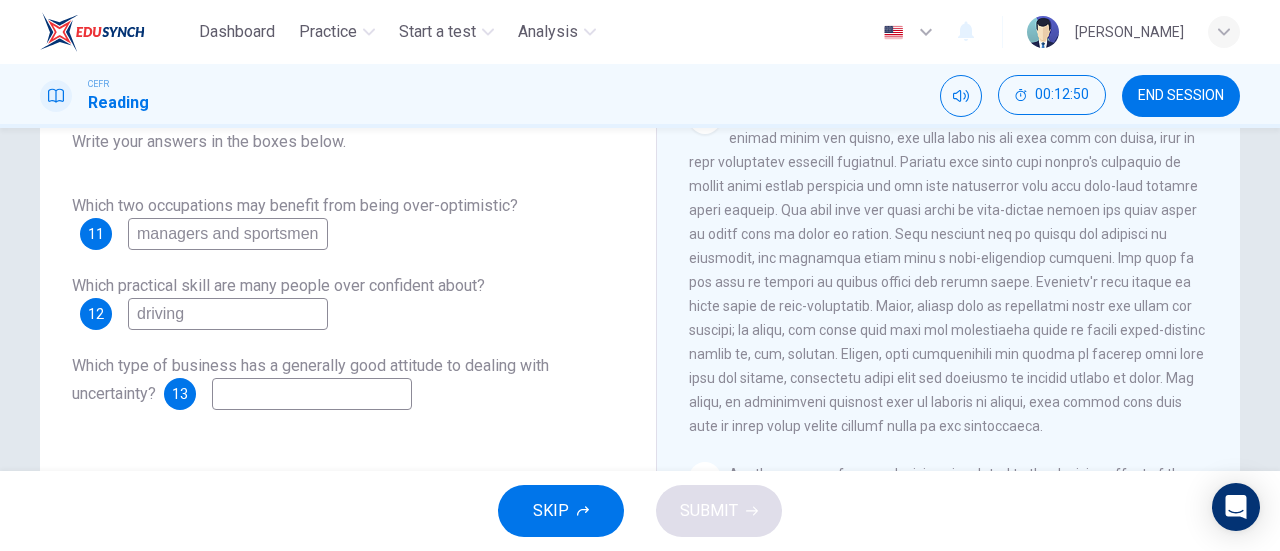 scroll, scrollTop: 207, scrollLeft: 0, axis: vertical 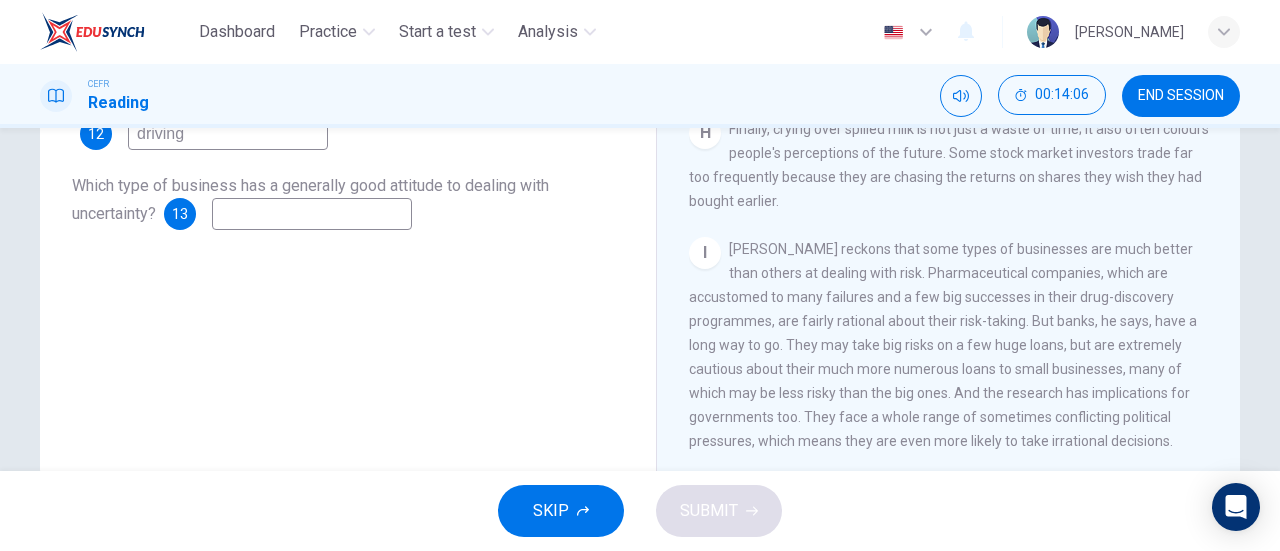 click at bounding box center [312, 214] 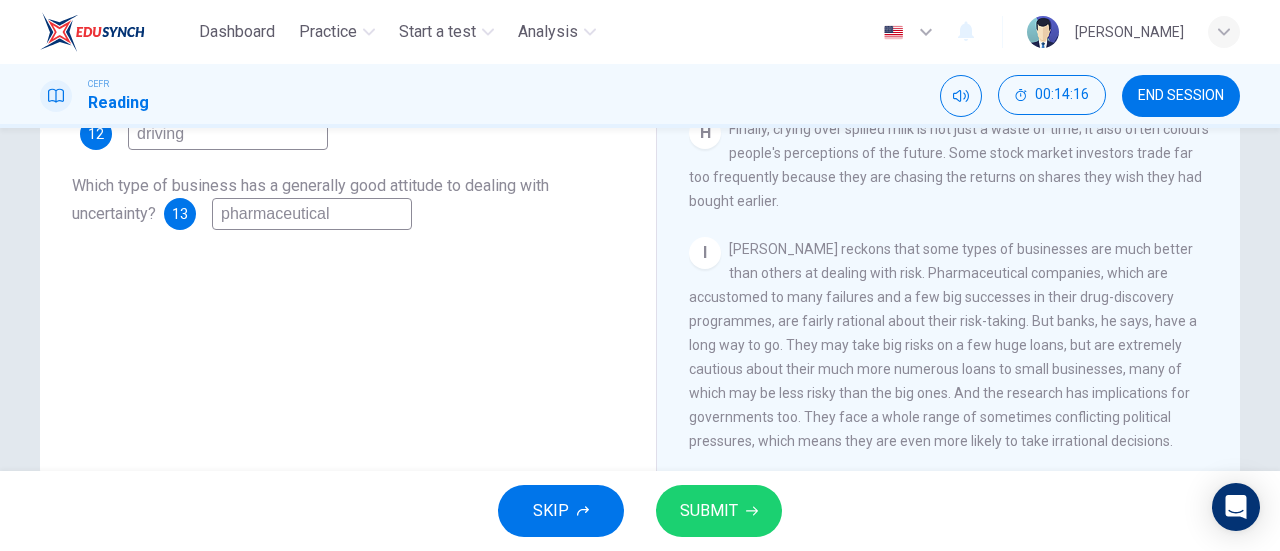 type on "pharmaceutical" 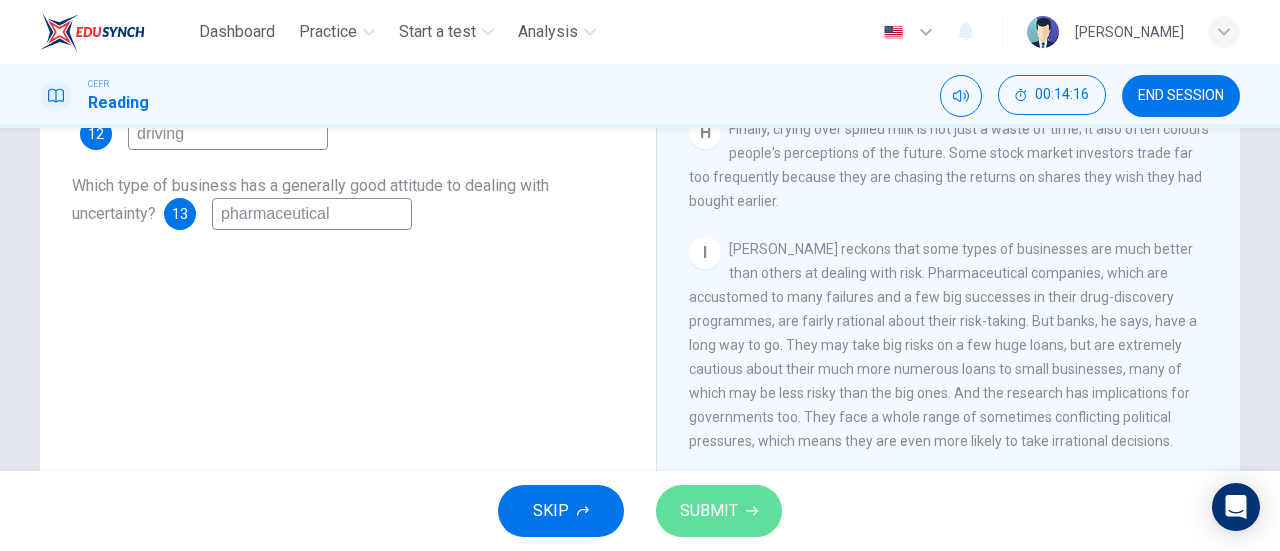 click on "SUBMIT" at bounding box center (719, 511) 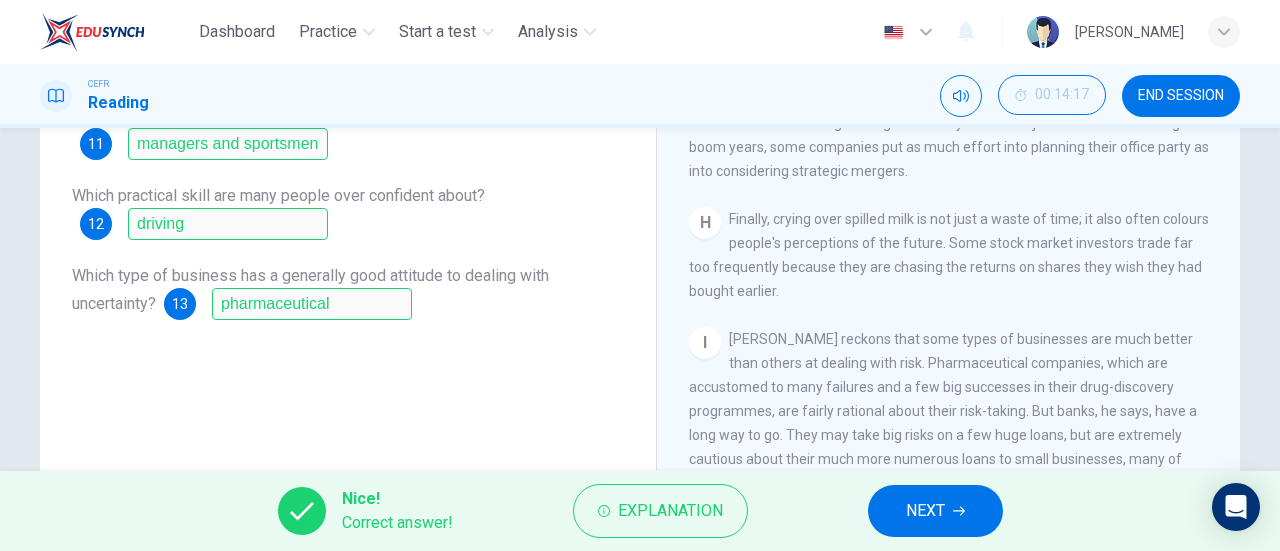 scroll, scrollTop: 176, scrollLeft: 0, axis: vertical 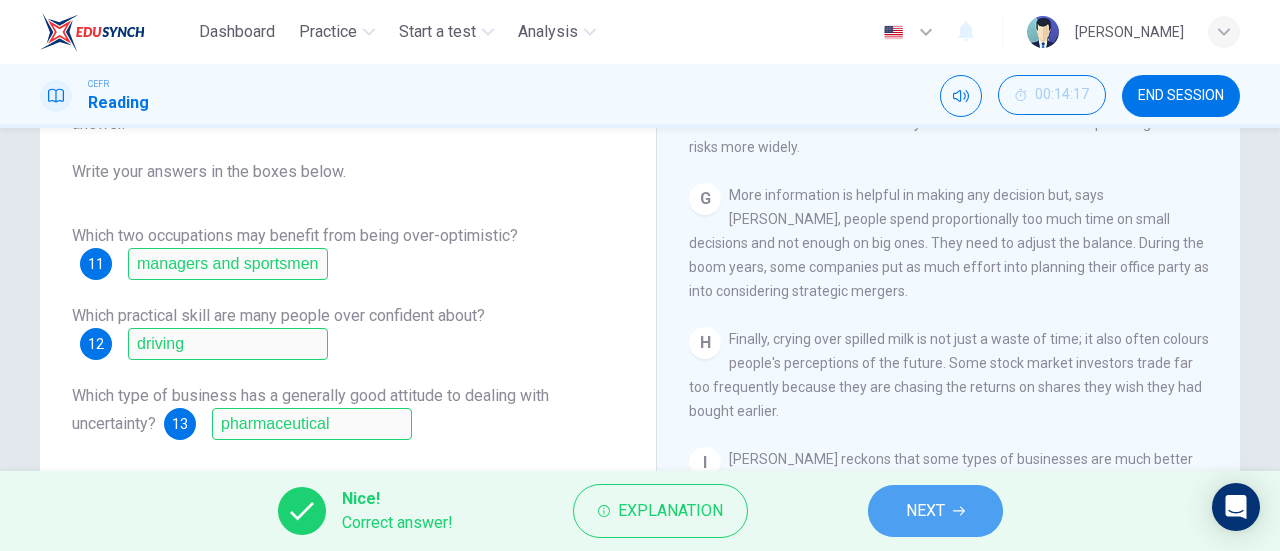 click on "NEXT" at bounding box center (925, 511) 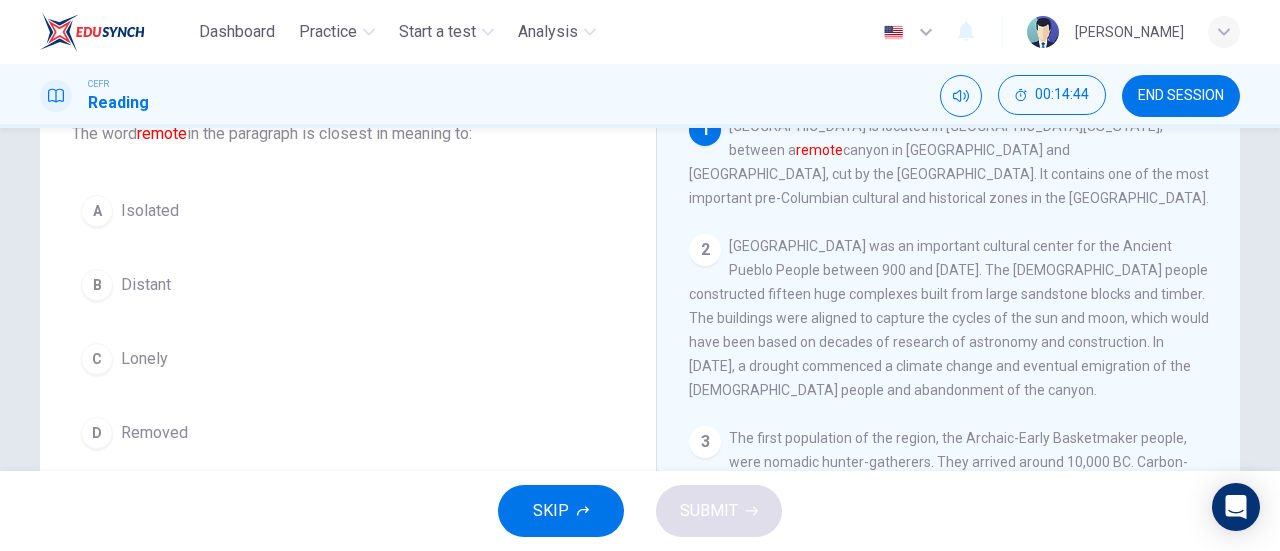 scroll, scrollTop: 148, scrollLeft: 0, axis: vertical 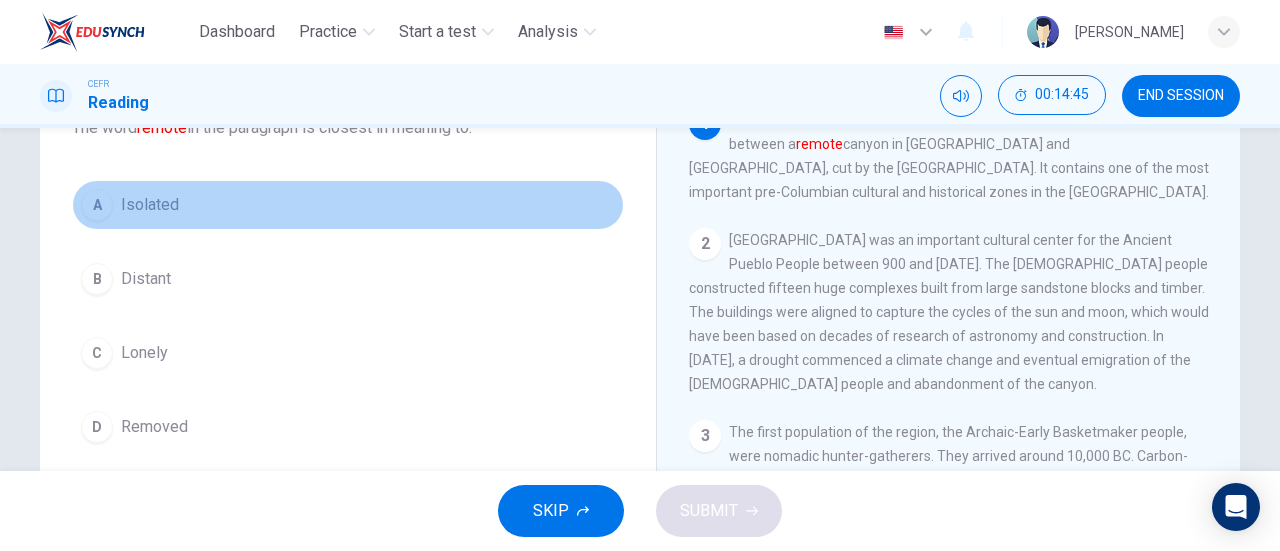 click on "A Isolated" at bounding box center [348, 205] 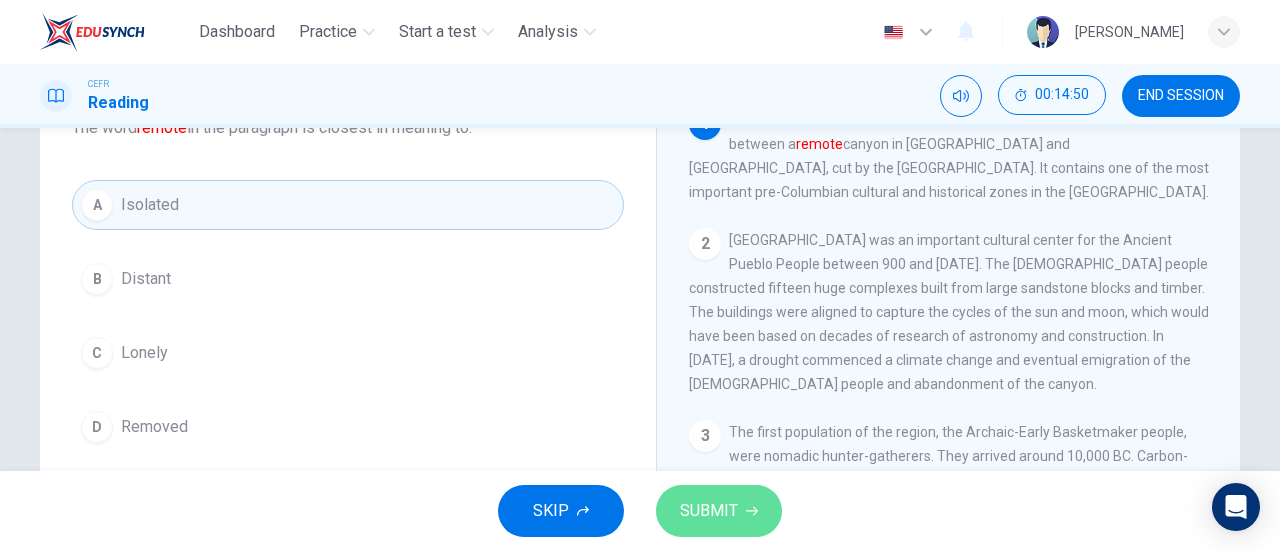click on "SUBMIT" at bounding box center (709, 511) 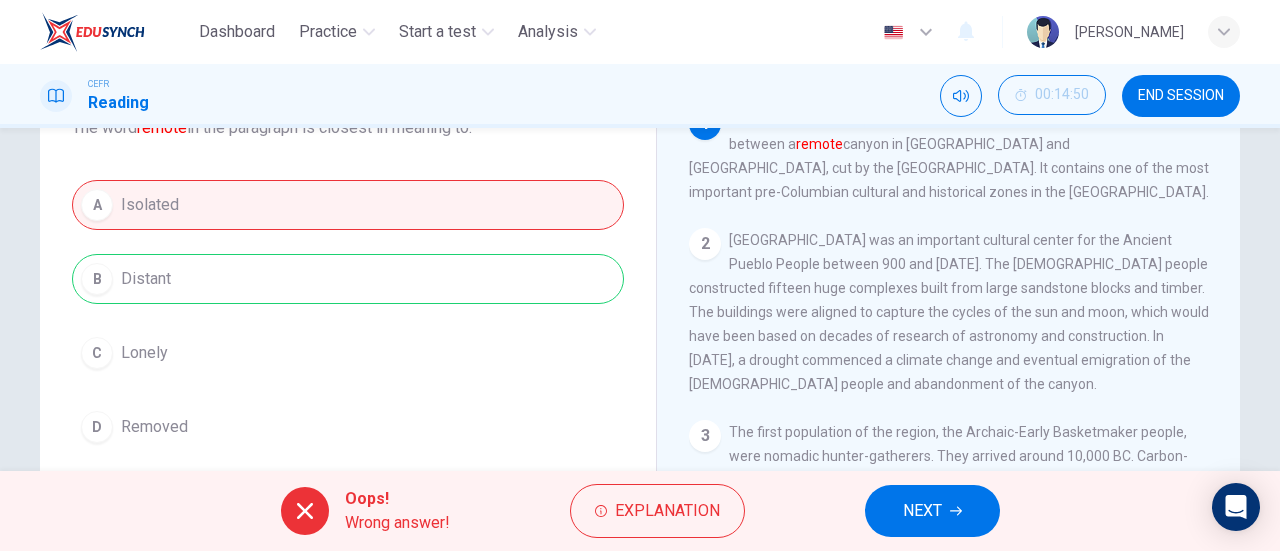 click on "NEXT" at bounding box center [932, 511] 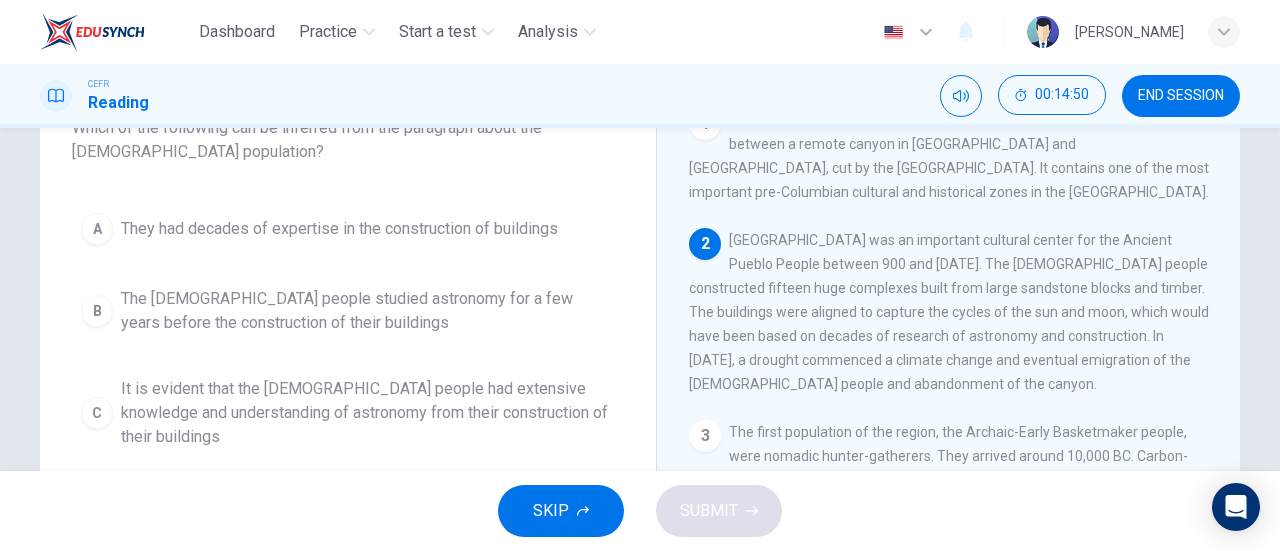 scroll, scrollTop: 97, scrollLeft: 0, axis: vertical 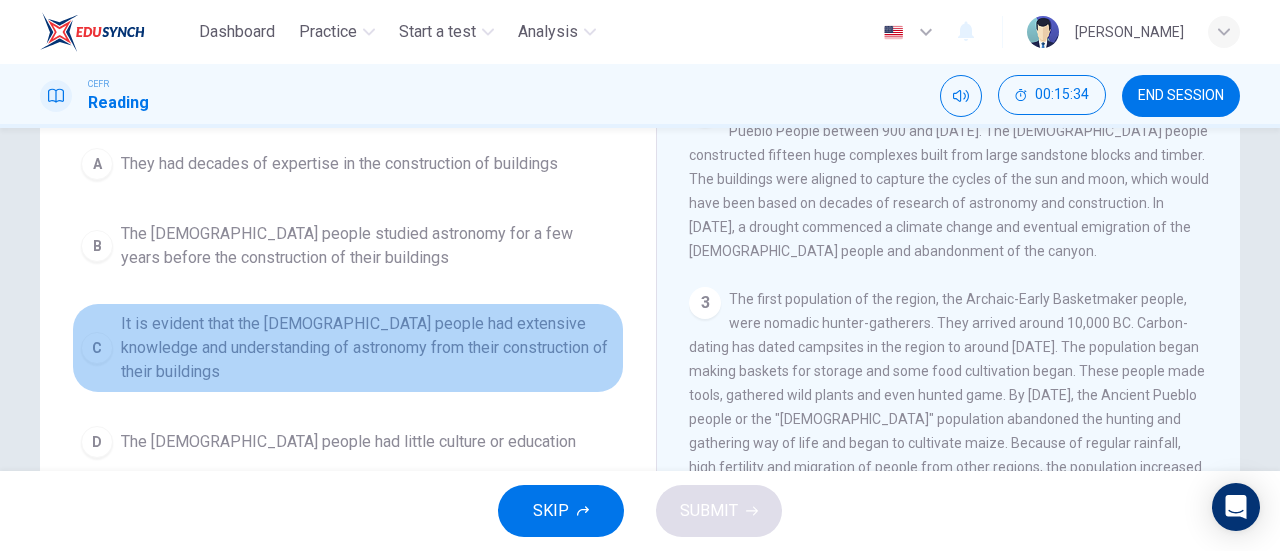 click on "It is evident that the Chacoan people had extensive knowledge and understanding of astronomy from their construction of their buildings" at bounding box center (368, 348) 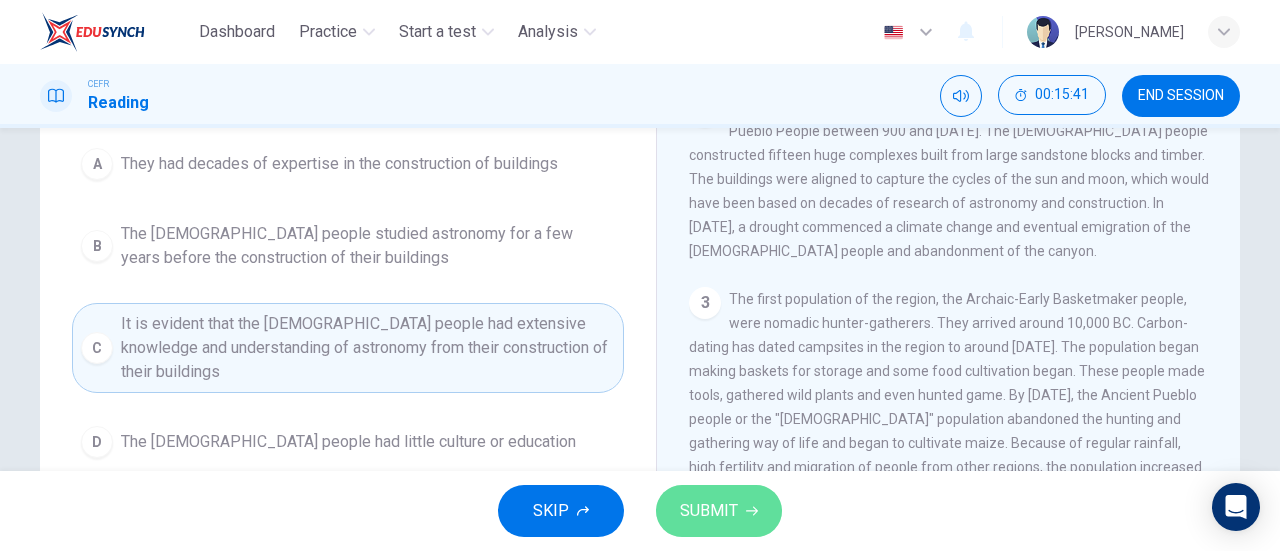 click on "SUBMIT" at bounding box center [709, 511] 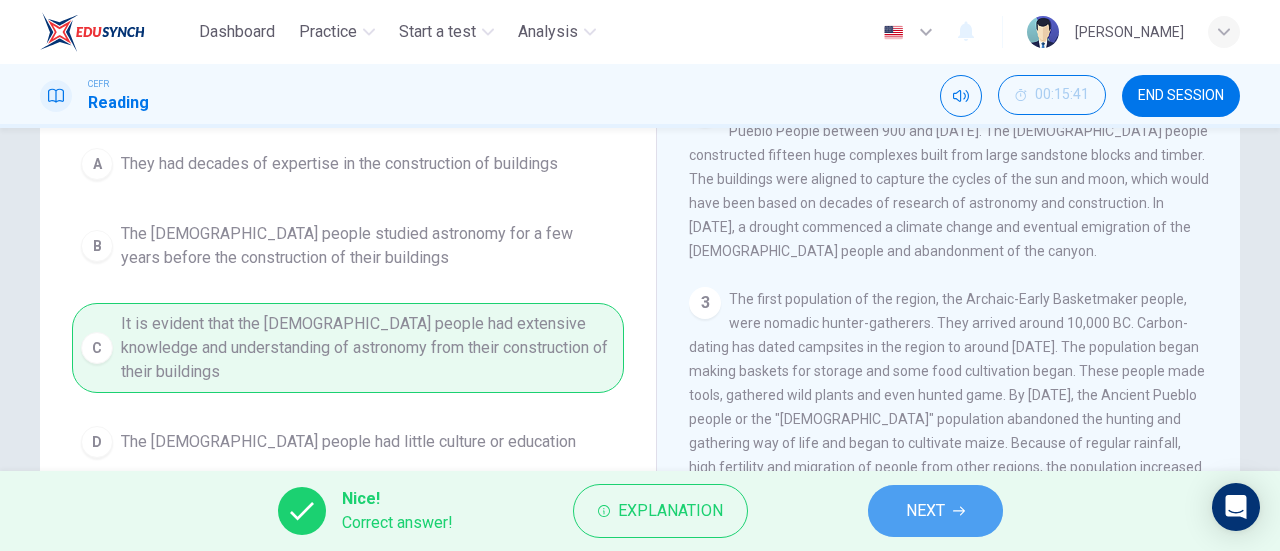 click on "NEXT" at bounding box center [935, 511] 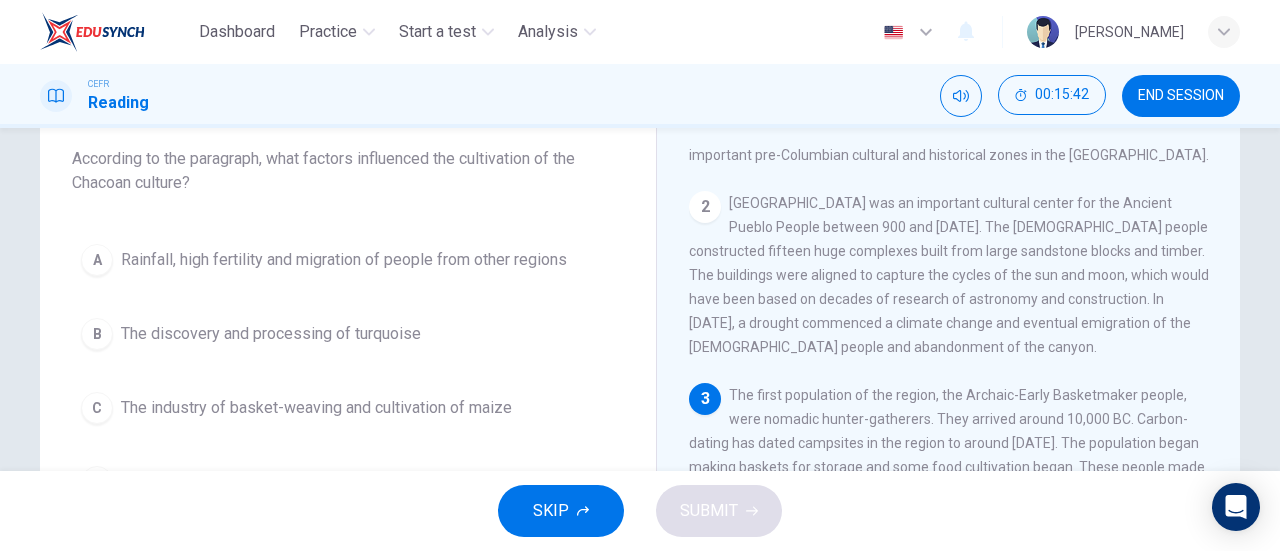 scroll, scrollTop: 117, scrollLeft: 0, axis: vertical 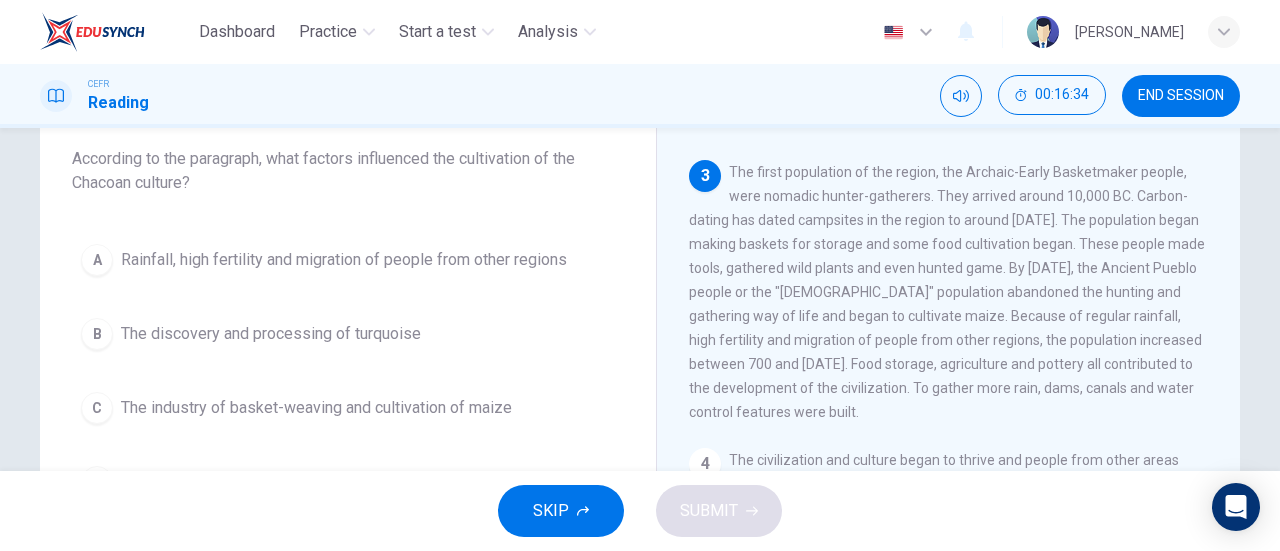 click on "Question 16 According to the paragraph, what factors influenced the cultivation of the Chacoan culture? A Rainfall, high fertility and migration of people from other regions B The discovery and processing of turquoise C The industry of basket-weaving and cultivation of maize D An ideal climate of heavy rainfall" at bounding box center (348, 299) 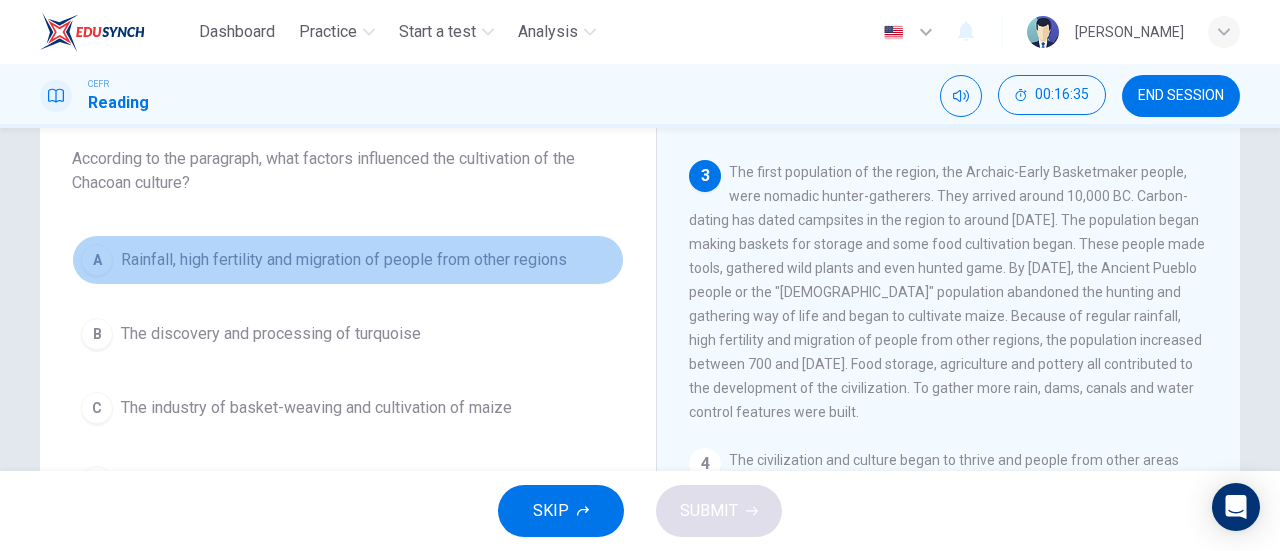 click on "Rainfall, high fertility and migration of people from other regions" at bounding box center (344, 260) 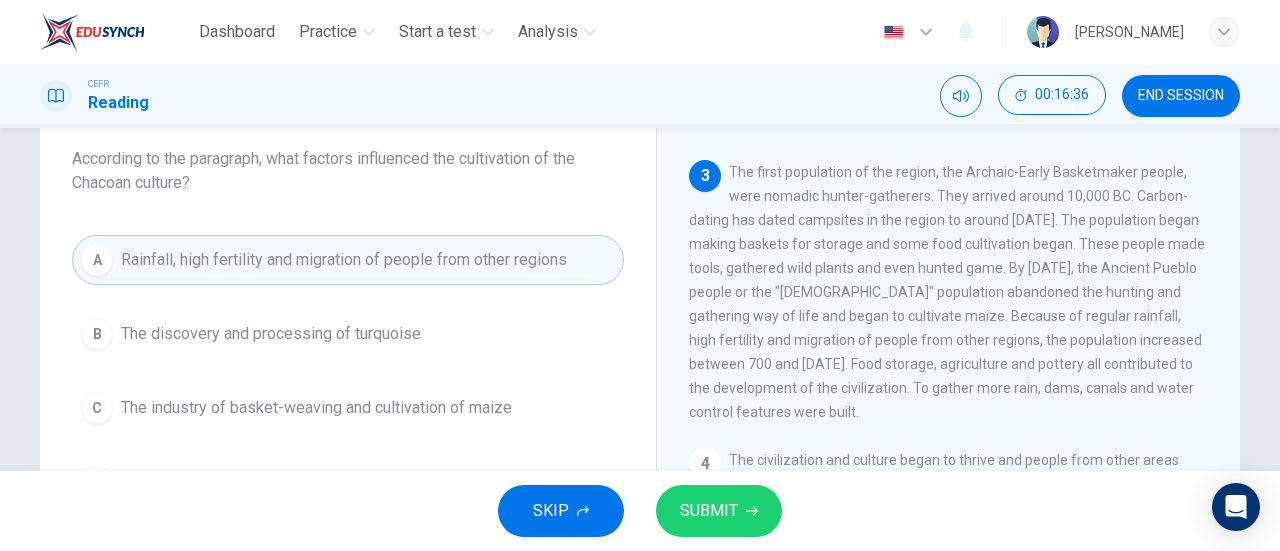 click on "SUBMIT" at bounding box center (719, 511) 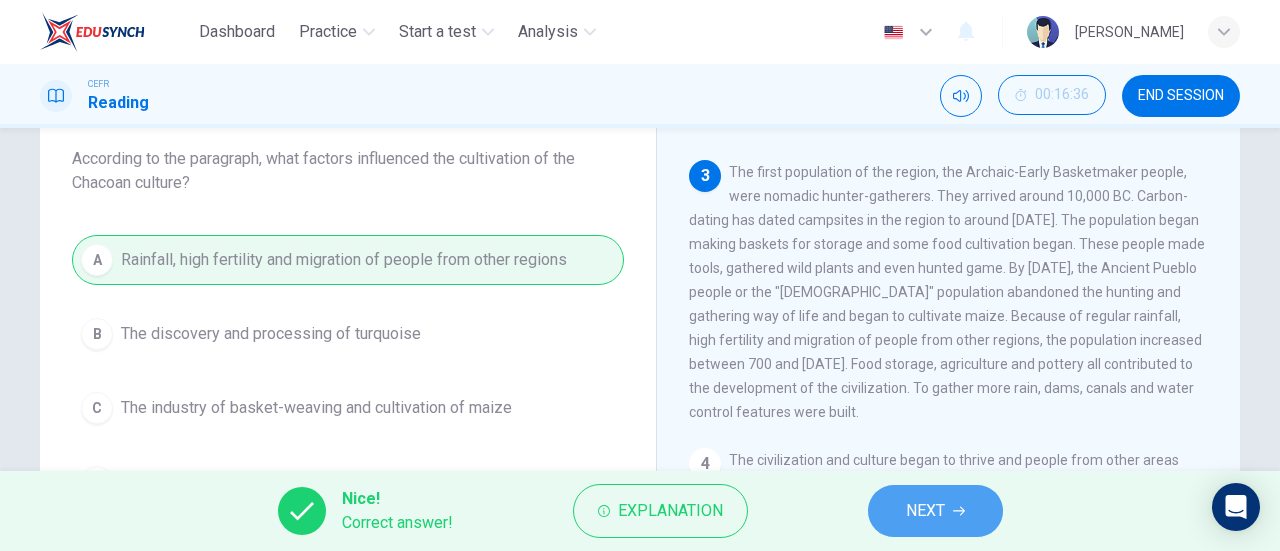 click on "NEXT" at bounding box center [925, 511] 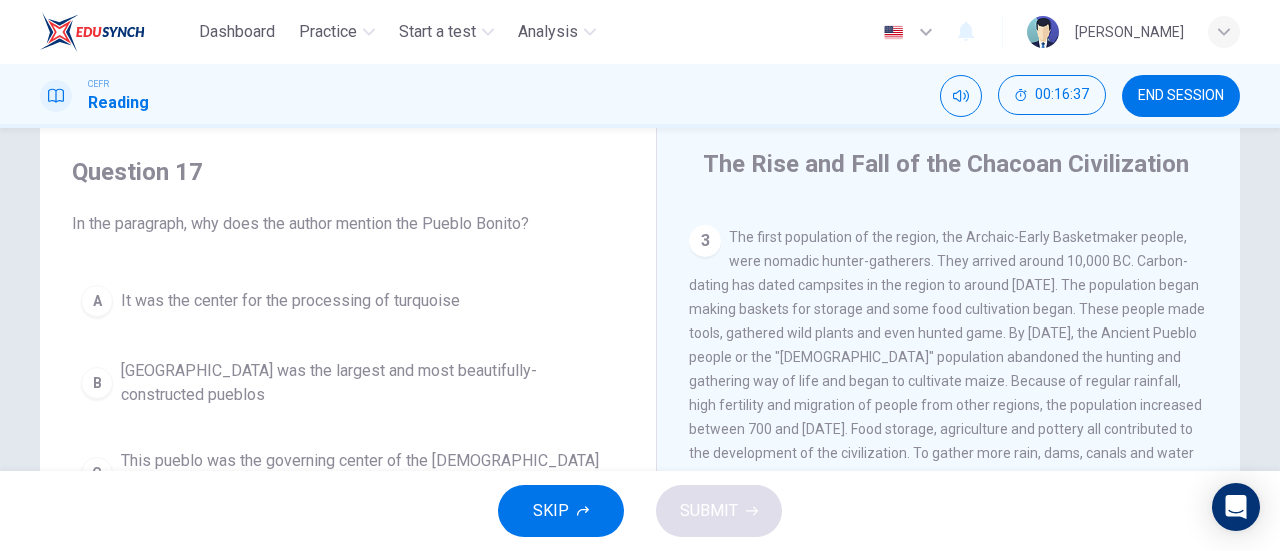 scroll, scrollTop: 87, scrollLeft: 0, axis: vertical 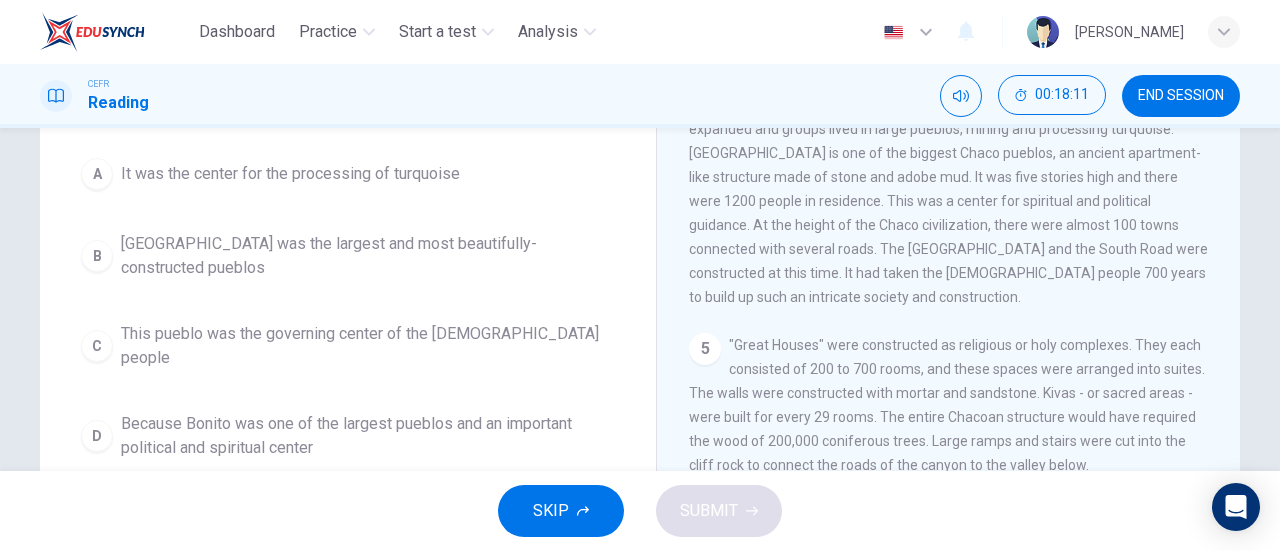 click on "Question 17 In the paragraph, why does the author mention the Pueblo Bonito? A It was the center for the processing of turquoise B Pueblo Bonito was the largest and most beautifully-constructed pueblos C This pueblo was the governing center of the Chacoan people D Because Bonito was one of the largest pueblos and an important political and spiritual center" at bounding box center [348, 249] 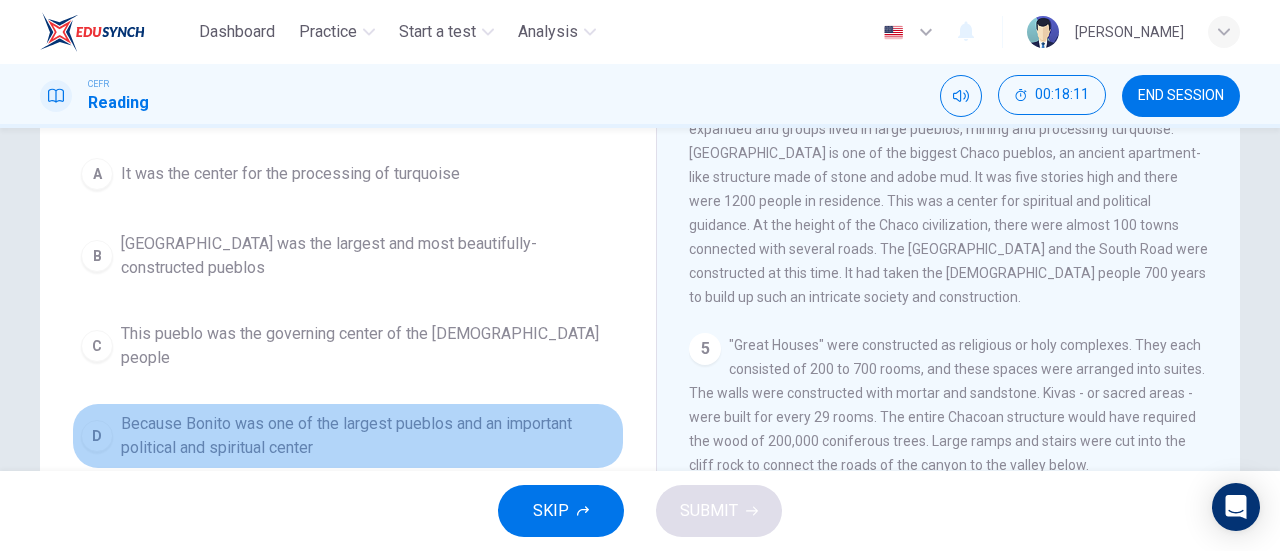 click on "Because Bonito was one of the largest pueblos and an important political and spiritual center" at bounding box center [368, 436] 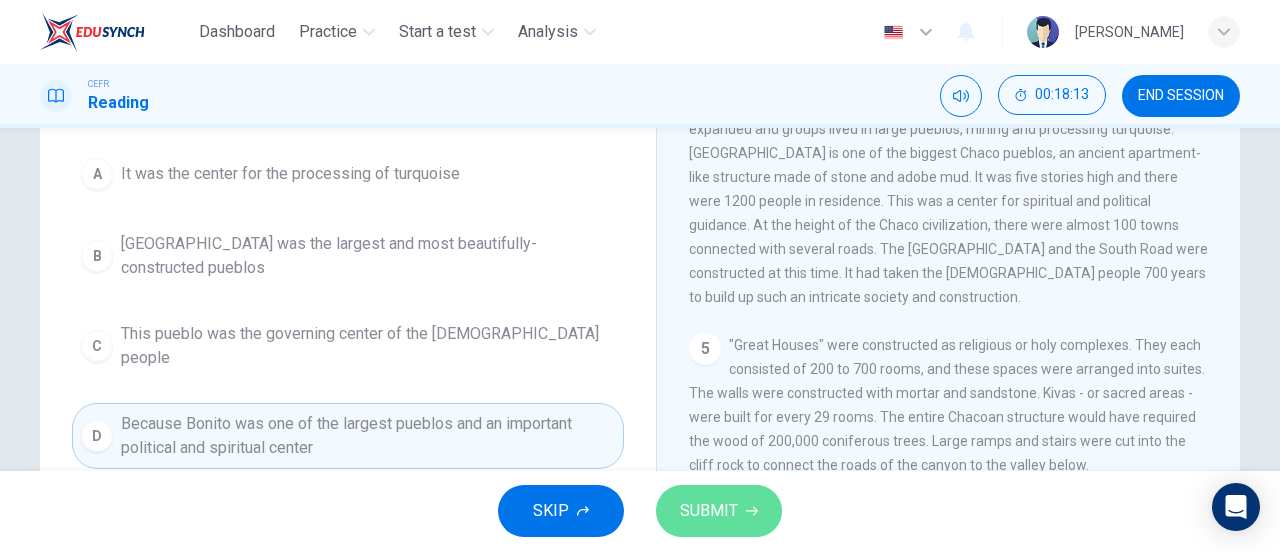 click on "SUBMIT" at bounding box center (719, 511) 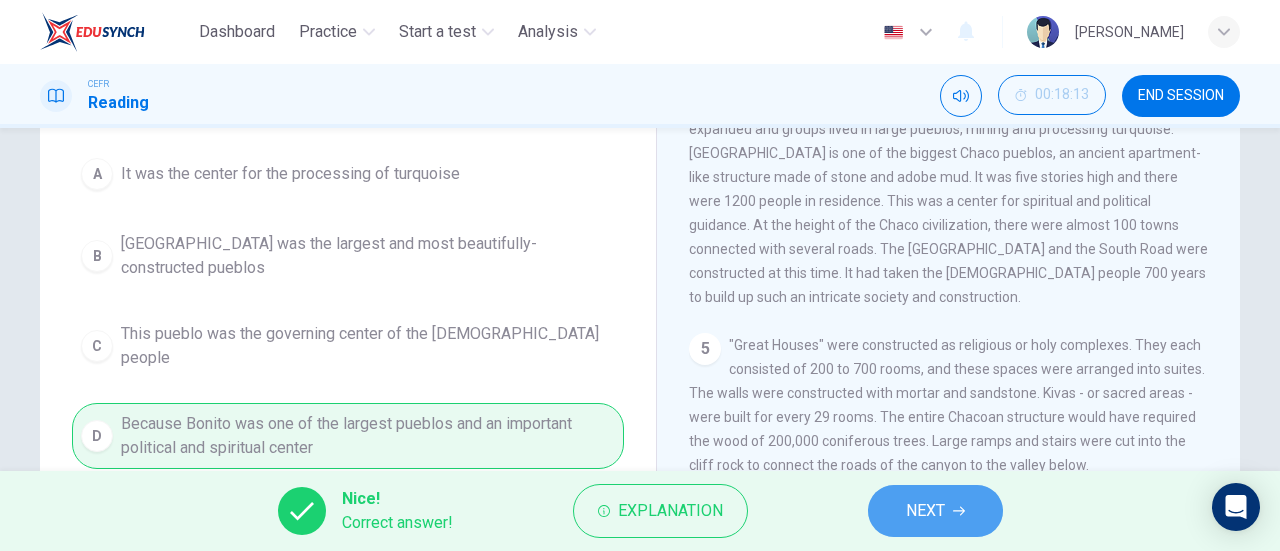 click on "NEXT" at bounding box center (935, 511) 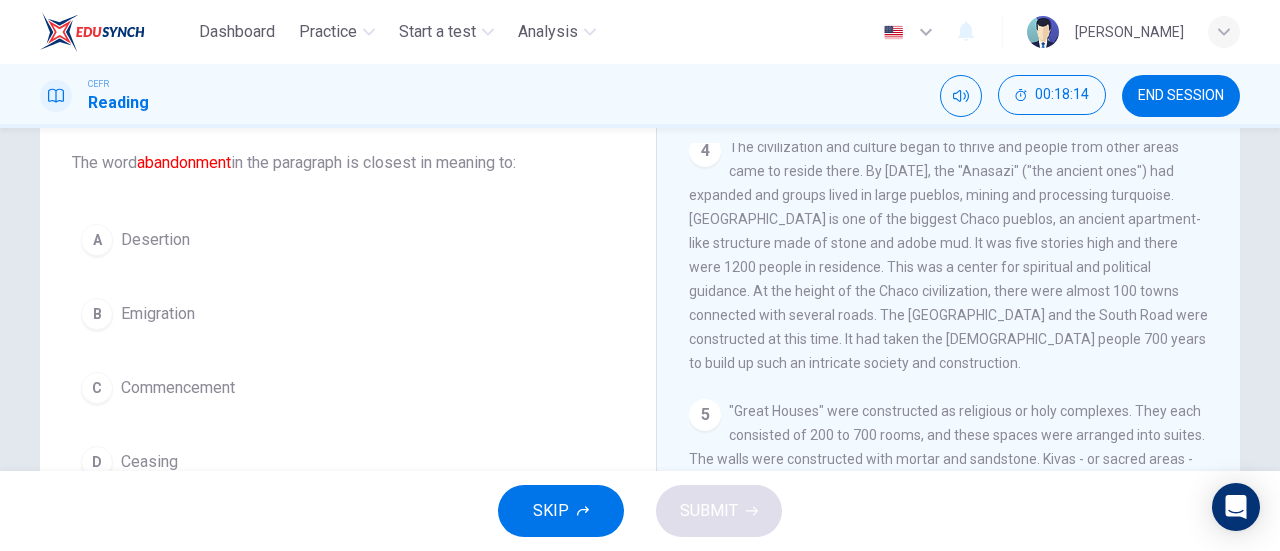 scroll, scrollTop: 143, scrollLeft: 0, axis: vertical 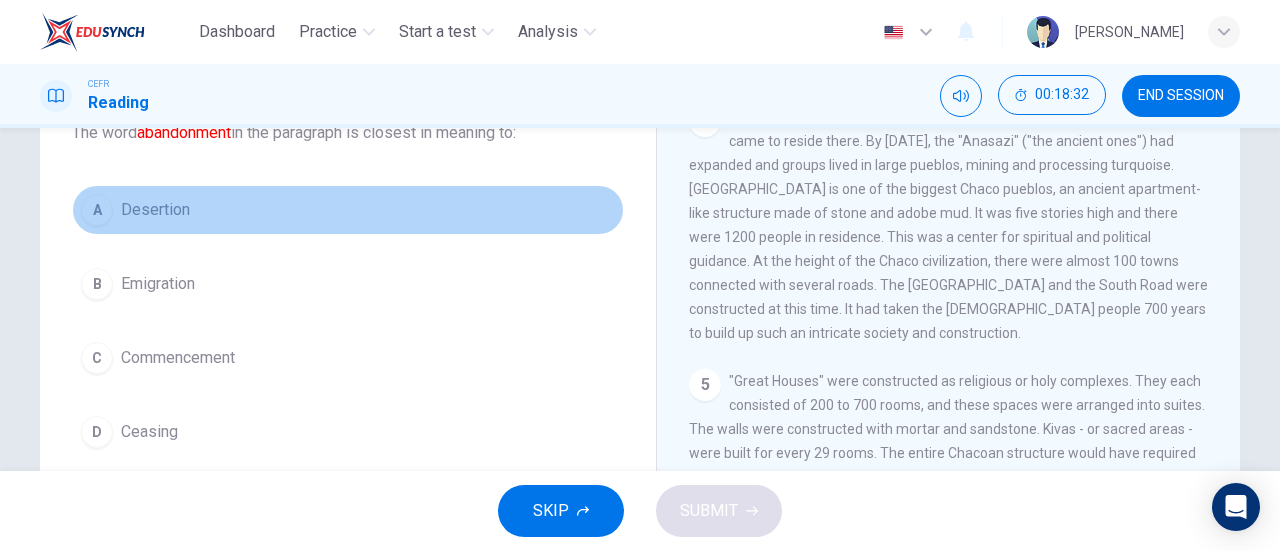 click on "A Desertion" at bounding box center (348, 210) 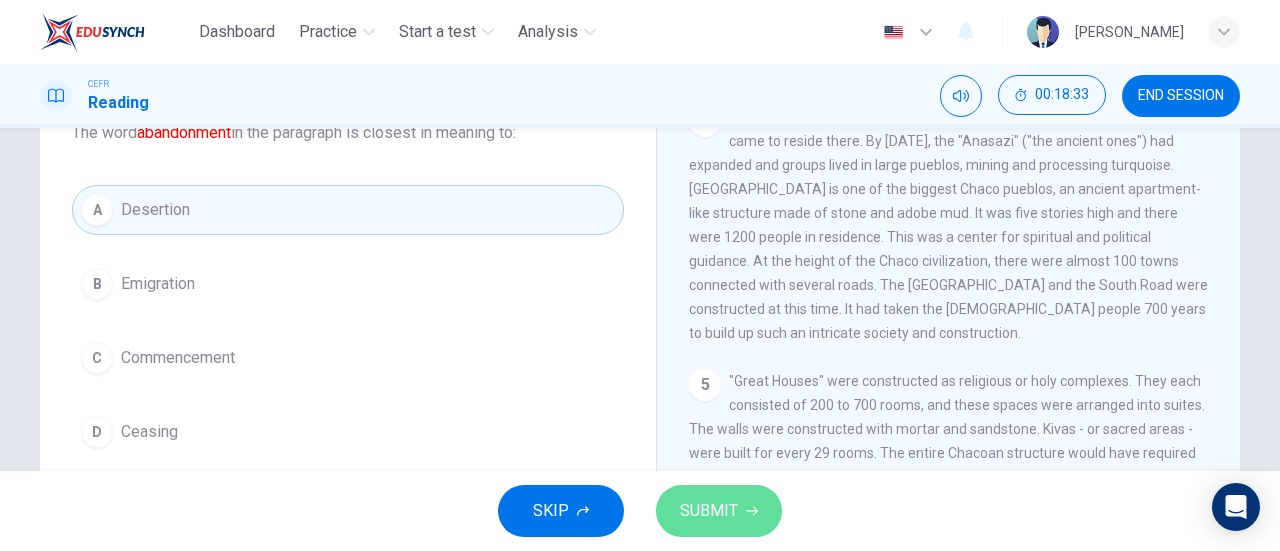click on "SUBMIT" at bounding box center (709, 511) 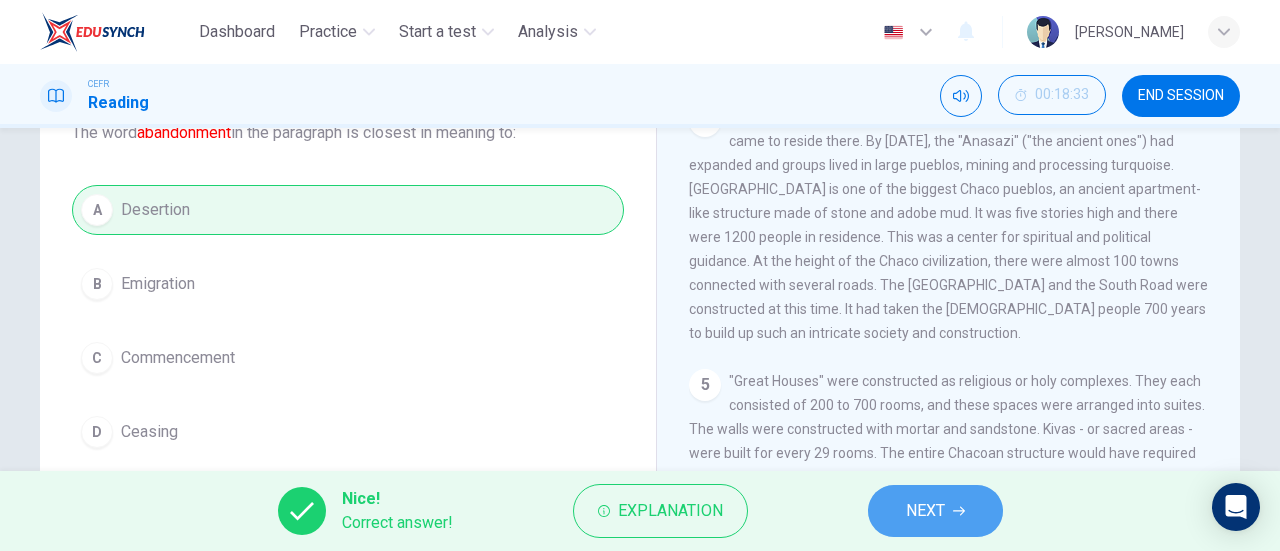 click on "NEXT" at bounding box center [935, 511] 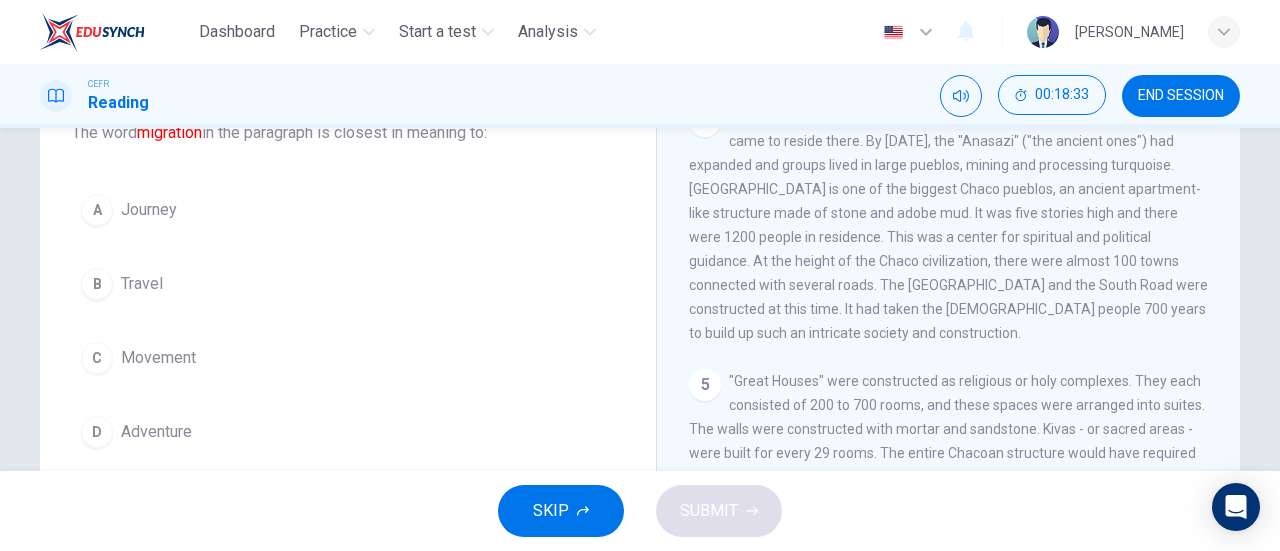 scroll, scrollTop: 139, scrollLeft: 0, axis: vertical 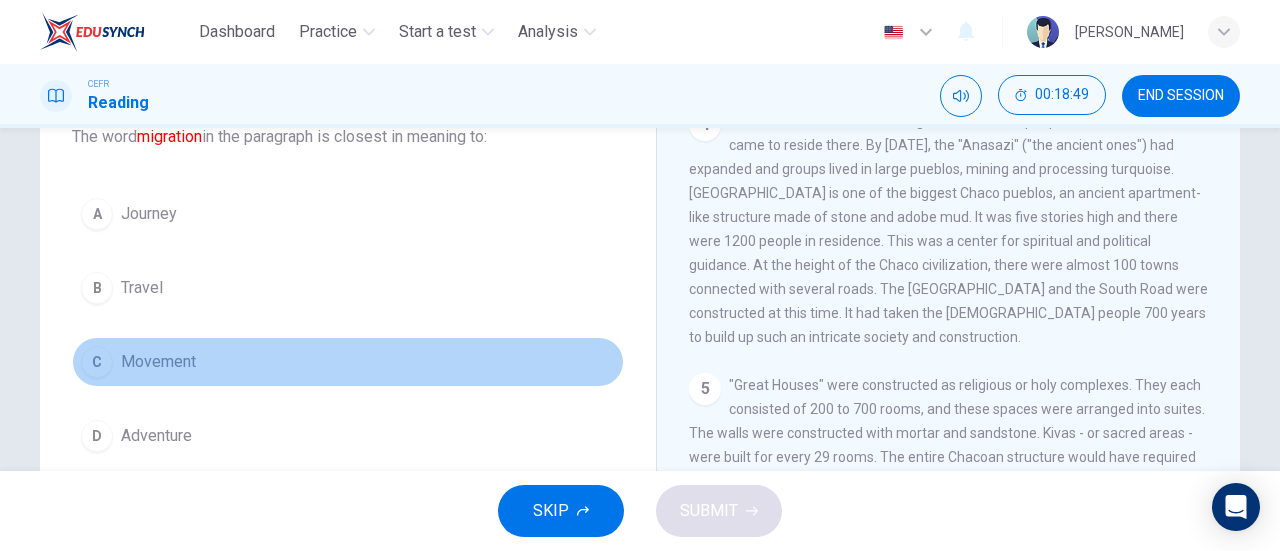 click on "C Movement" at bounding box center (348, 362) 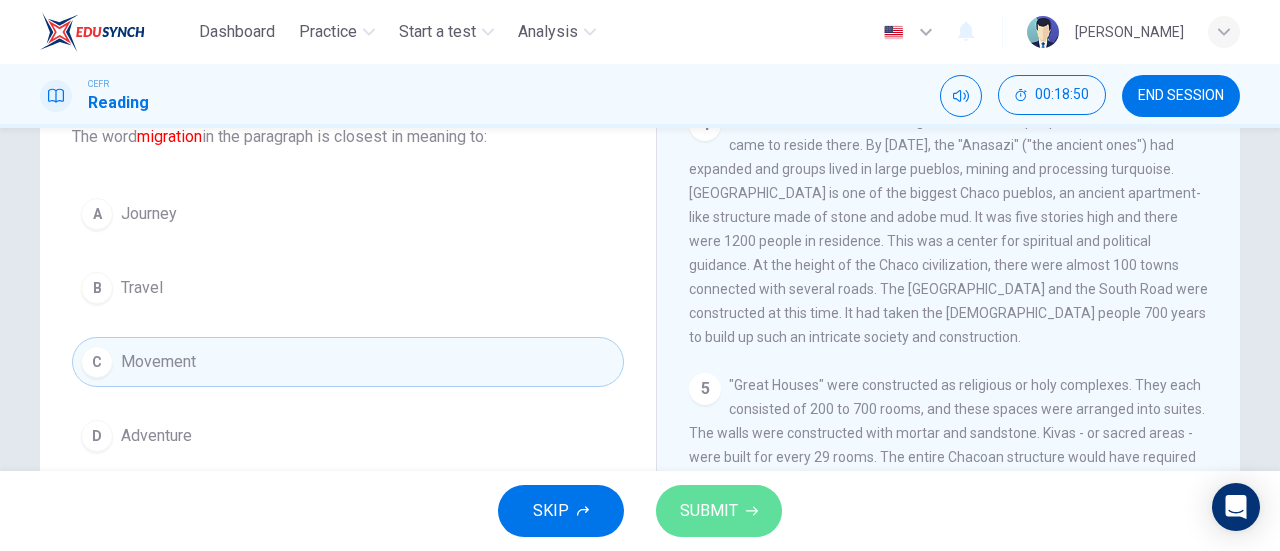 click on "SUBMIT" at bounding box center (709, 511) 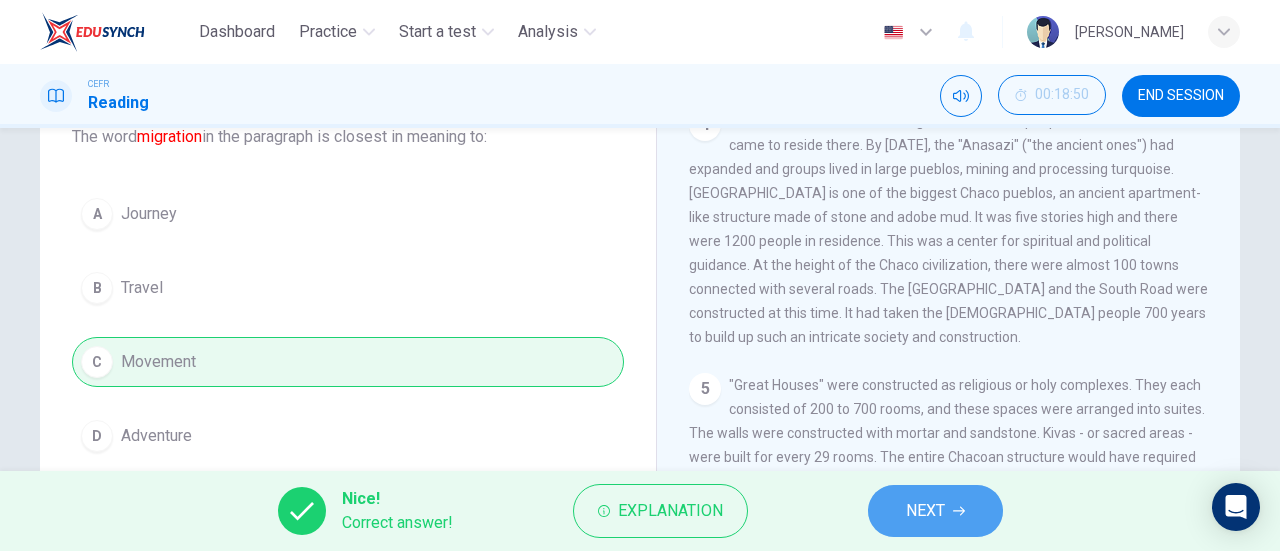 click on "NEXT" at bounding box center [935, 511] 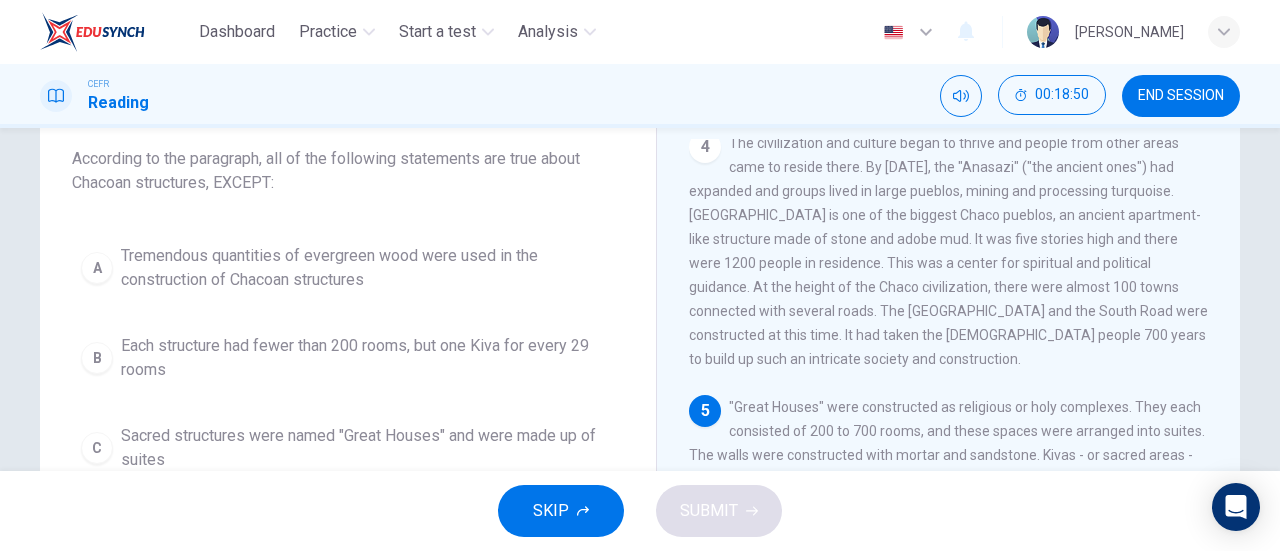 scroll, scrollTop: 115, scrollLeft: 0, axis: vertical 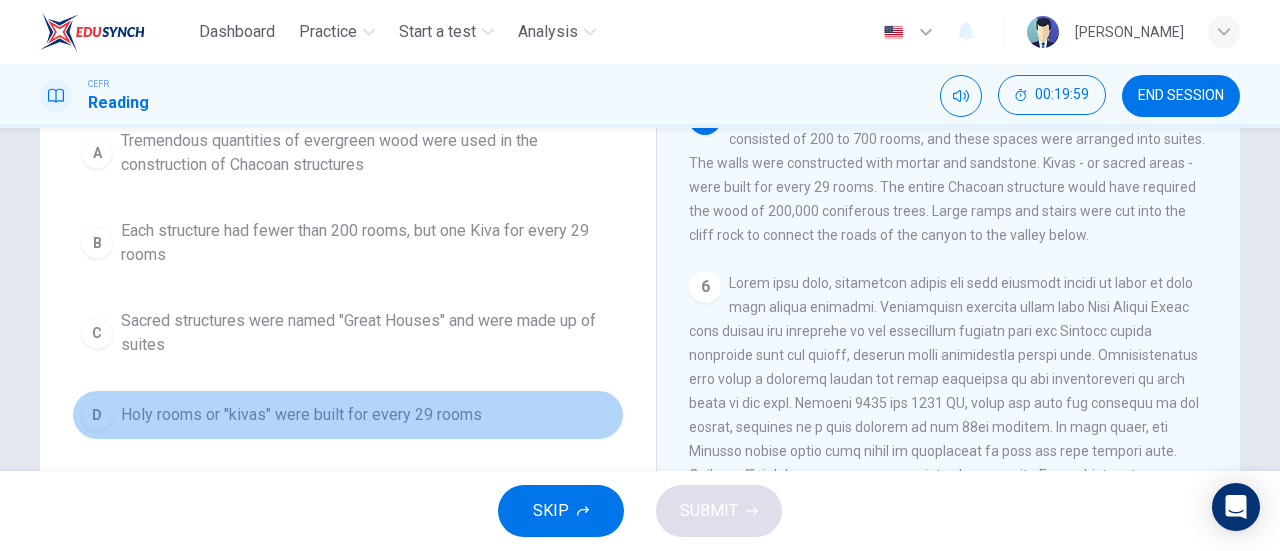 click on "D Holy rooms or "kivas" were built for every 29 rooms" at bounding box center (348, 415) 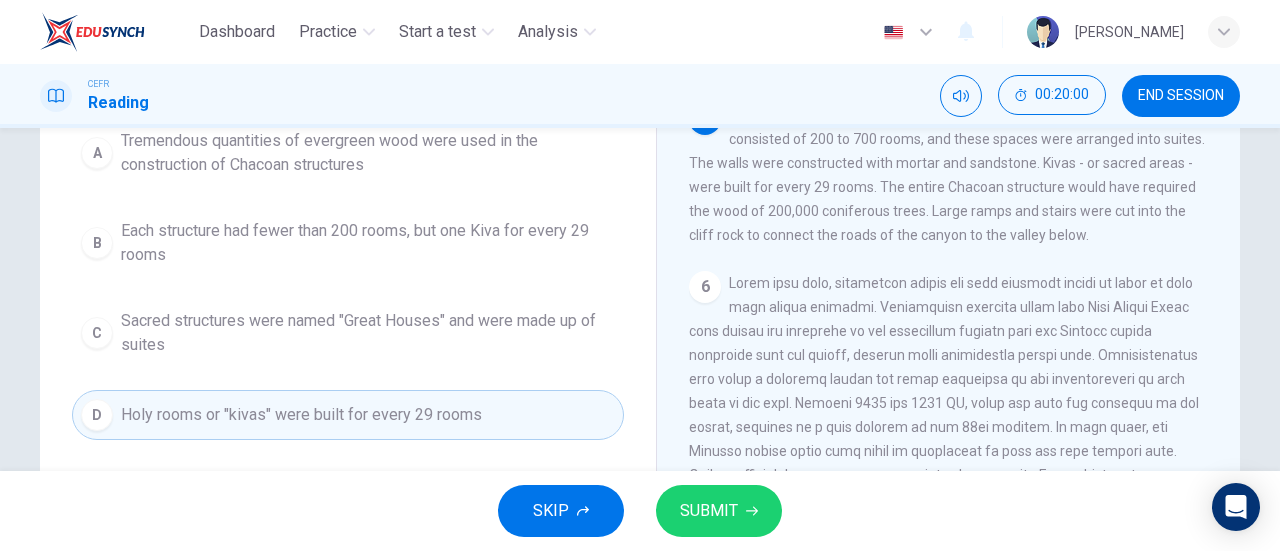 click on "SUBMIT" at bounding box center (709, 511) 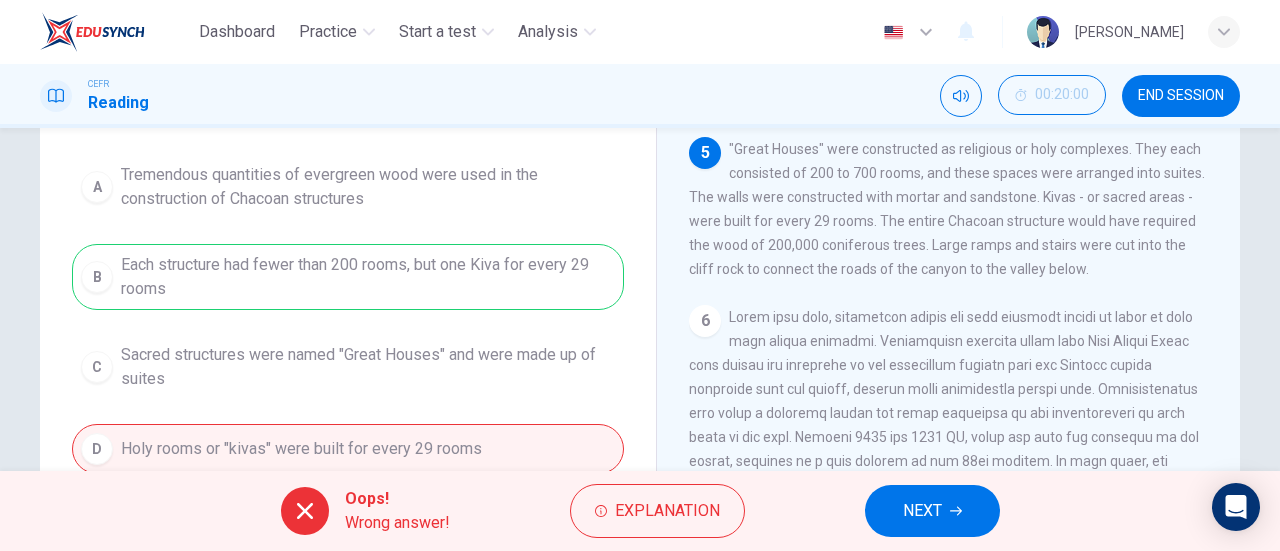 scroll, scrollTop: 197, scrollLeft: 0, axis: vertical 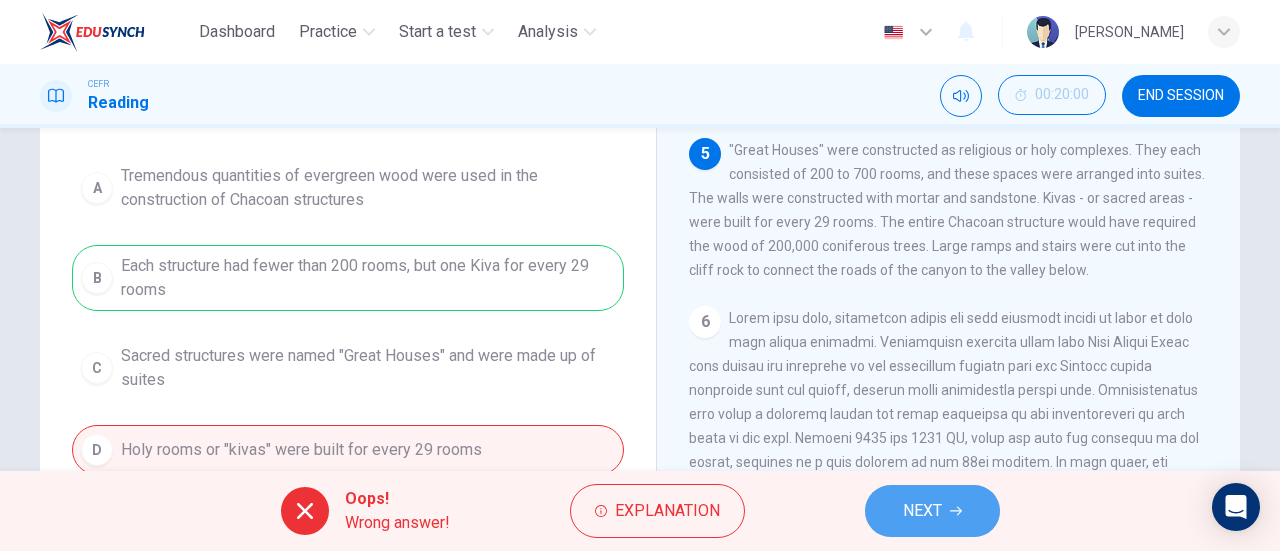 click on "NEXT" at bounding box center [932, 511] 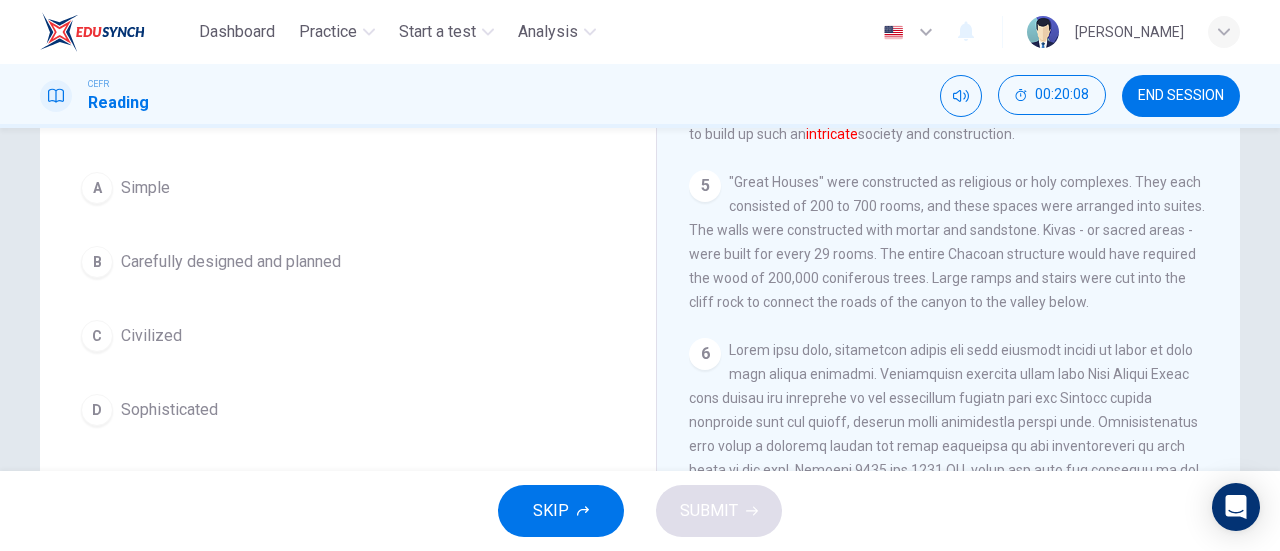scroll, scrollTop: 166, scrollLeft: 0, axis: vertical 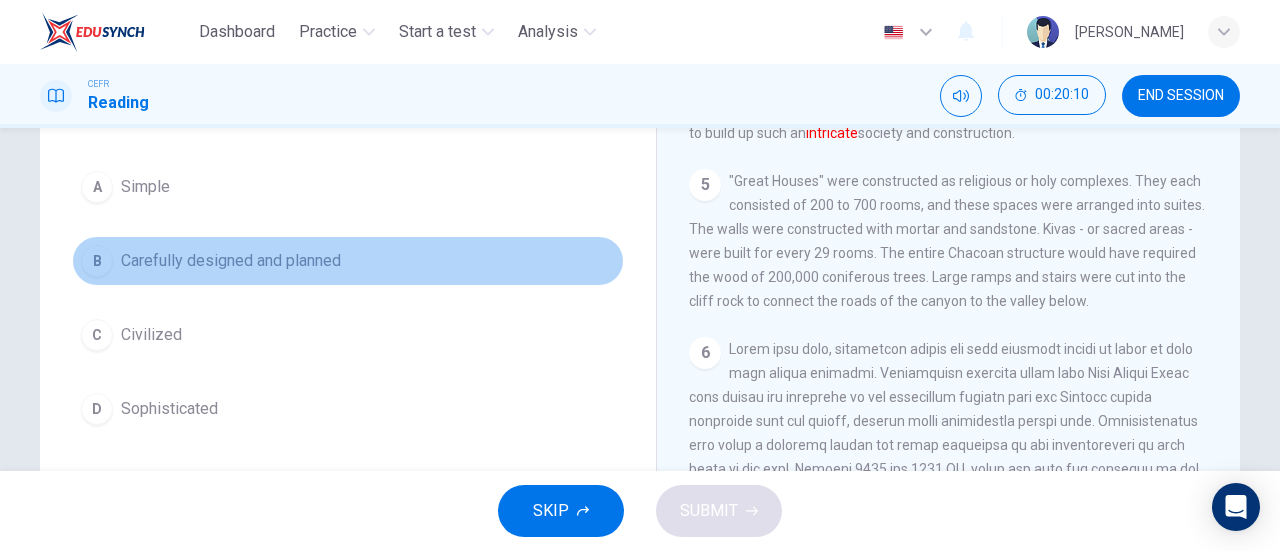 click on "B Carefully designed and planned" at bounding box center [348, 261] 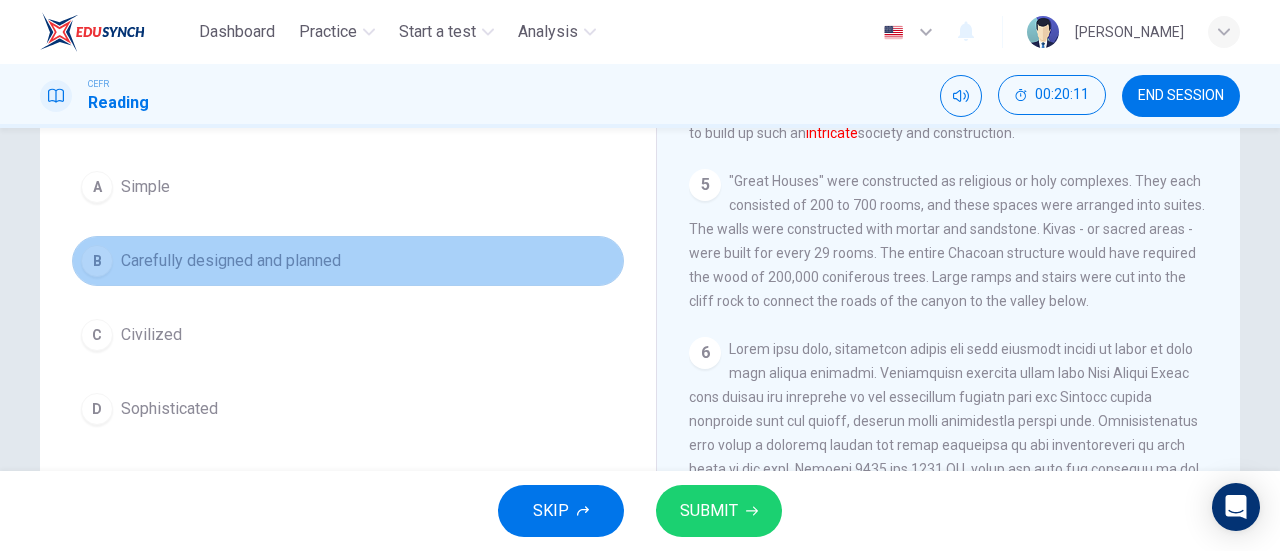 click on "B Carefully designed and planned" at bounding box center (348, 261) 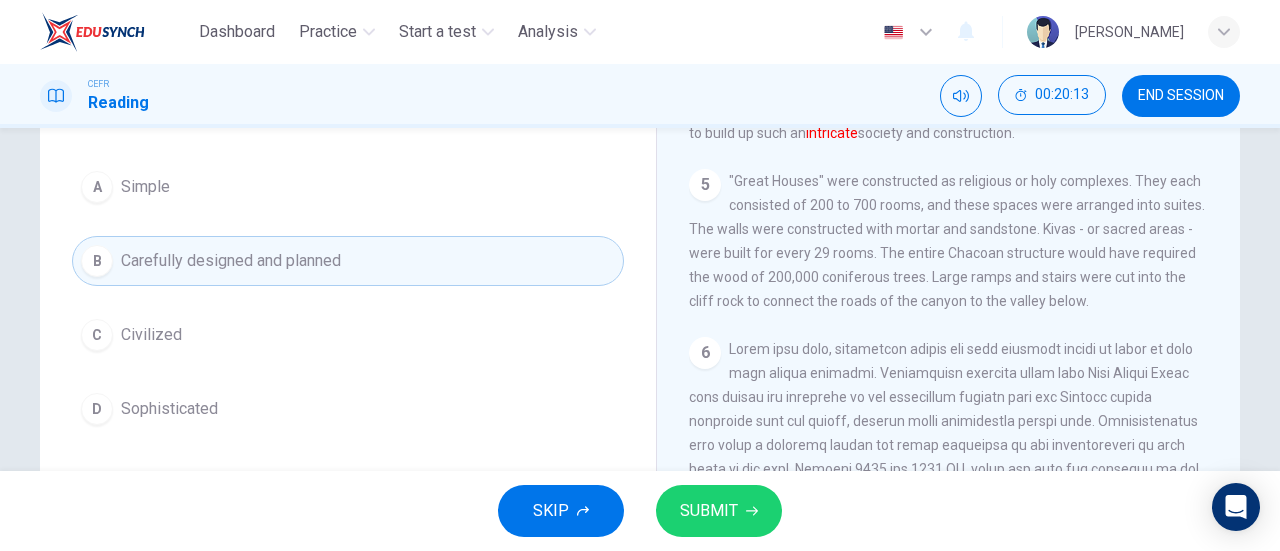 drag, startPoint x: 749, startPoint y: 543, endPoint x: 735, endPoint y: 517, distance: 29.529646 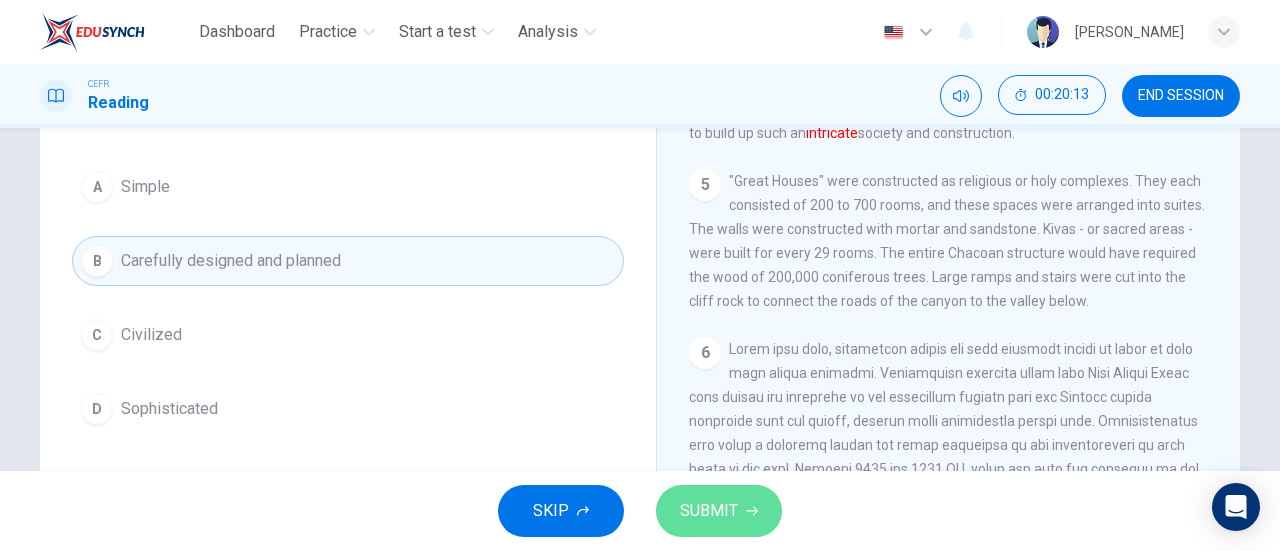 click on "SUBMIT" at bounding box center [709, 511] 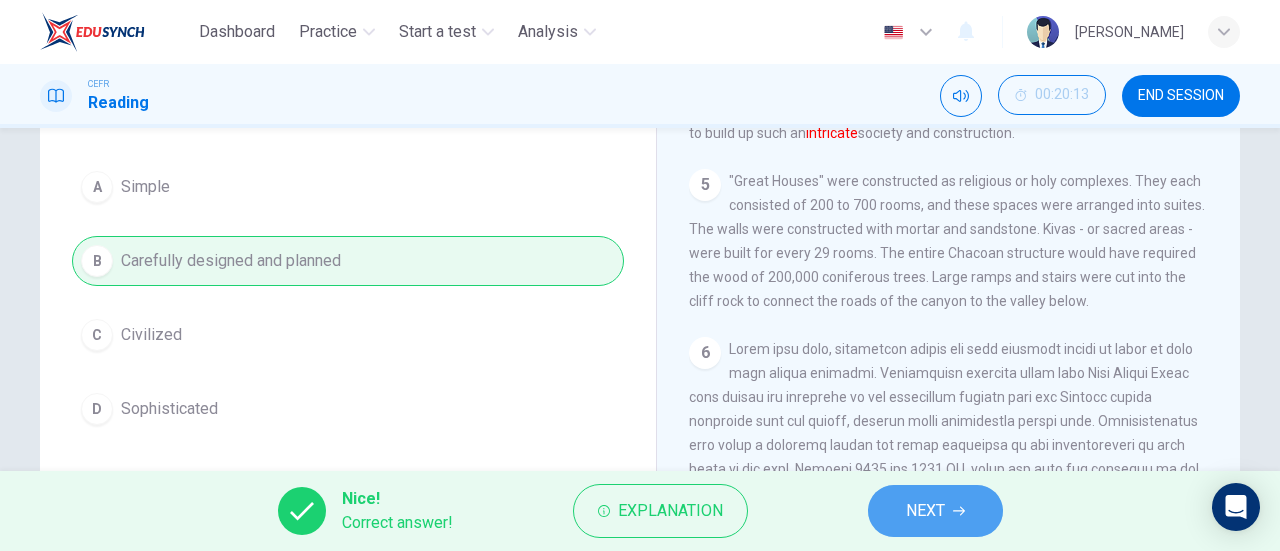 click on "NEXT" at bounding box center [935, 511] 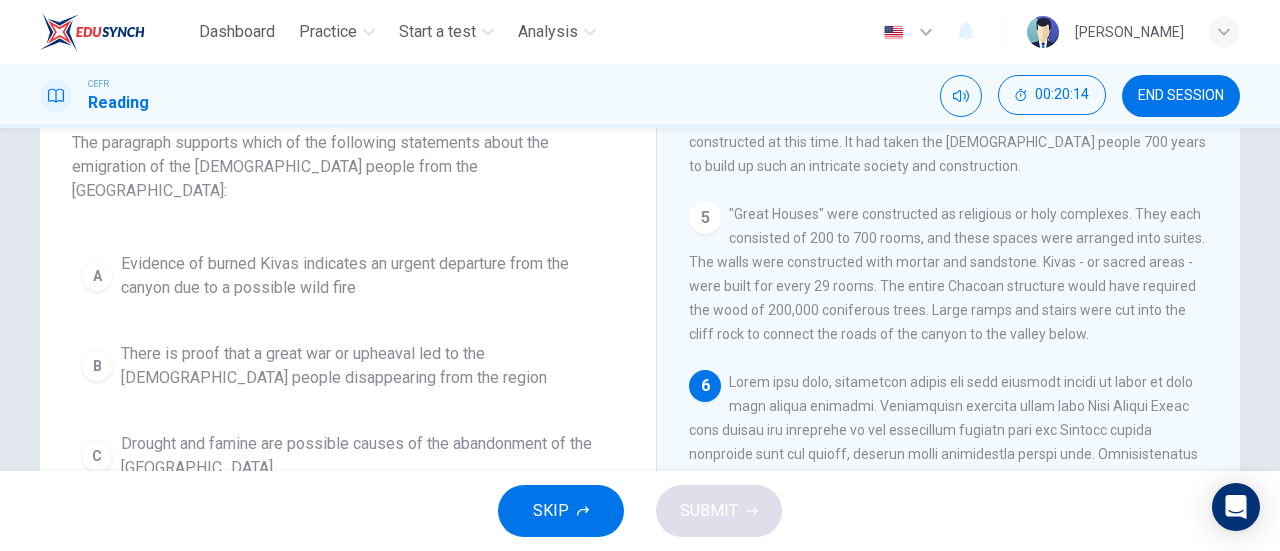 scroll, scrollTop: 96, scrollLeft: 0, axis: vertical 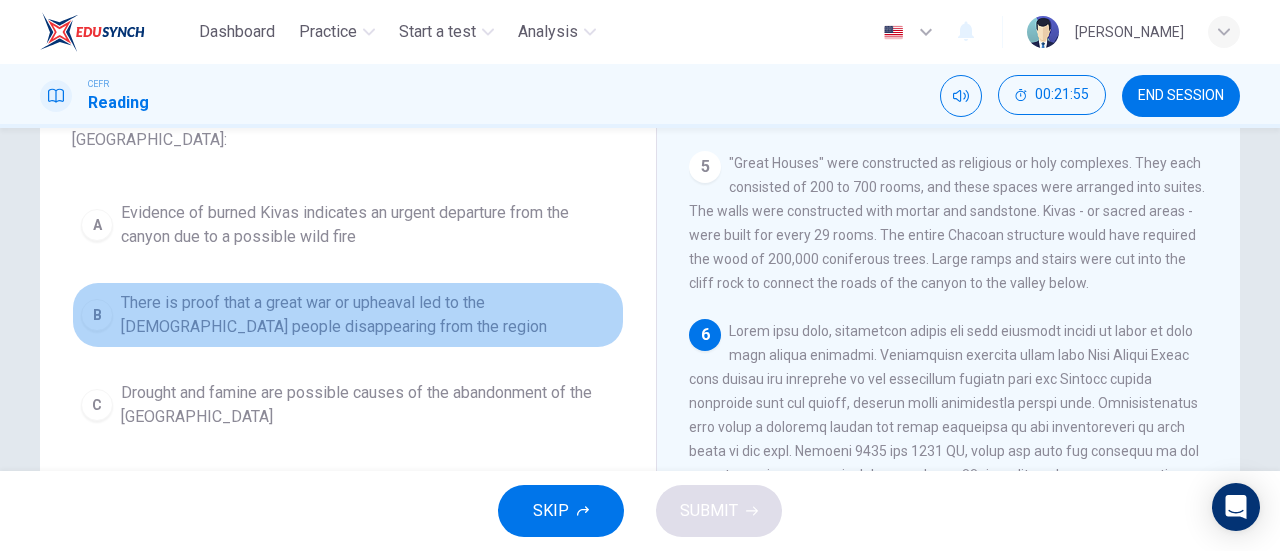 click on "There is proof that a great war or upheaval led to the Anasazi people disappearing from the region" at bounding box center (368, 315) 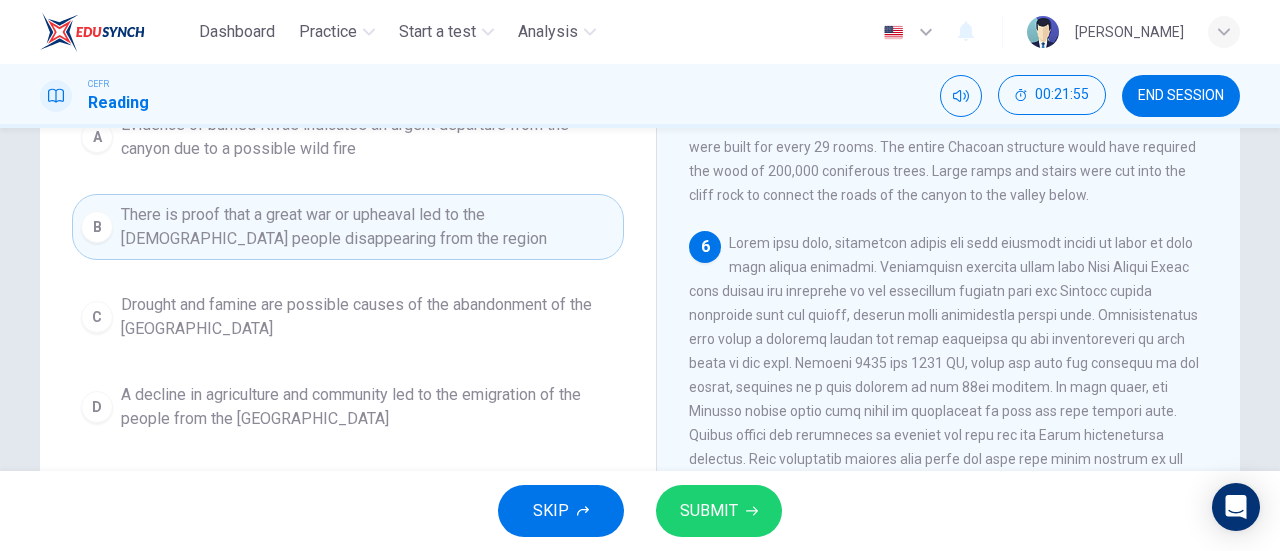 scroll, scrollTop: 273, scrollLeft: 0, axis: vertical 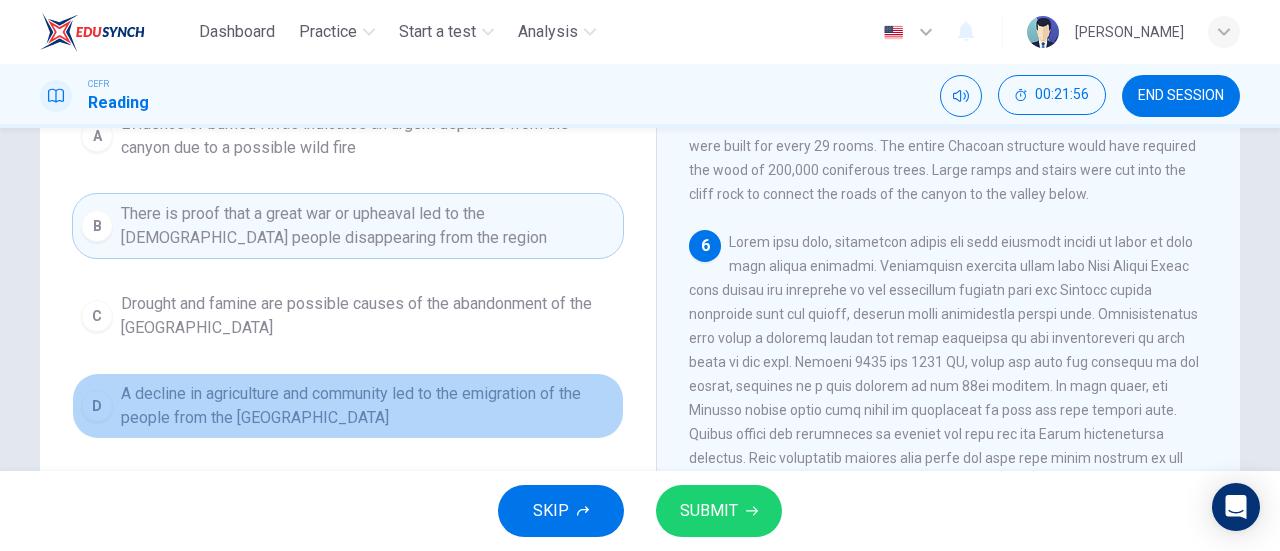 click on "A decline in agriculture and community led to the emigration of the people from the Sand Canyon" at bounding box center [368, 406] 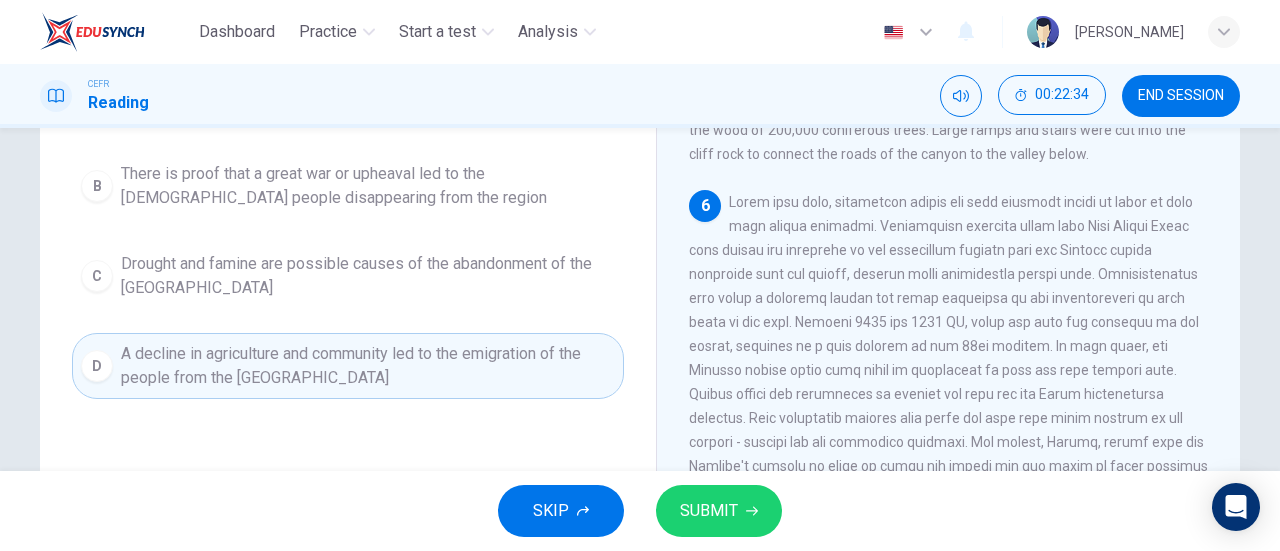 scroll, scrollTop: 314, scrollLeft: 0, axis: vertical 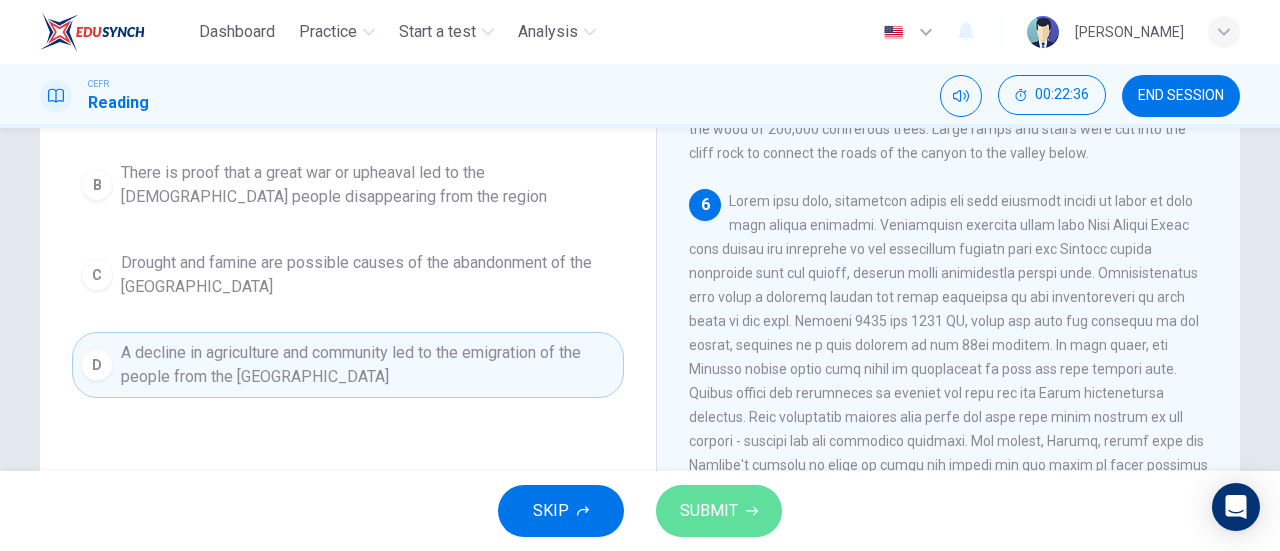 click on "SUBMIT" at bounding box center (719, 511) 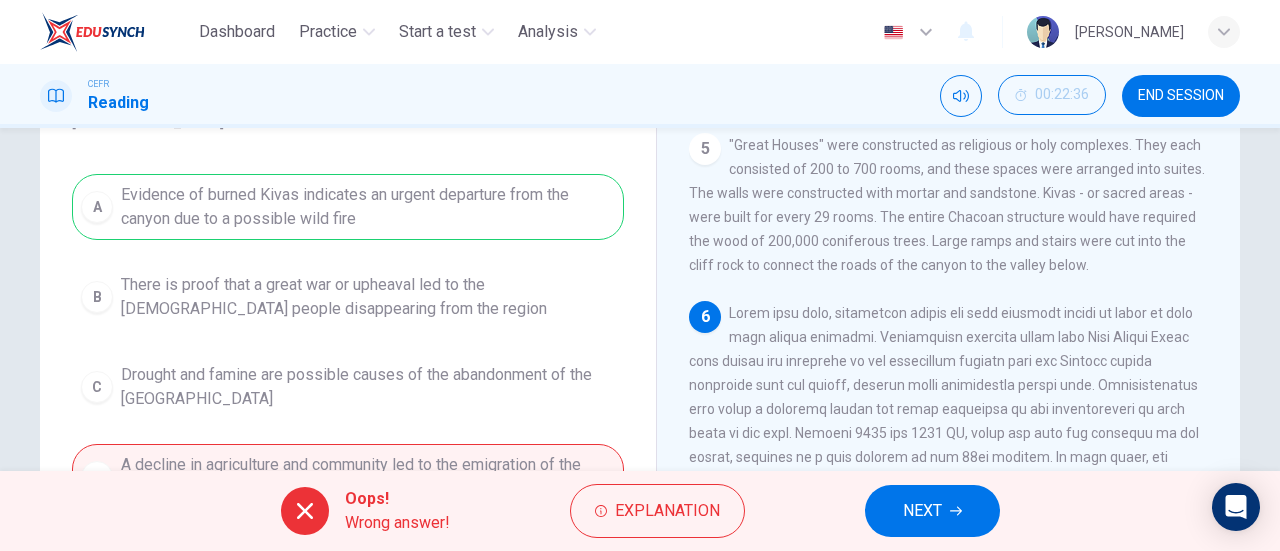 scroll, scrollTop: 75, scrollLeft: 0, axis: vertical 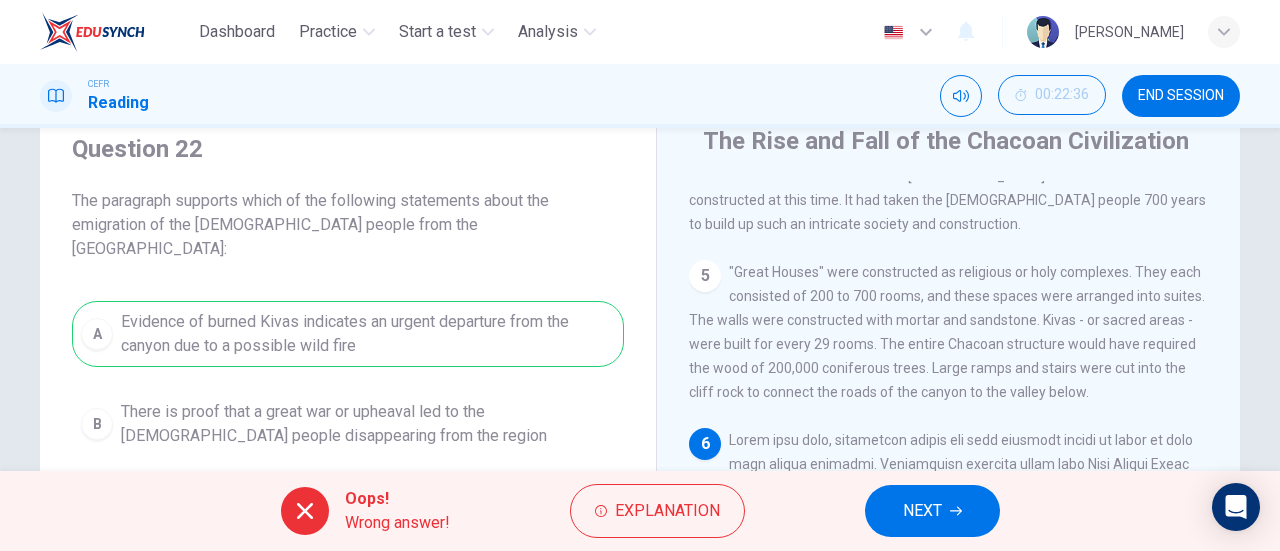 drag, startPoint x: 912, startPoint y: 539, endPoint x: 896, endPoint y: 518, distance: 26.400757 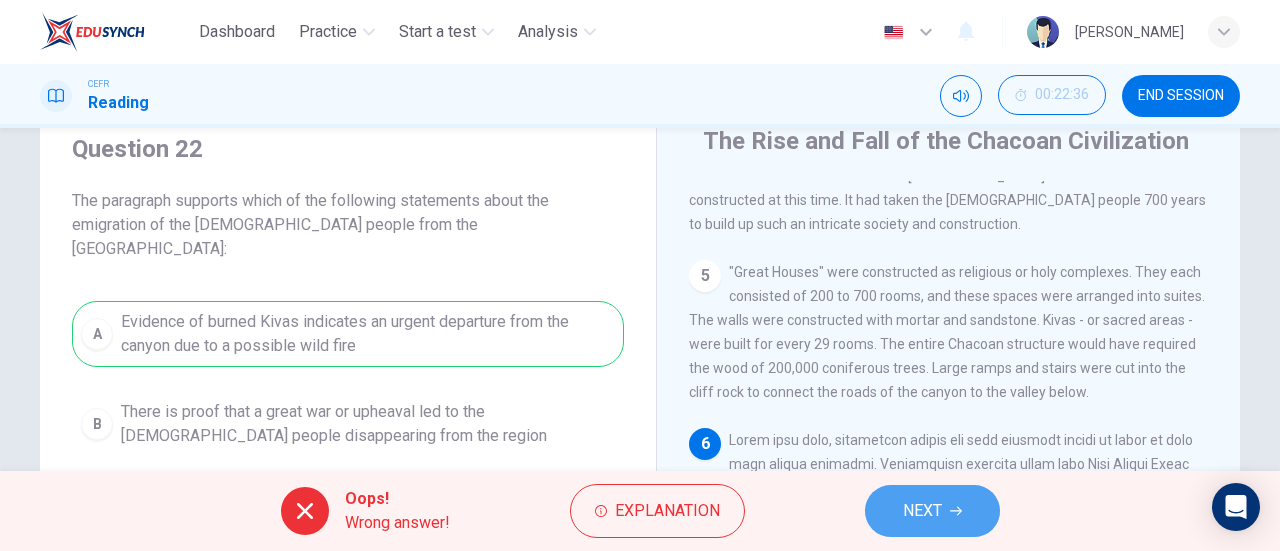 click on "NEXT" at bounding box center (932, 511) 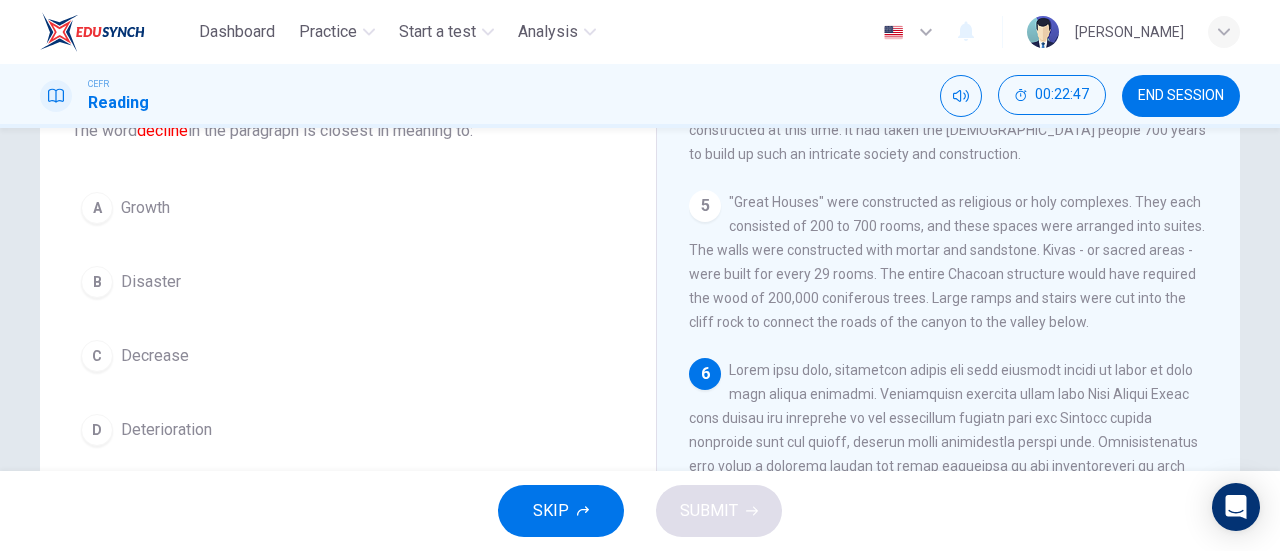 scroll, scrollTop: 141, scrollLeft: 0, axis: vertical 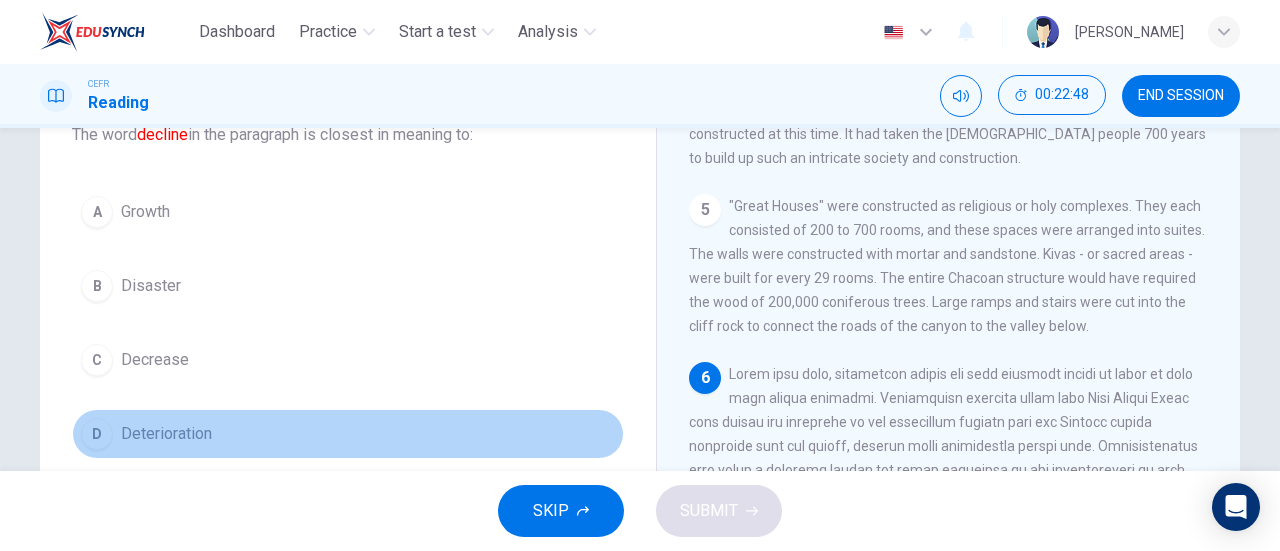 click on "D Deterioration" at bounding box center (348, 434) 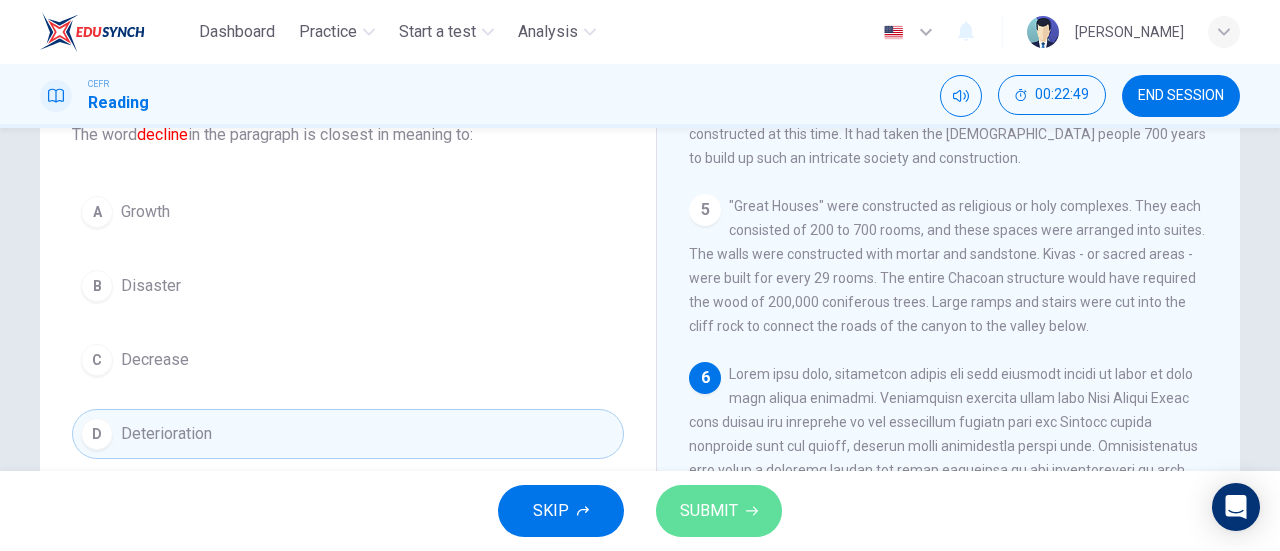 click on "SUBMIT" at bounding box center (719, 511) 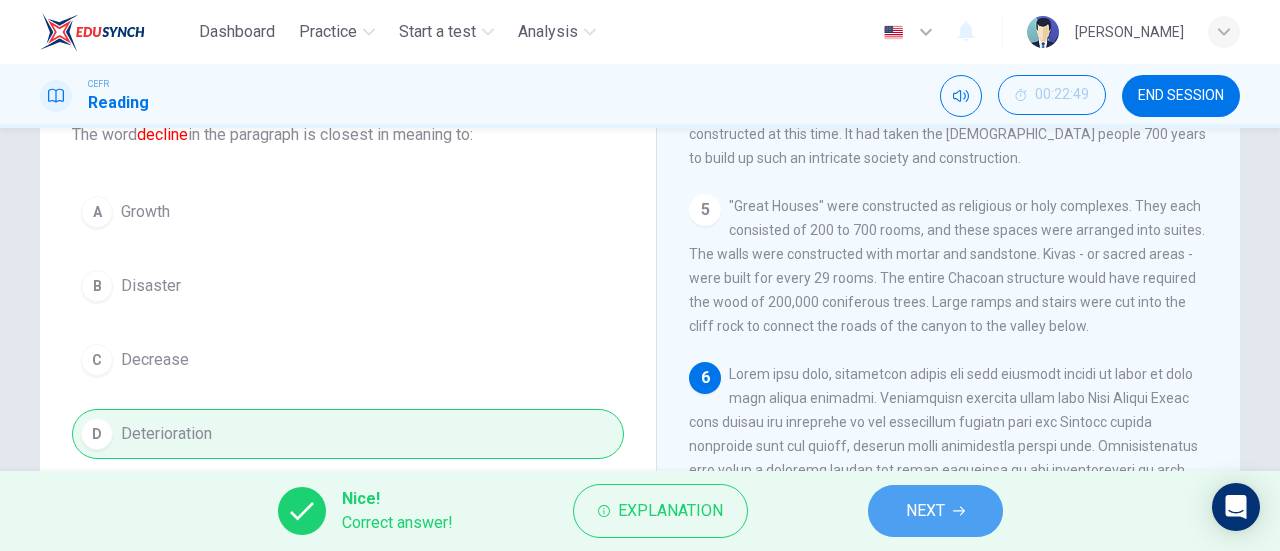 click on "NEXT" at bounding box center (935, 511) 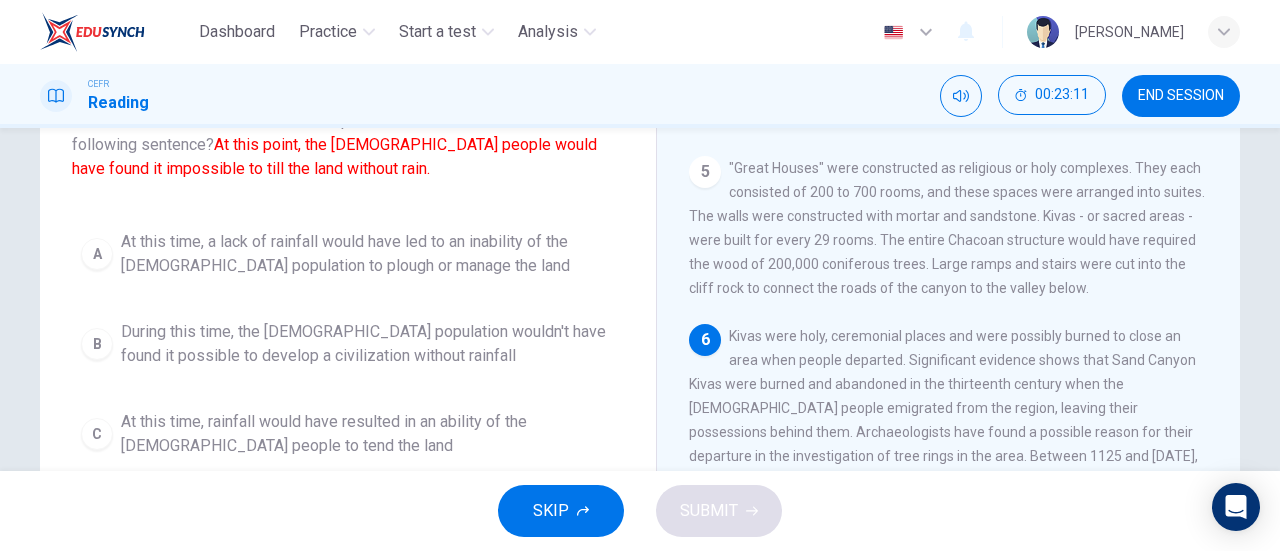 scroll, scrollTop: 153, scrollLeft: 0, axis: vertical 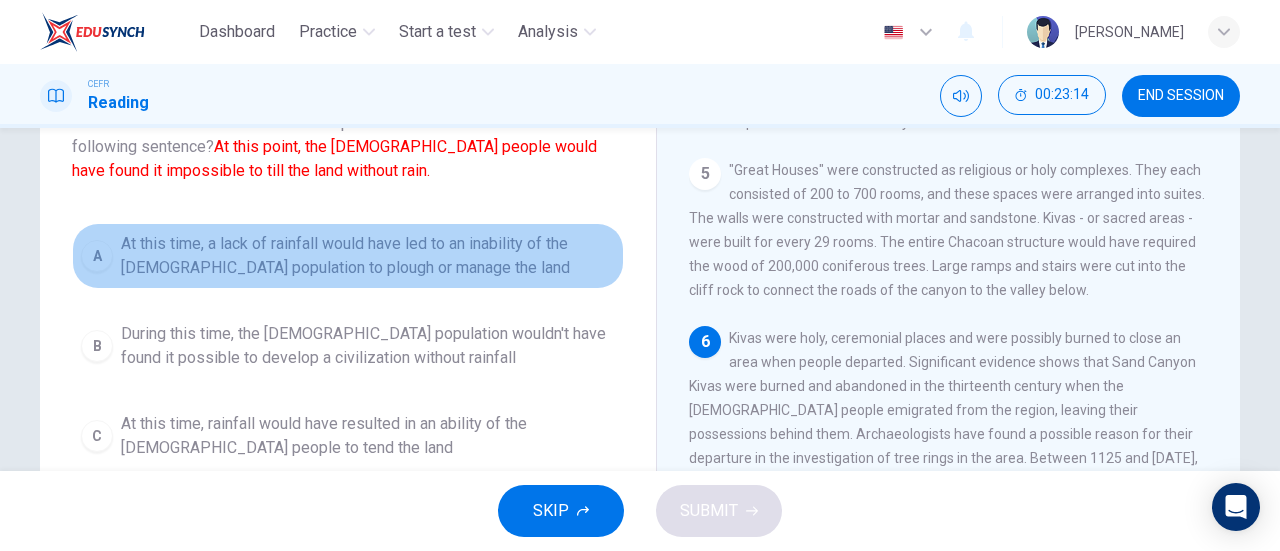 click on "At this time, a lack of rainfall would have led to an inability of the Anasazi population to plough or manage the land" at bounding box center (368, 256) 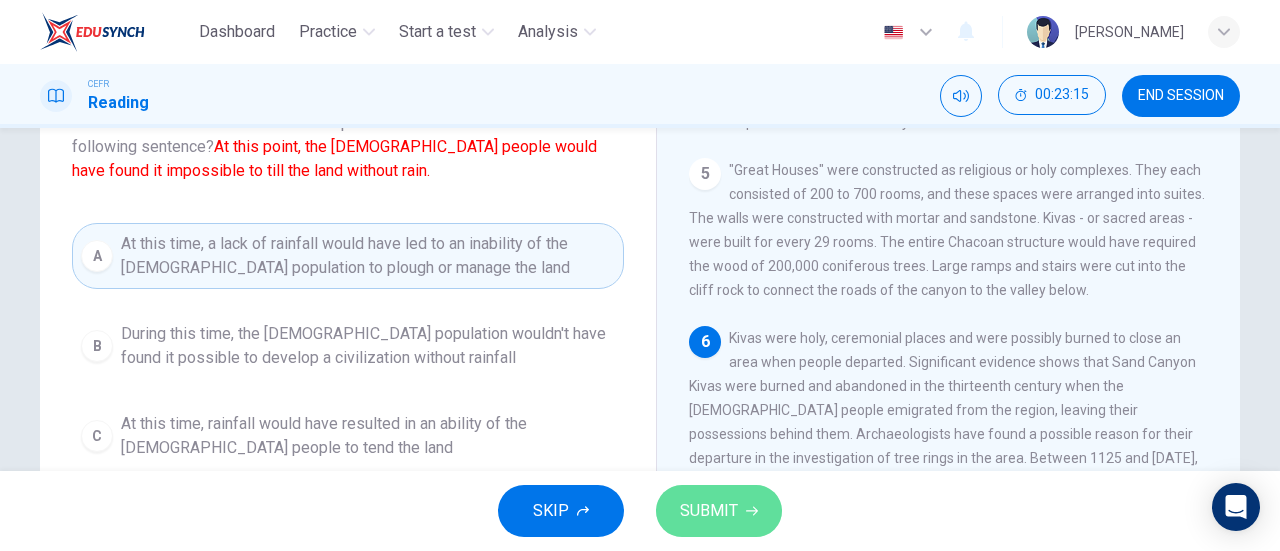 click on "SUBMIT" at bounding box center (709, 511) 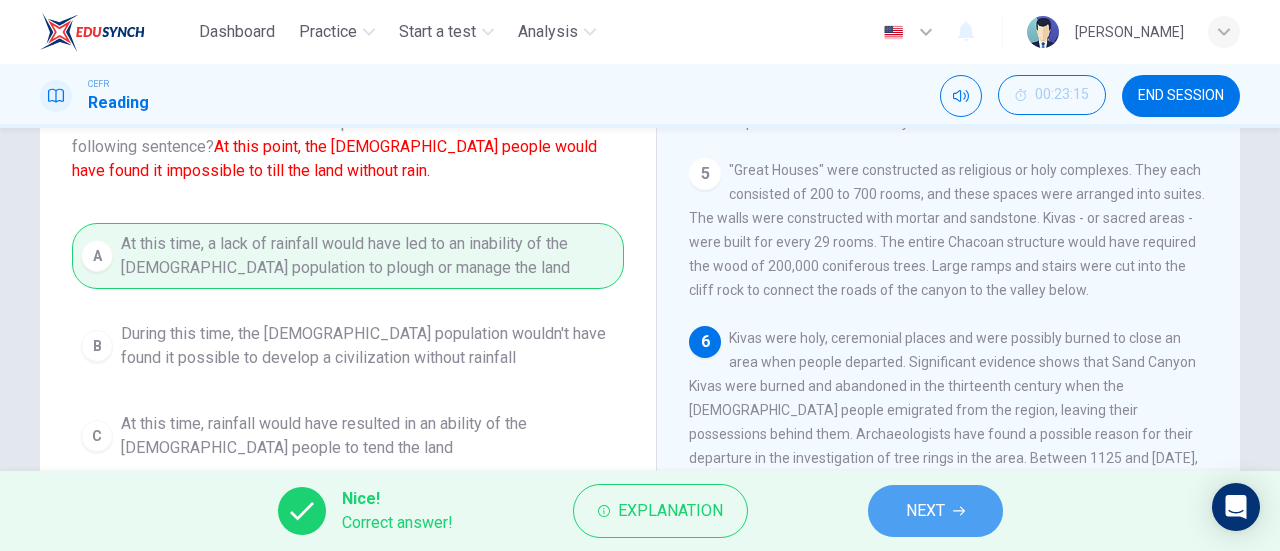 click on "NEXT" at bounding box center [935, 511] 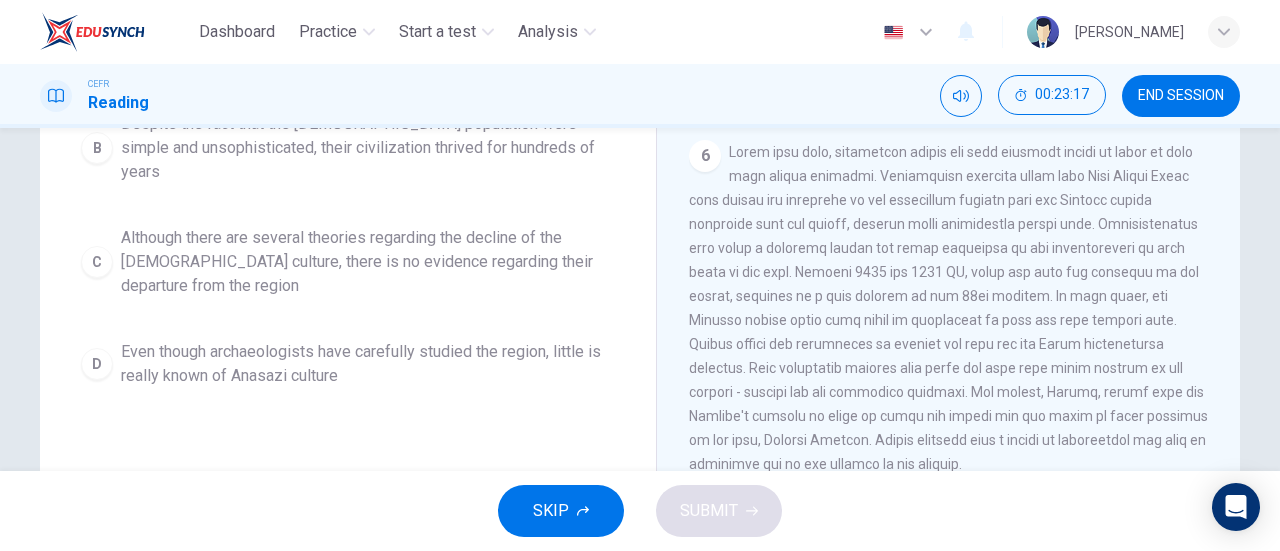 scroll, scrollTop: 432, scrollLeft: 0, axis: vertical 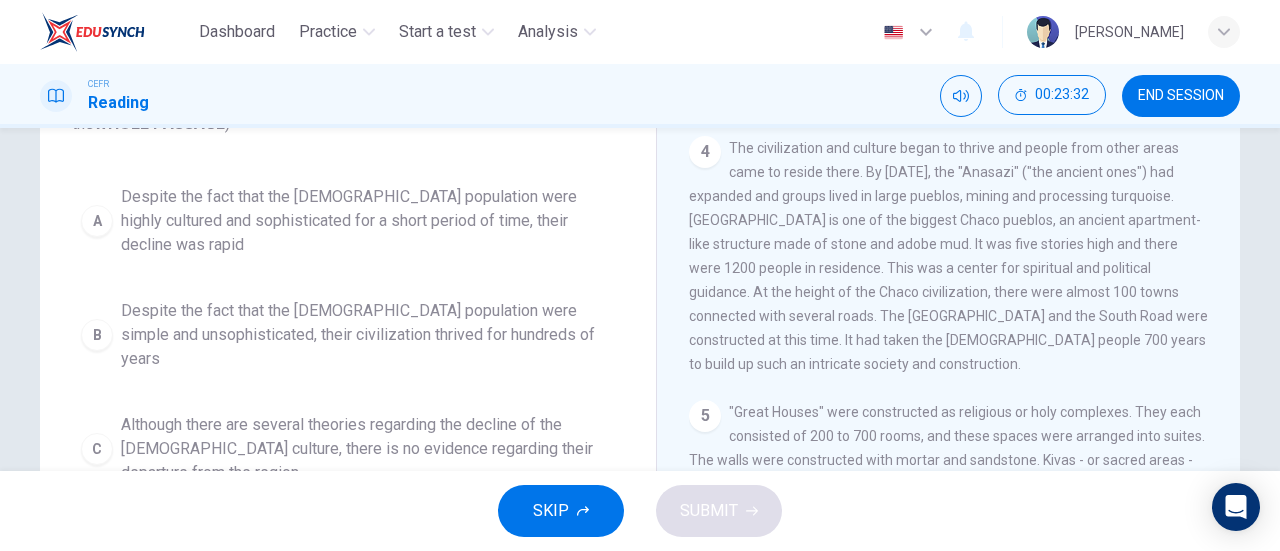 click on "Despite the fact that the Anasazi population were highly cultured and sophisticated for a short period of time, their decline was rapid" at bounding box center [368, 221] 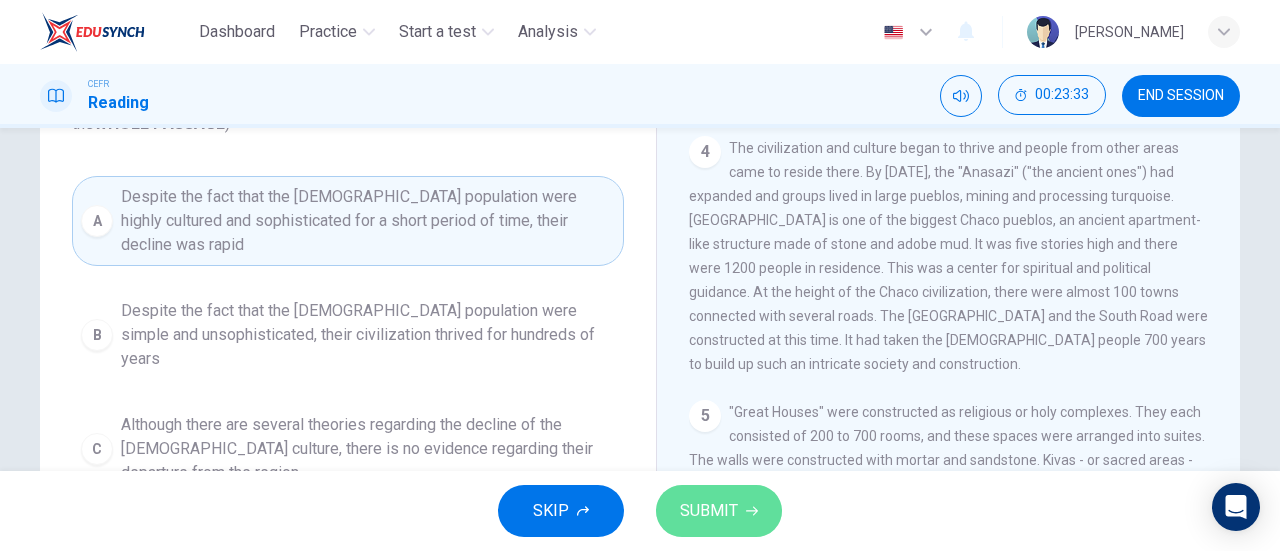 click on "SUBMIT" at bounding box center [709, 511] 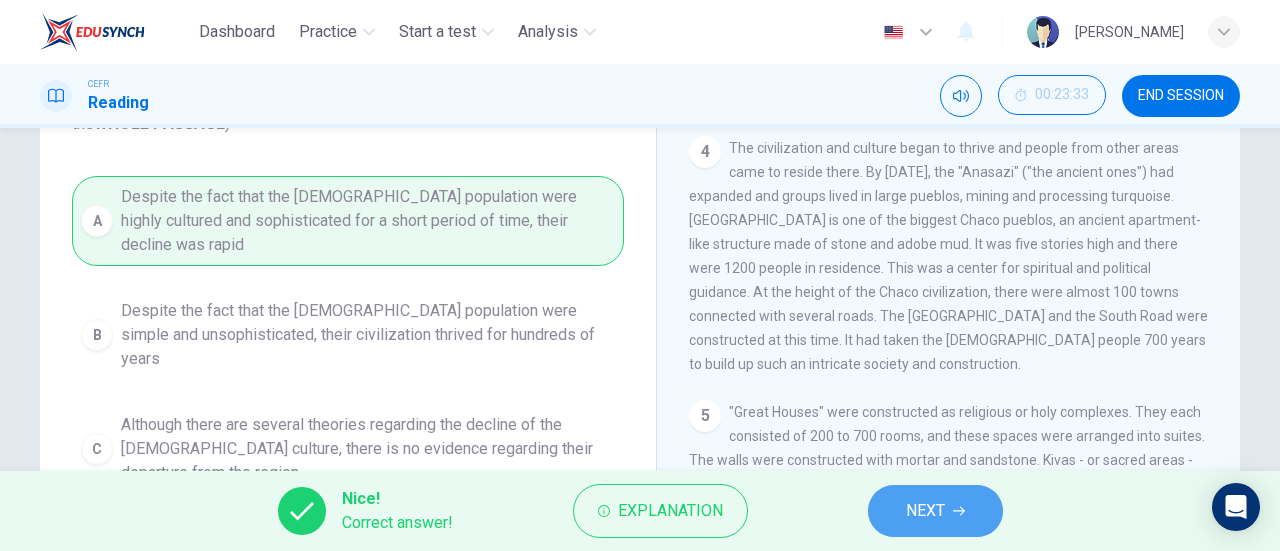 click on "NEXT" at bounding box center [935, 511] 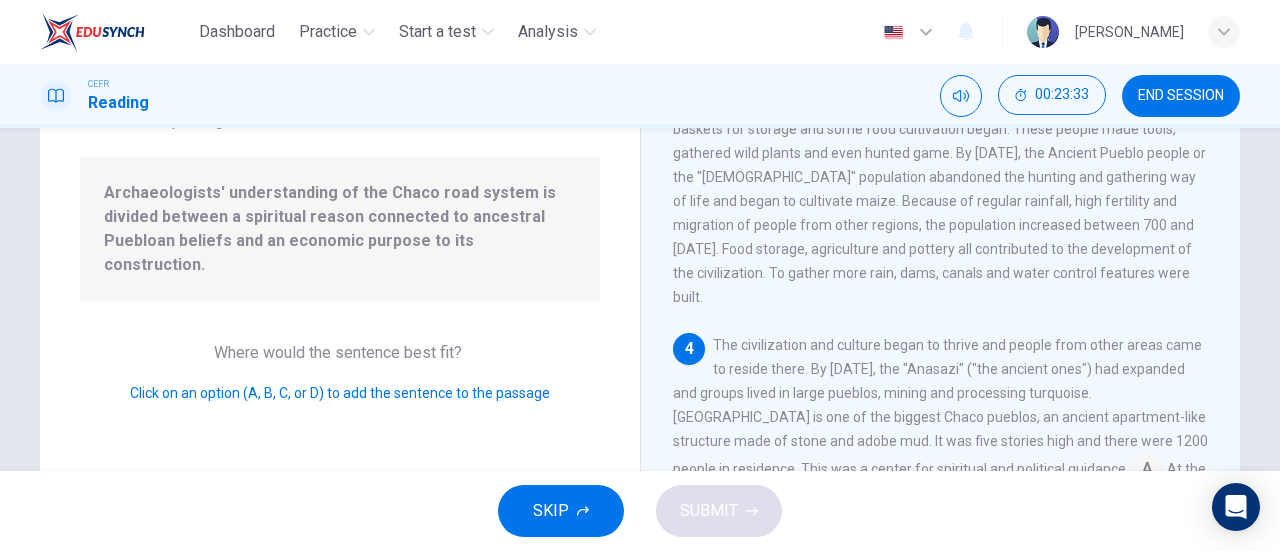 scroll, scrollTop: 487, scrollLeft: 0, axis: vertical 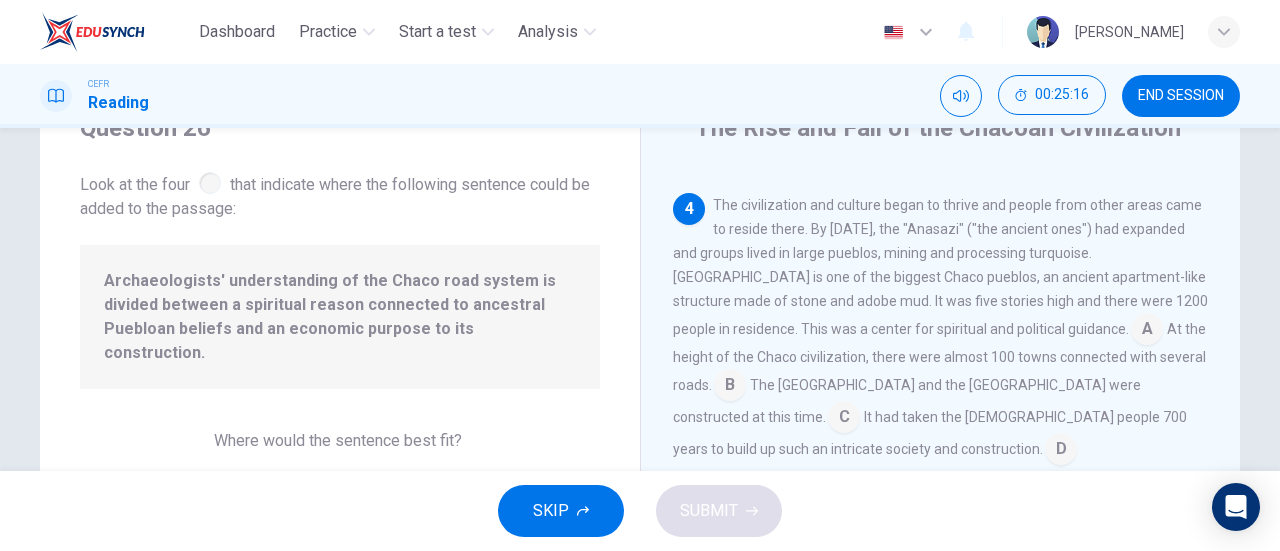 click at bounding box center (1061, 451) 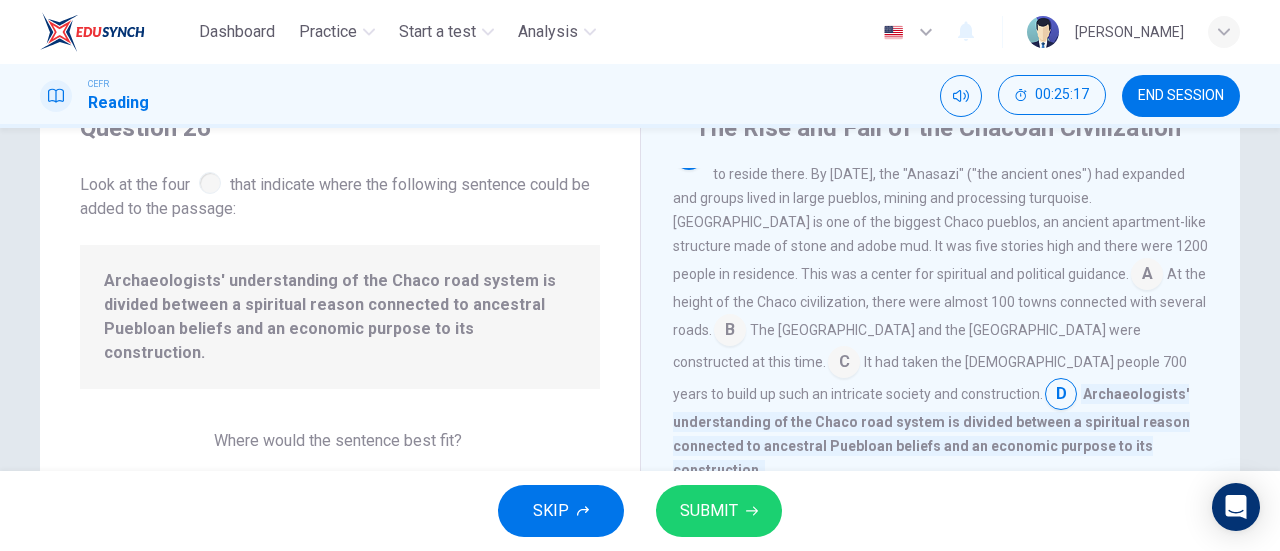 scroll, scrollTop: 631, scrollLeft: 0, axis: vertical 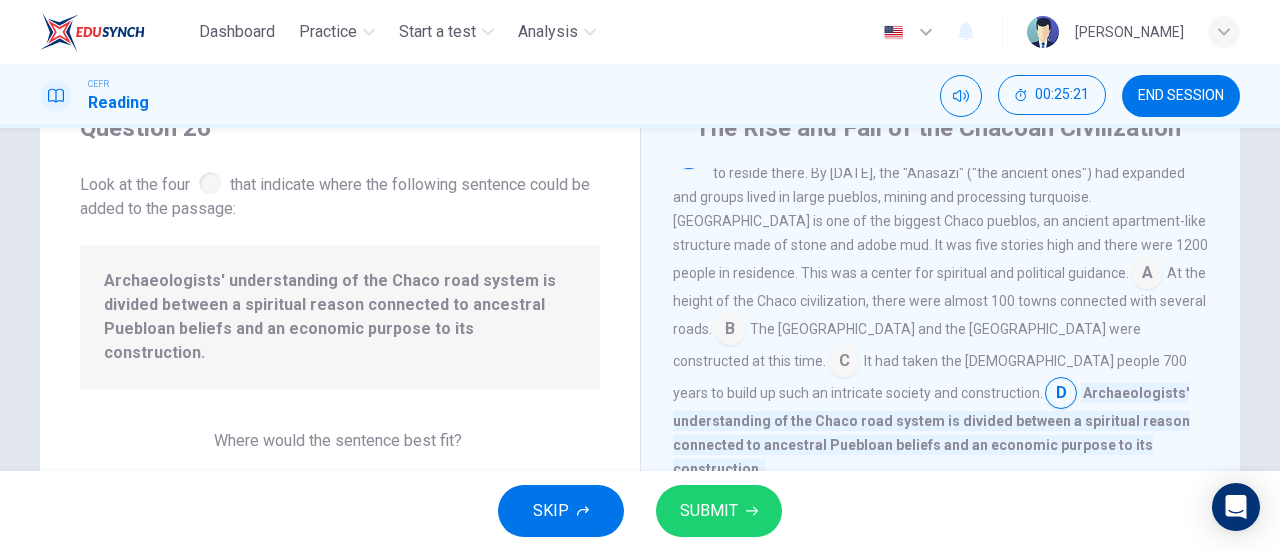 click on "SKIP SUBMIT" at bounding box center (640, 511) 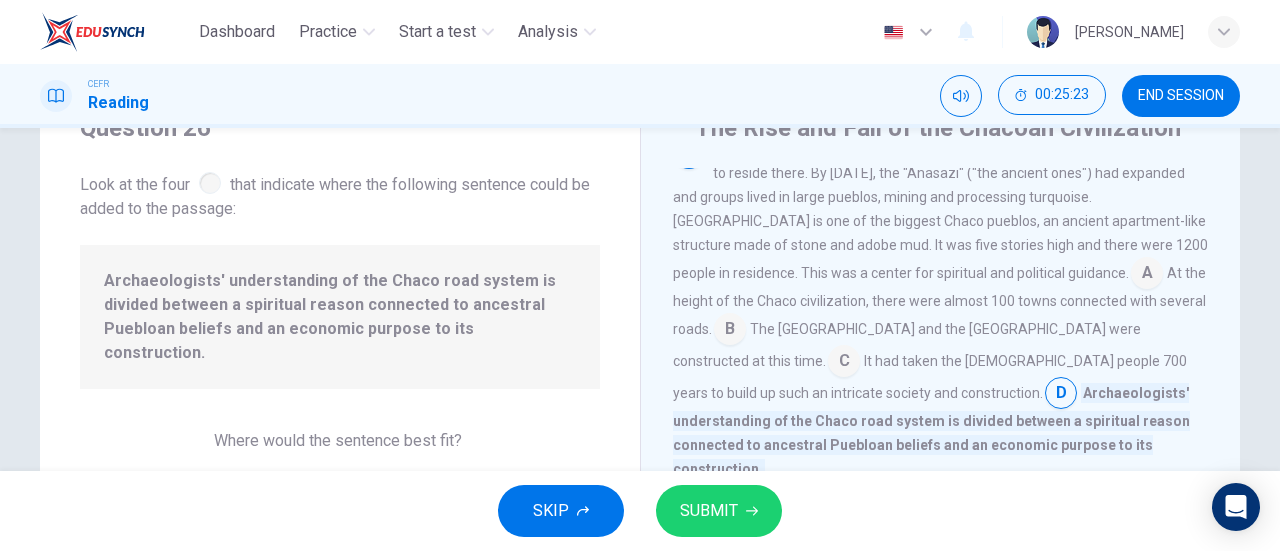 click at bounding box center (1147, 275) 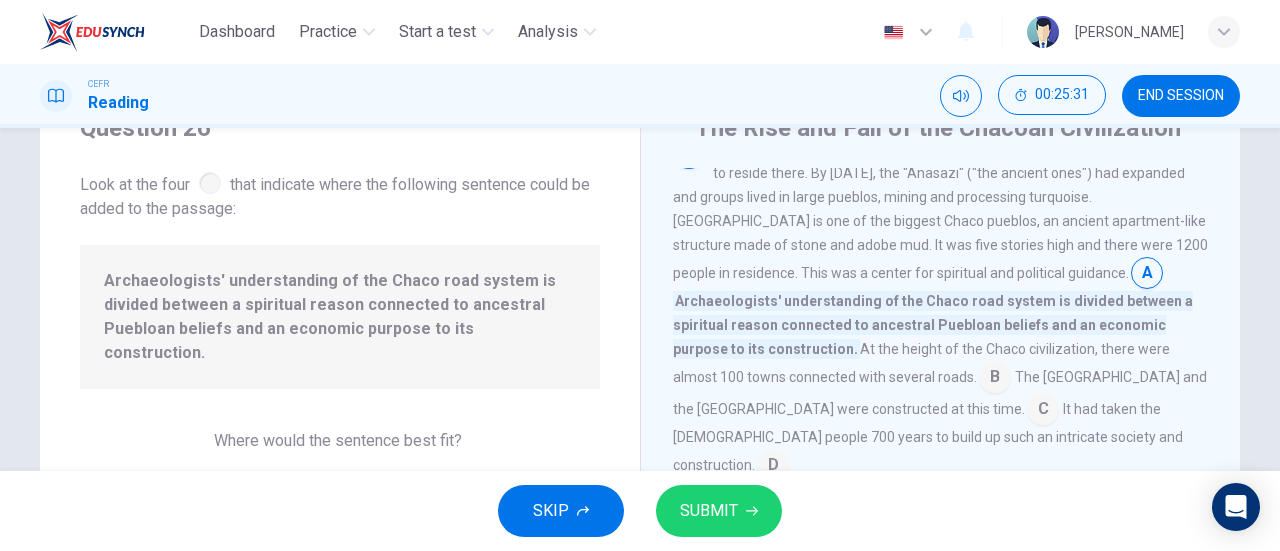 click at bounding box center [773, 467] 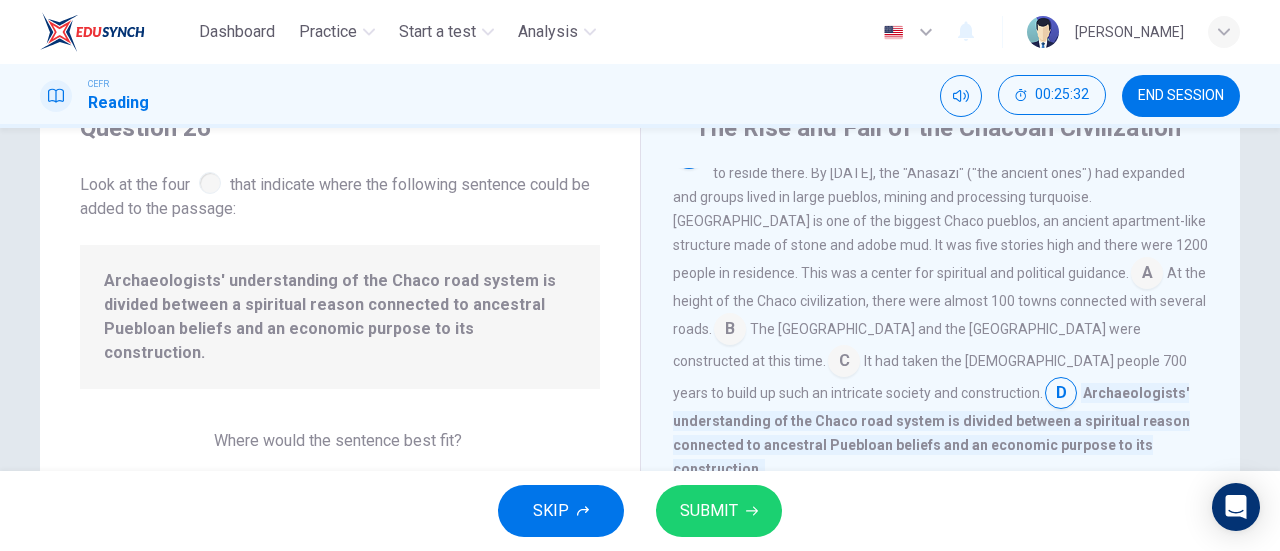 click on "SUBMIT" at bounding box center (719, 511) 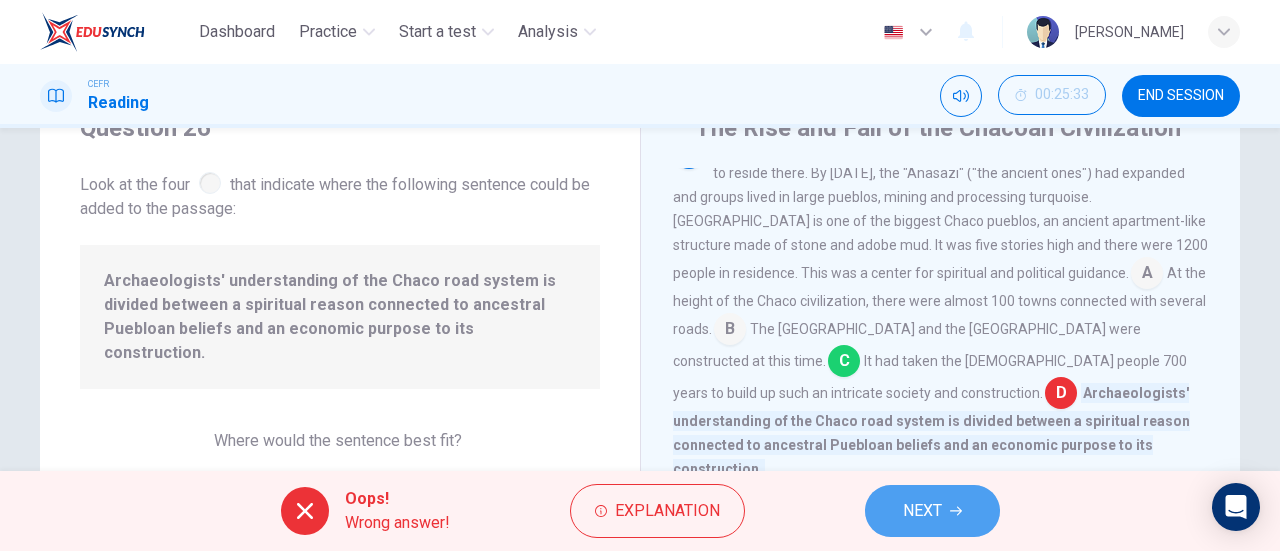 click on "NEXT" at bounding box center (932, 511) 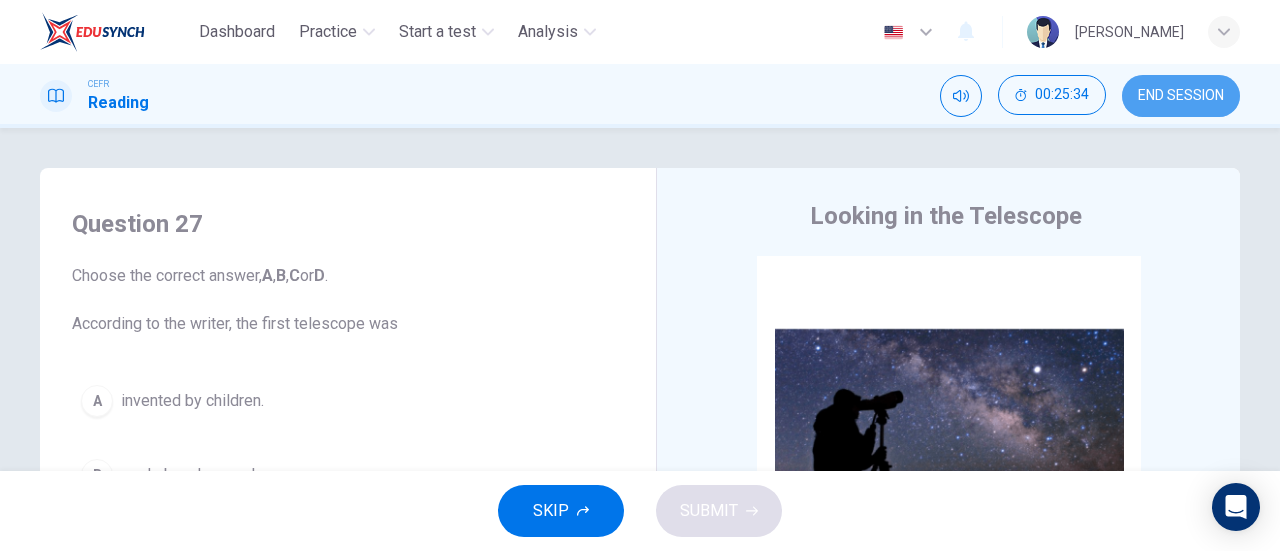 click on "END SESSION" at bounding box center (1181, 96) 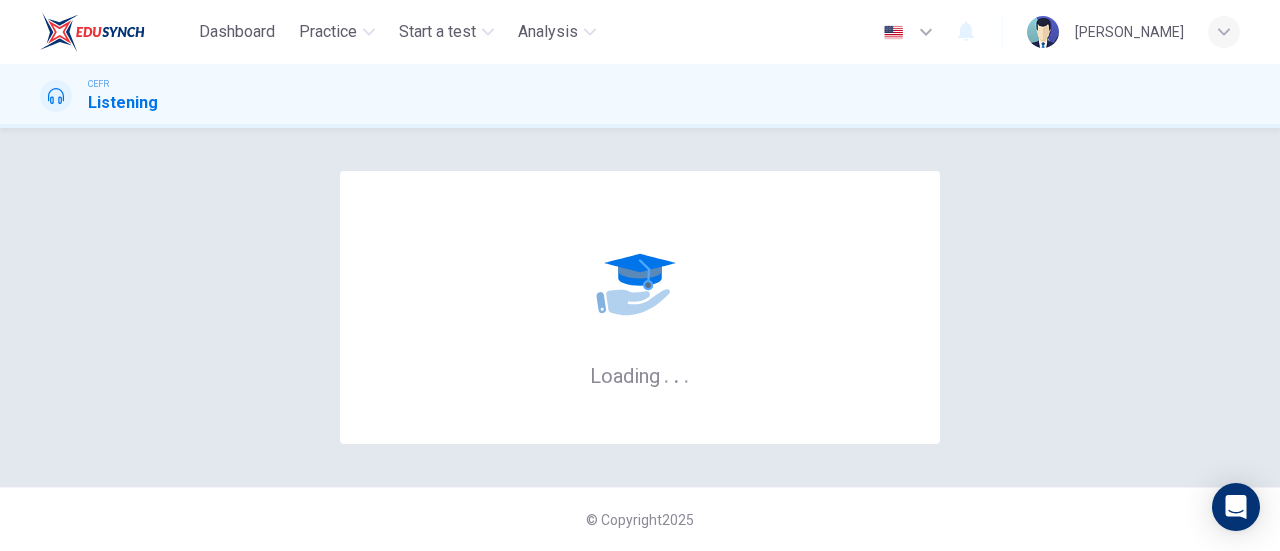 scroll, scrollTop: 0, scrollLeft: 0, axis: both 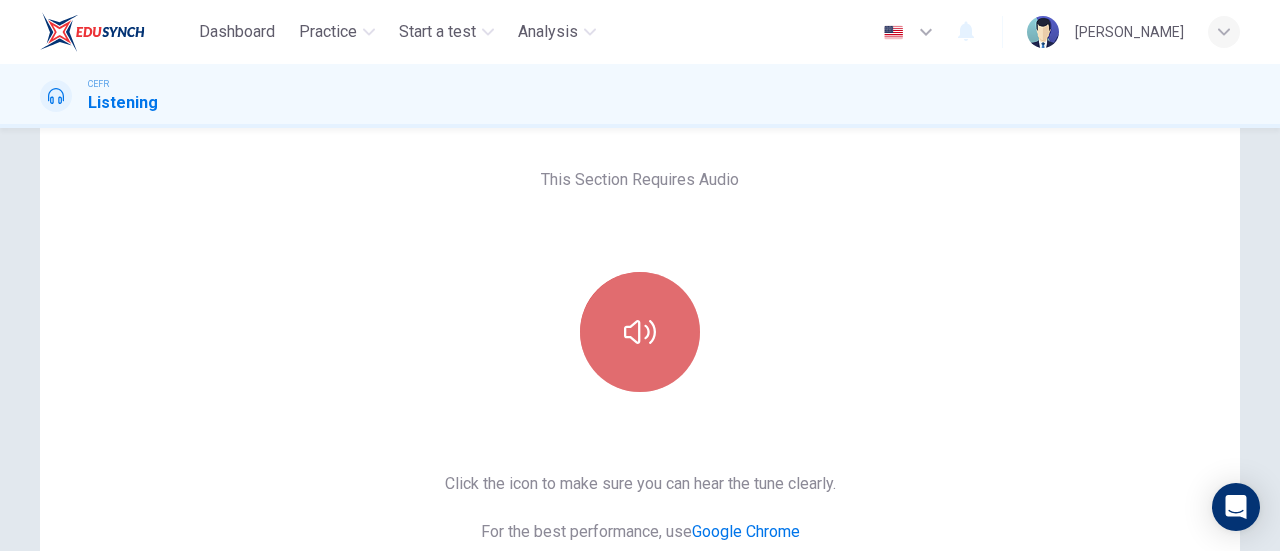 click at bounding box center (640, 332) 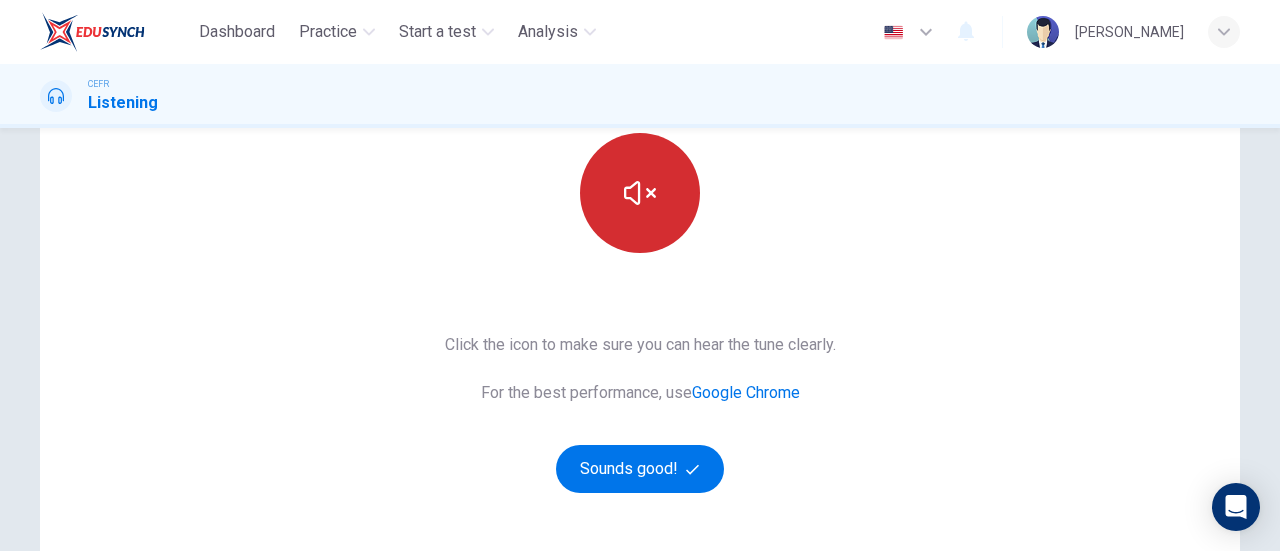 scroll, scrollTop: 226, scrollLeft: 0, axis: vertical 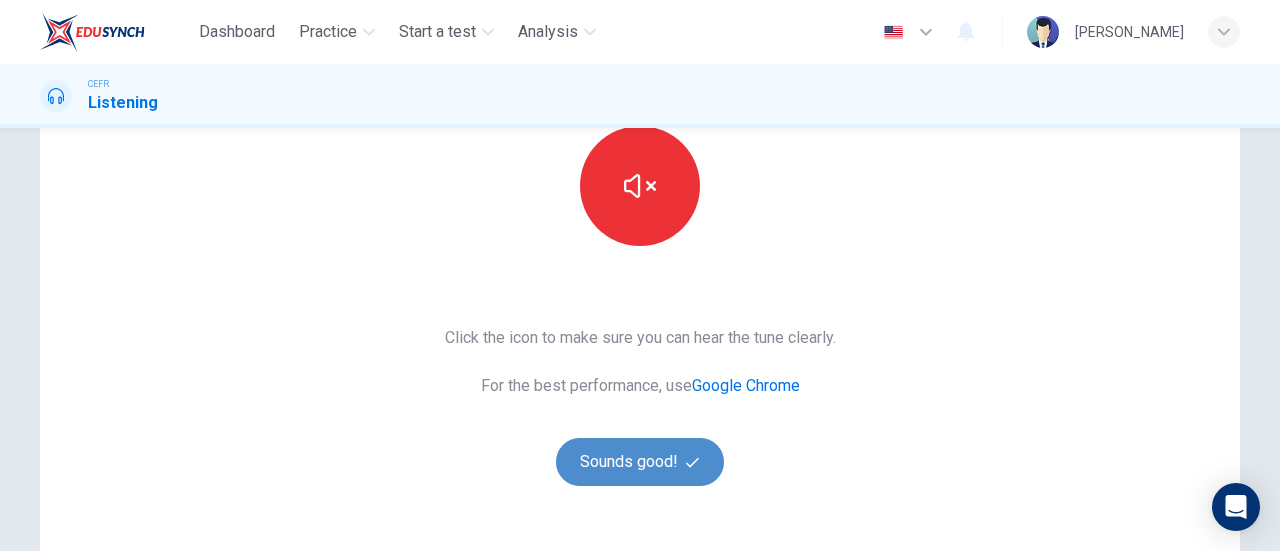 click on "Sounds good!" at bounding box center [640, 462] 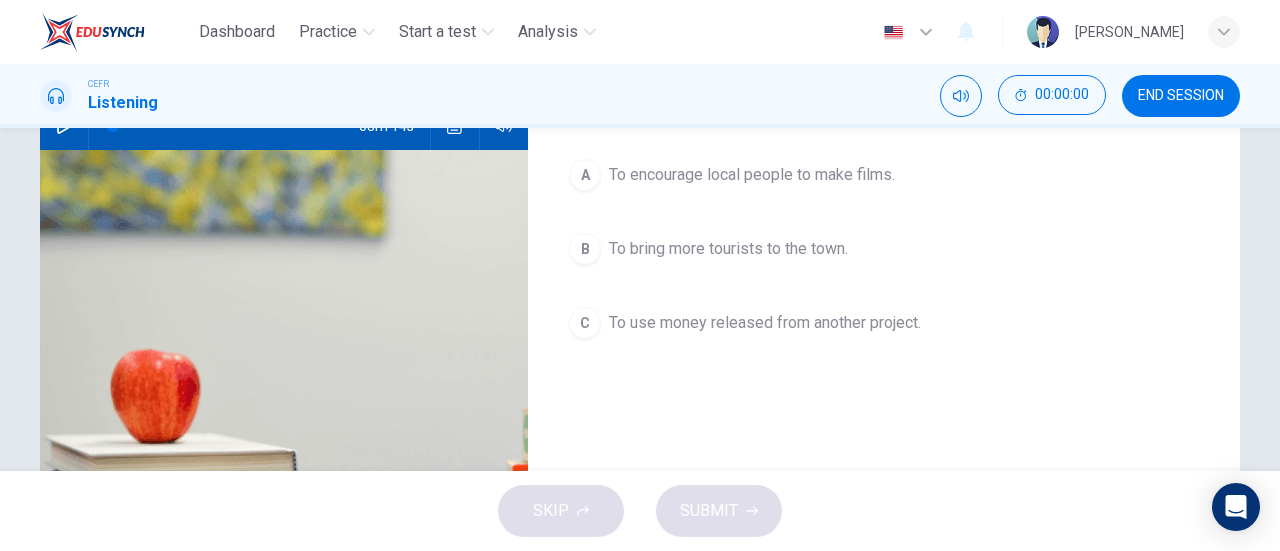 scroll, scrollTop: 71, scrollLeft: 0, axis: vertical 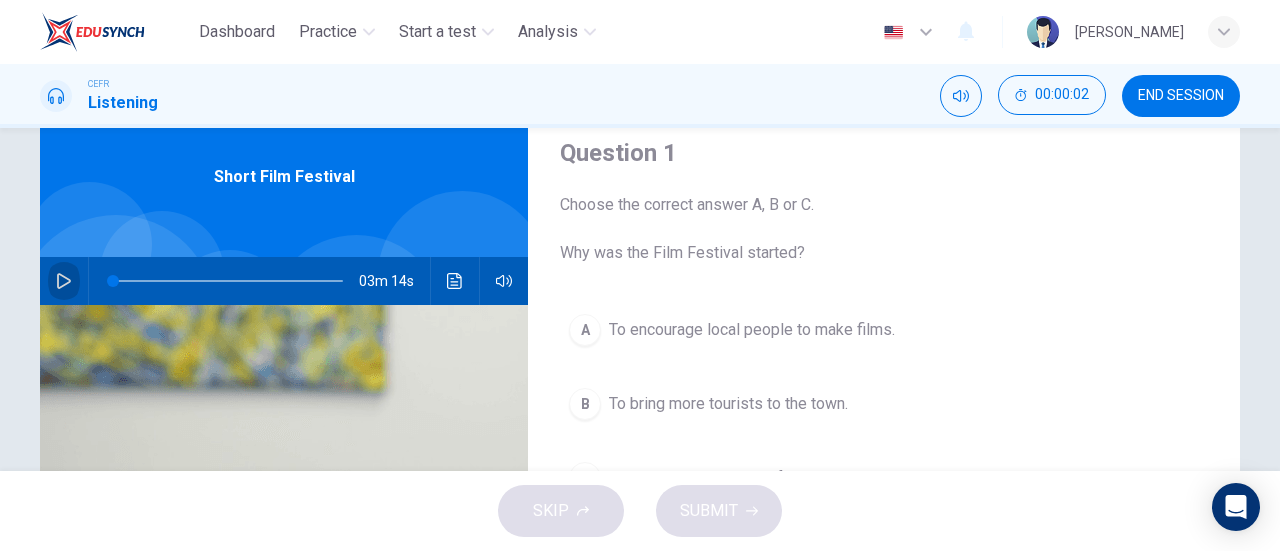click 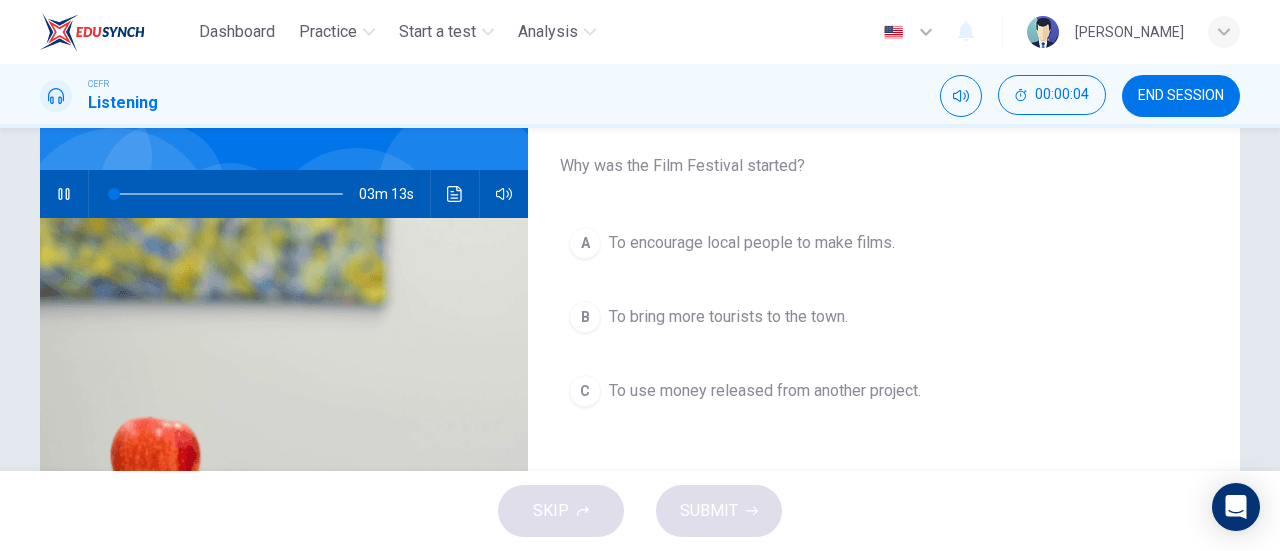 scroll, scrollTop: 159, scrollLeft: 0, axis: vertical 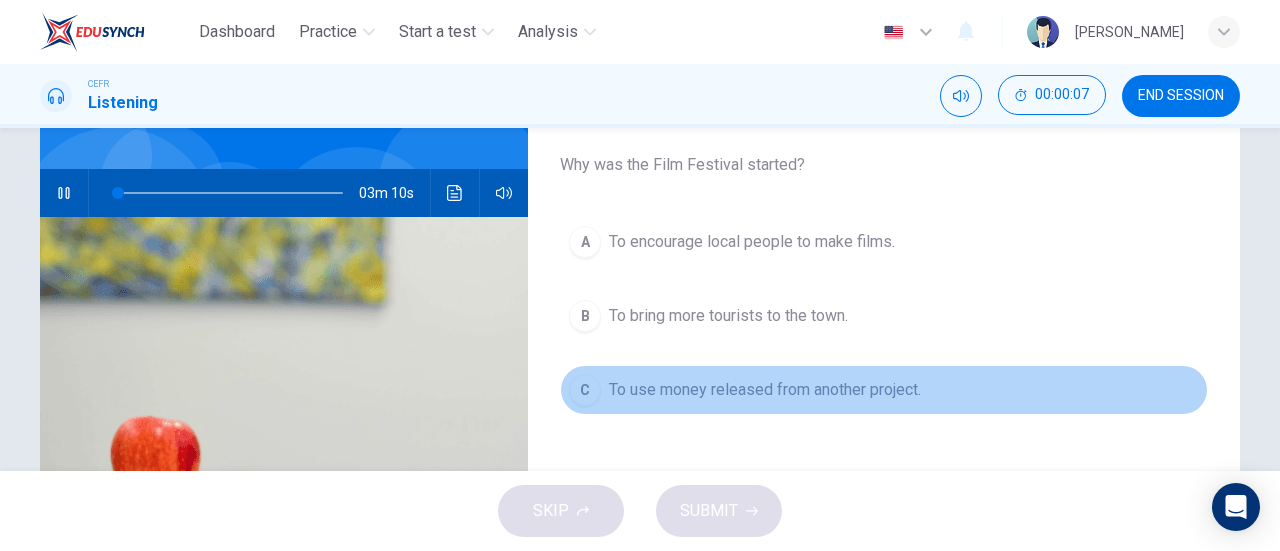 click on "To use money released from another project." at bounding box center (765, 390) 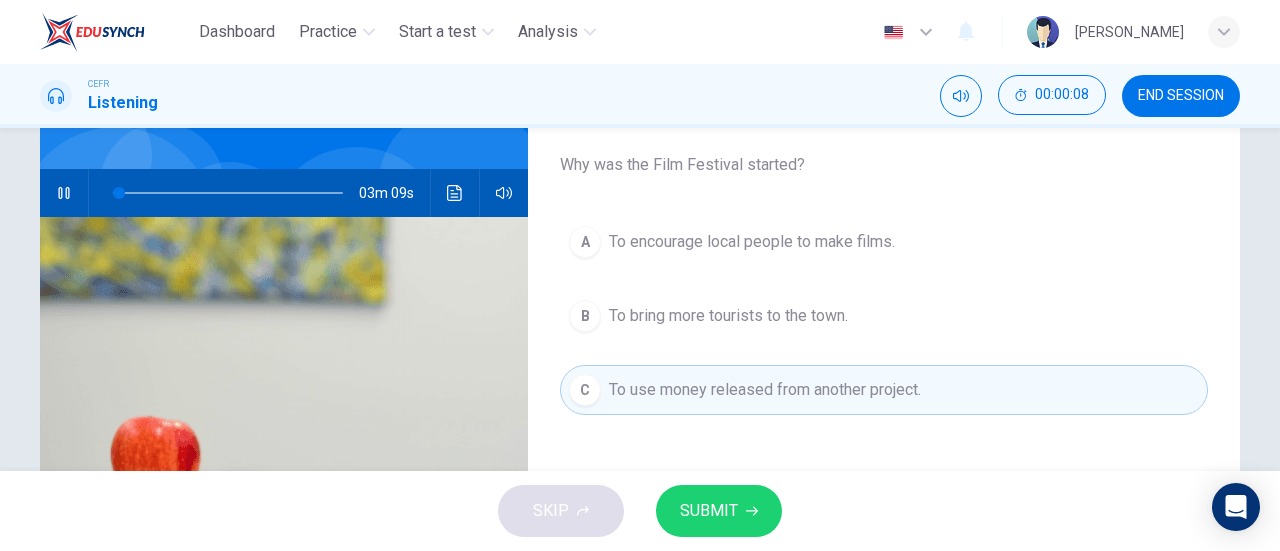 click on "SUBMIT" at bounding box center [719, 511] 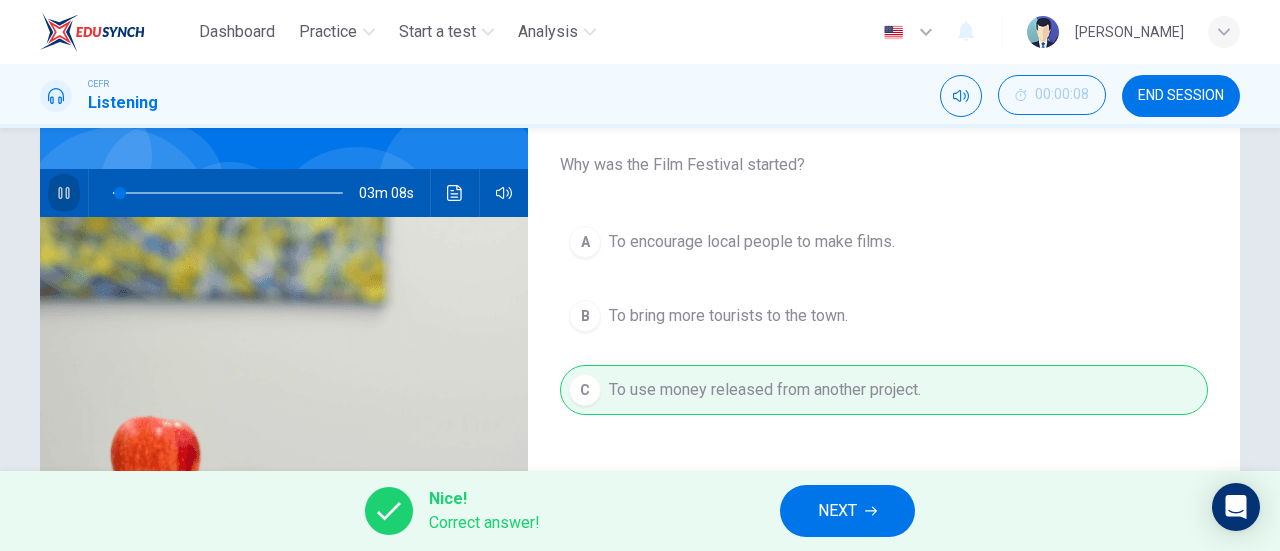 click at bounding box center (64, 193) 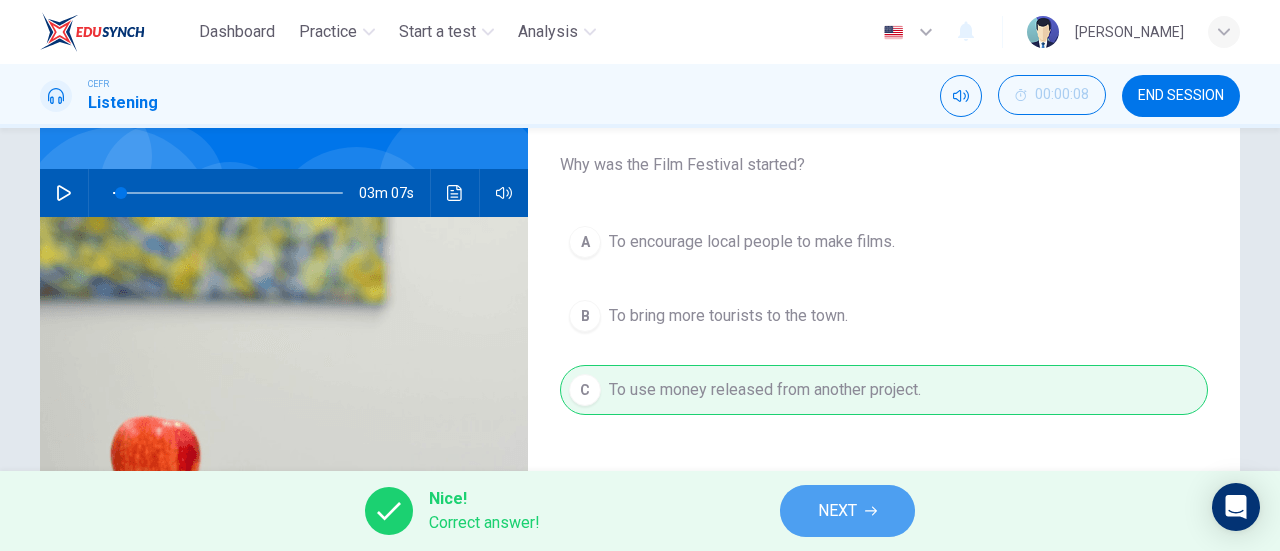 click on "NEXT" at bounding box center [837, 511] 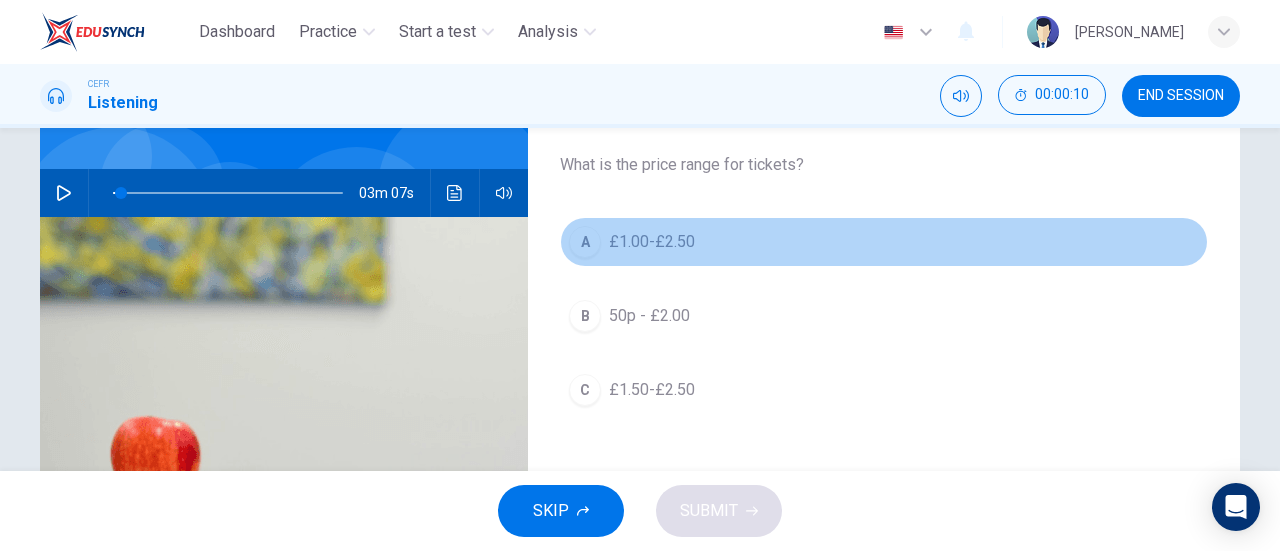 click on "A £1.00-£2.50" at bounding box center [884, 242] 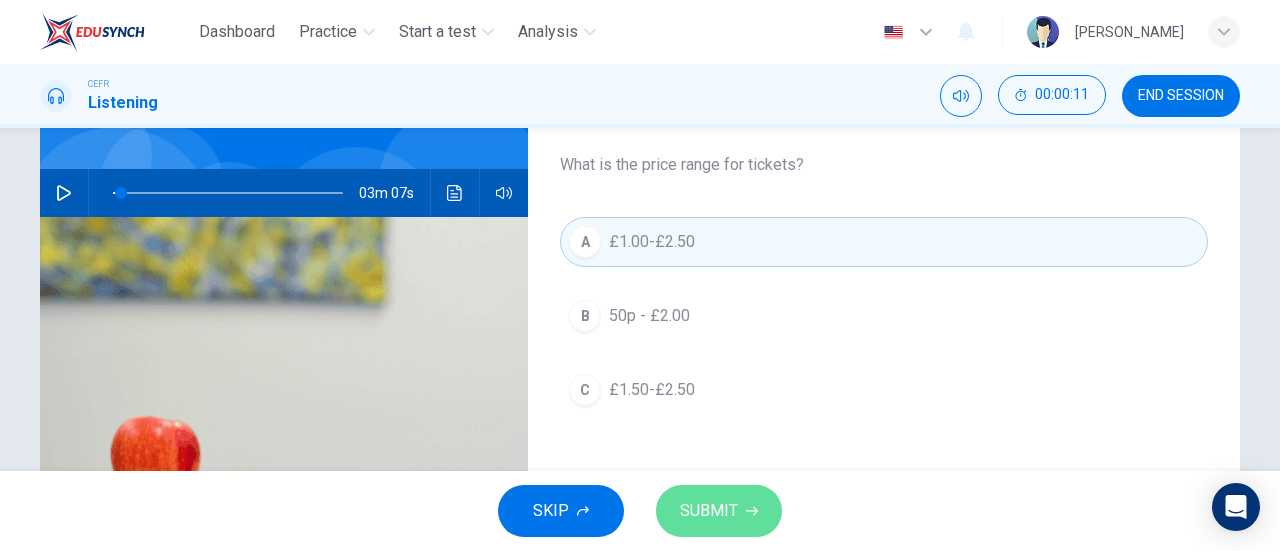 click on "SUBMIT" at bounding box center [719, 511] 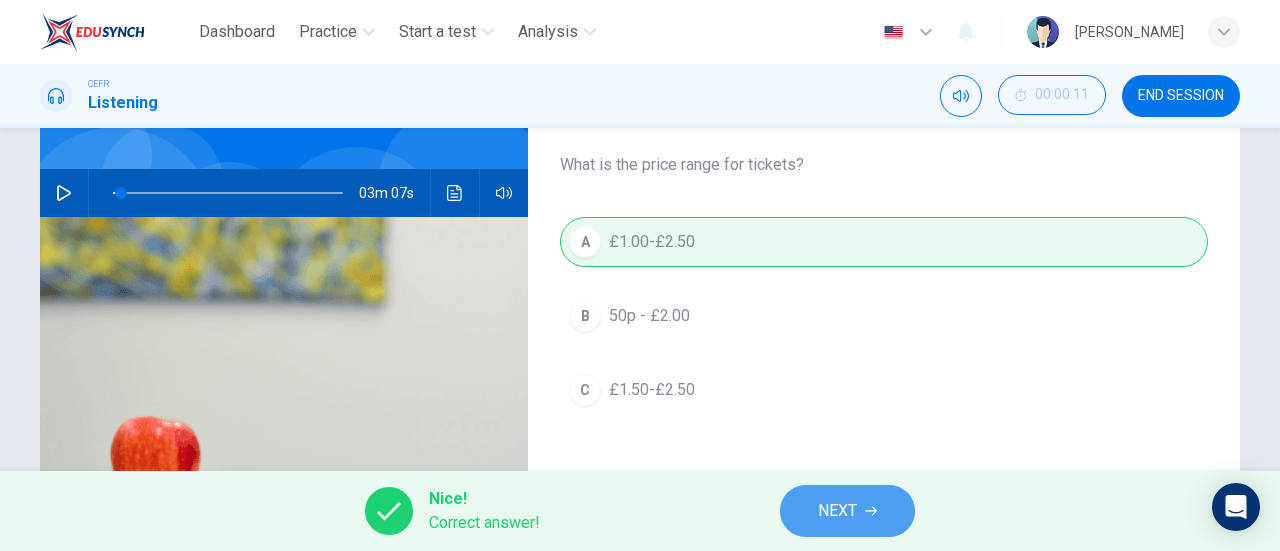 click on "NEXT" at bounding box center (847, 511) 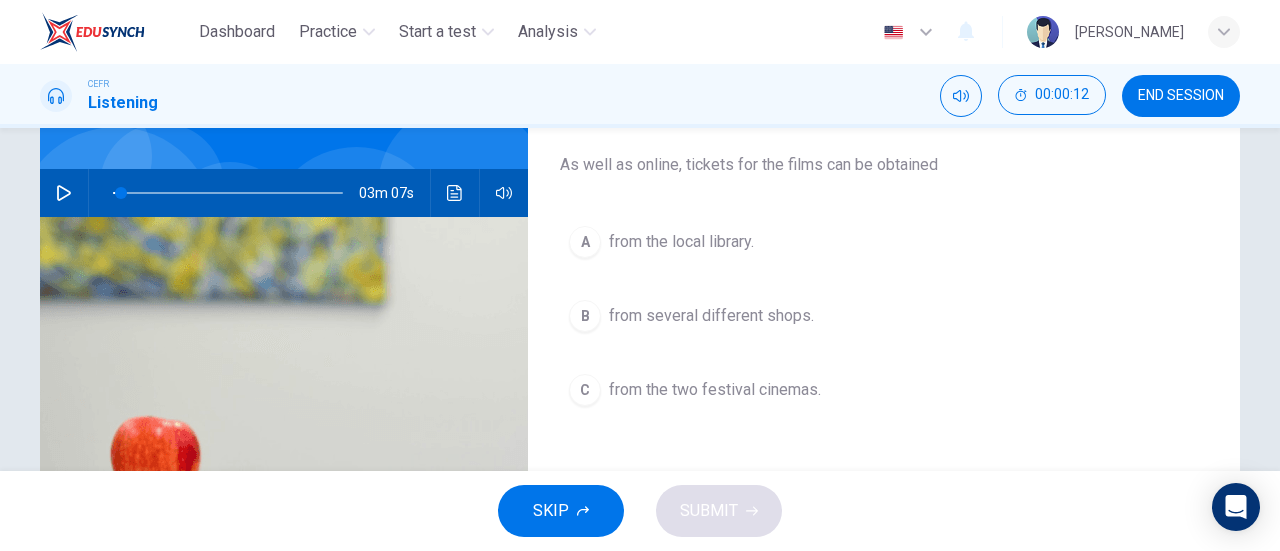 click on "A from the local library. B from several different shops. C from the two festival cinemas." at bounding box center [884, 336] 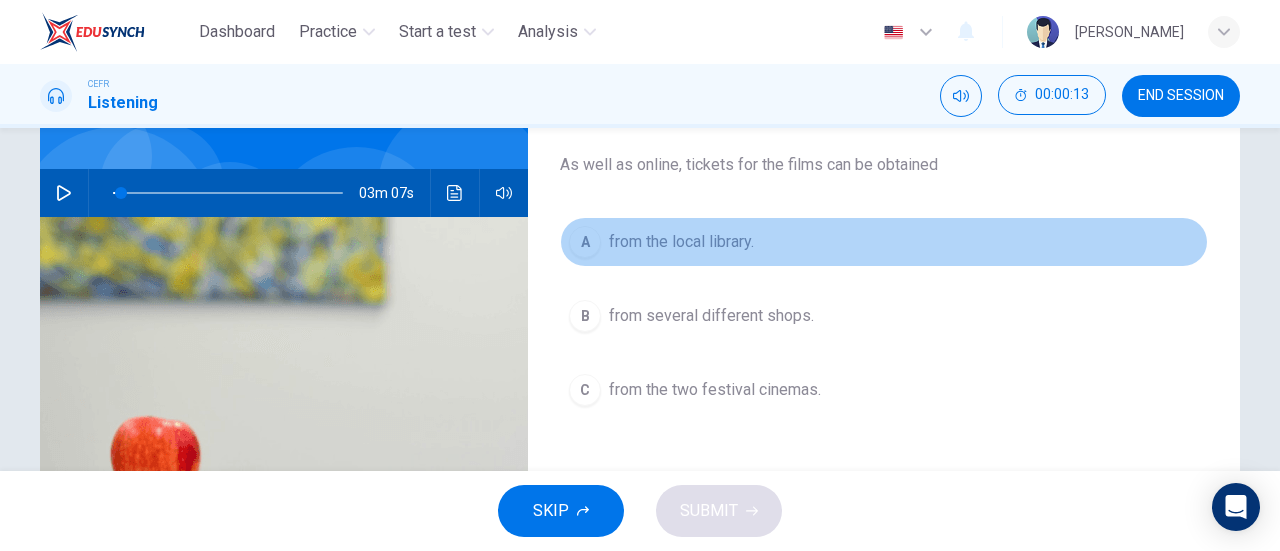 click on "A from the local library." at bounding box center [884, 242] 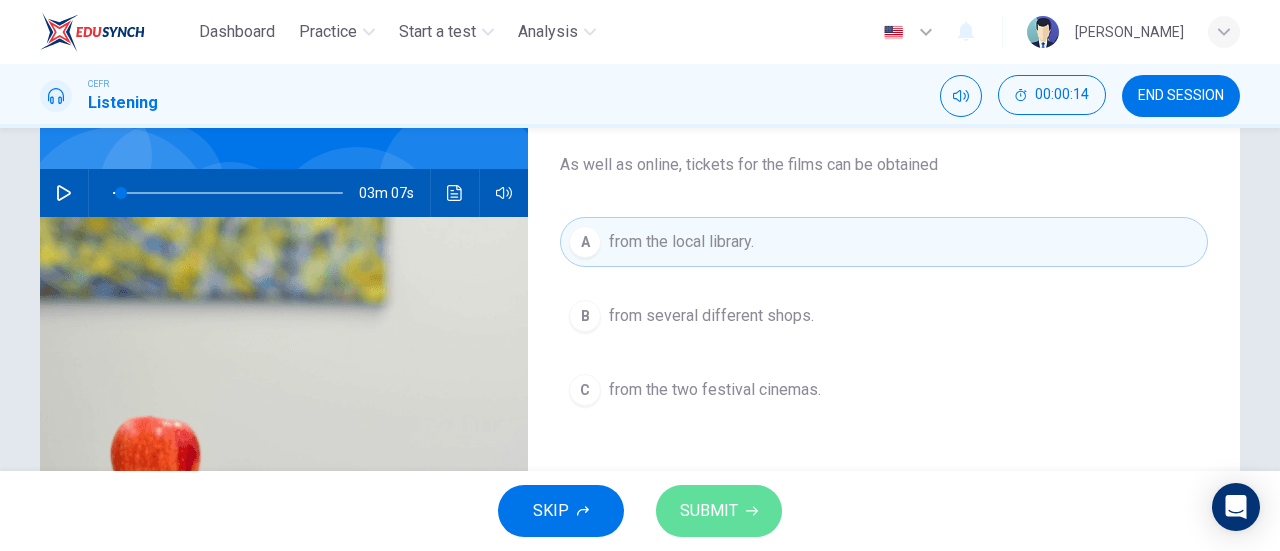 click on "SUBMIT" at bounding box center [719, 511] 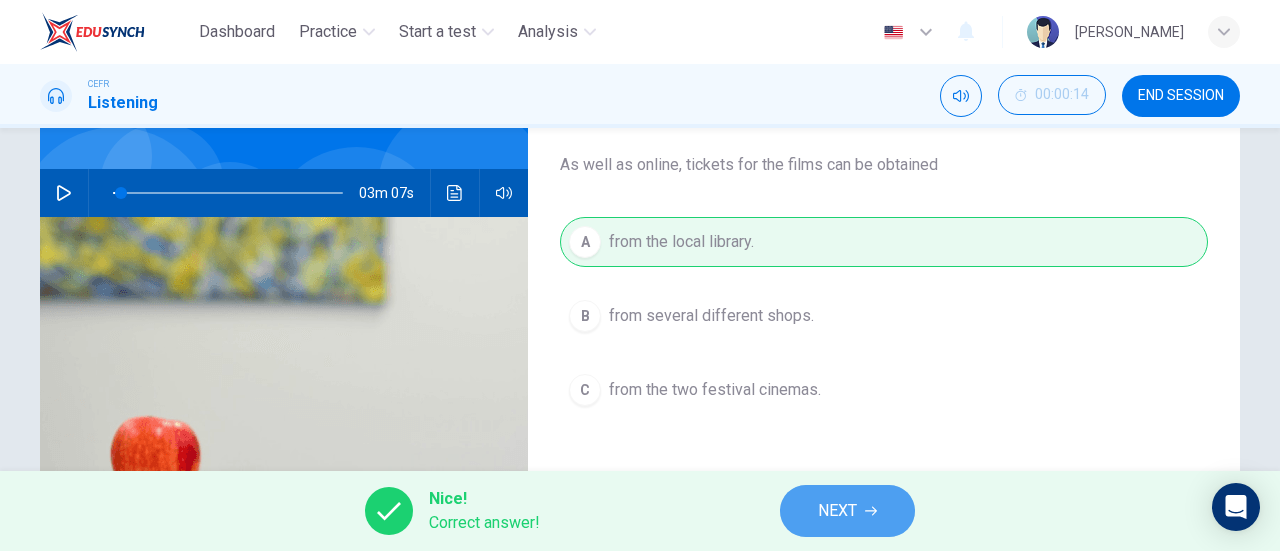 click on "NEXT" at bounding box center [837, 511] 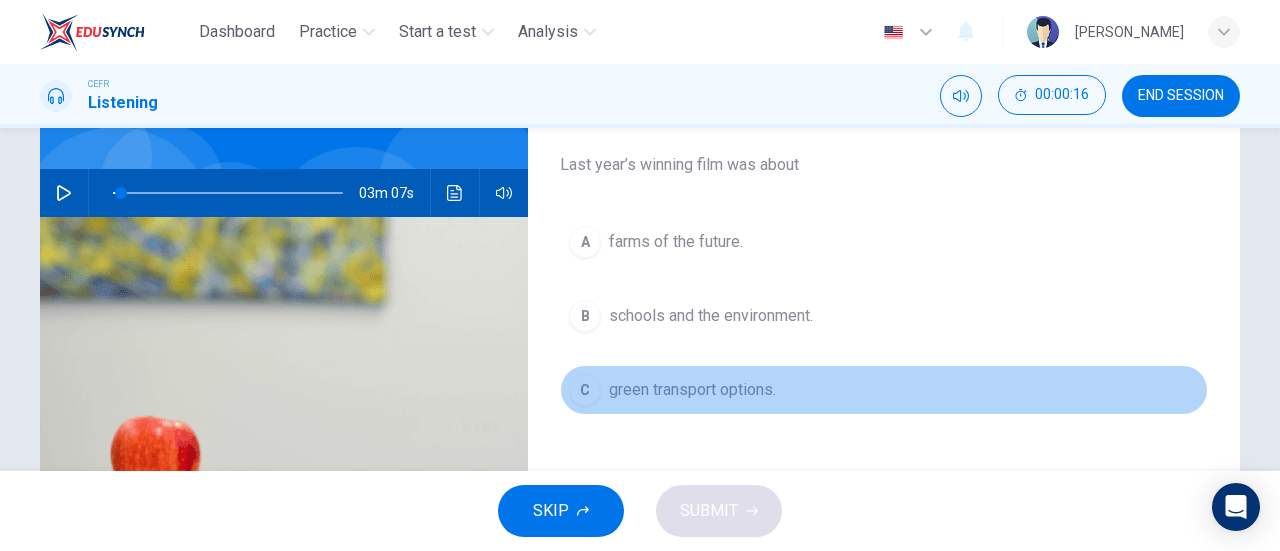 click on "green transport options." at bounding box center (692, 390) 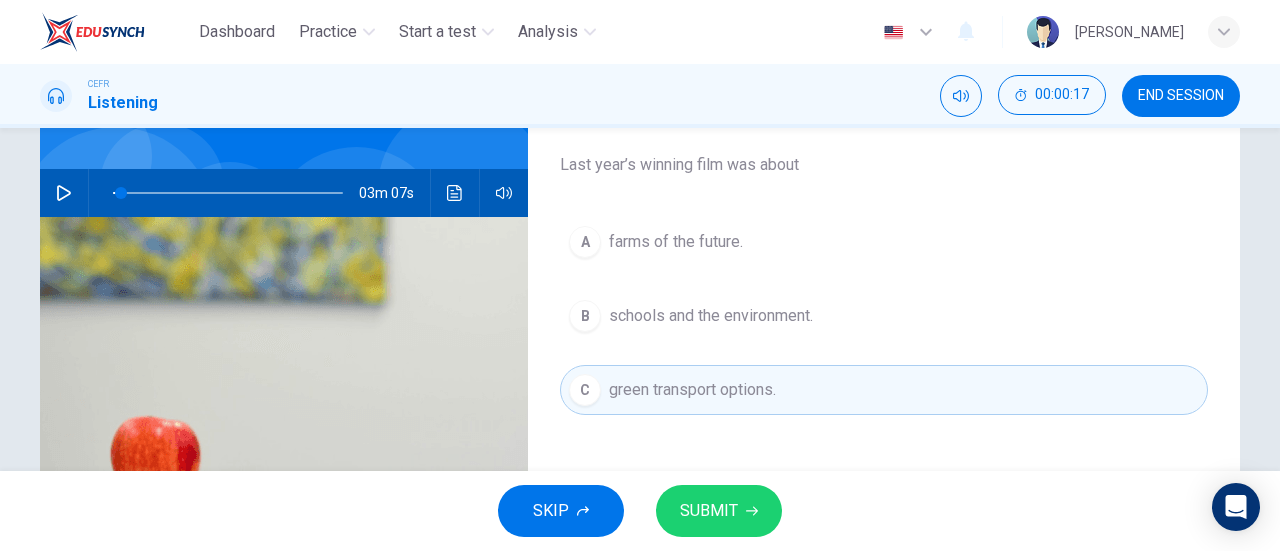 drag, startPoint x: 746, startPoint y: 477, endPoint x: 746, endPoint y: 508, distance: 31 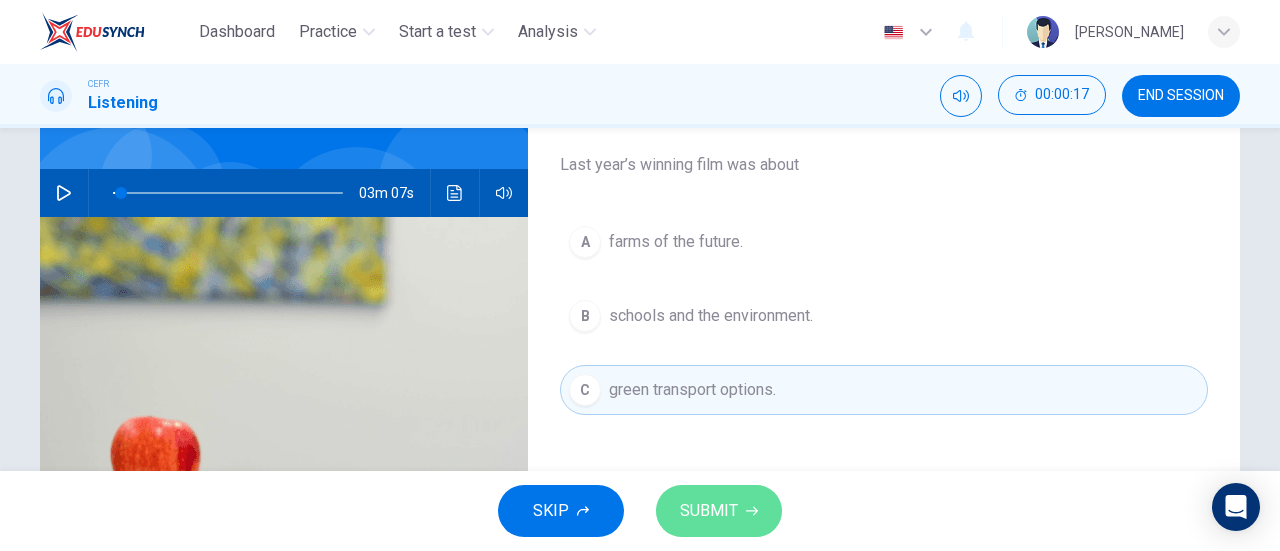 click 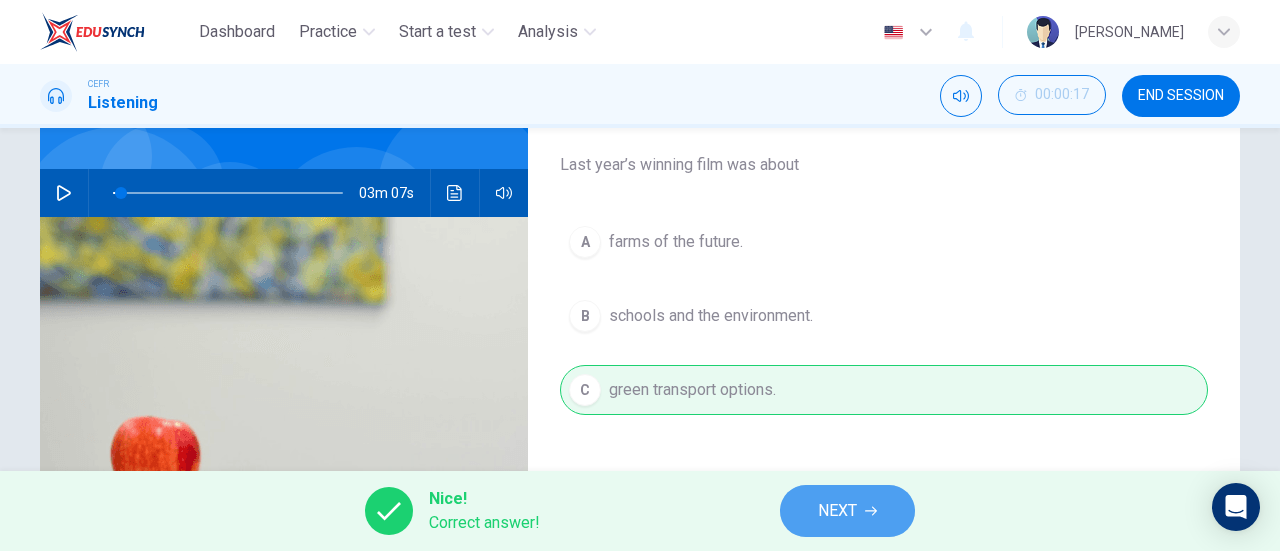 click on "NEXT" at bounding box center [847, 511] 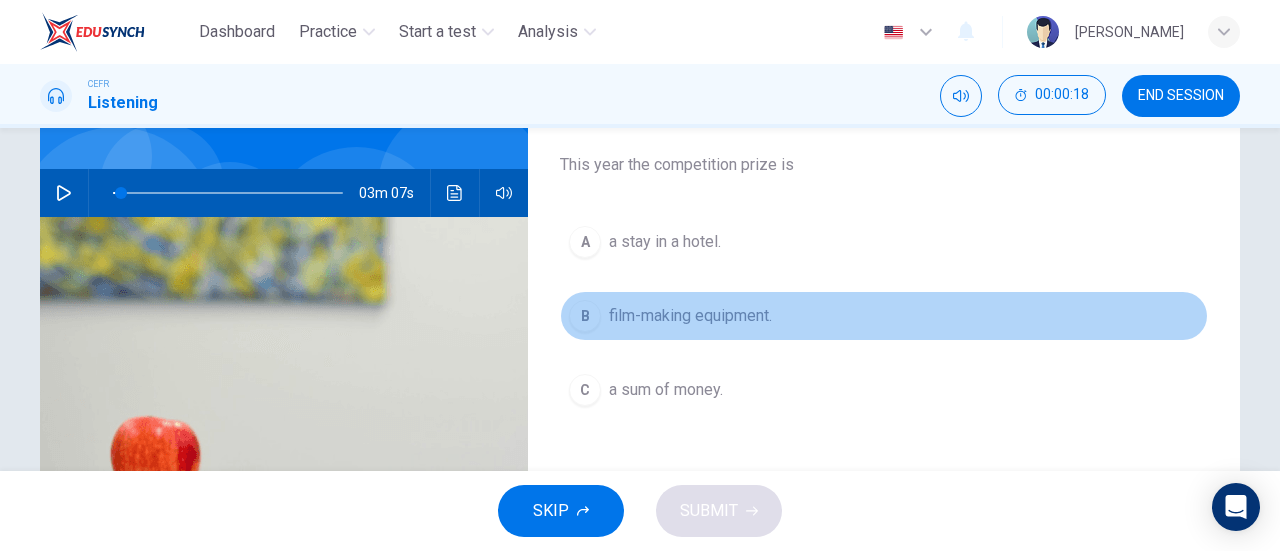click on "B film-making equipment." at bounding box center (884, 316) 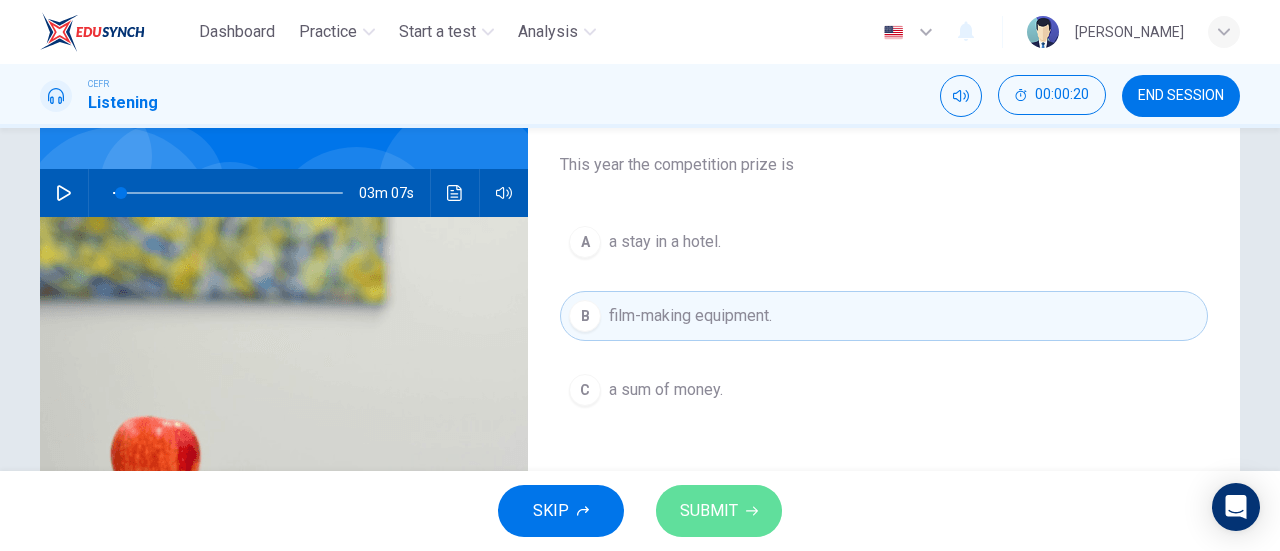 click on "SUBMIT" at bounding box center [709, 511] 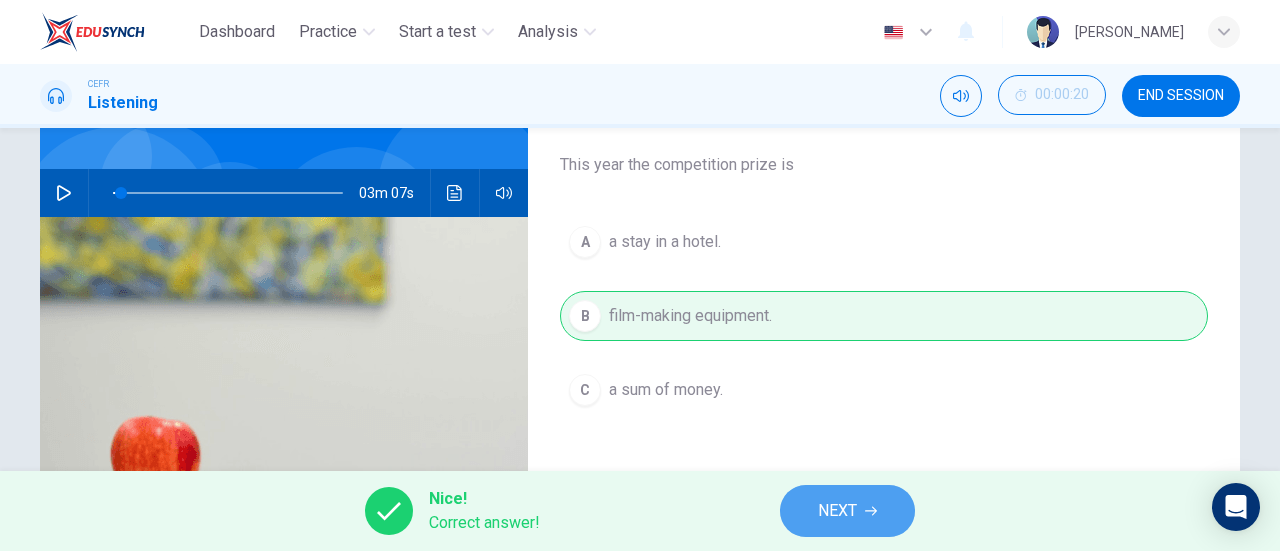 click on "NEXT" at bounding box center (837, 511) 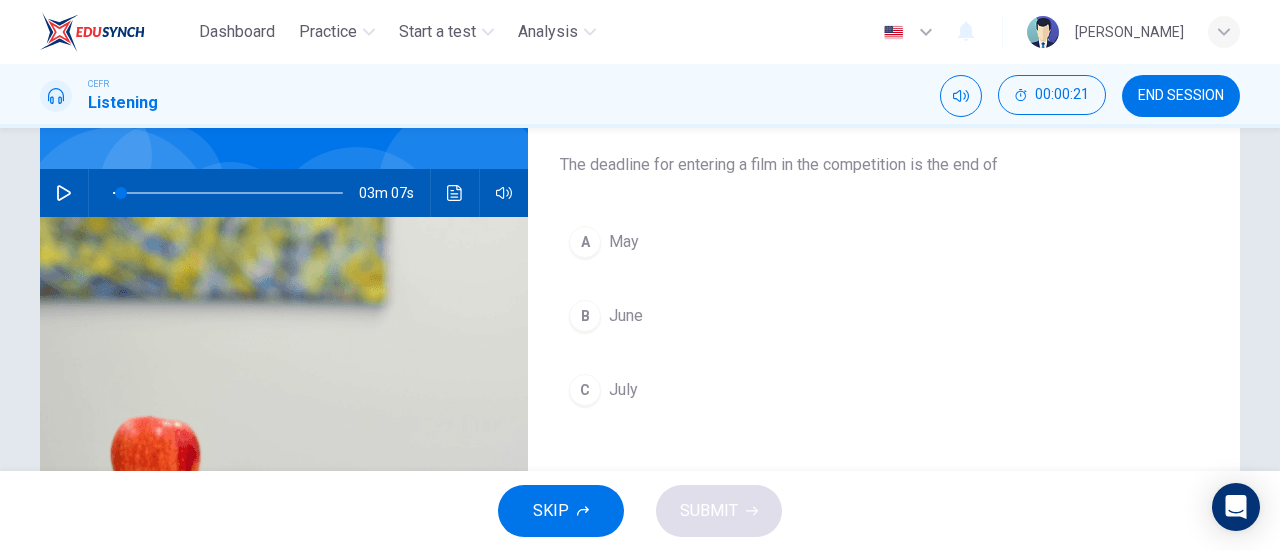 click on "A May B June C July" at bounding box center (884, 336) 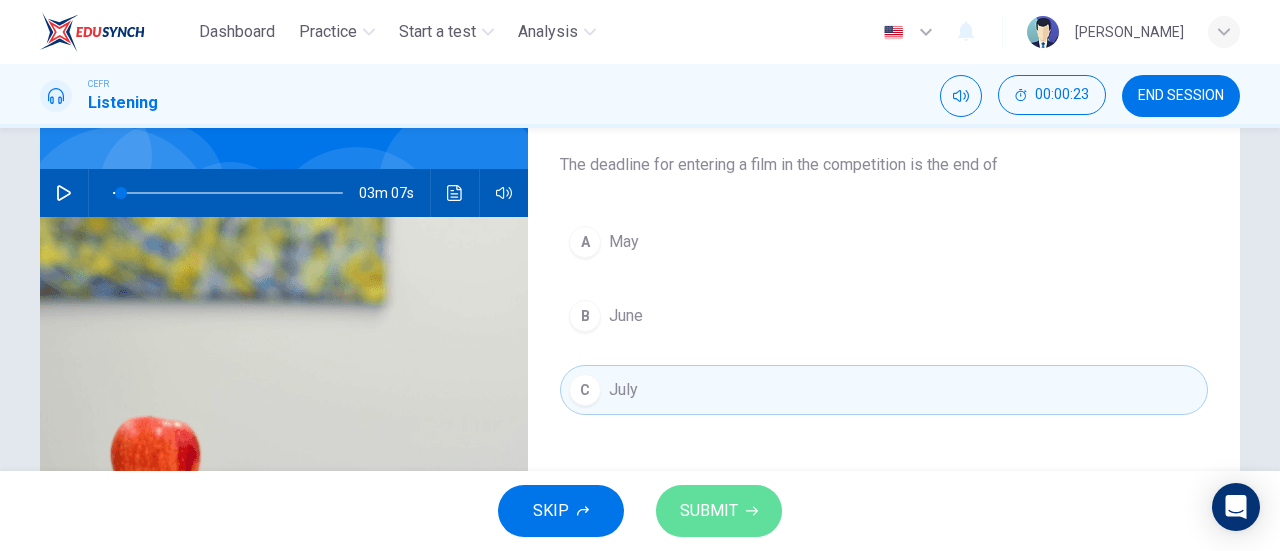 click on "SUBMIT" at bounding box center [709, 511] 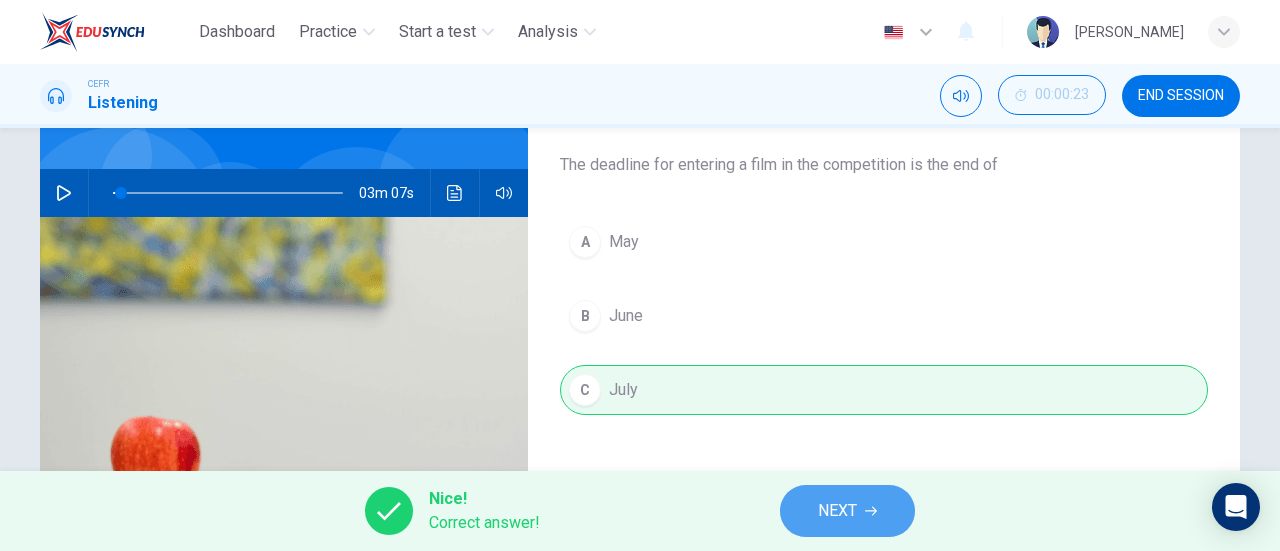 click on "NEXT" at bounding box center (837, 511) 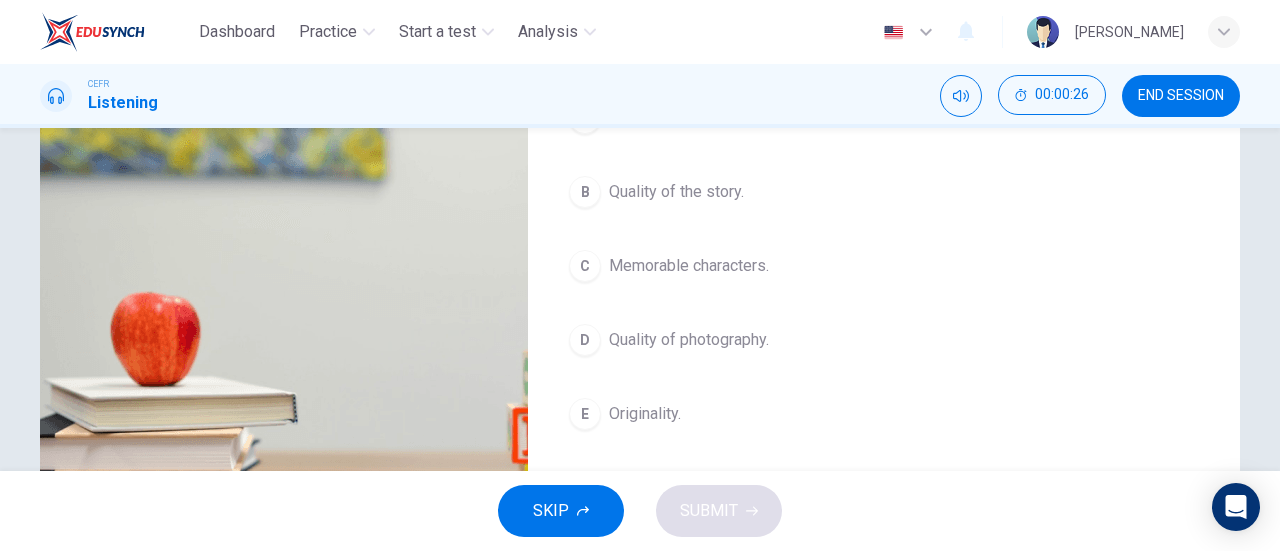 scroll, scrollTop: 288, scrollLeft: 0, axis: vertical 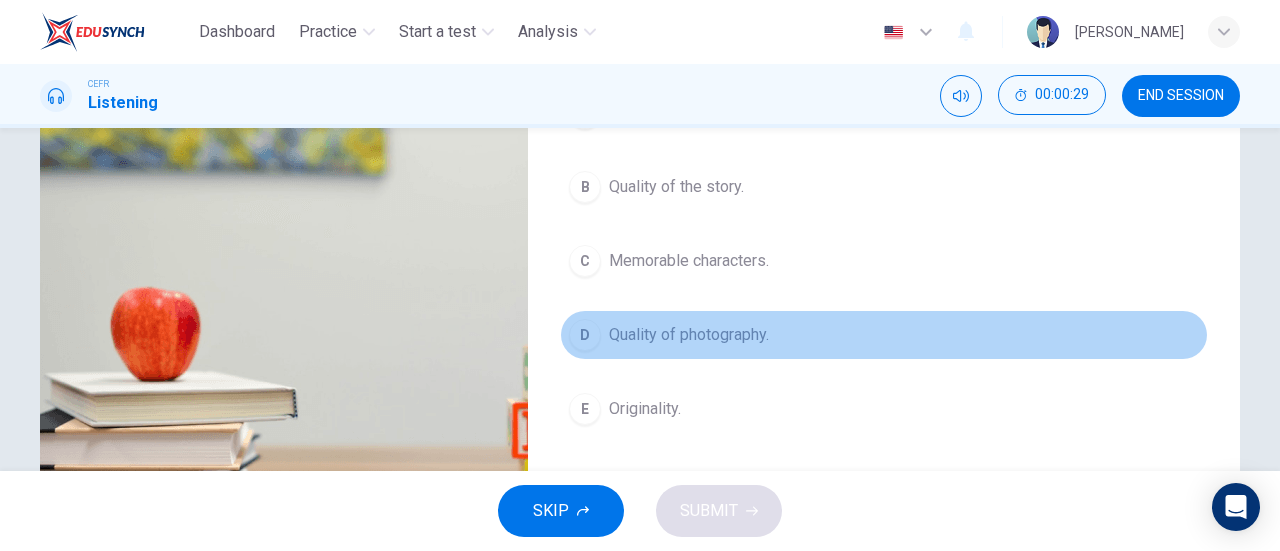 click on "D Quality of photography." at bounding box center [884, 335] 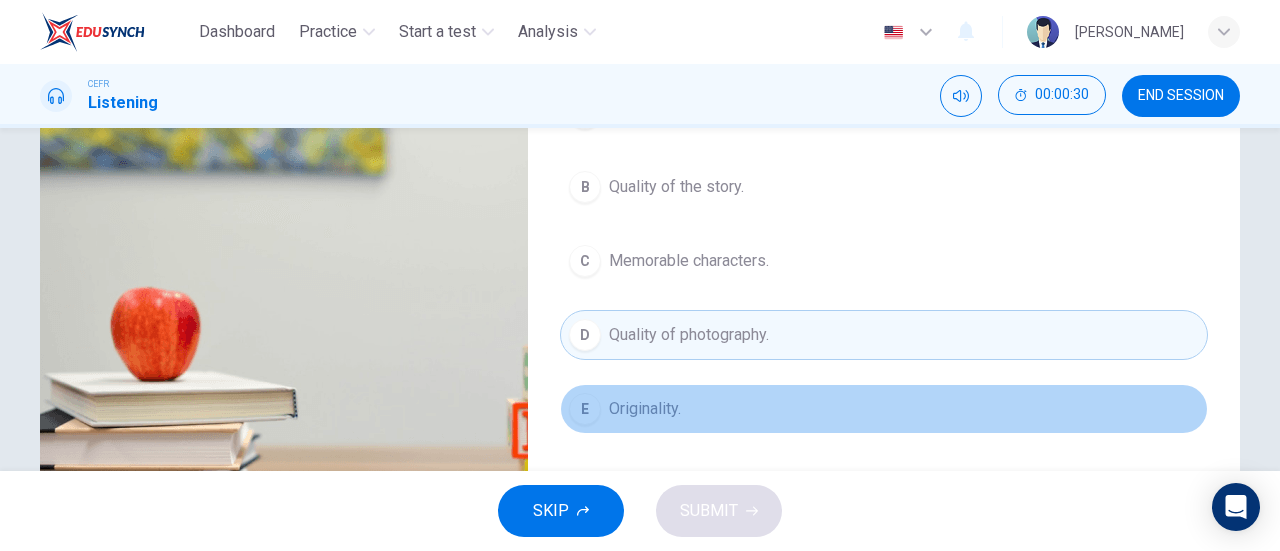 click on "E Originality." at bounding box center (884, 409) 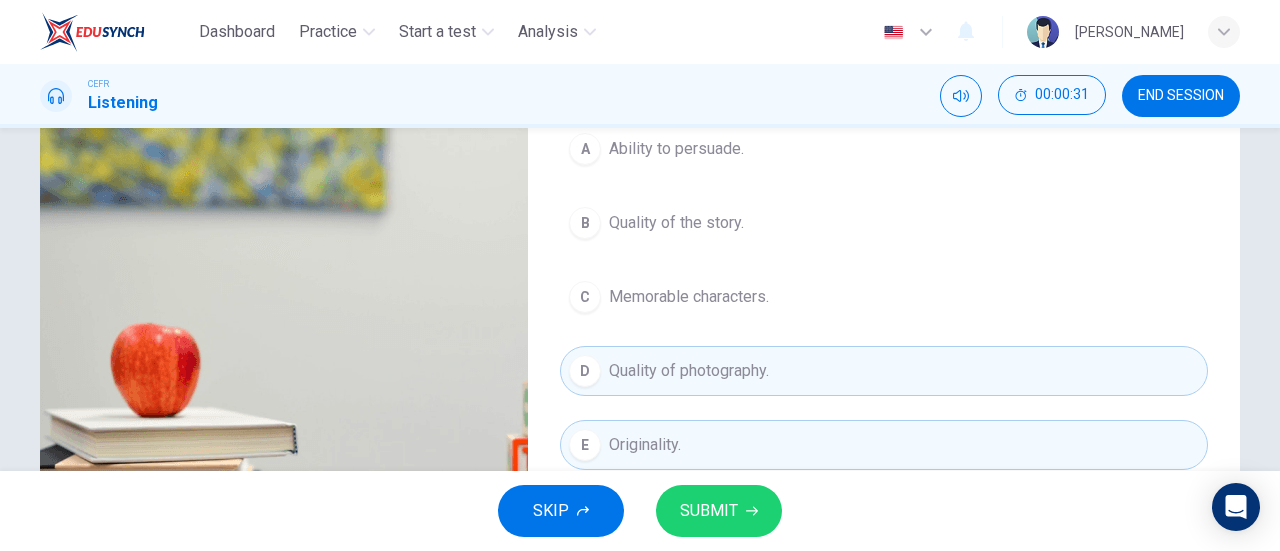 scroll, scrollTop: 253, scrollLeft: 0, axis: vertical 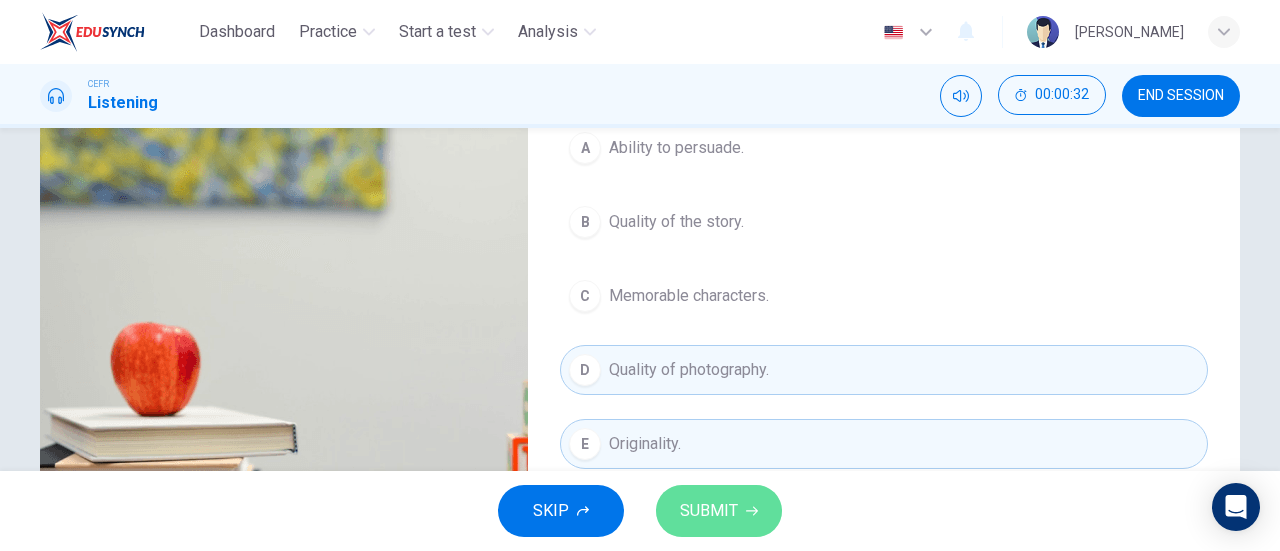 click on "SUBMIT" at bounding box center [709, 511] 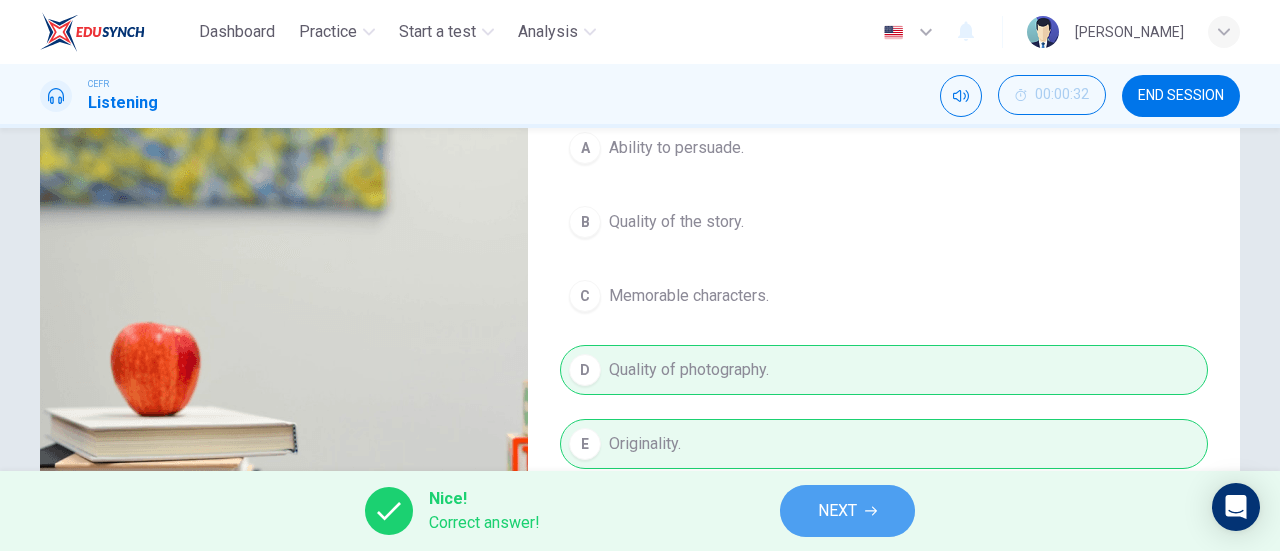 click on "NEXT" at bounding box center [837, 511] 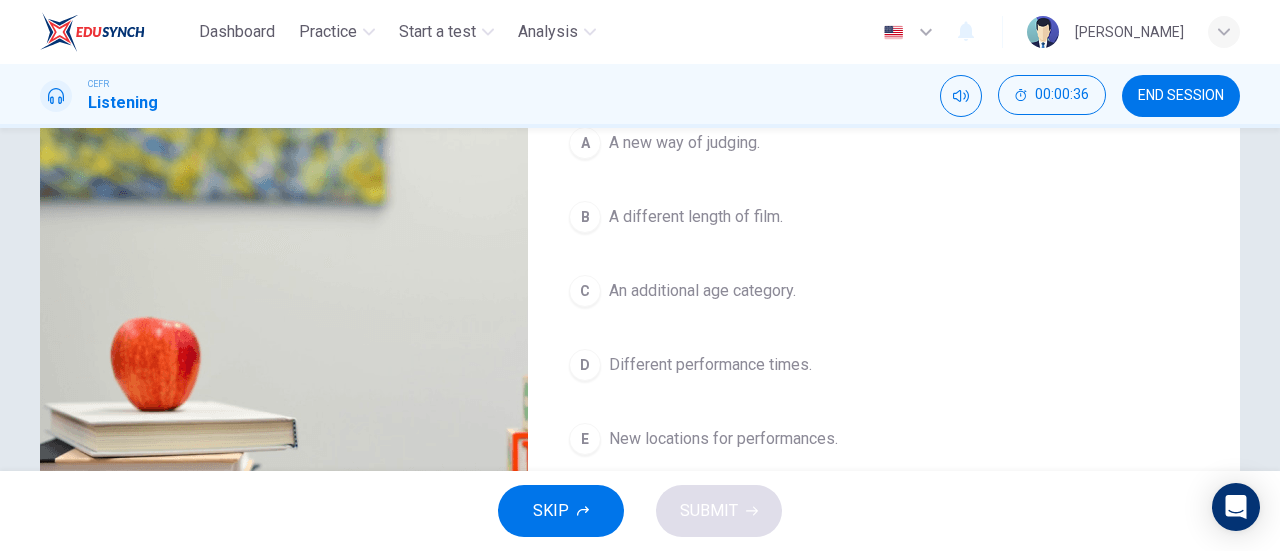 scroll, scrollTop: 256, scrollLeft: 0, axis: vertical 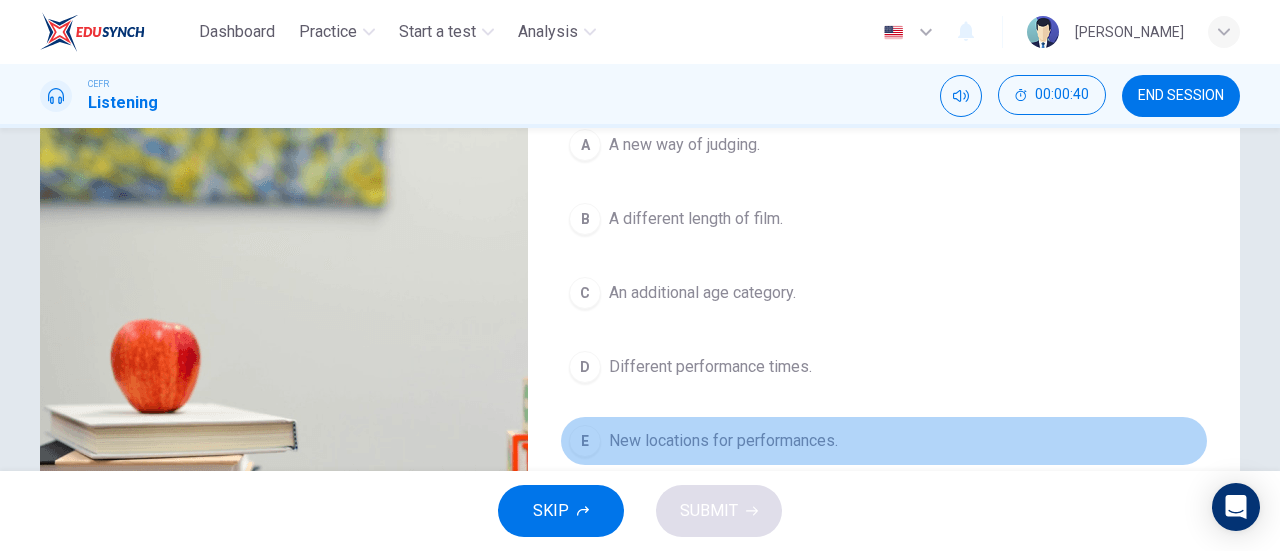 click on "New locations for performances." at bounding box center [723, 441] 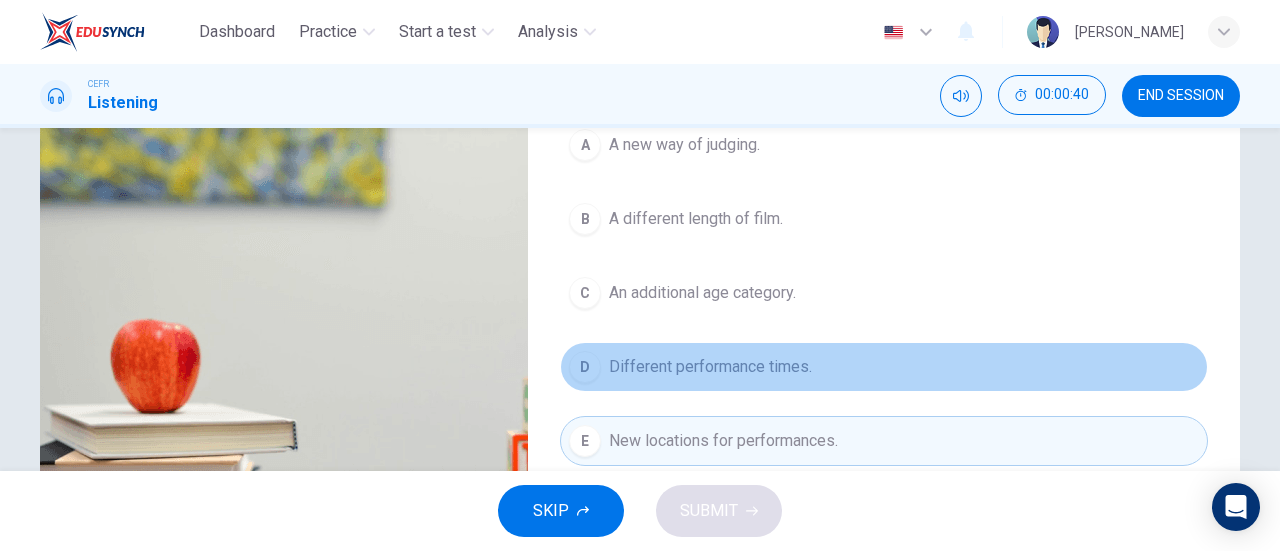 click on "Different performance times." at bounding box center [710, 367] 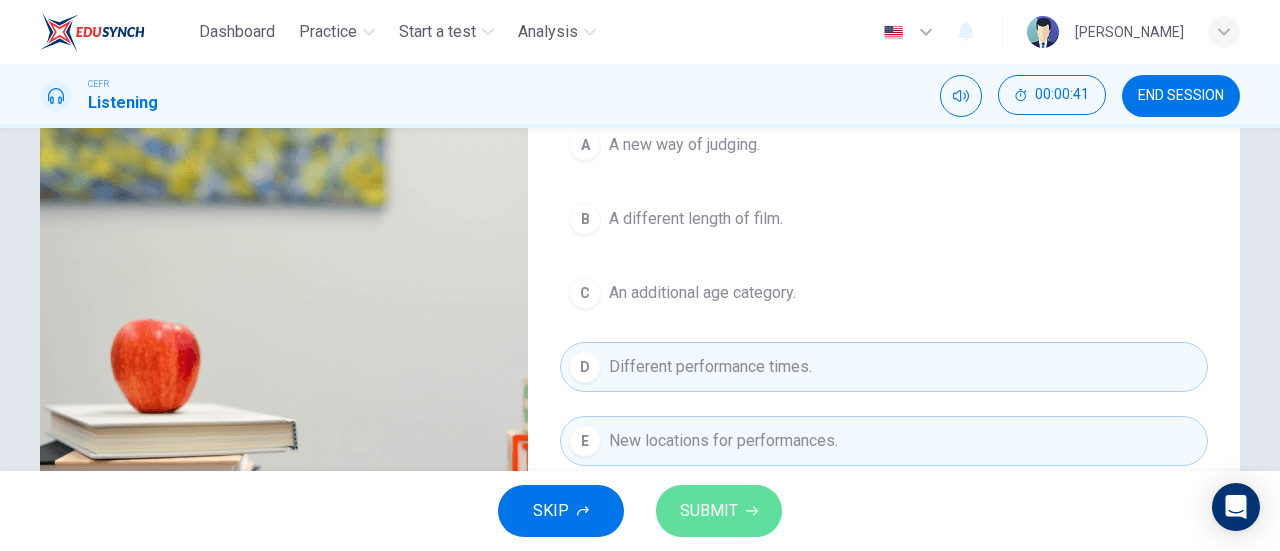 click on "SUBMIT" at bounding box center (719, 511) 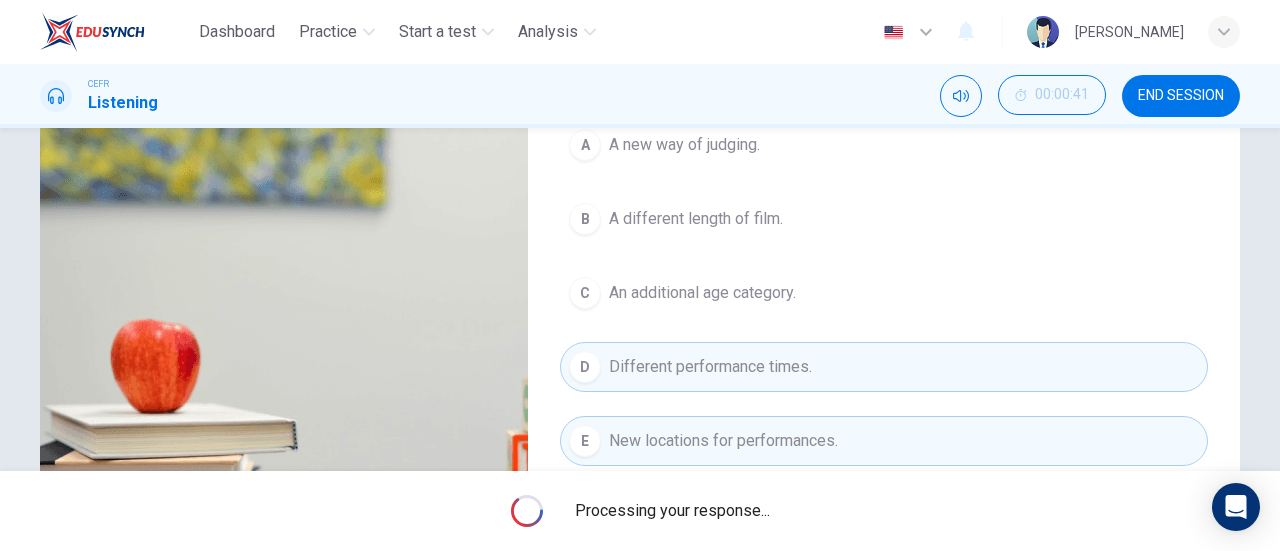 type on "4" 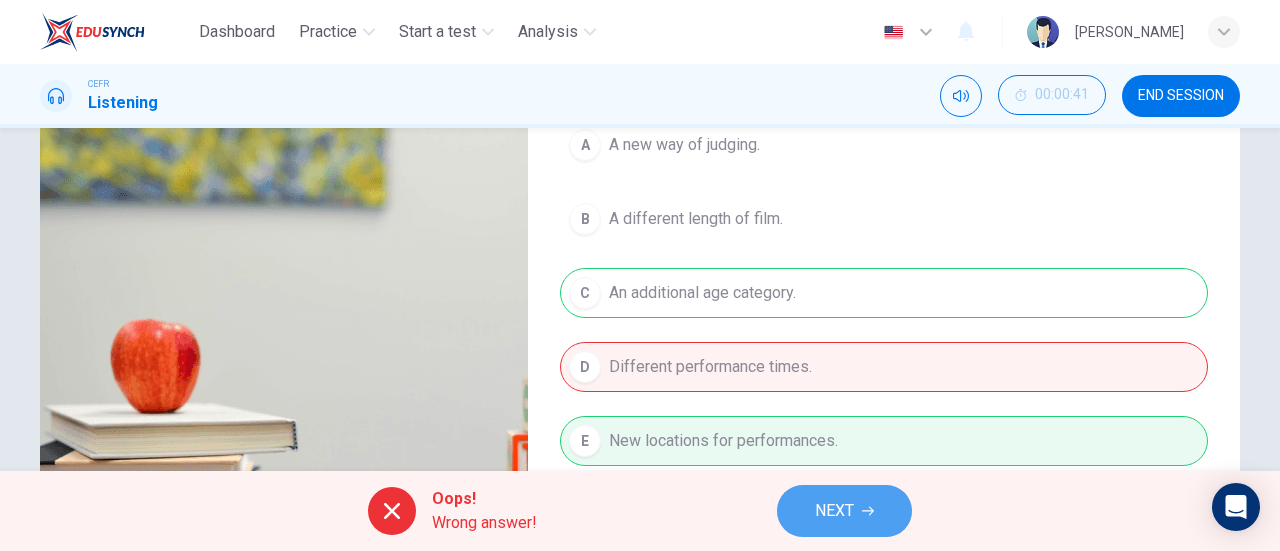 click on "NEXT" at bounding box center (834, 511) 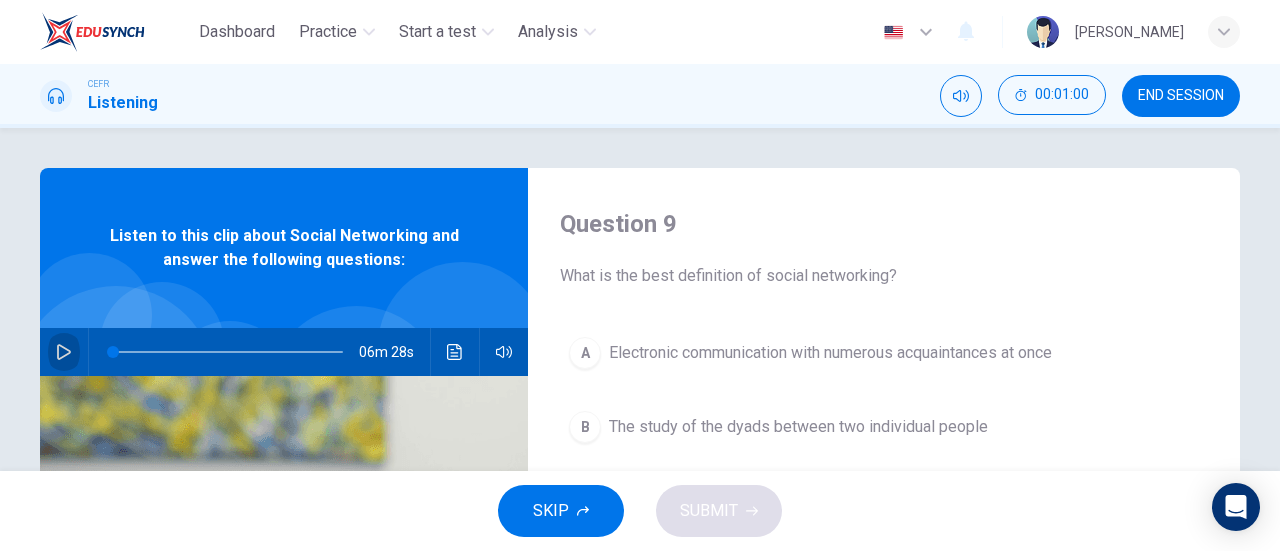 click at bounding box center [64, 352] 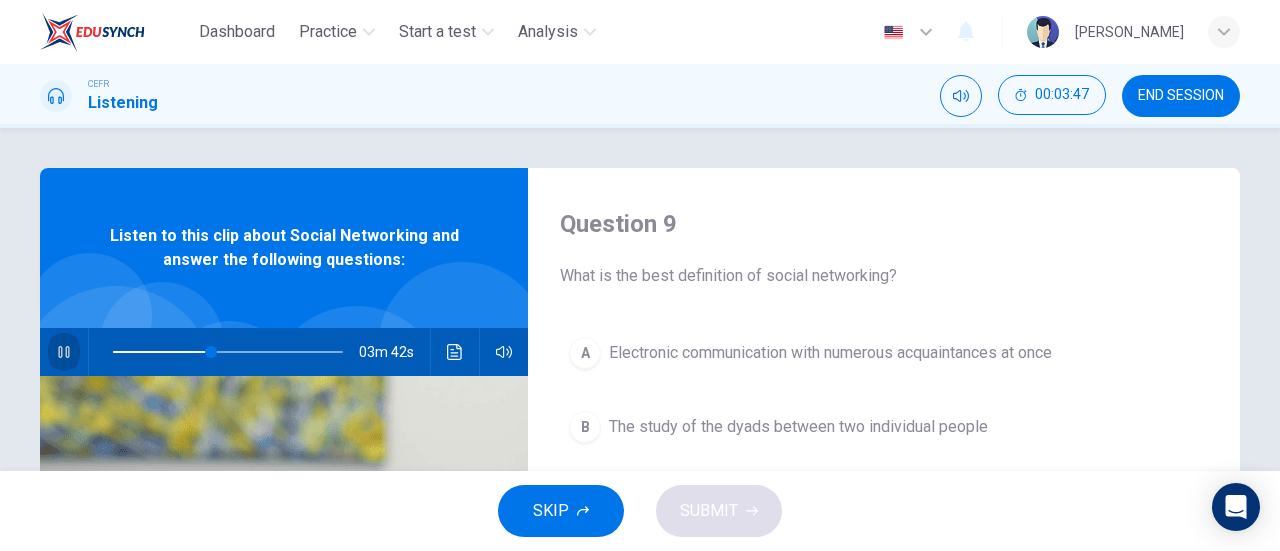 click at bounding box center [64, 352] 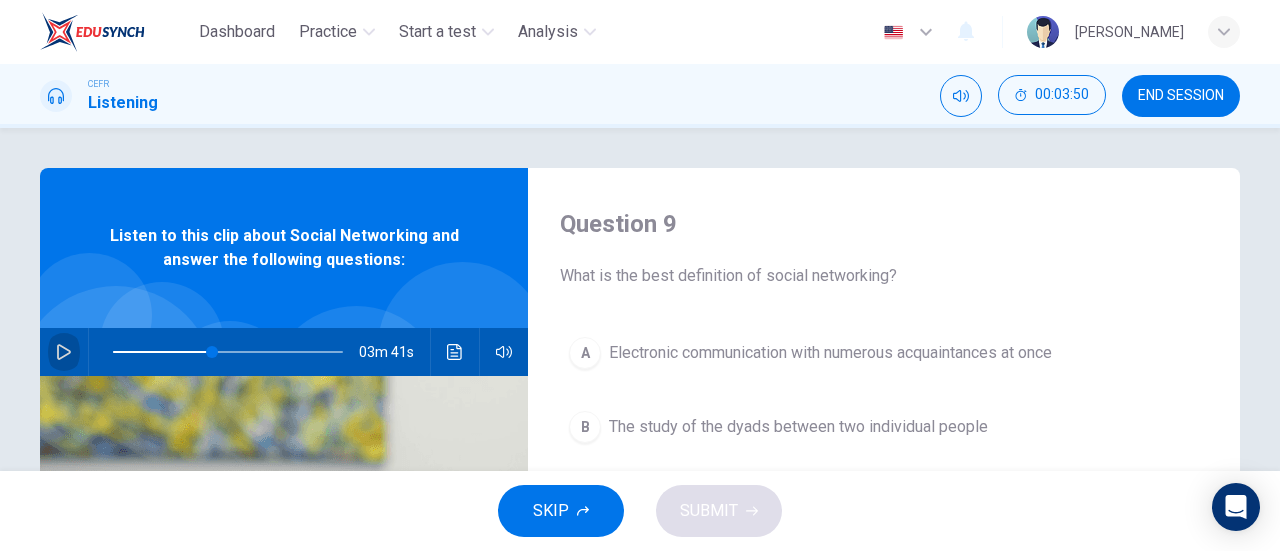 click 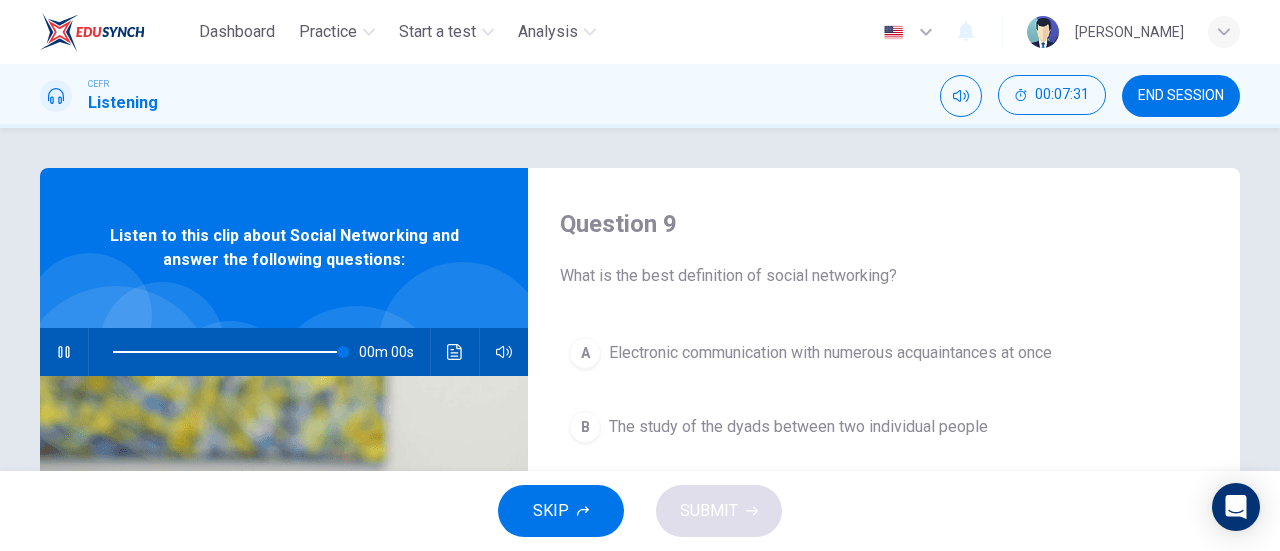 type on "0" 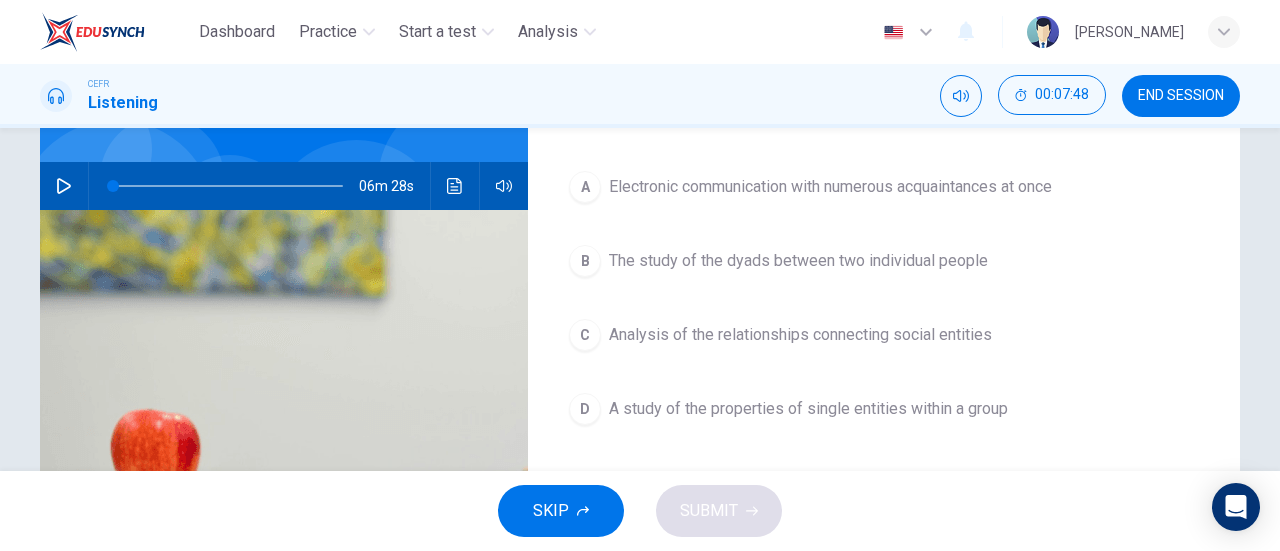 scroll, scrollTop: 134, scrollLeft: 0, axis: vertical 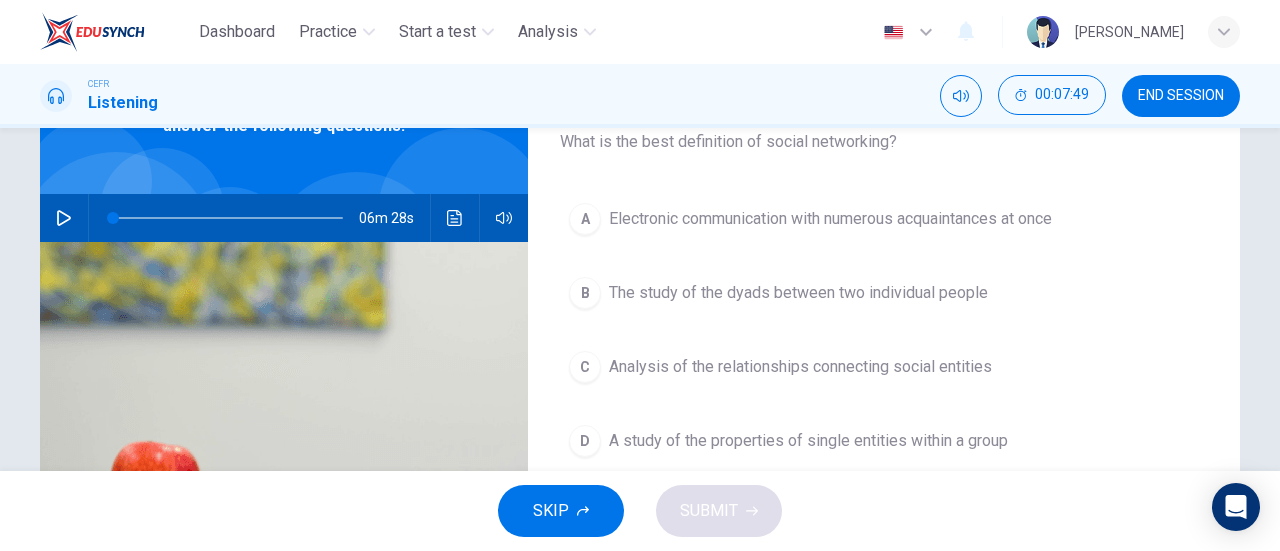 click on "A Electronic communication with numerous acquaintances at once B The study of the dyads between two individual people C Analysis of the relationships connecting social entities D A study of the properties of single entities within a group" at bounding box center [884, 350] 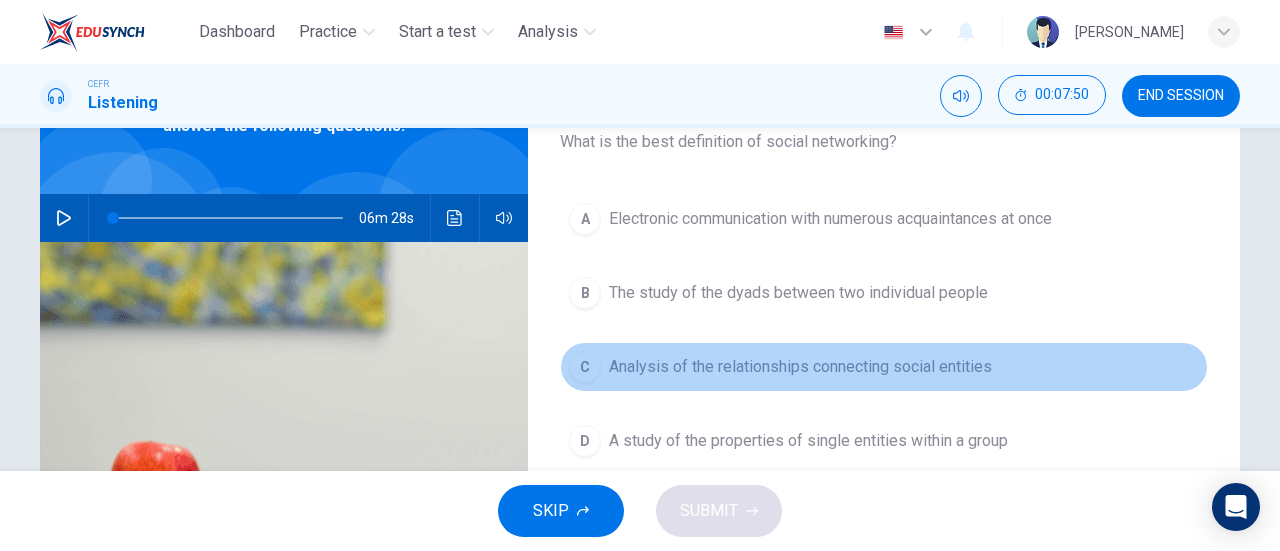 click on "Analysis of the relationships connecting social entities" at bounding box center (800, 367) 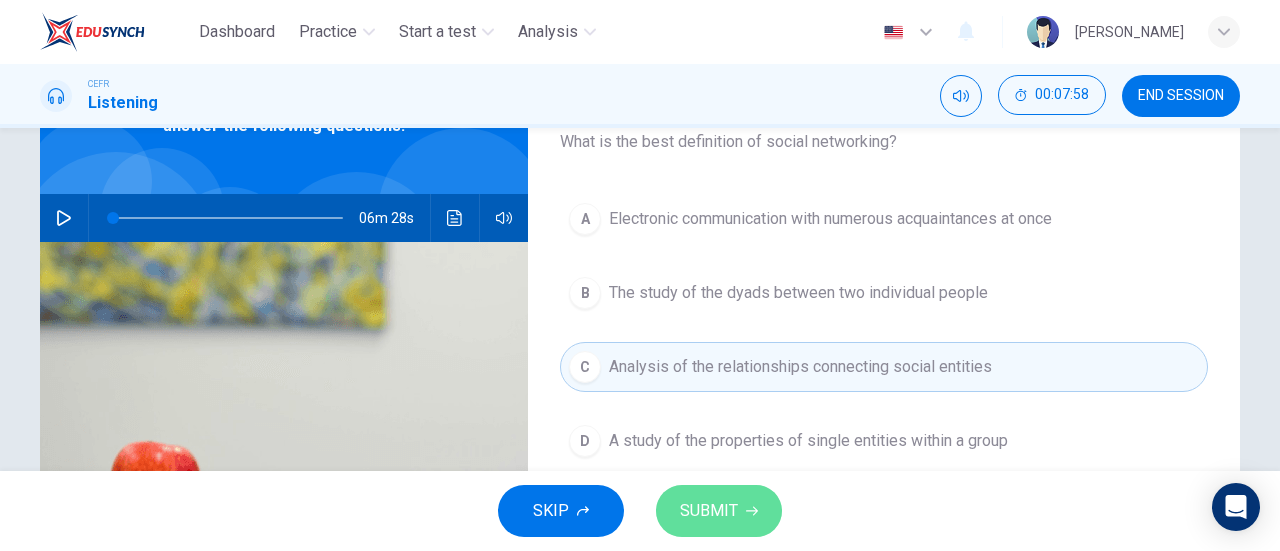 click on "SUBMIT" at bounding box center [719, 511] 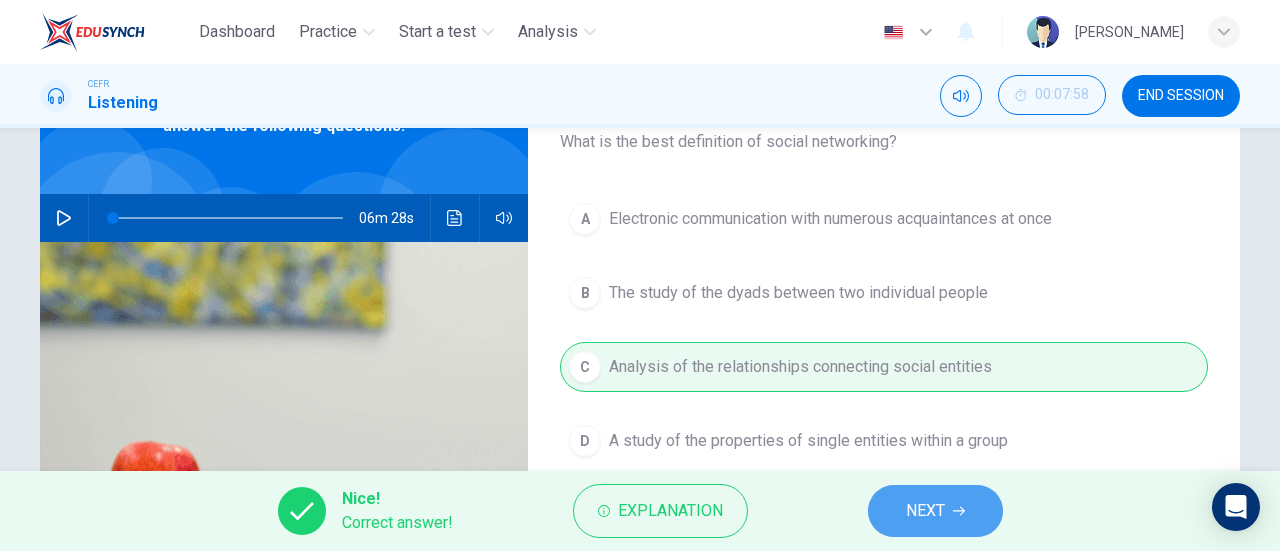 click on "NEXT" at bounding box center (935, 511) 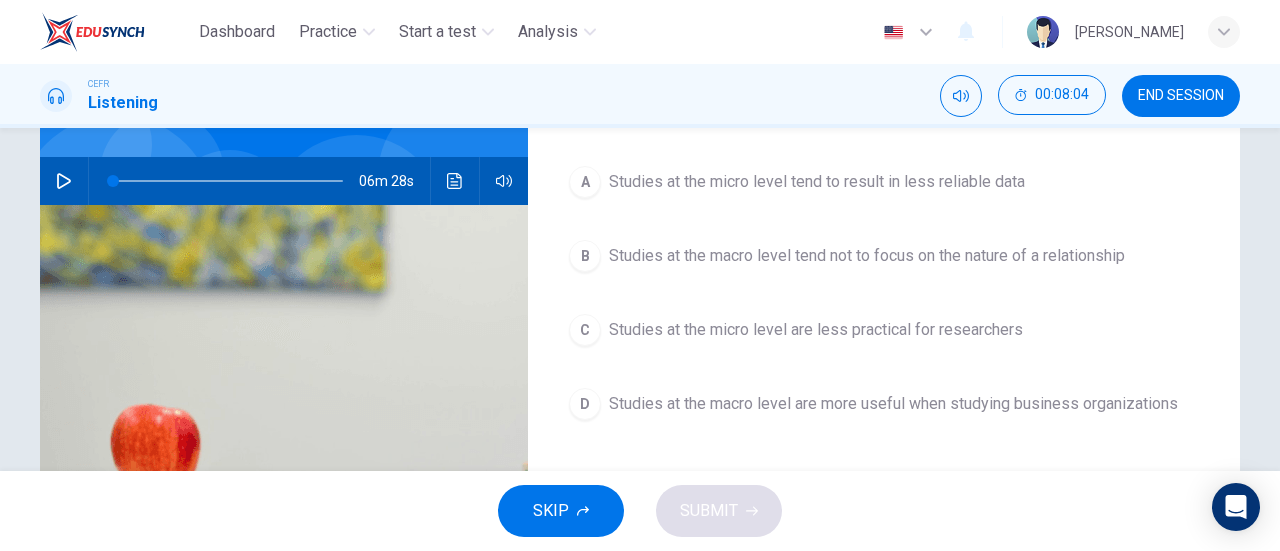 scroll, scrollTop: 172, scrollLeft: 0, axis: vertical 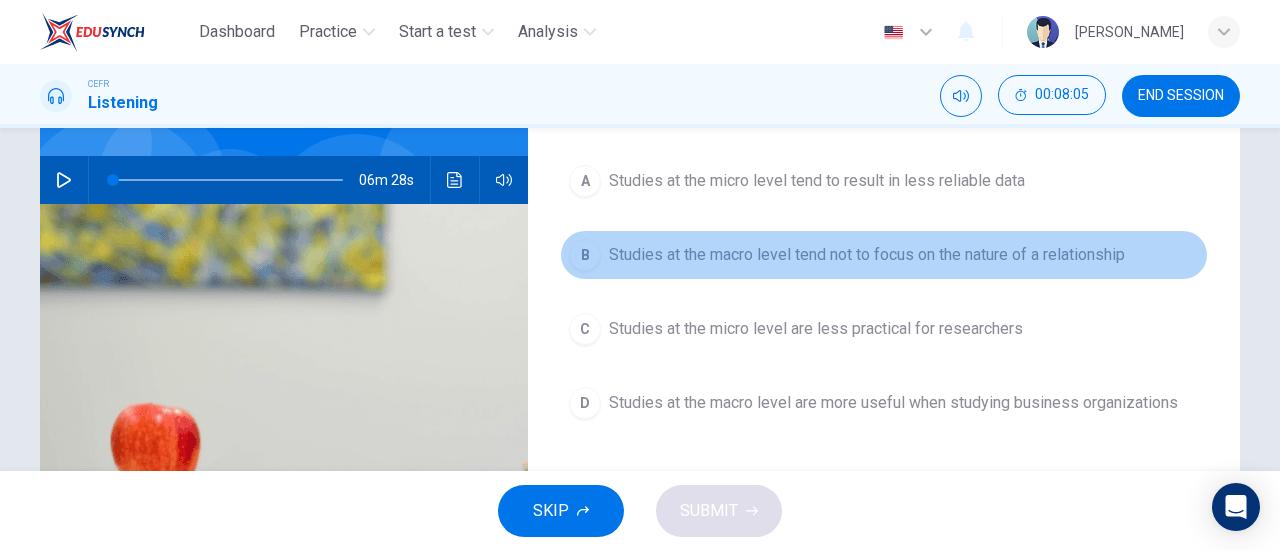 click on "Studies at the macro level tend not to focus on the nature of a relationship" at bounding box center (867, 255) 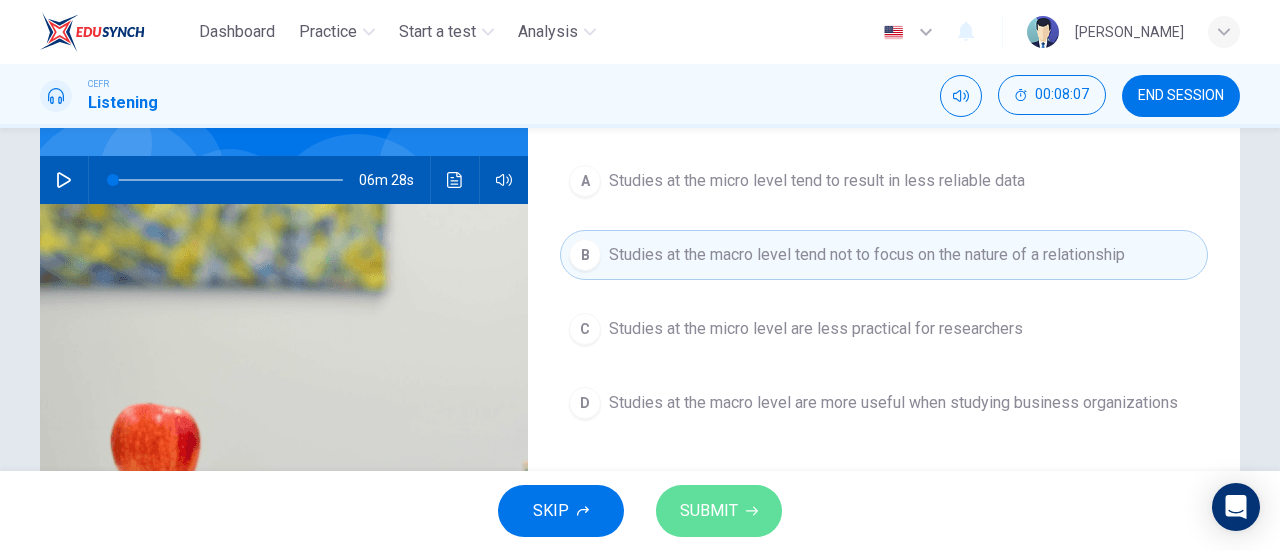 click 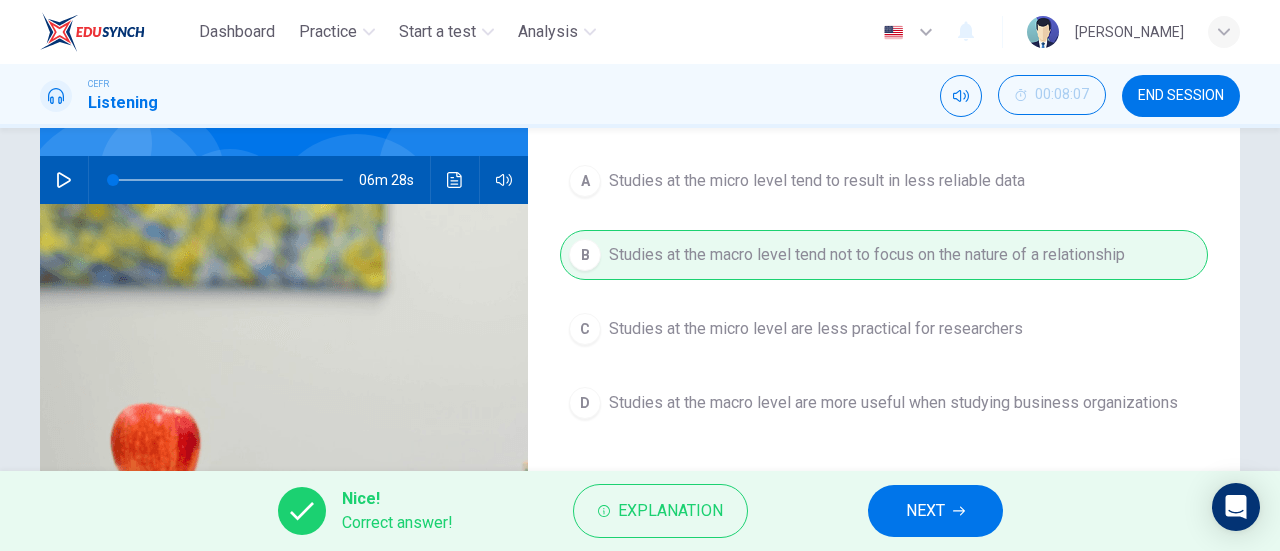 click on "Nice! Correct answer! Explanation NEXT" at bounding box center (640, 511) 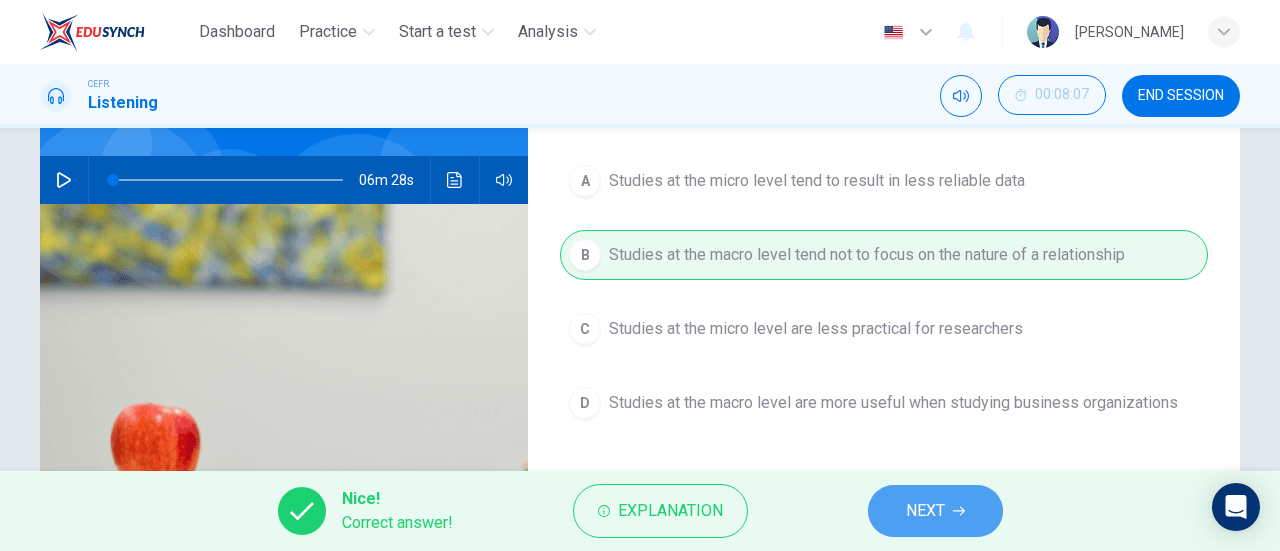 click on "NEXT" at bounding box center [925, 511] 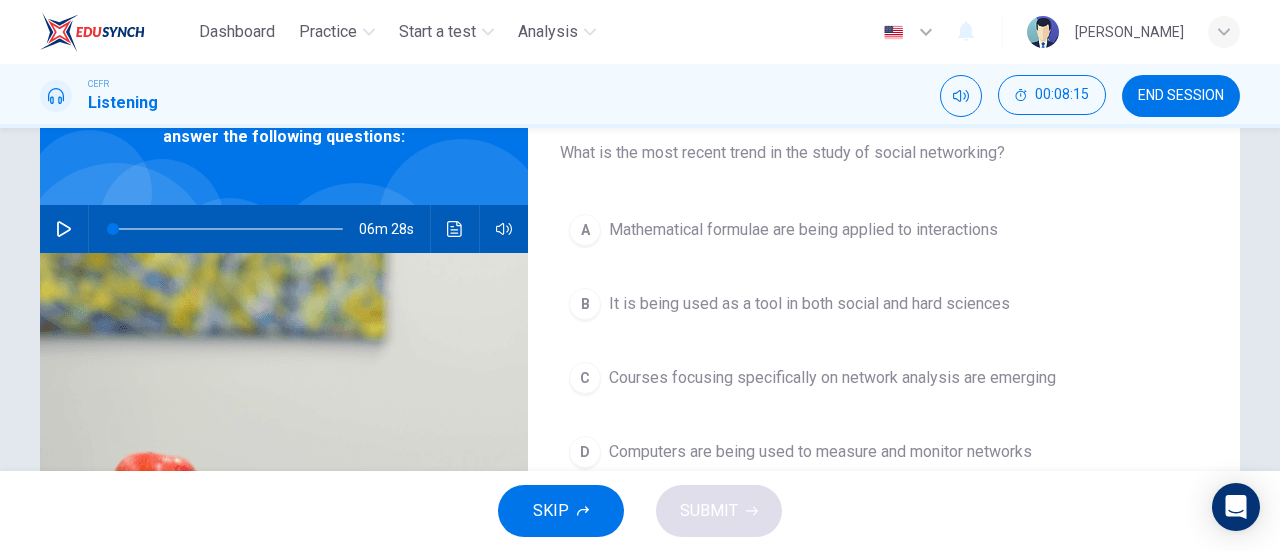 scroll, scrollTop: 124, scrollLeft: 0, axis: vertical 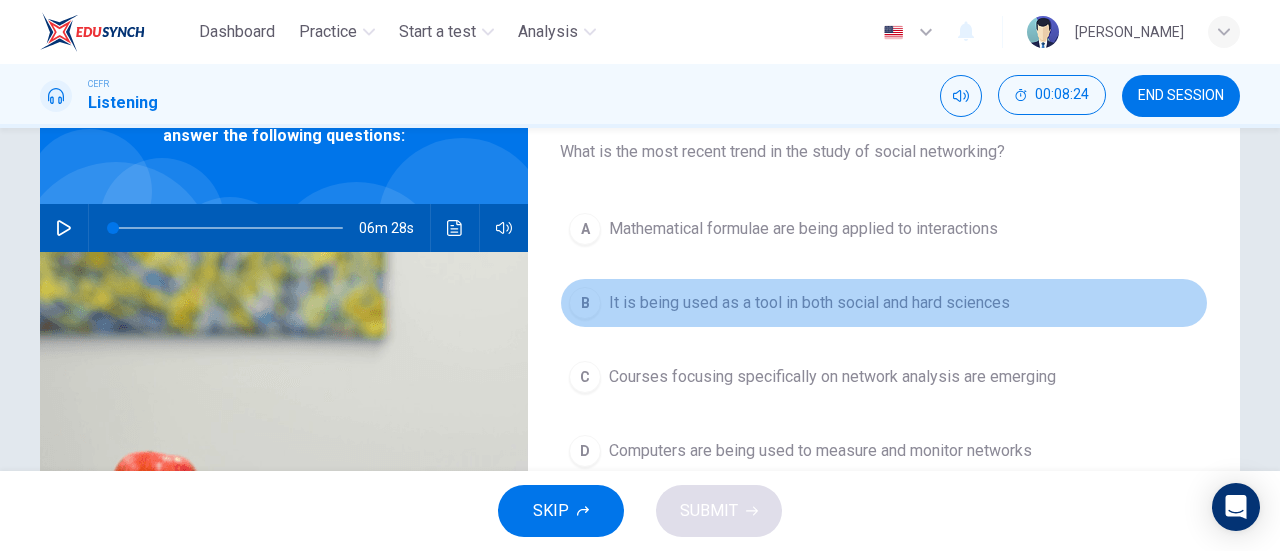 click on "It is being used as a tool in both social and hard sciences" at bounding box center [809, 303] 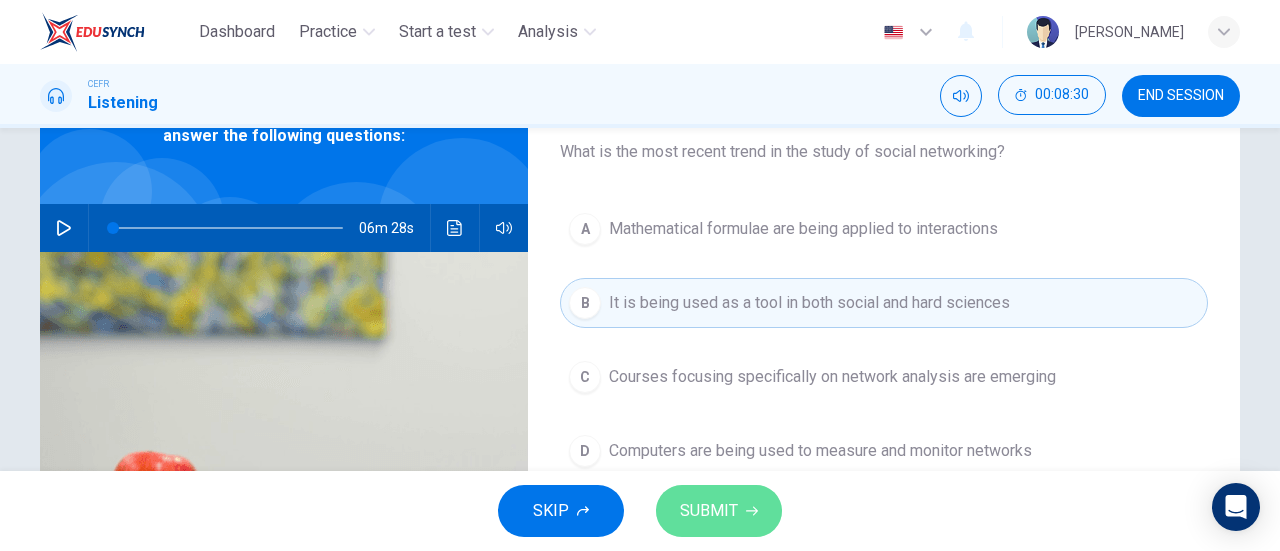 click 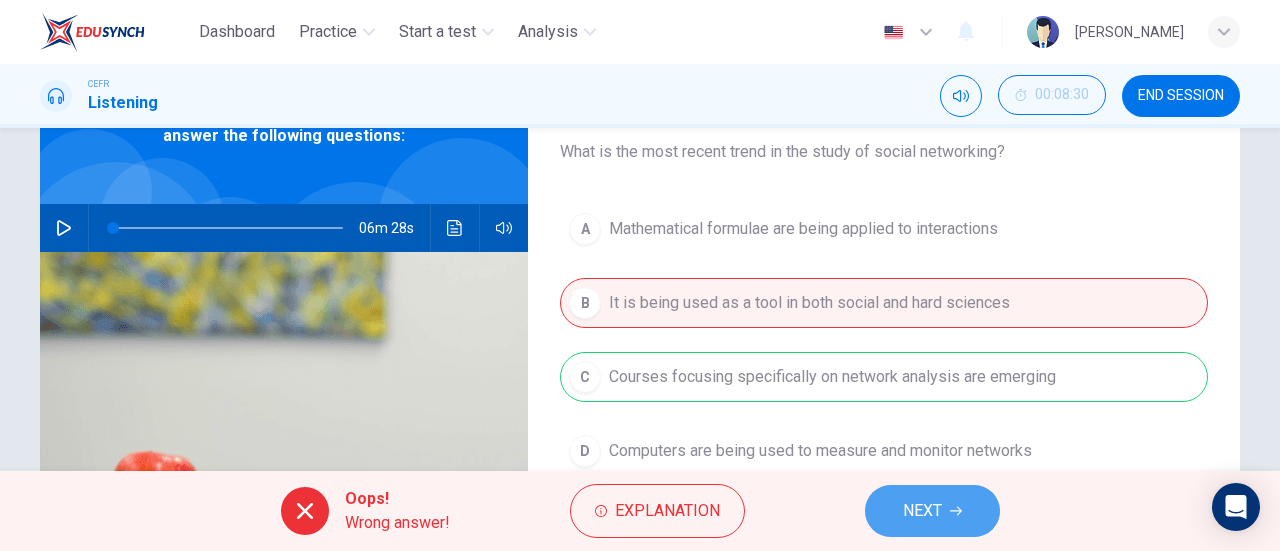 click on "NEXT" at bounding box center [932, 511] 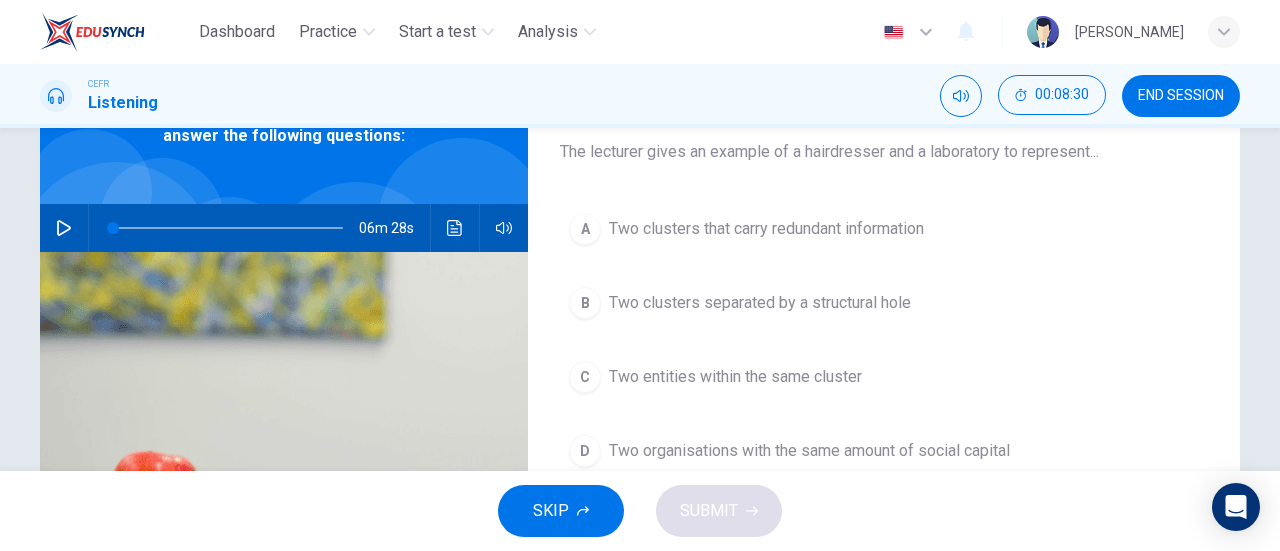 scroll, scrollTop: 120, scrollLeft: 0, axis: vertical 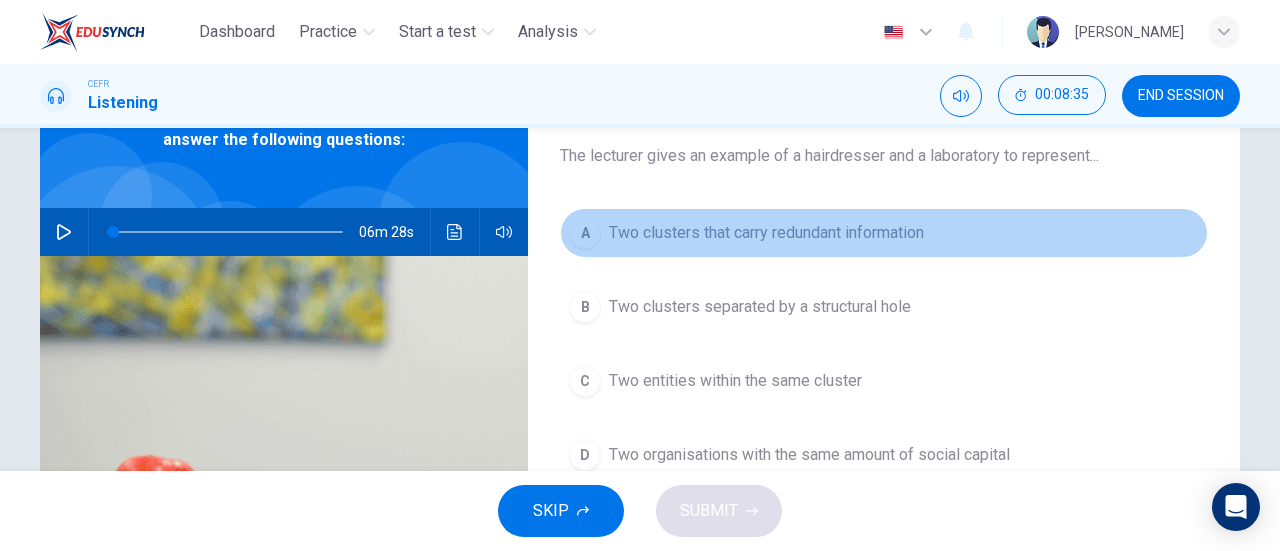 click on "Two clusters that carry redundant information" at bounding box center (766, 233) 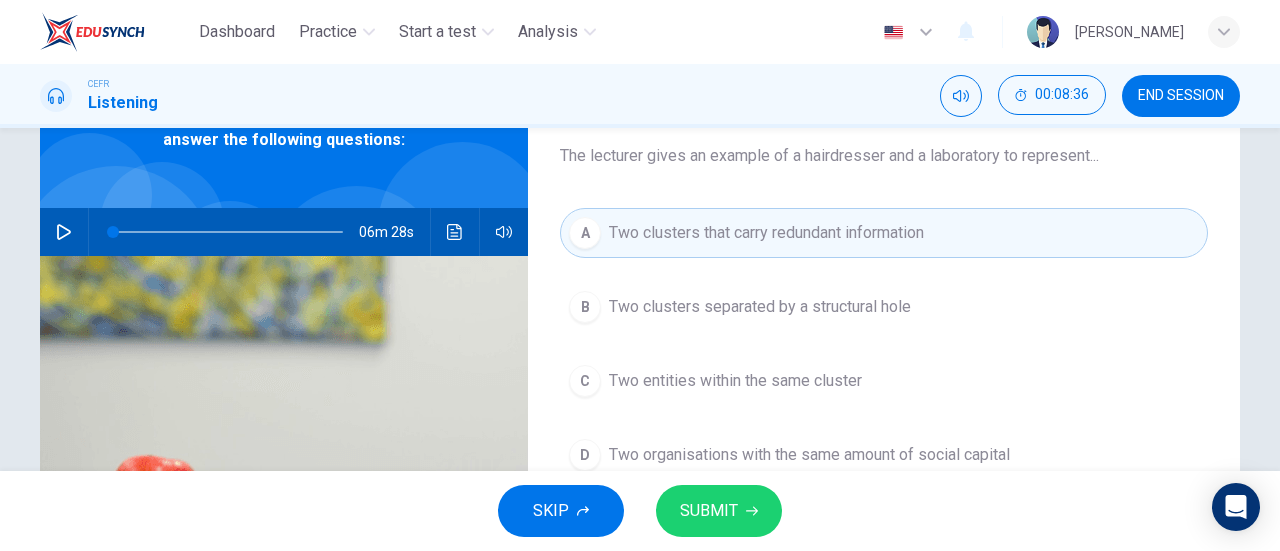 scroll, scrollTop: 137, scrollLeft: 0, axis: vertical 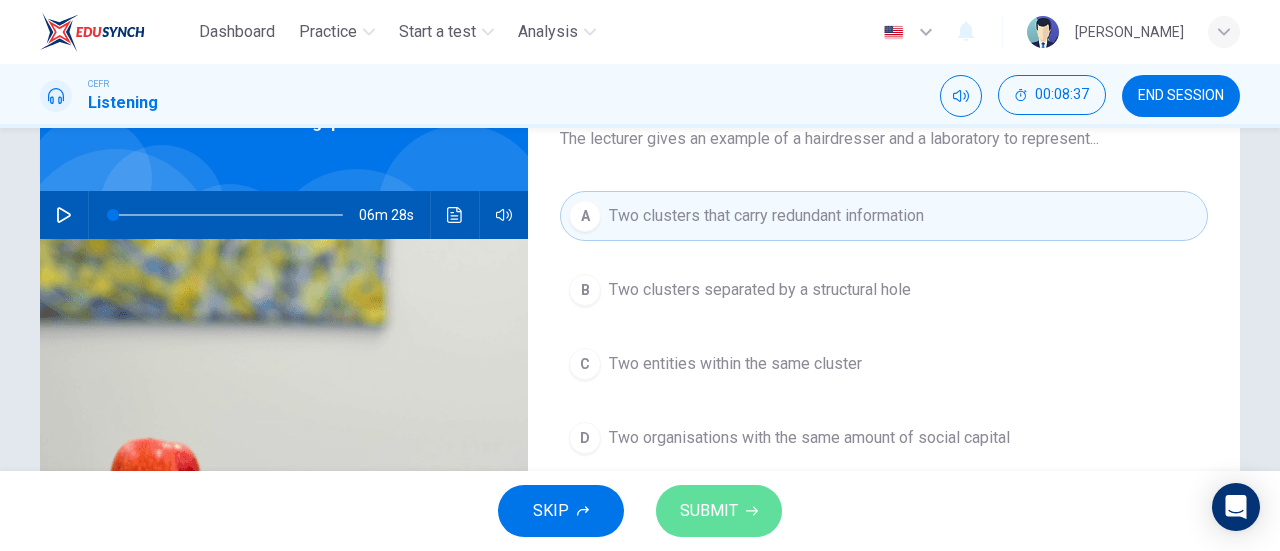 click on "SUBMIT" at bounding box center [719, 511] 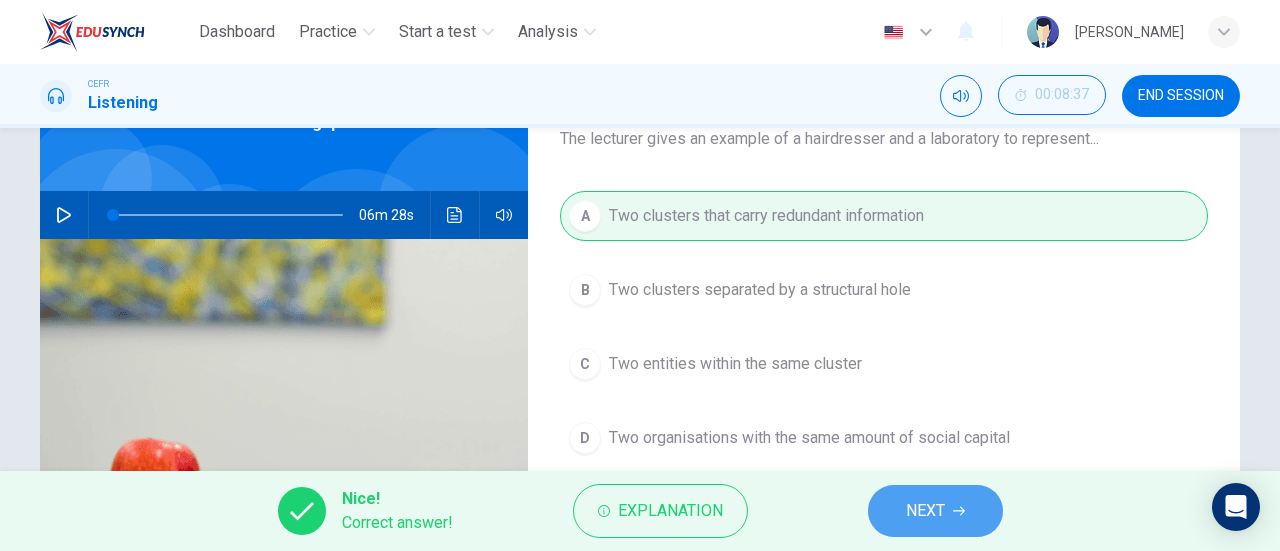 click on "NEXT" at bounding box center (935, 511) 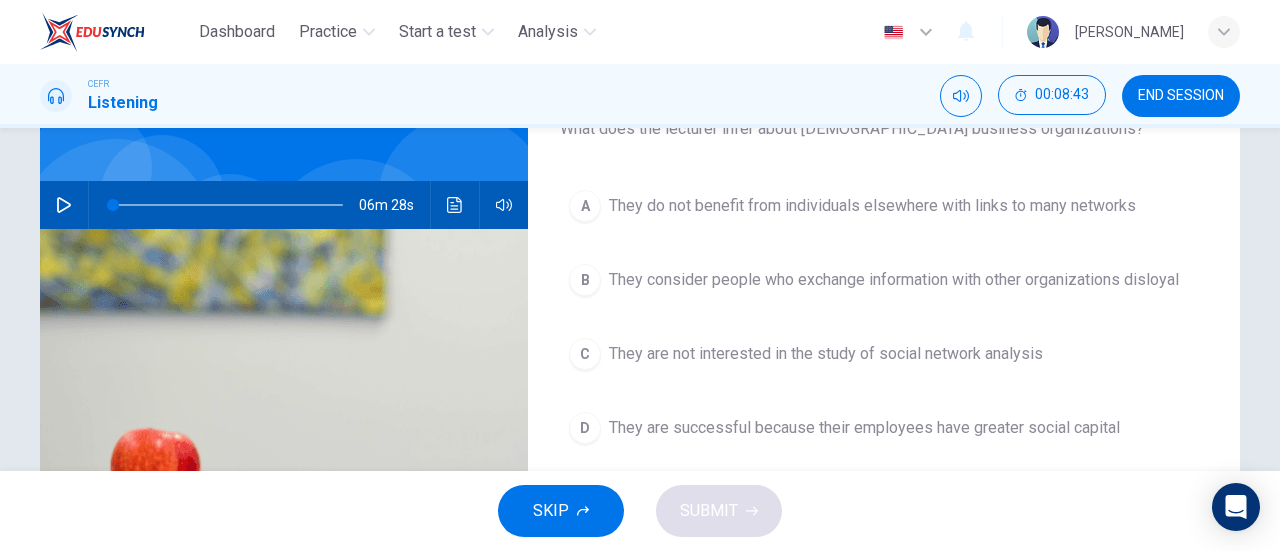 scroll, scrollTop: 160, scrollLeft: 0, axis: vertical 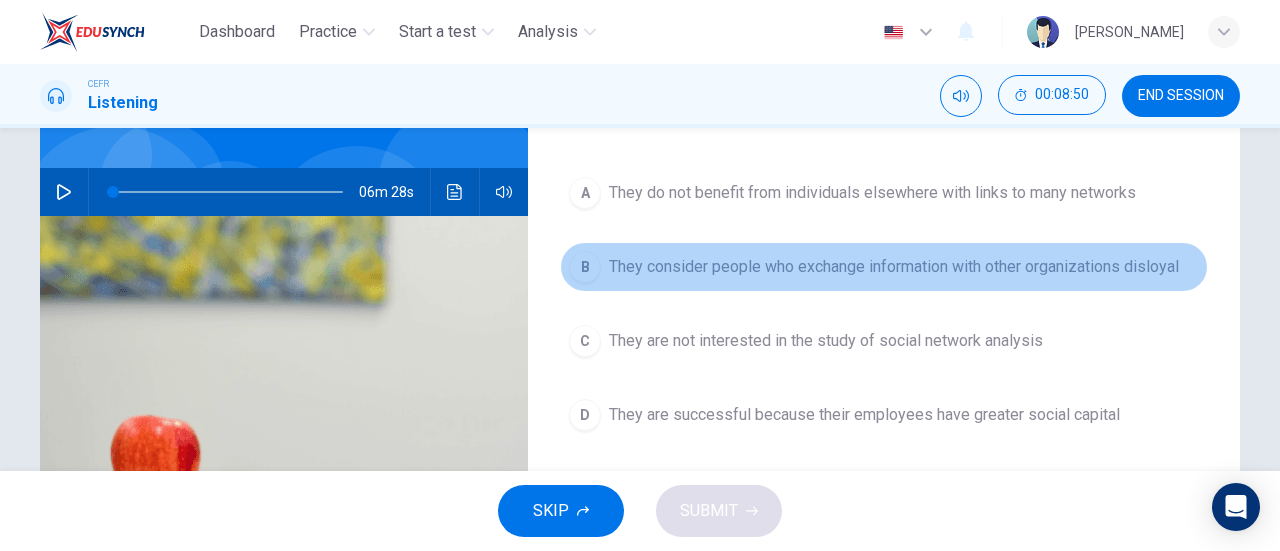 click on "They consider people who exchange information with other organizations disloyal" at bounding box center [894, 267] 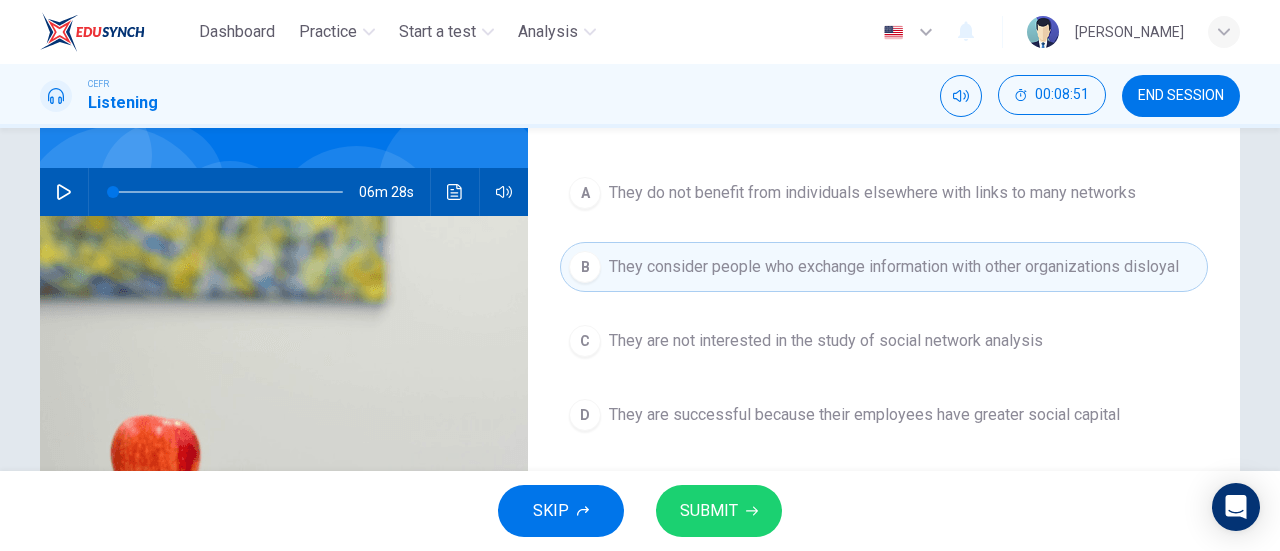 click on "SUBMIT" at bounding box center [719, 511] 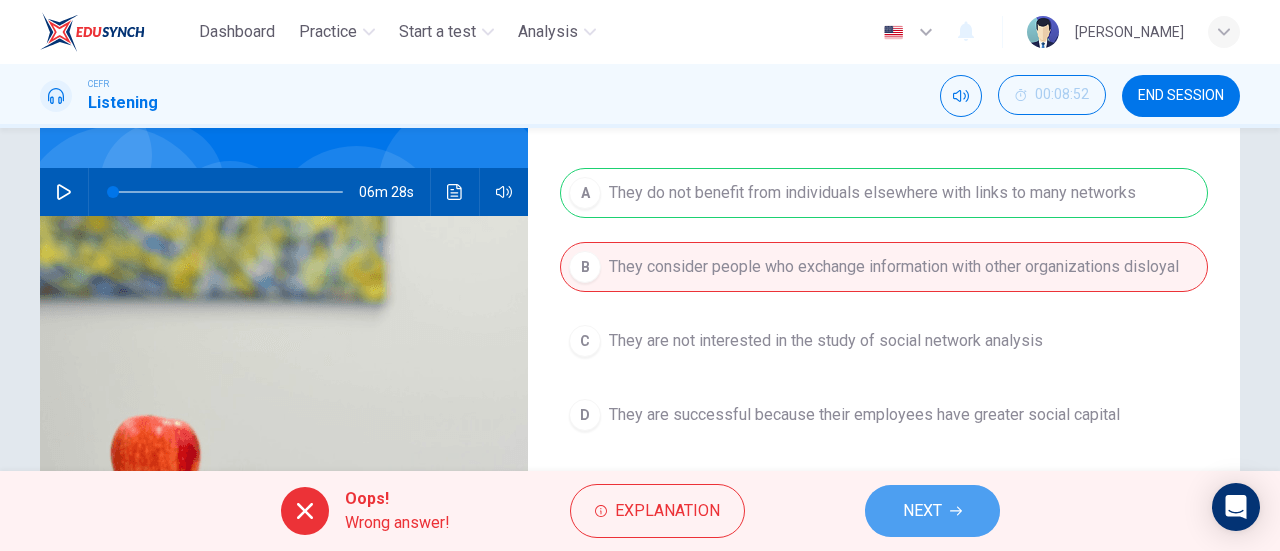 click on "NEXT" at bounding box center (922, 511) 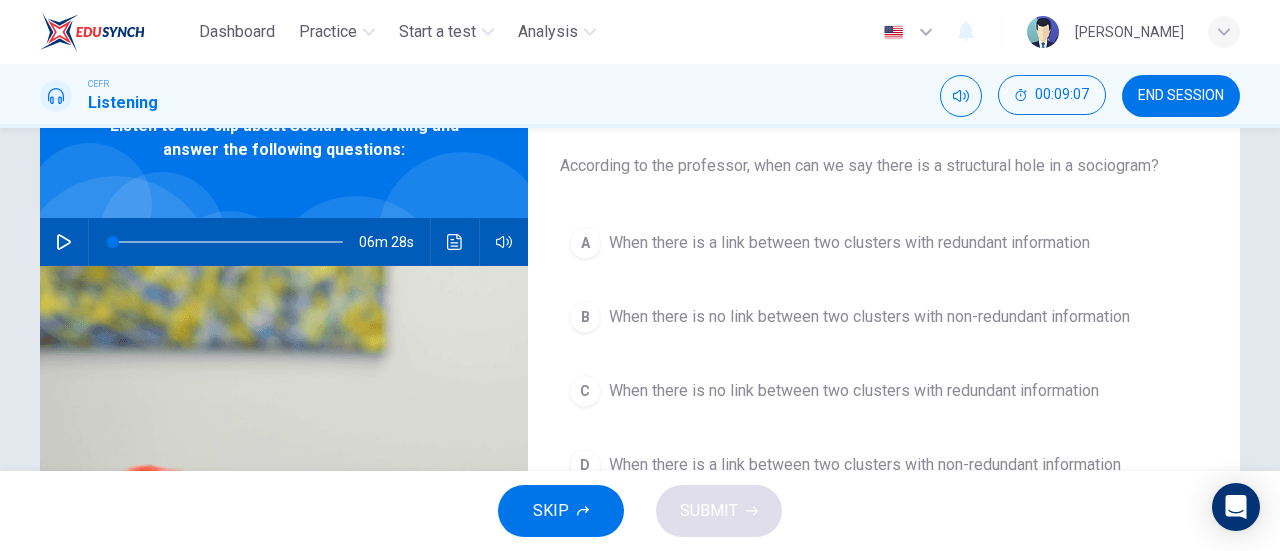 scroll, scrollTop: 112, scrollLeft: 0, axis: vertical 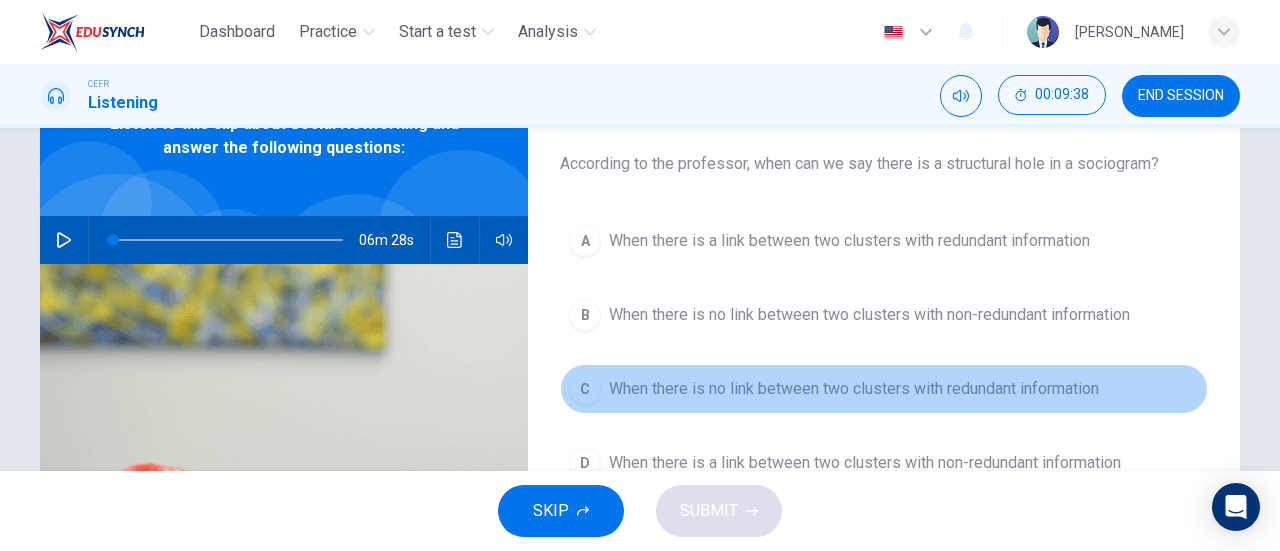 click on "When there is no link between two clusters with redundant information" at bounding box center (854, 389) 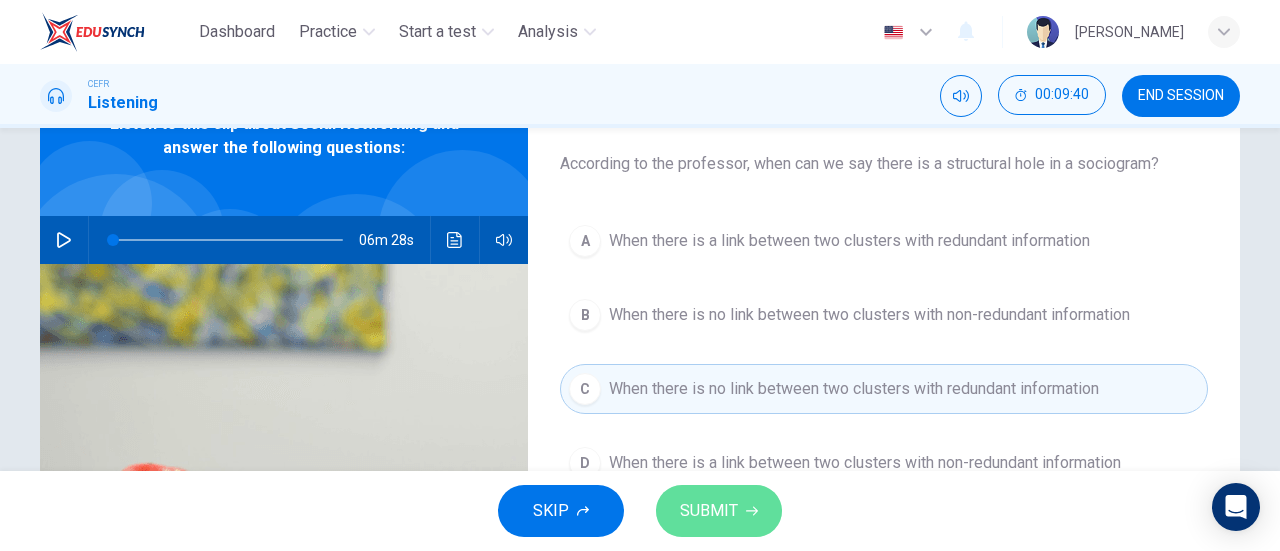 click on "SUBMIT" at bounding box center (719, 511) 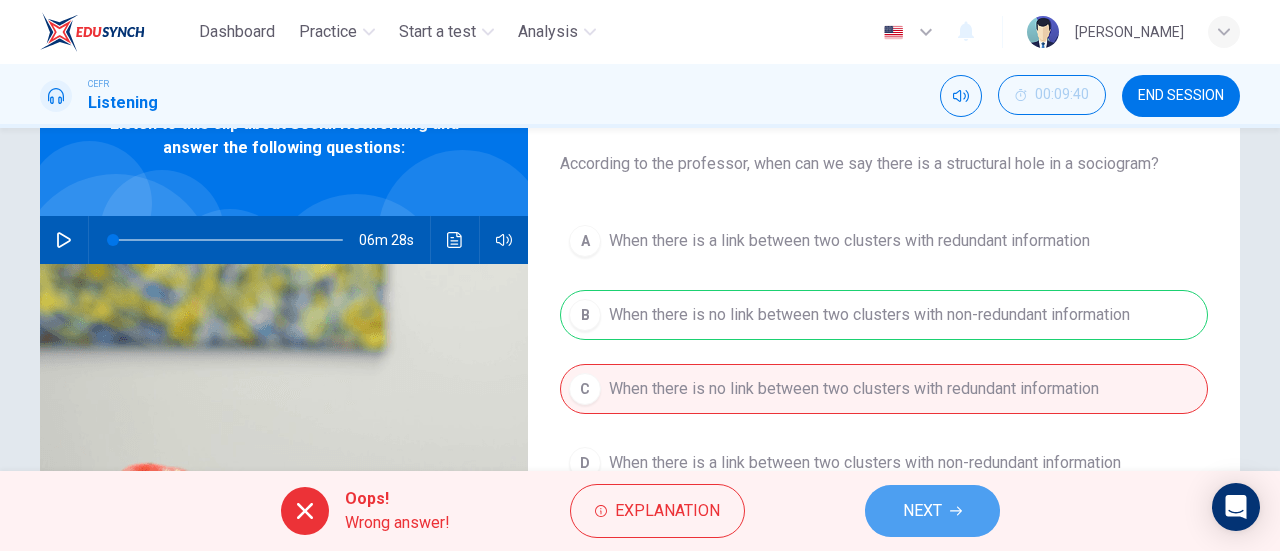 click on "NEXT" at bounding box center [922, 511] 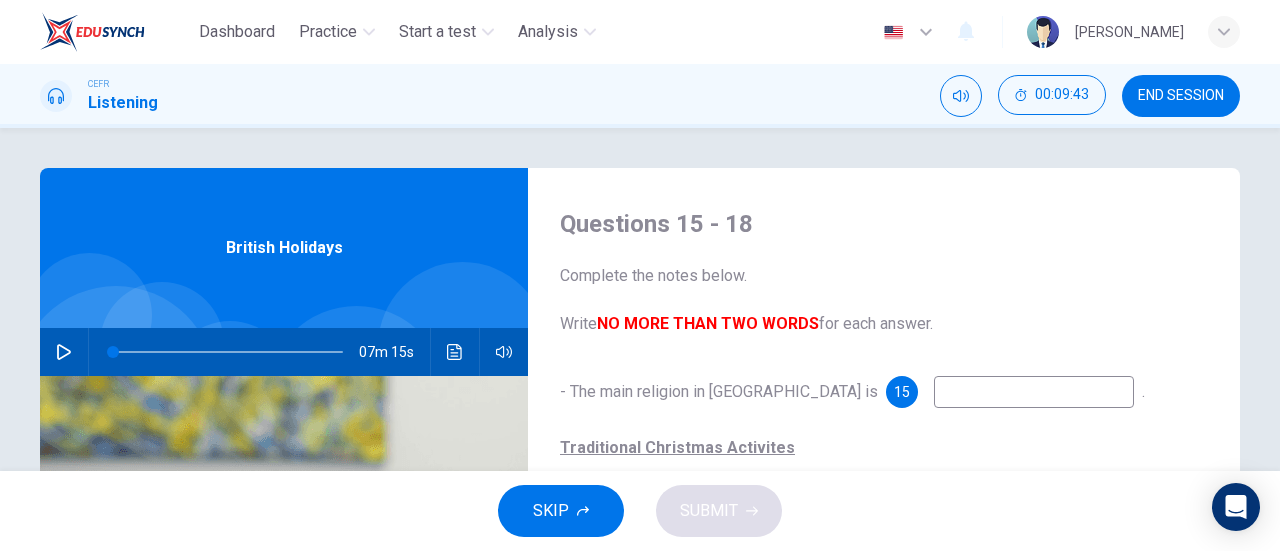 click on "07m 15s" at bounding box center [284, 352] 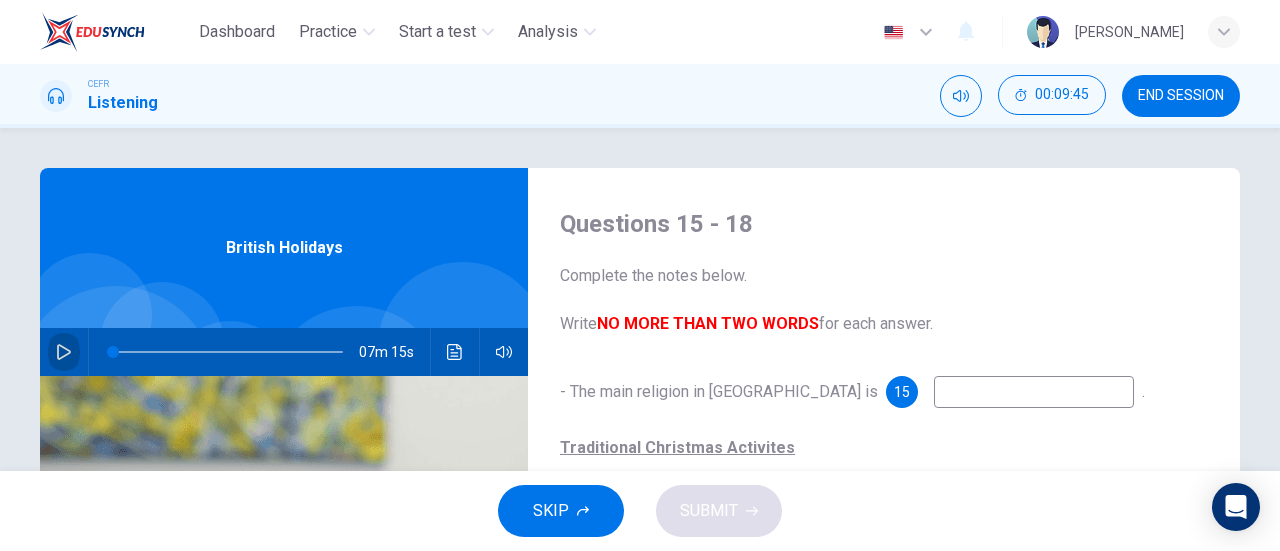 click 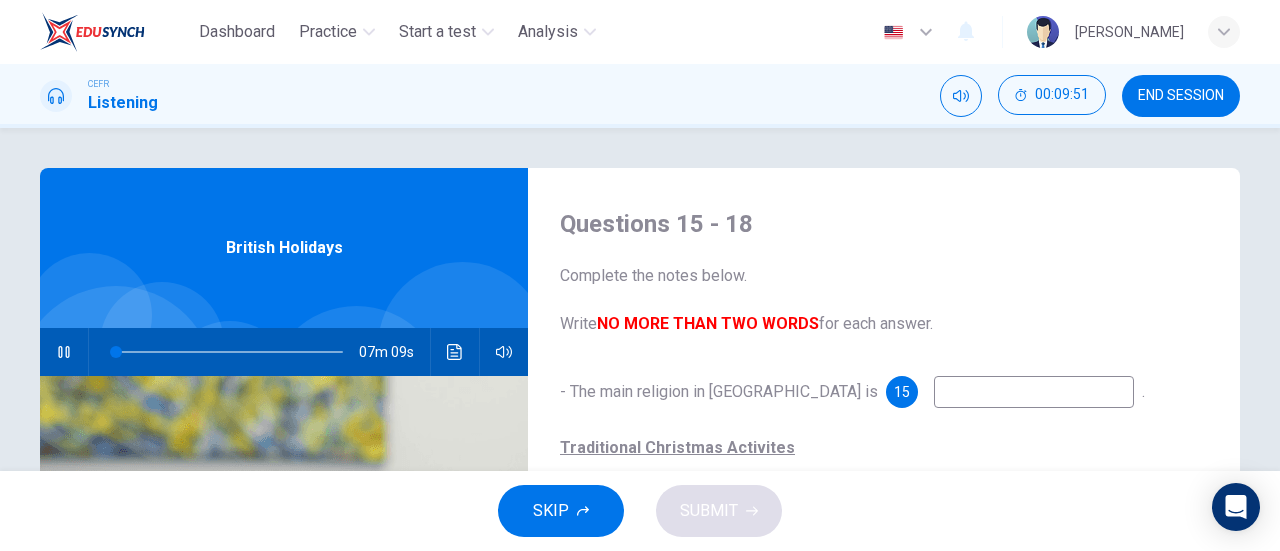 click at bounding box center [1034, 392] 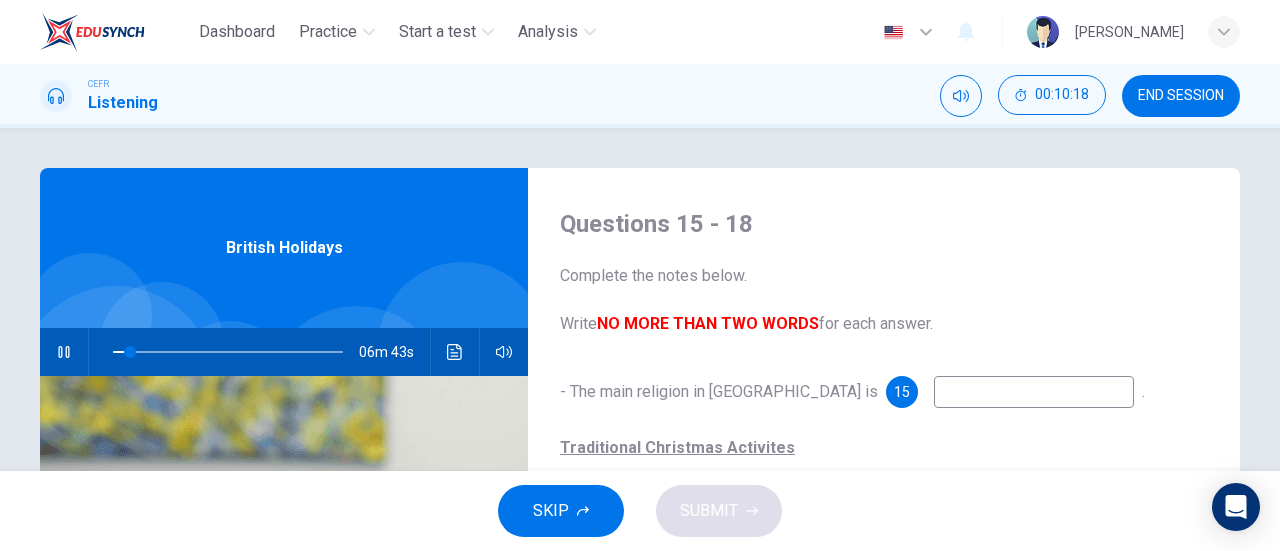 type on "8" 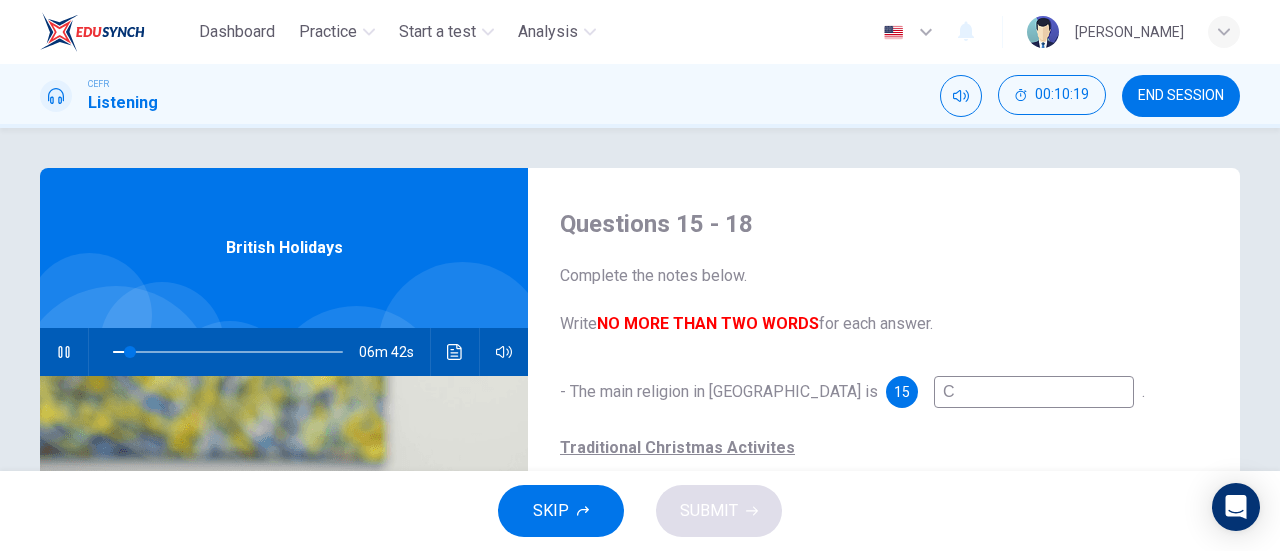 type on "Ch" 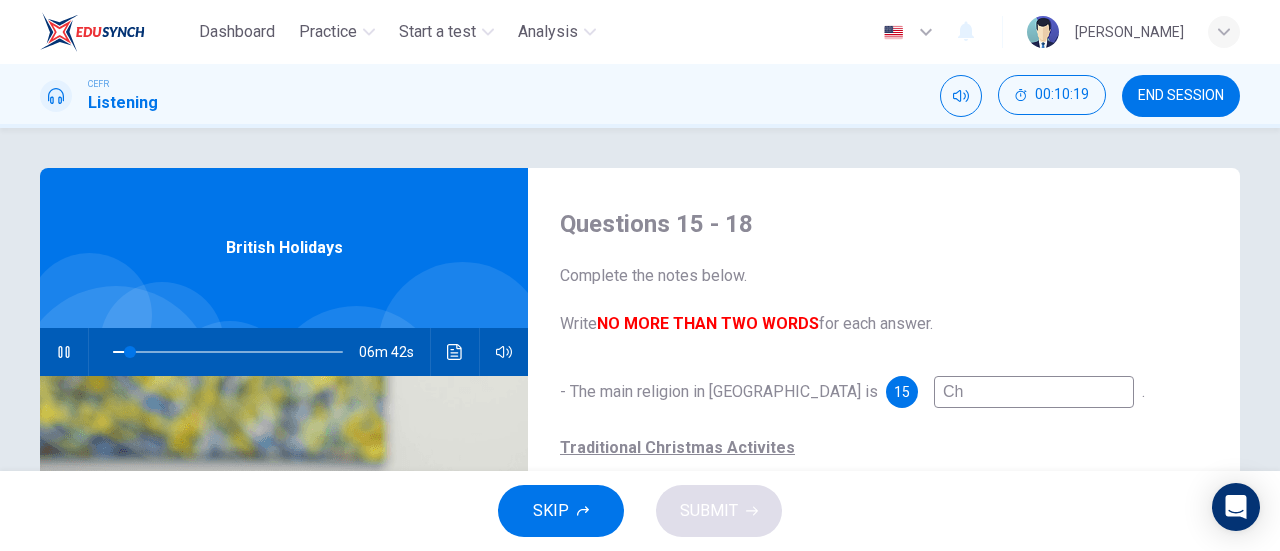 type on "8" 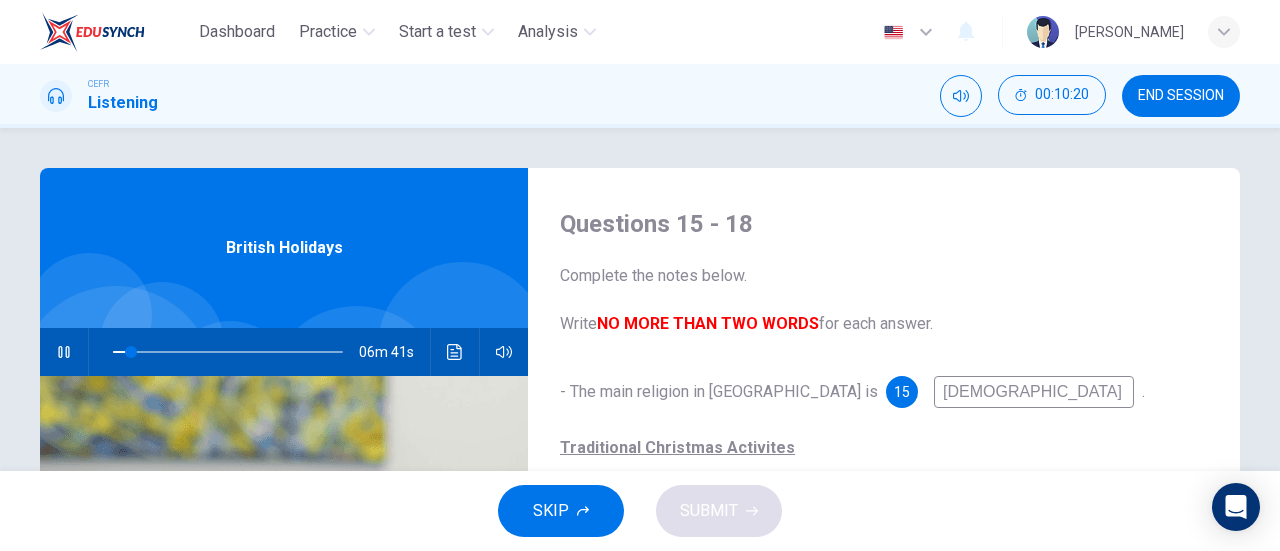 type on "Christia" 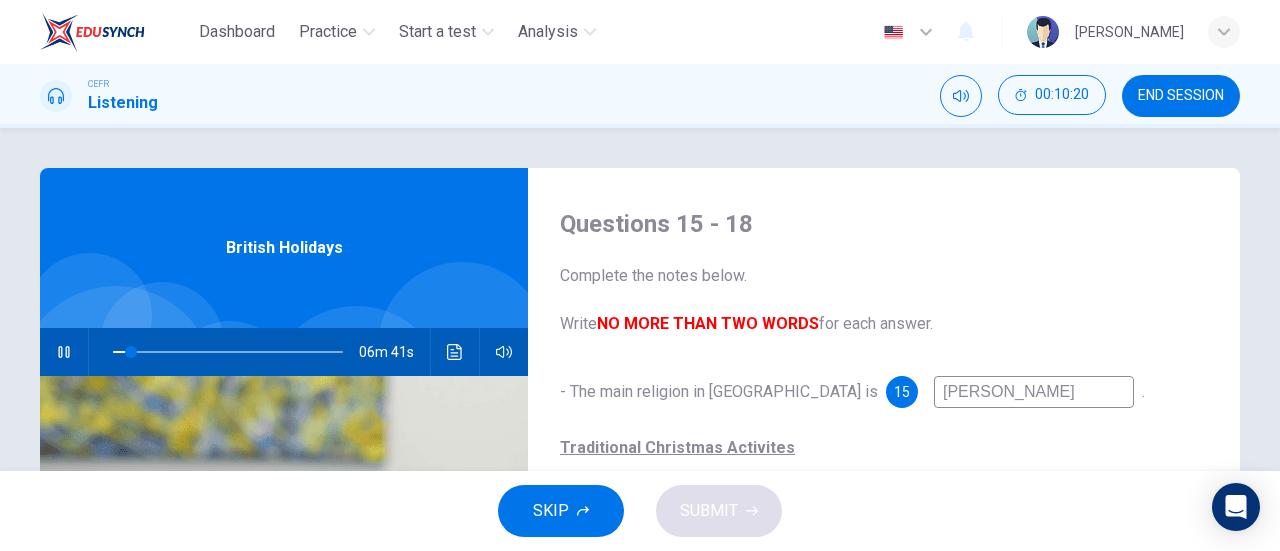type on "8" 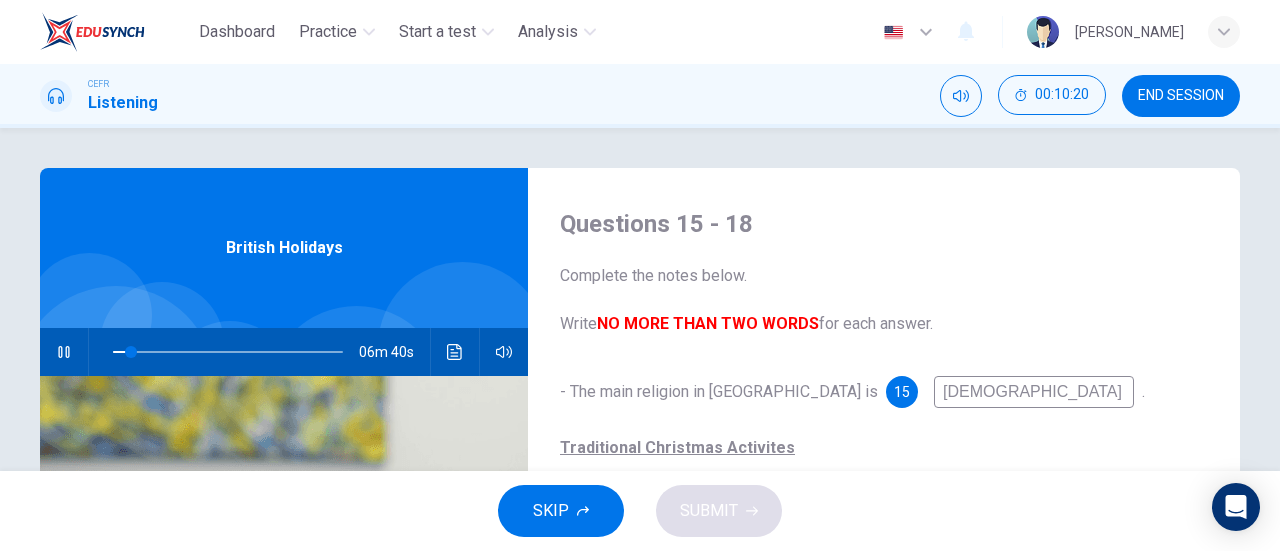 type on "Christiantio" 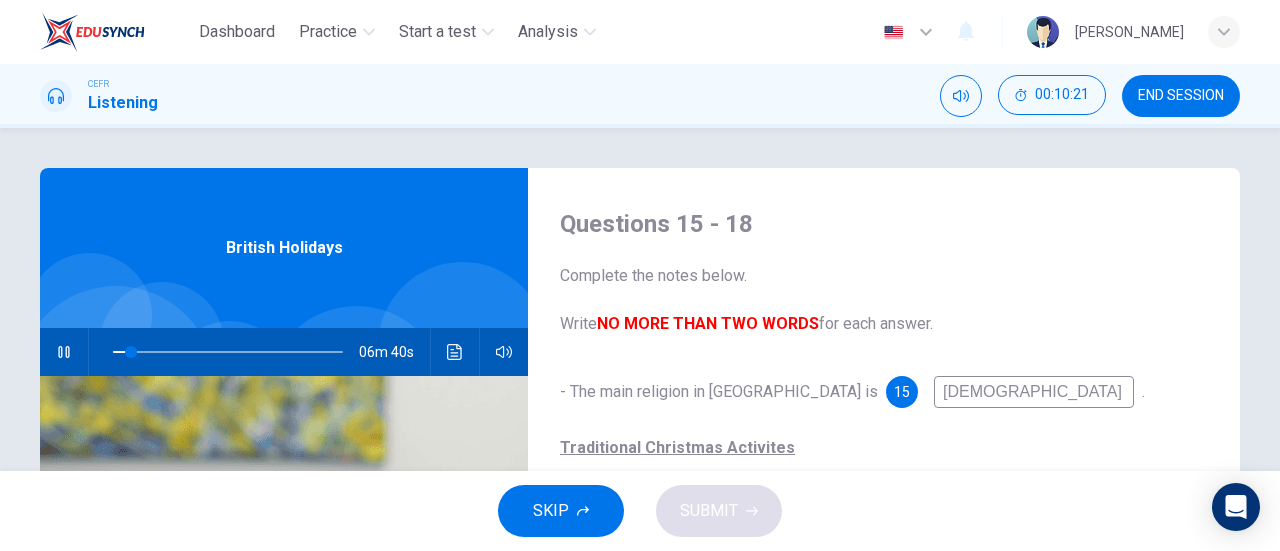 type on "8" 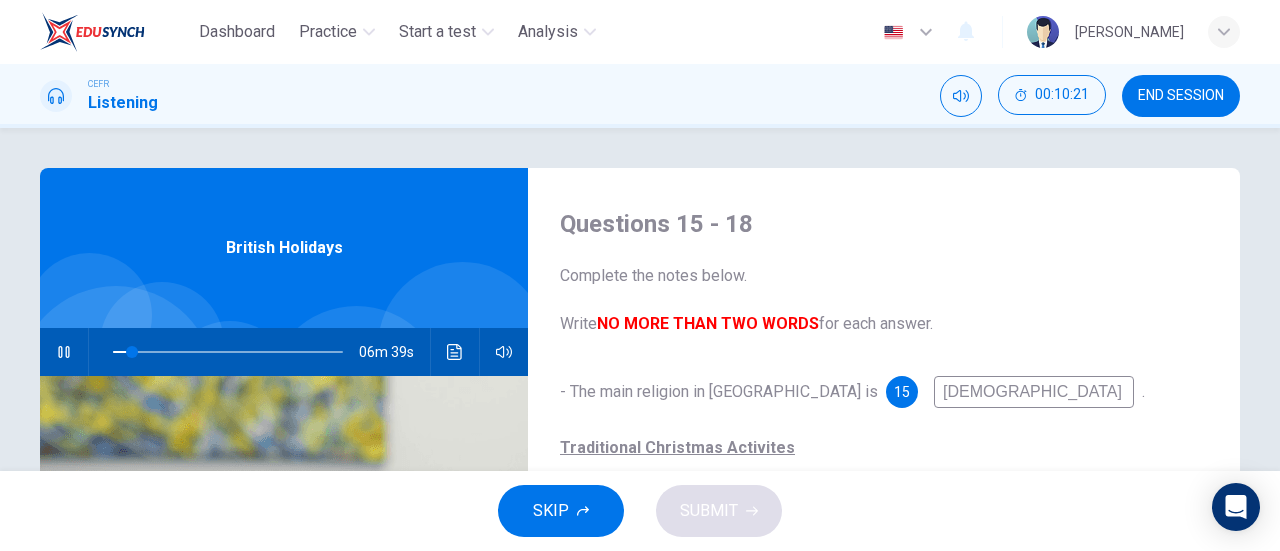 type on "Christian" 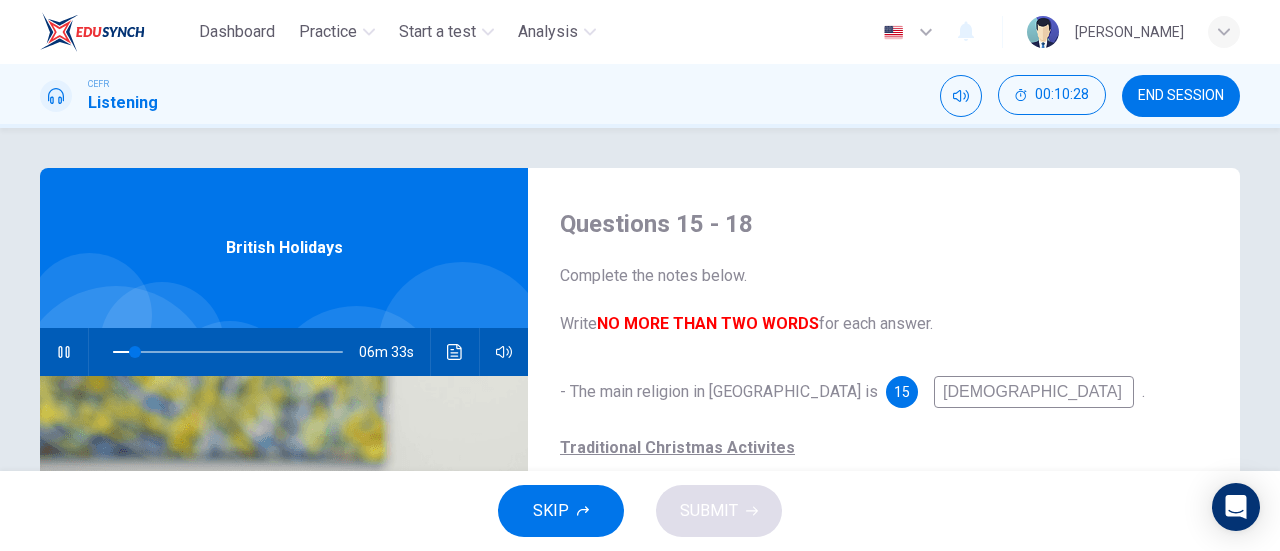 type on "10" 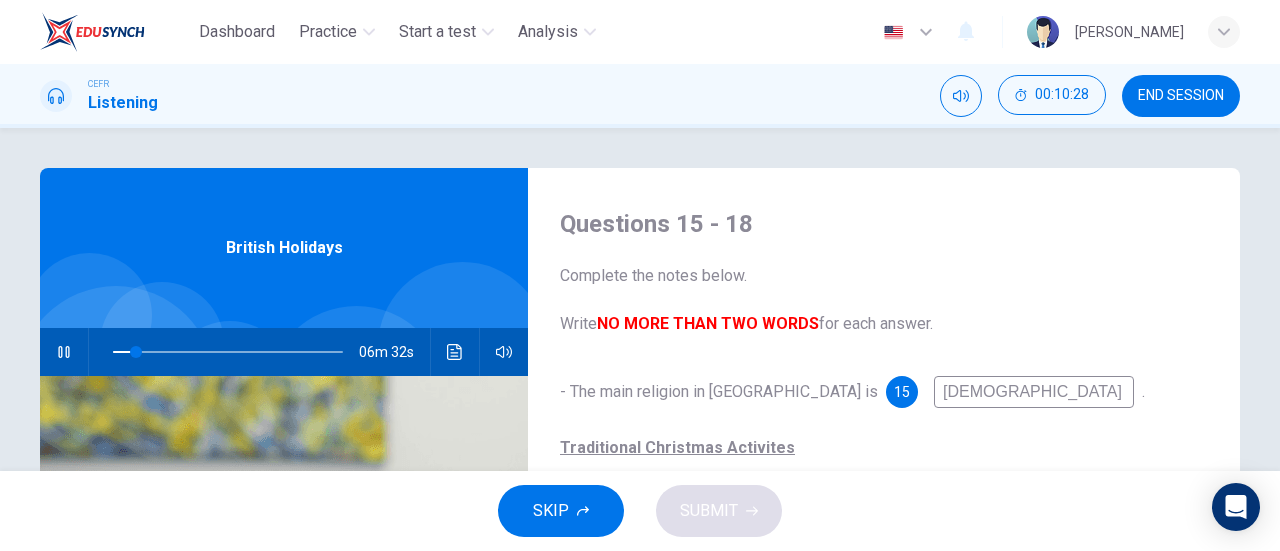 type on "Christian" 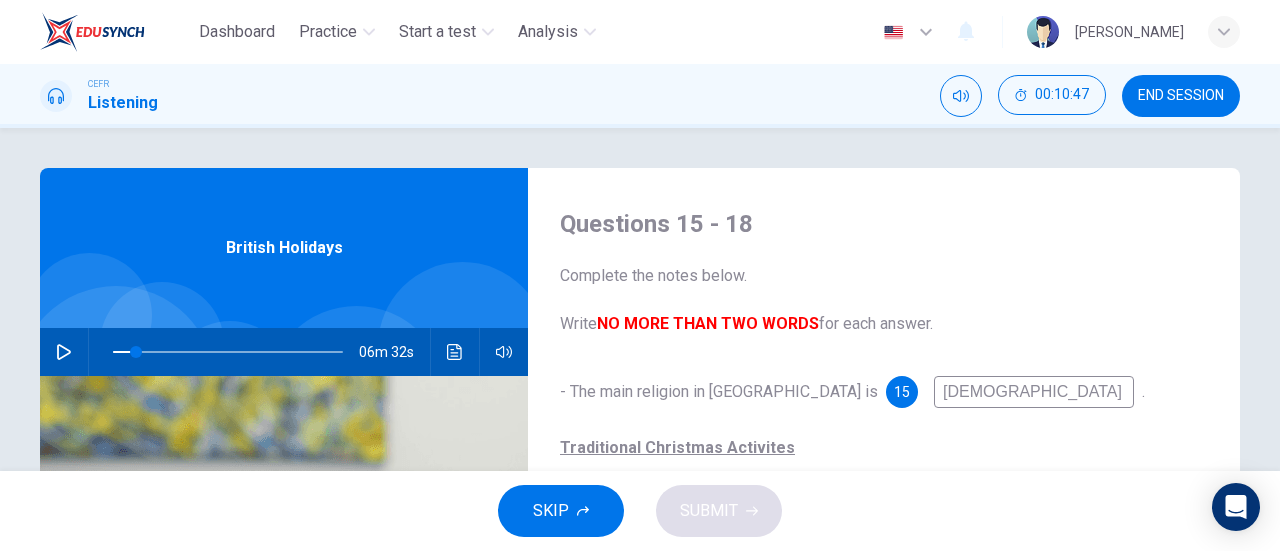 click on "Christian" at bounding box center [1034, 392] 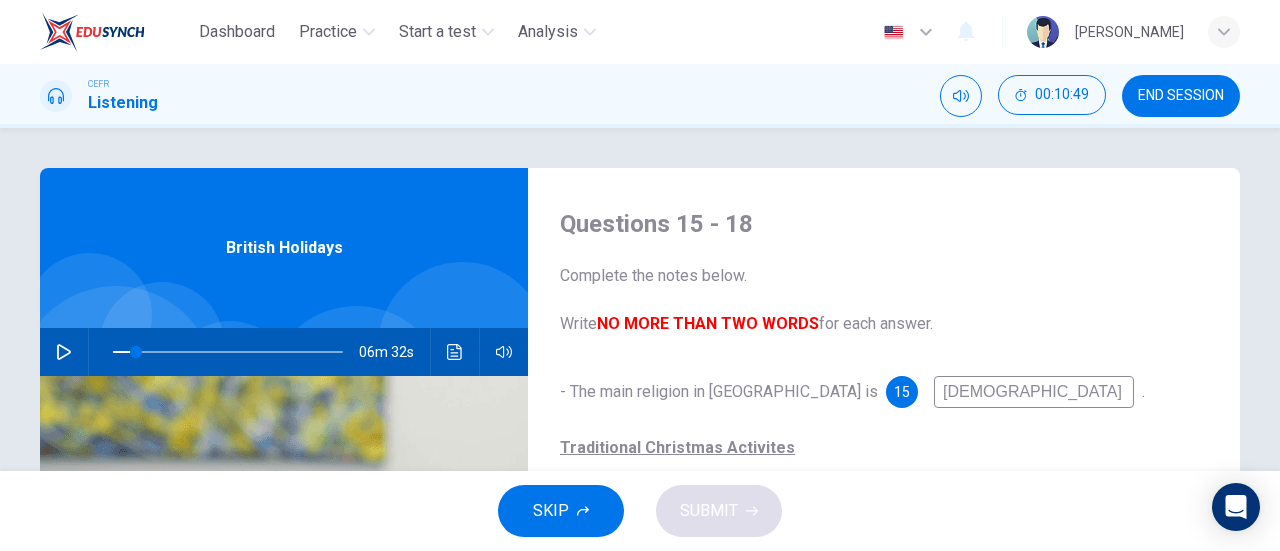 type on "Christianisation" 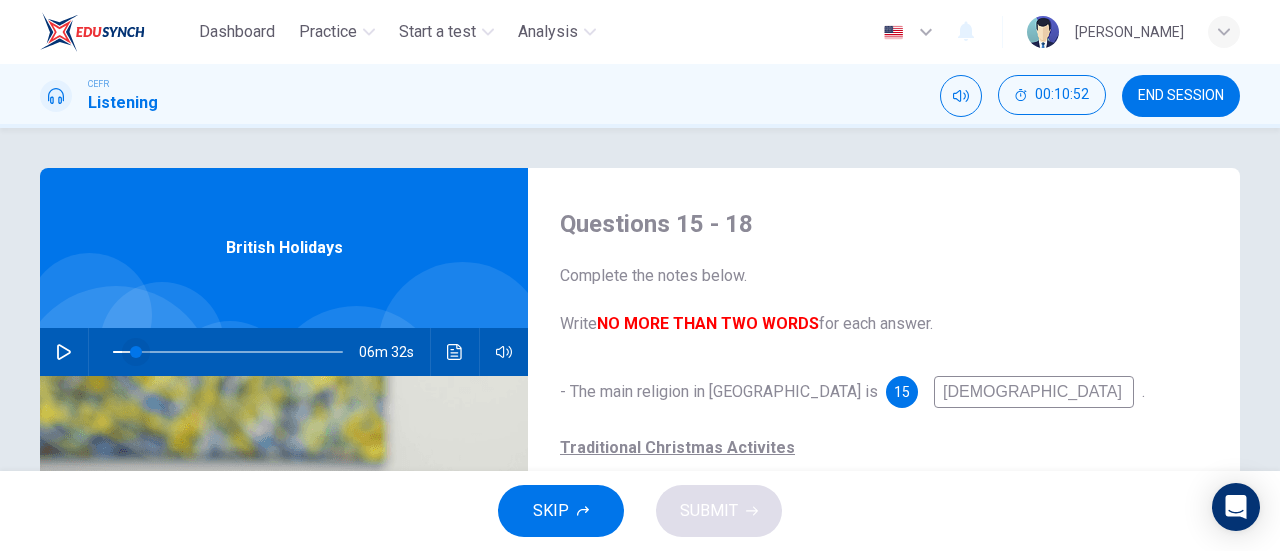 type on "10" 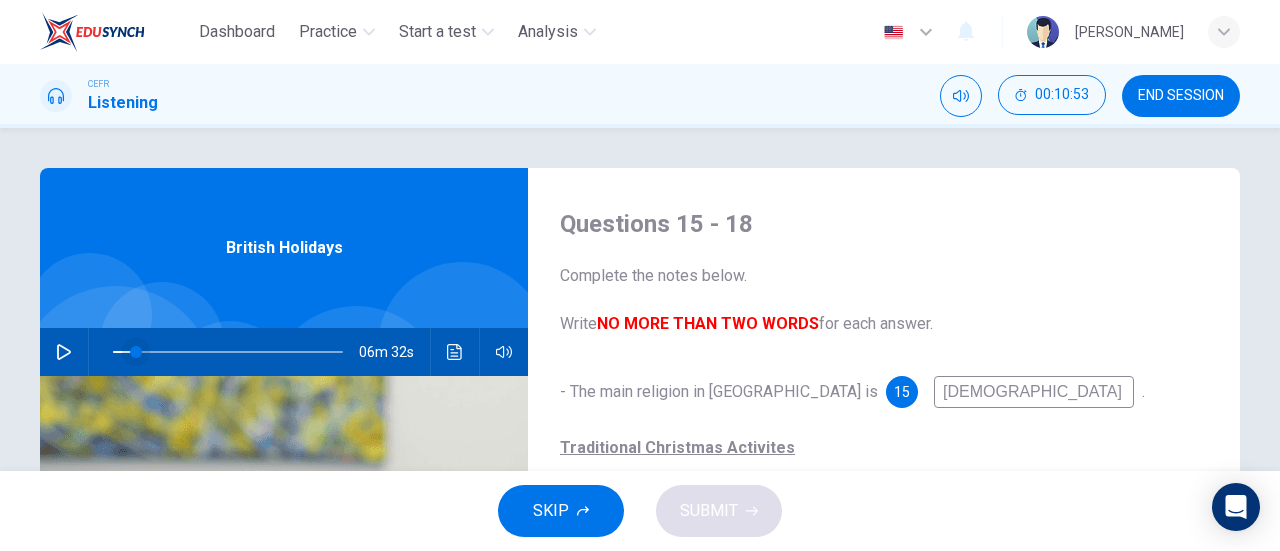 type on "Christianisation" 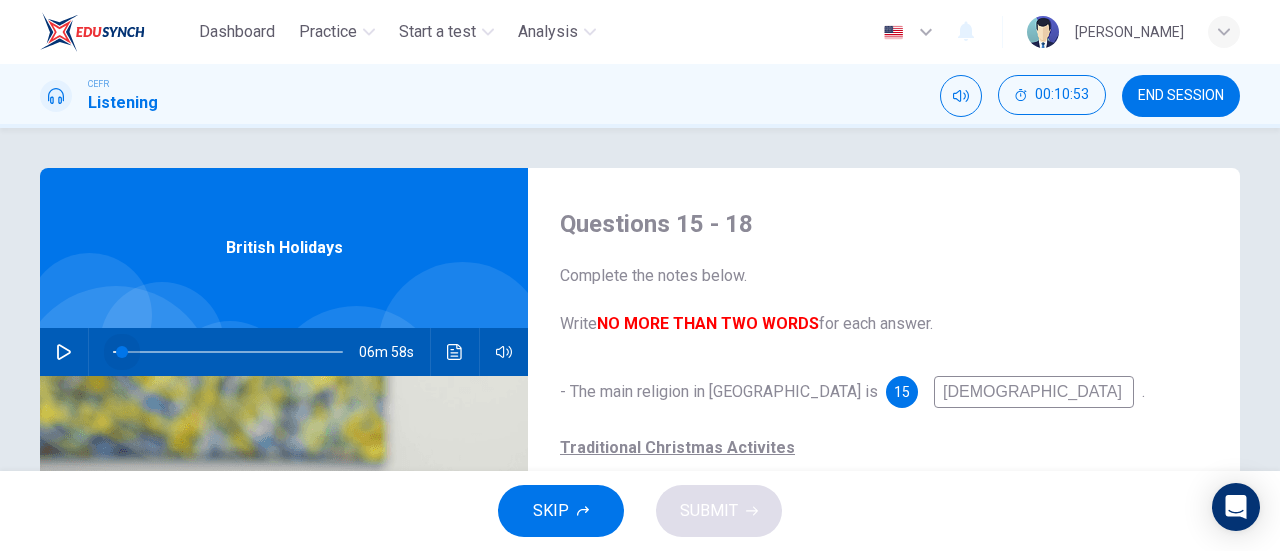 click at bounding box center [122, 352] 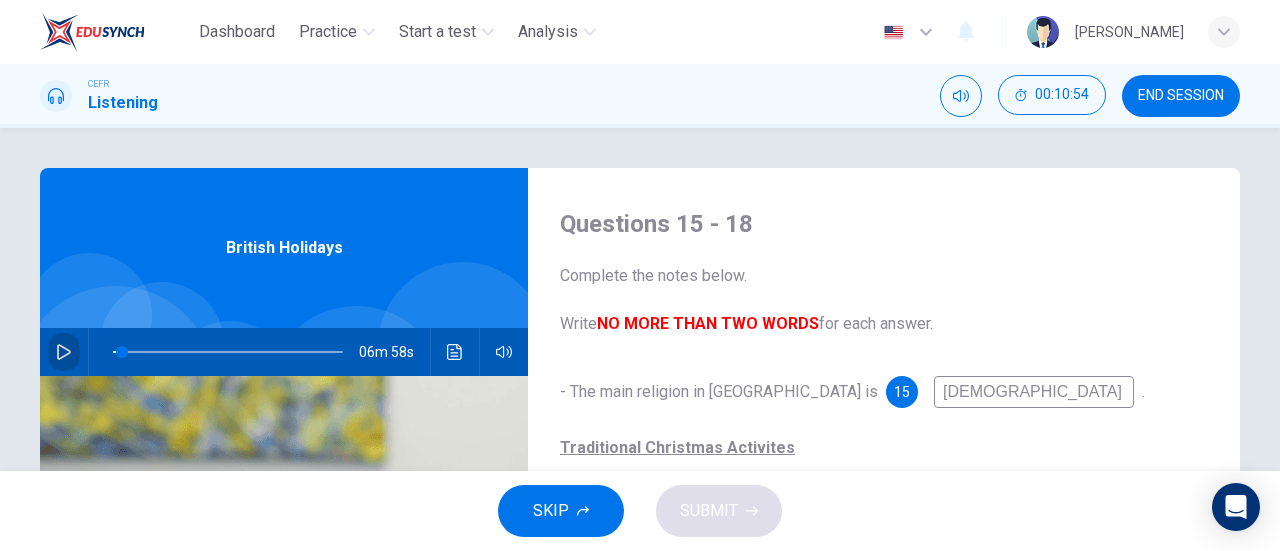 click 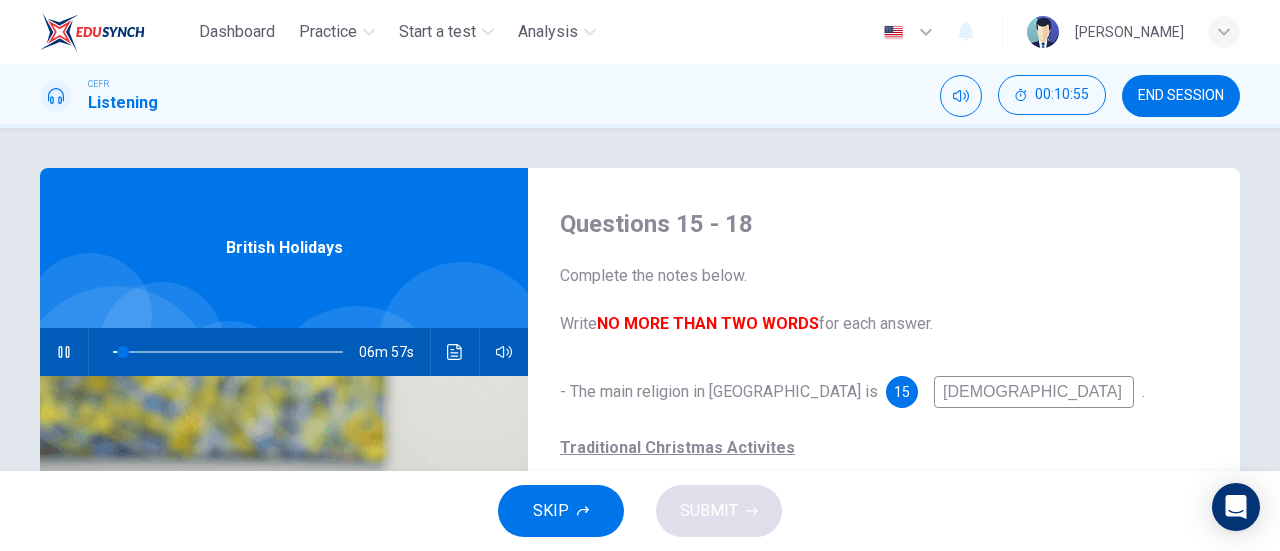 scroll, scrollTop: 56, scrollLeft: 0, axis: vertical 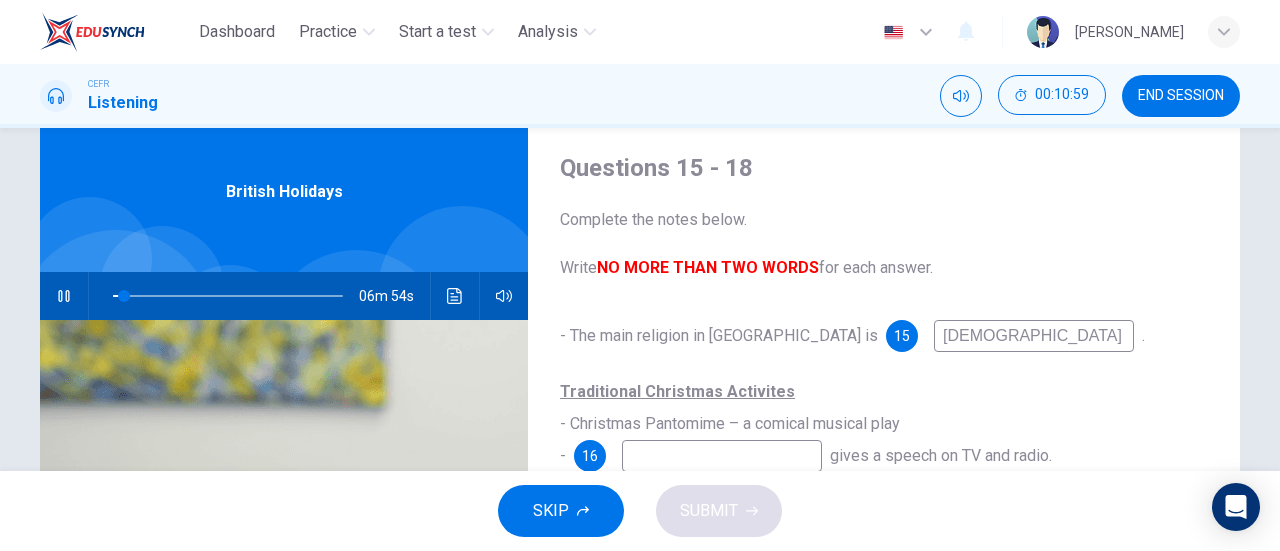 type on "5" 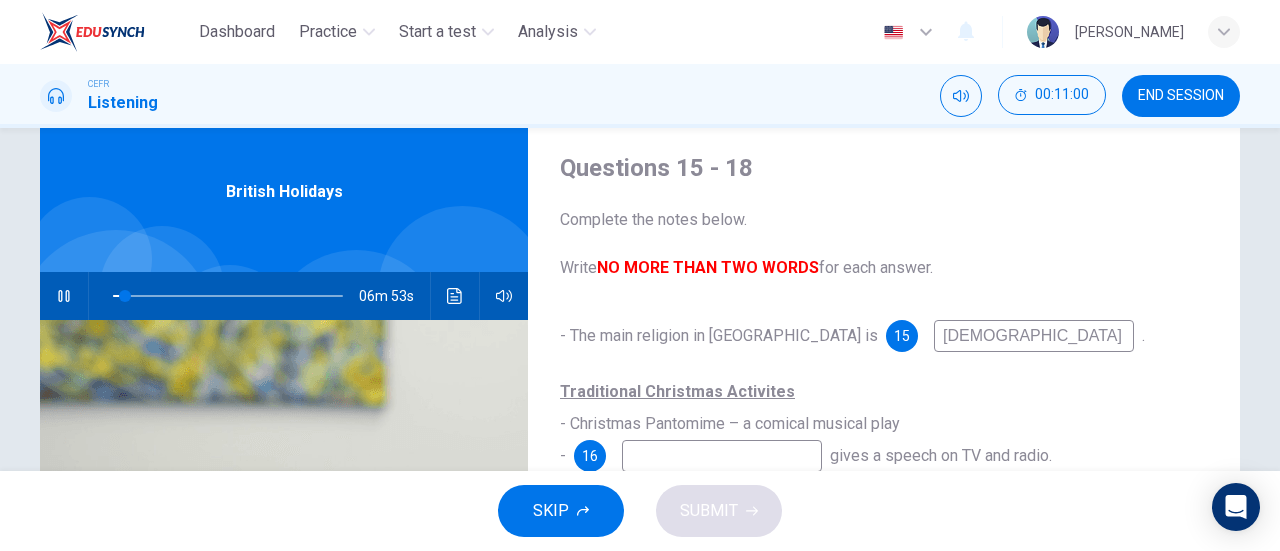 click on "Christianisation" at bounding box center [1034, 336] 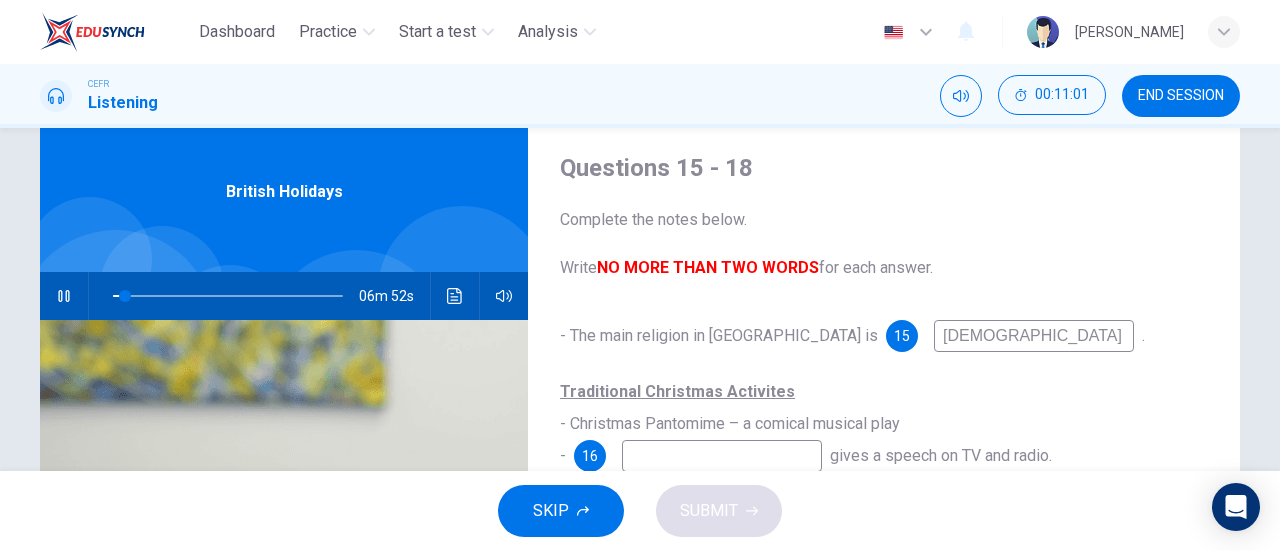 type on "Christia" 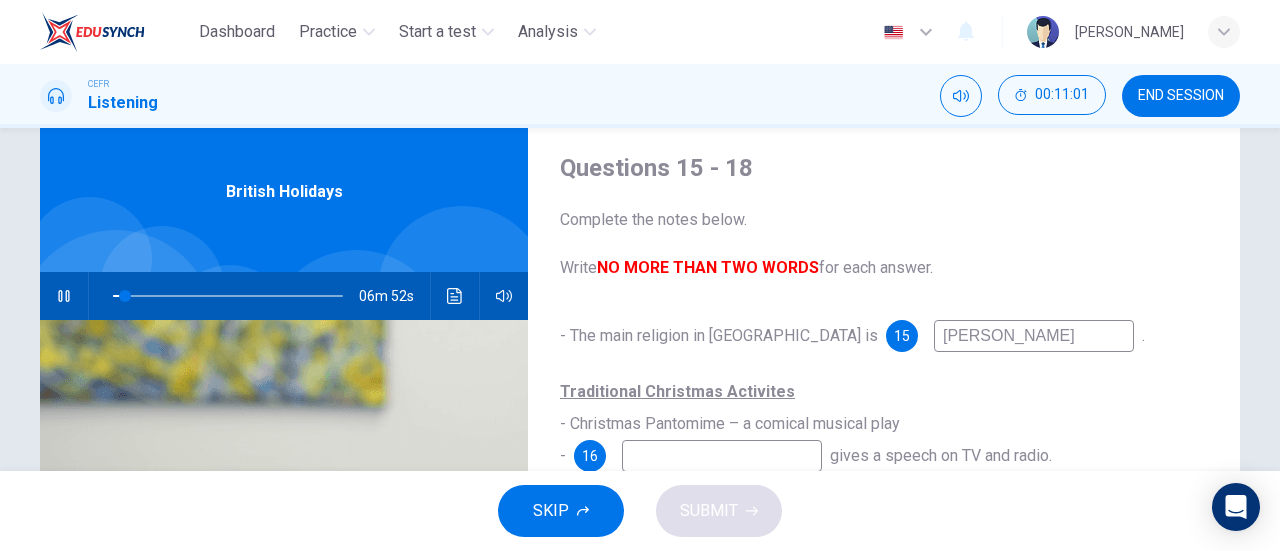 type on "6" 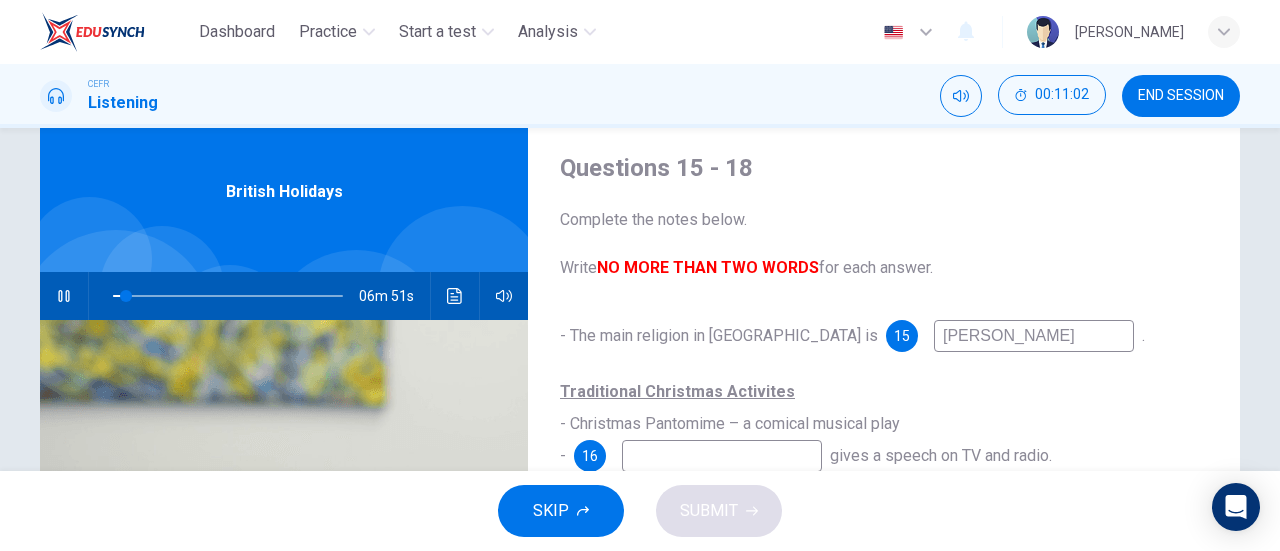 type on "Christian" 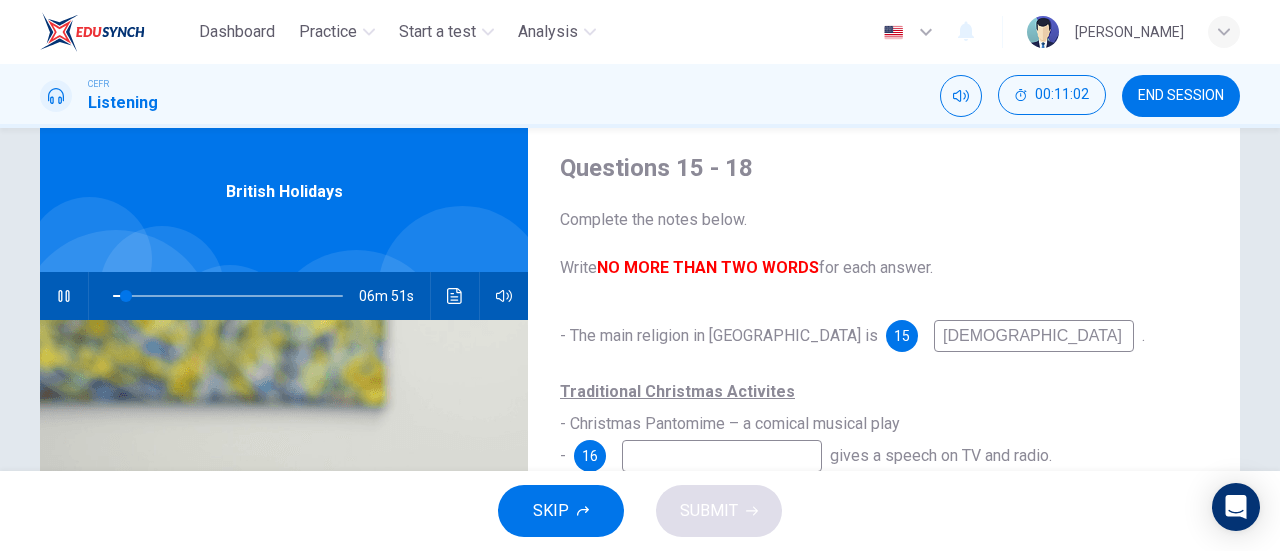 type on "6" 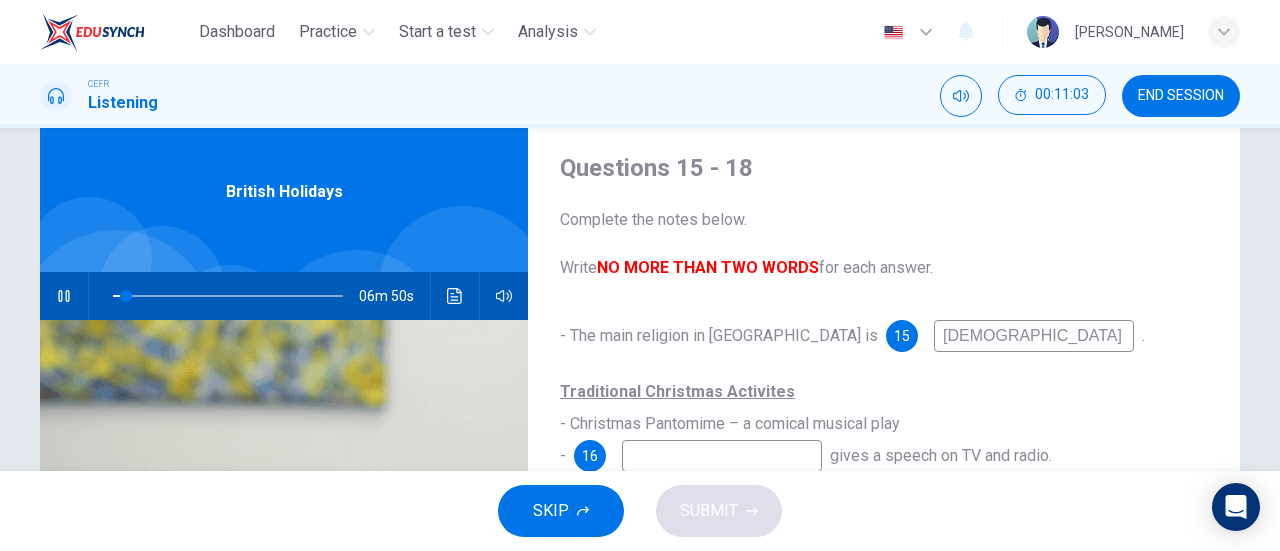 type on "Chris" 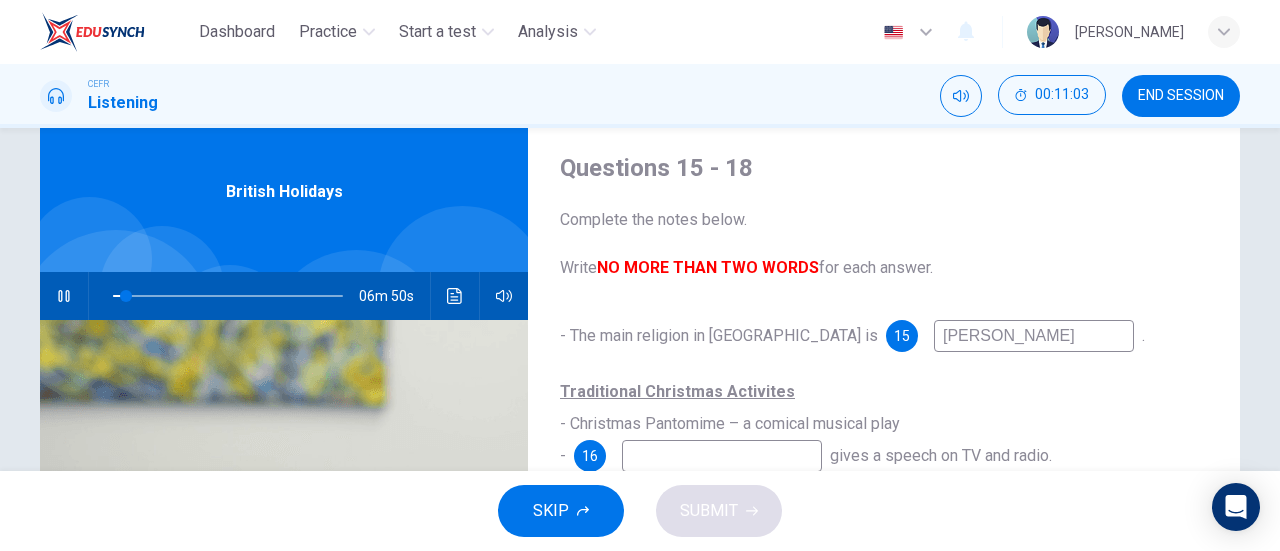 type on "6" 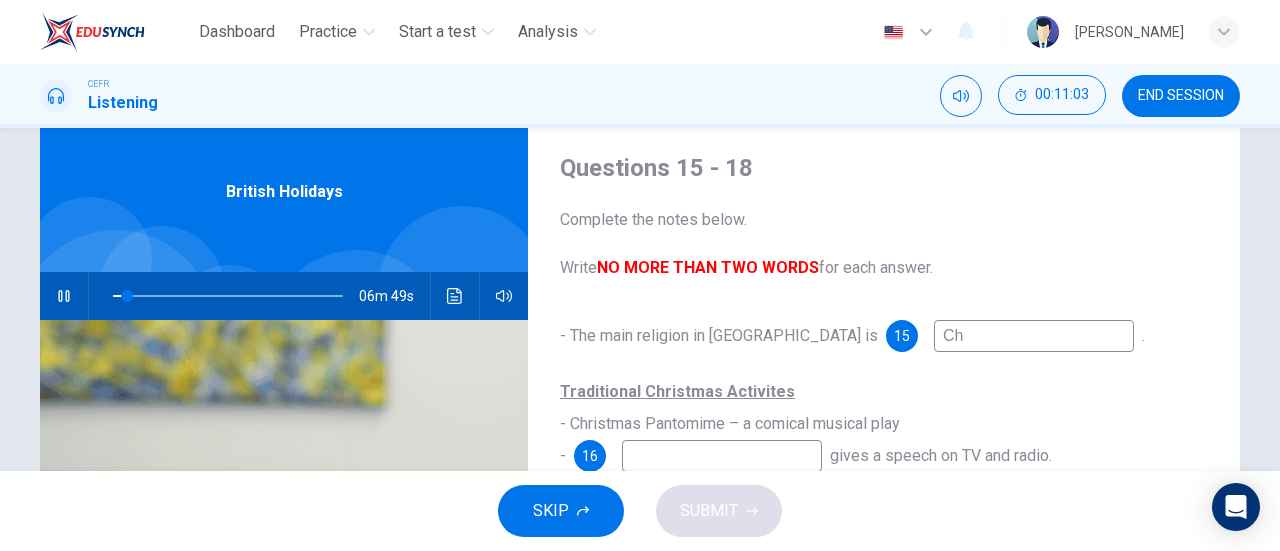 type on "C" 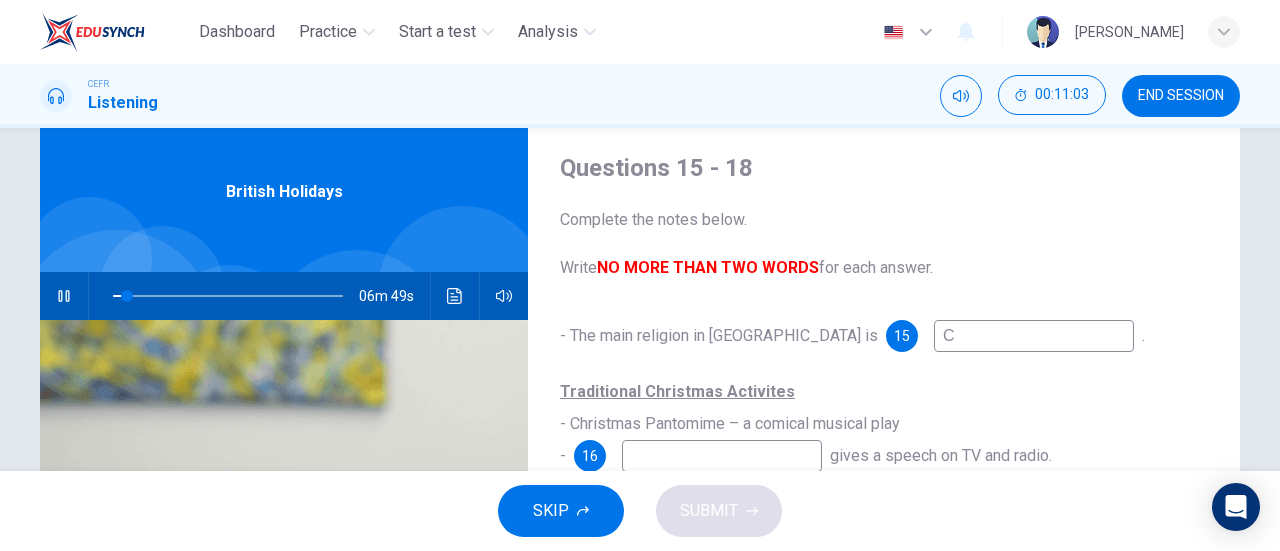type 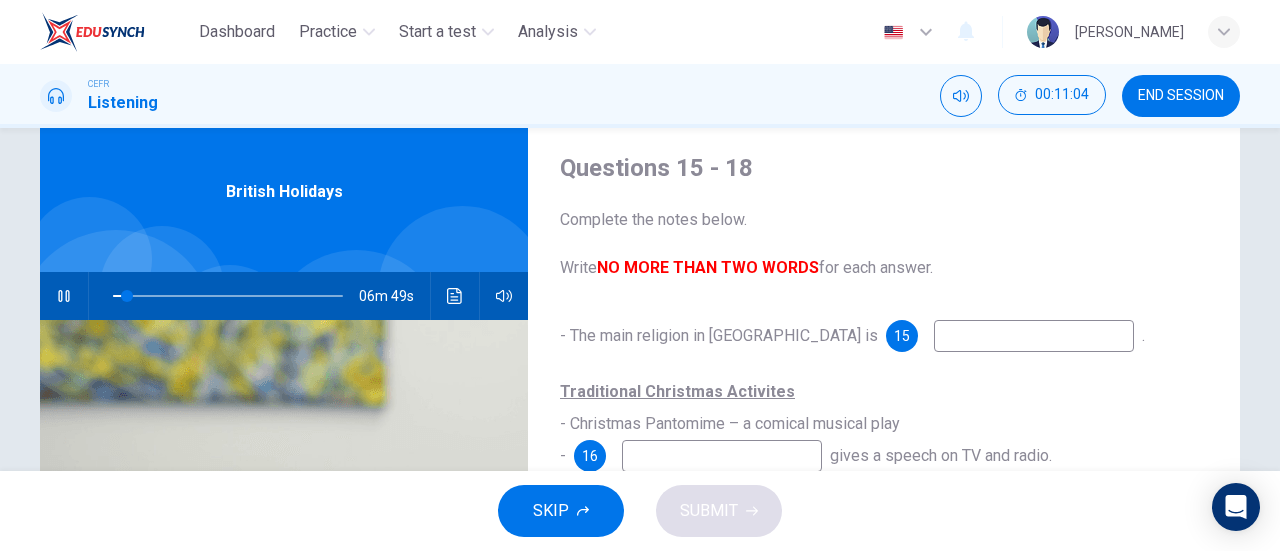 type on "6" 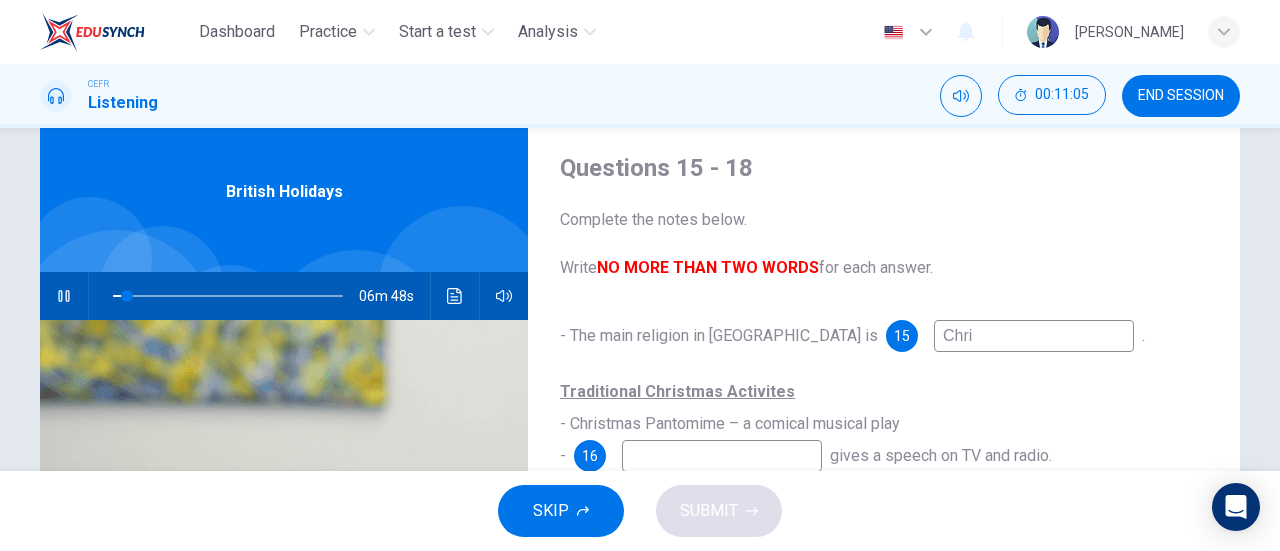 type on "Chris" 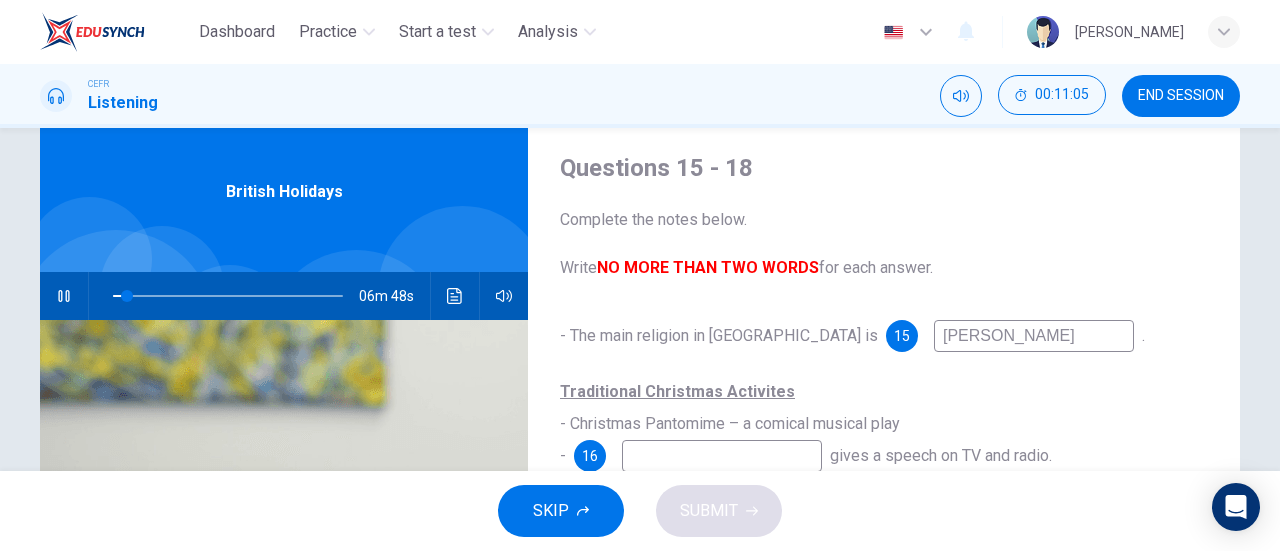 type on "7" 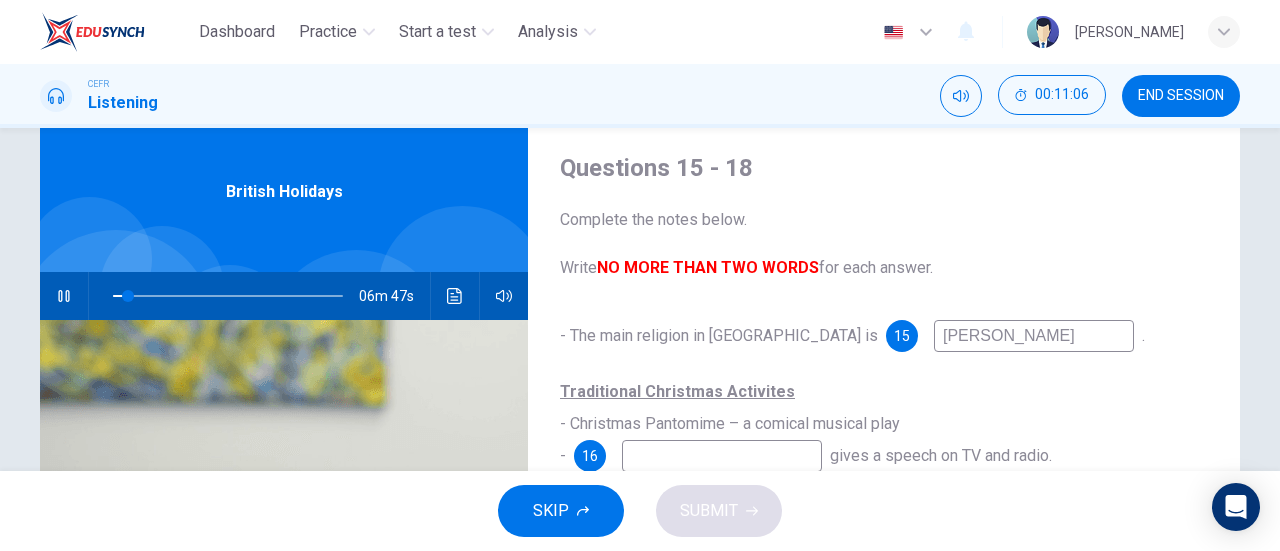 type on "Christian" 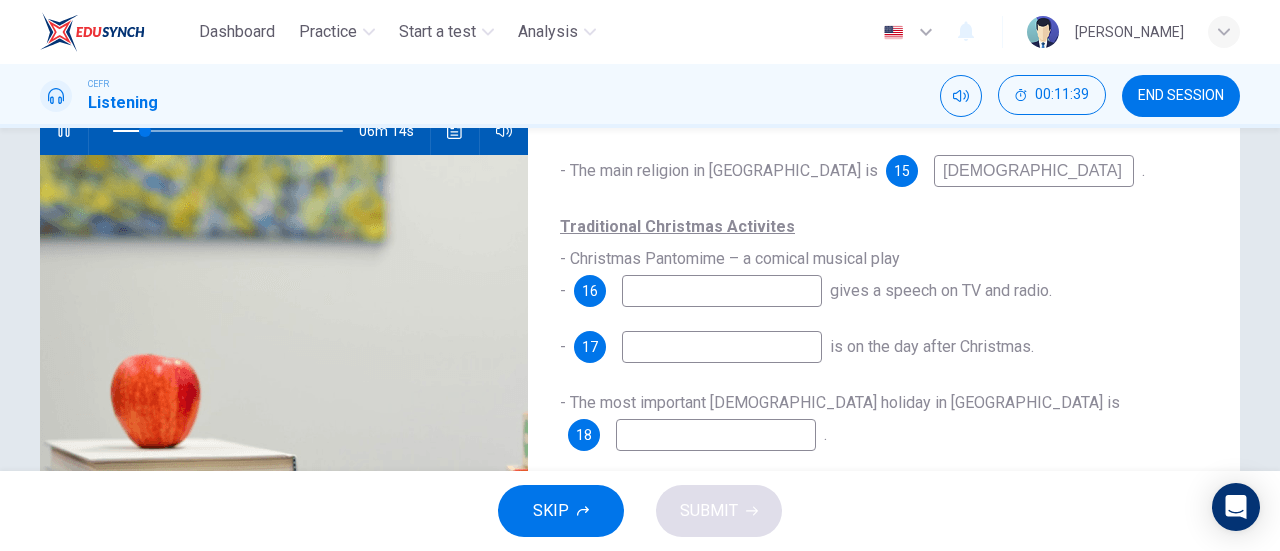 scroll, scrollTop: 191, scrollLeft: 0, axis: vertical 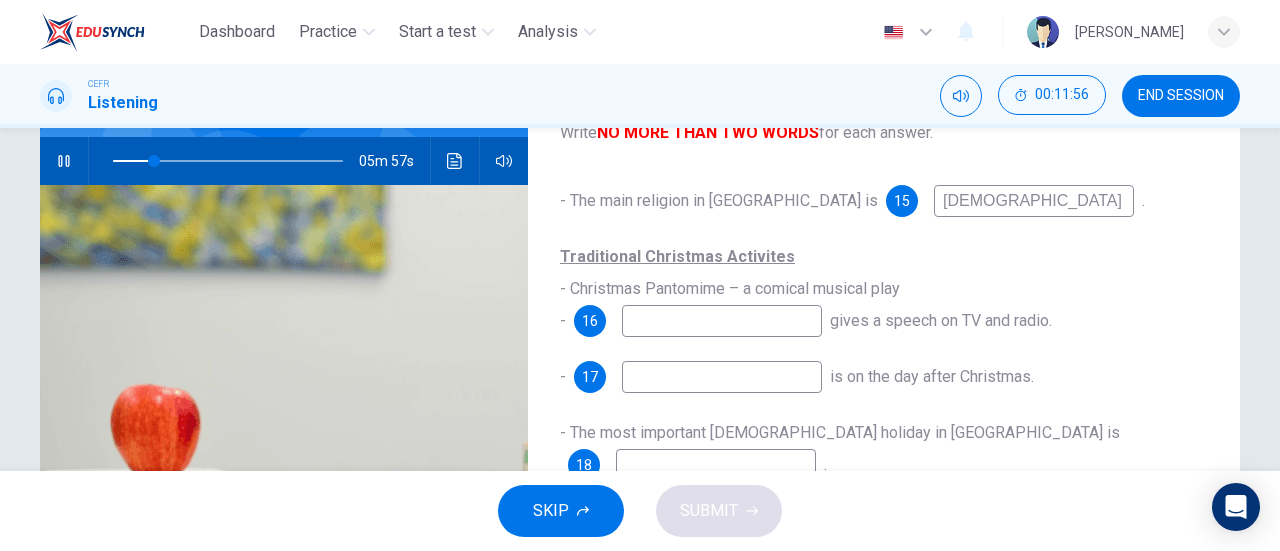 type on "18" 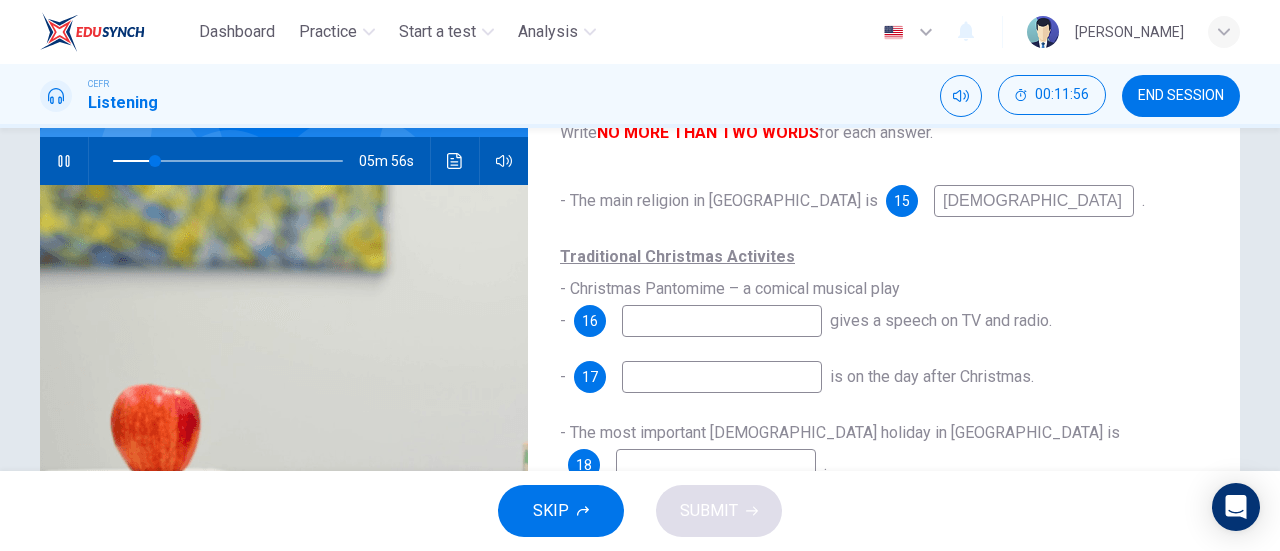click at bounding box center (722, 321) 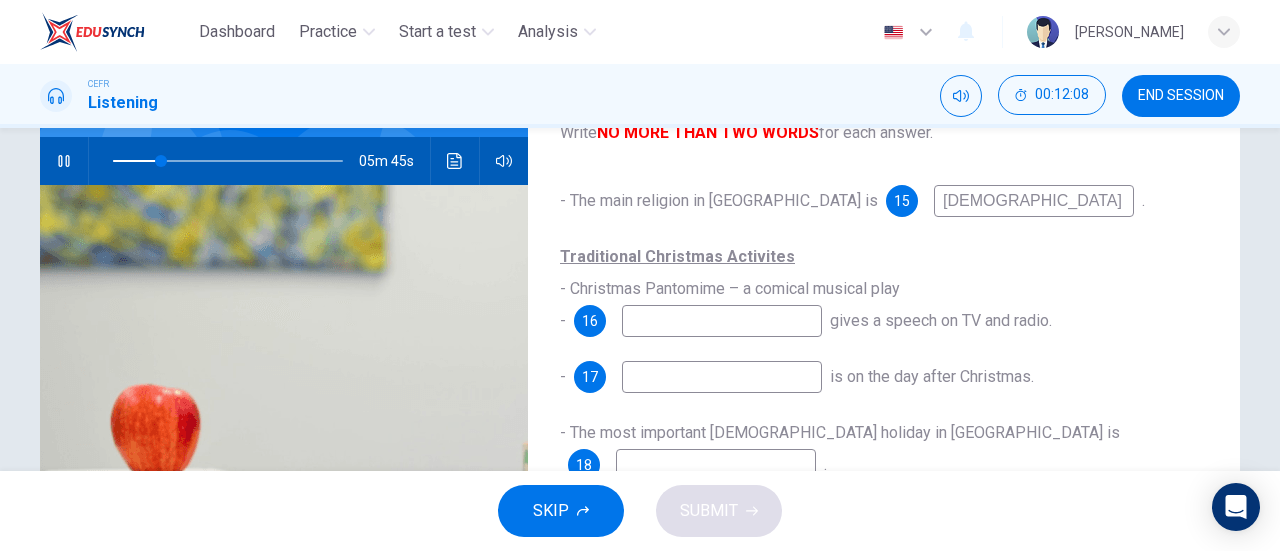 type on "21" 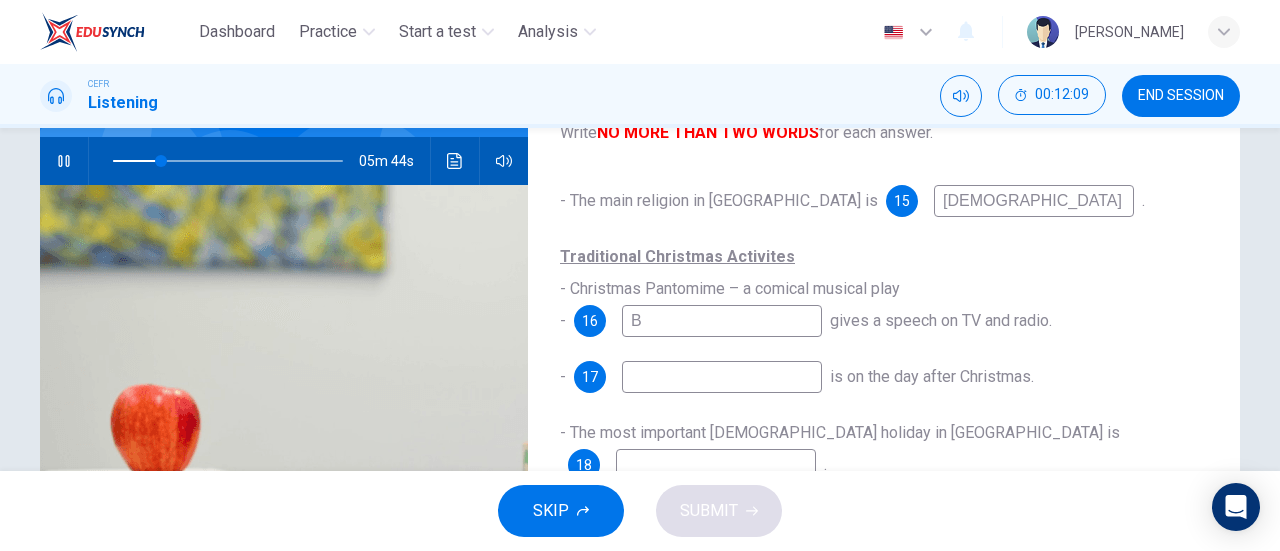 type on "Br" 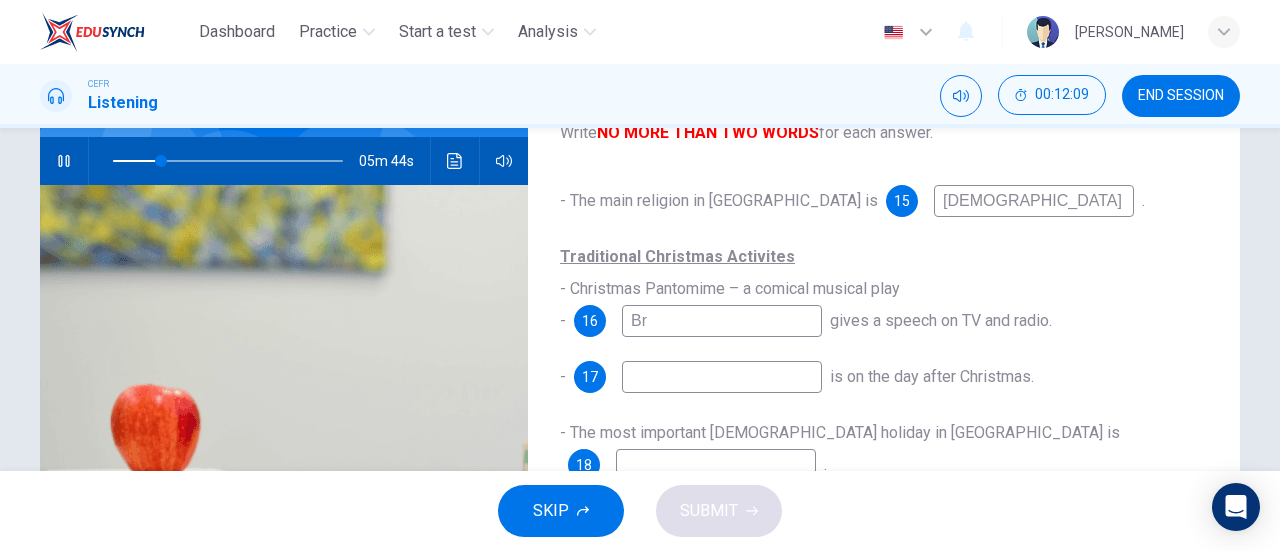 type on "21" 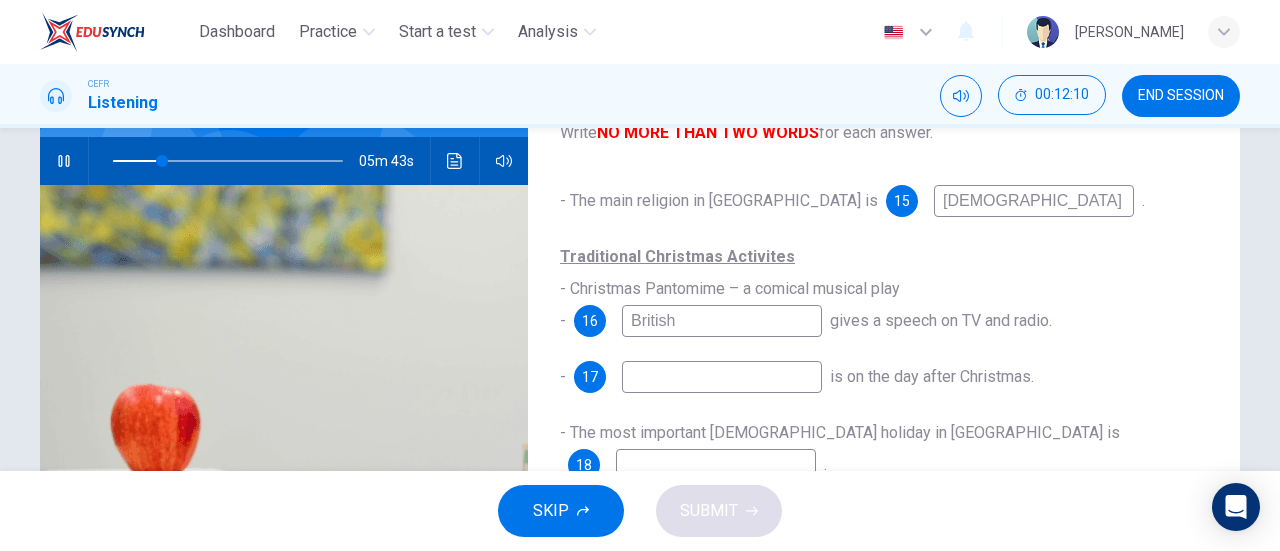 type on "British" 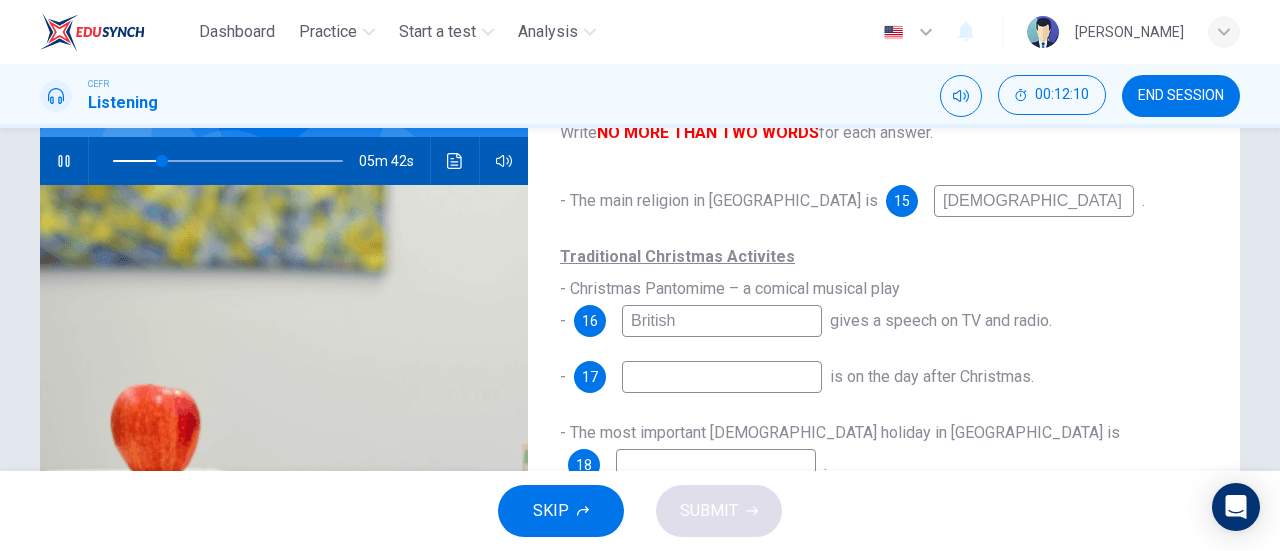 type on "British Q" 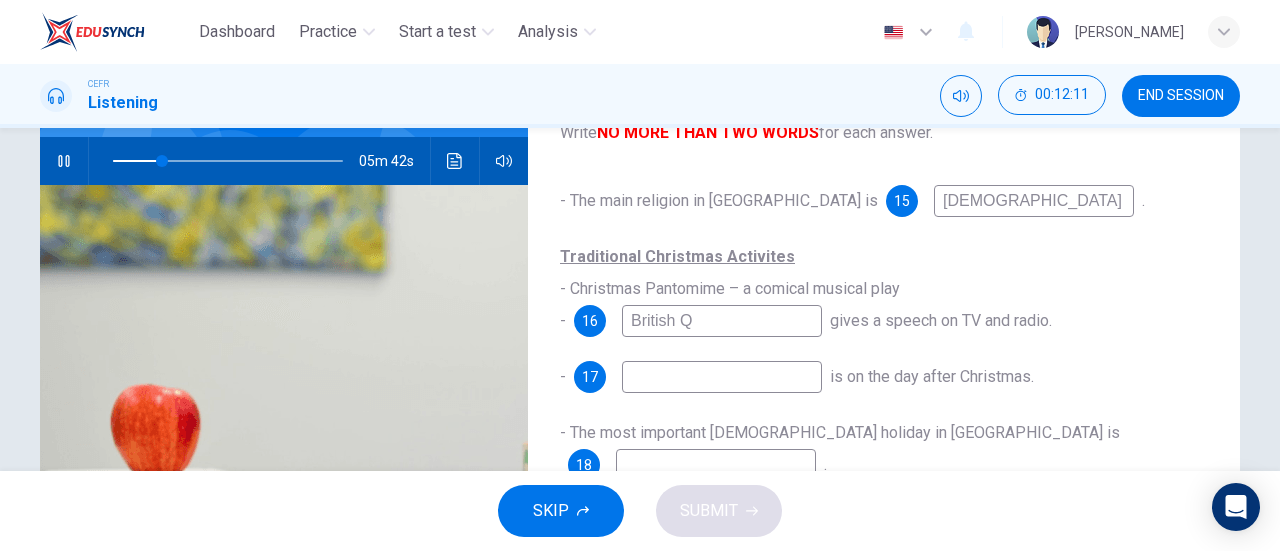 type on "22" 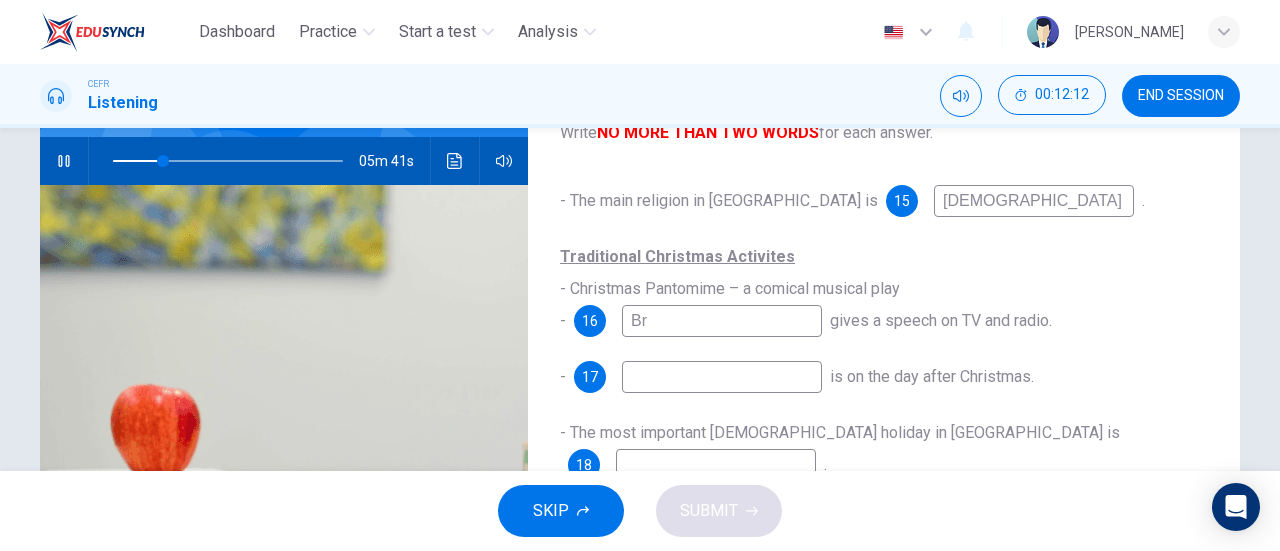 type on "B" 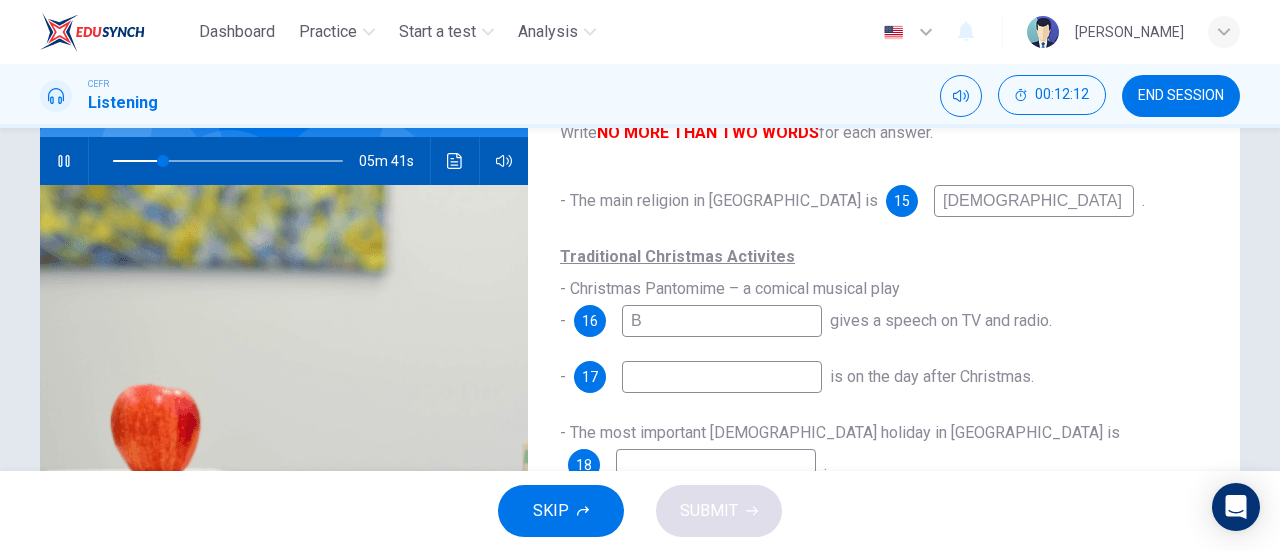 type 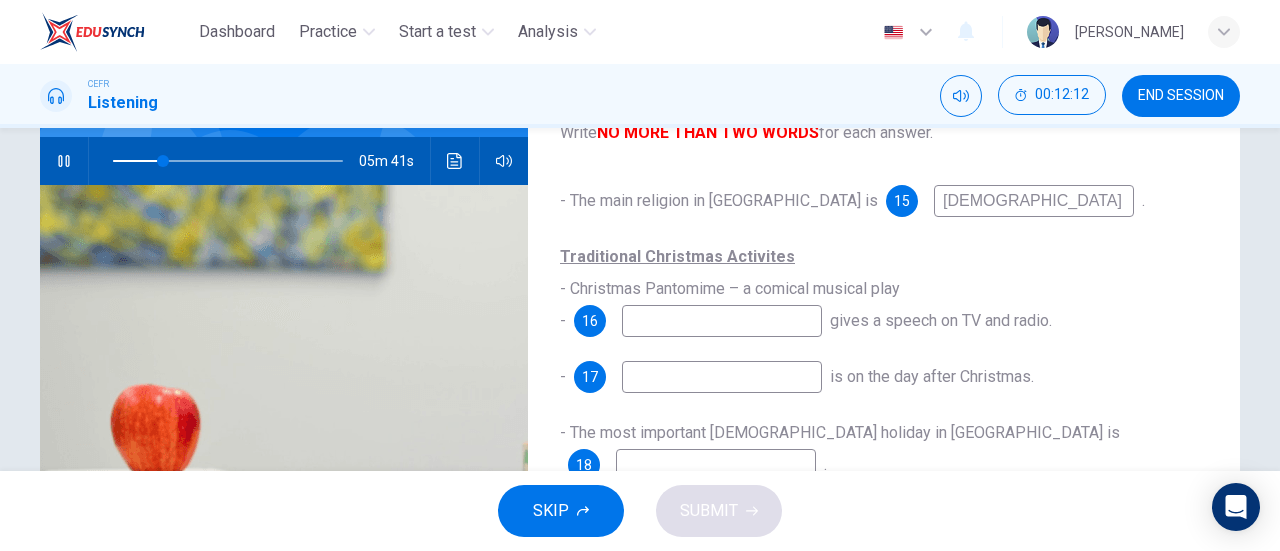 type on "22" 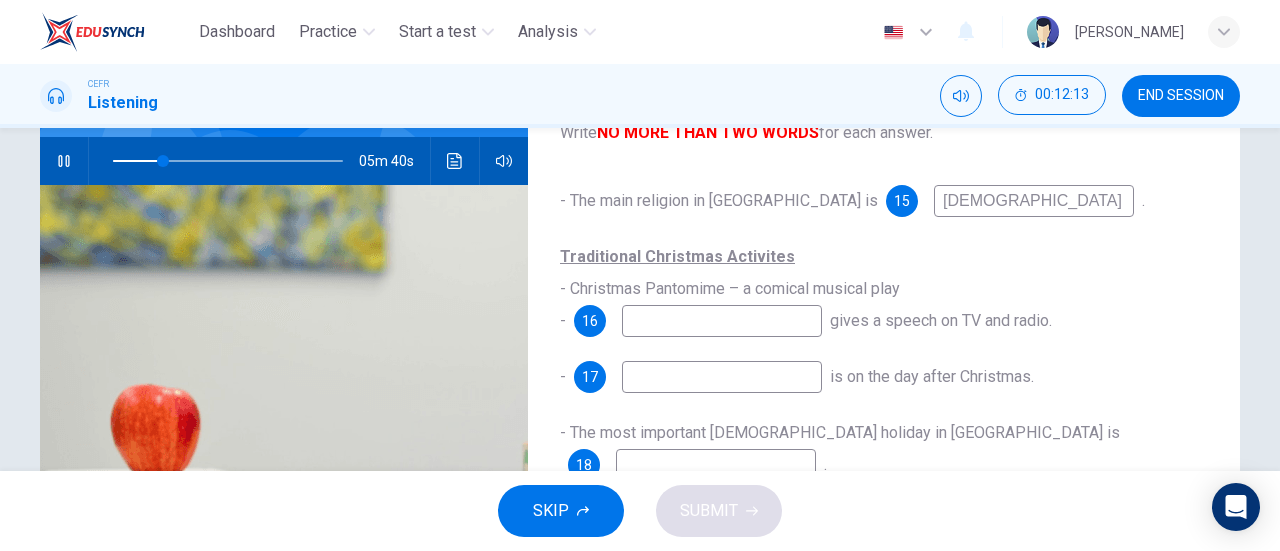 type on "q" 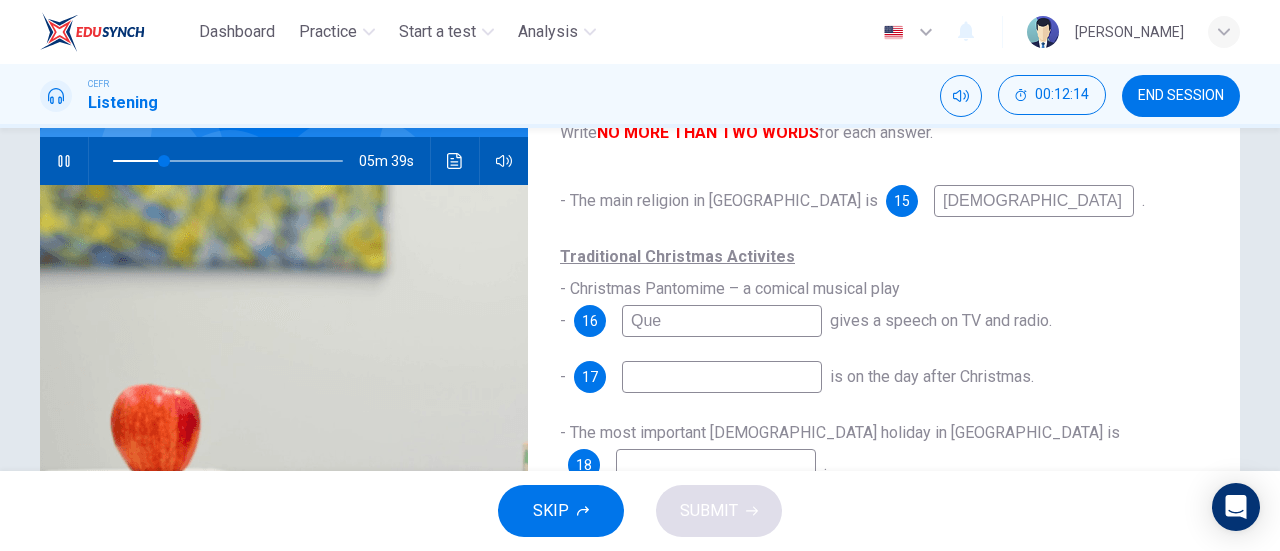 type on "Quee" 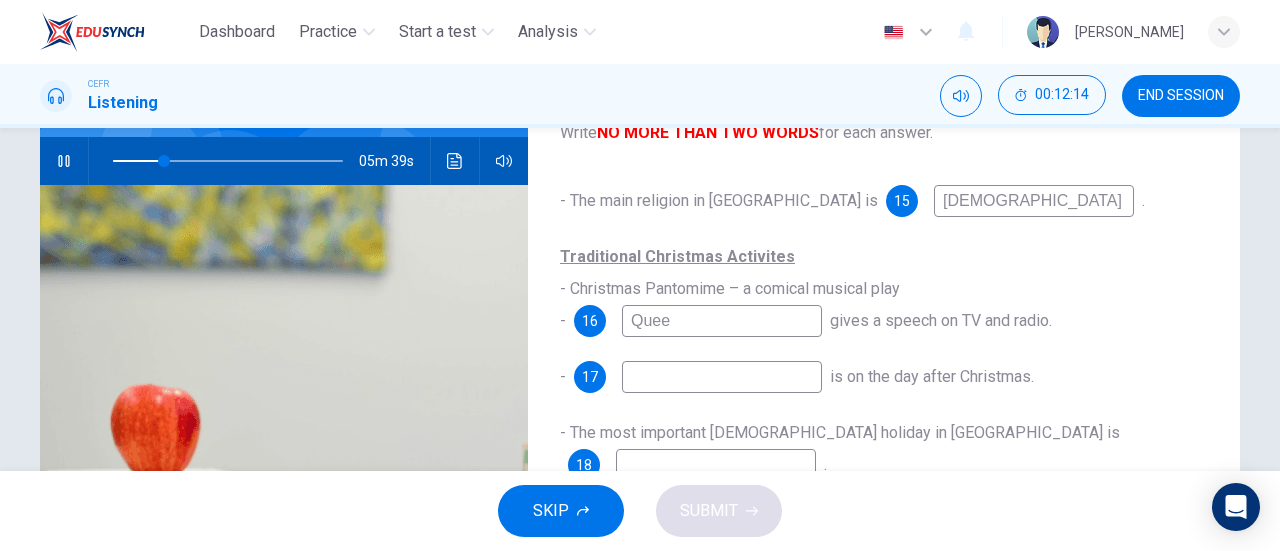 type on "22" 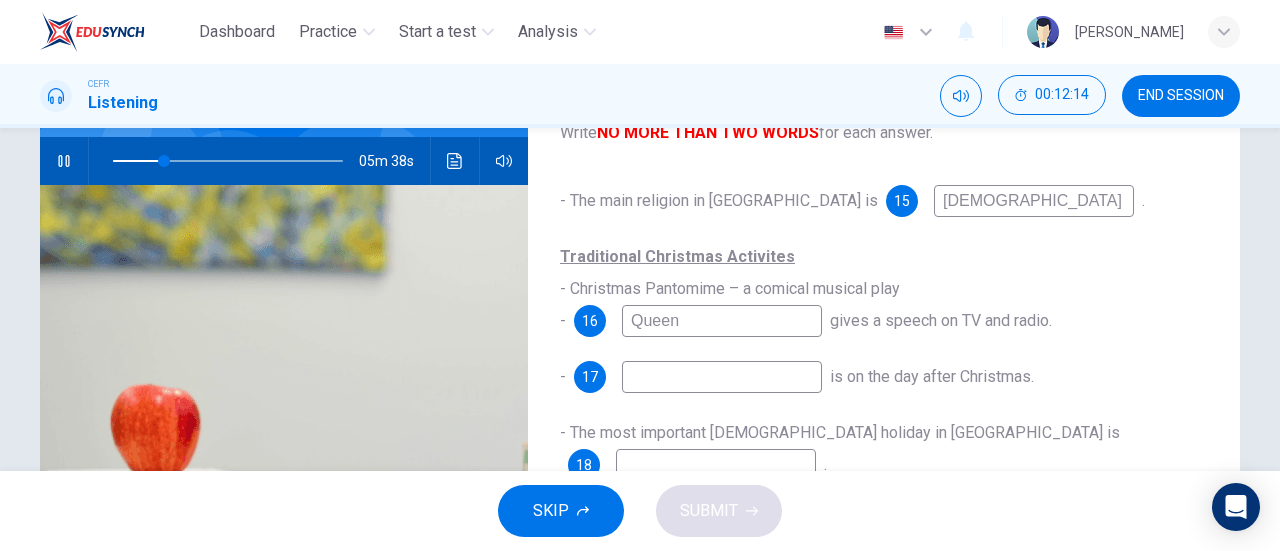 type on "Queen" 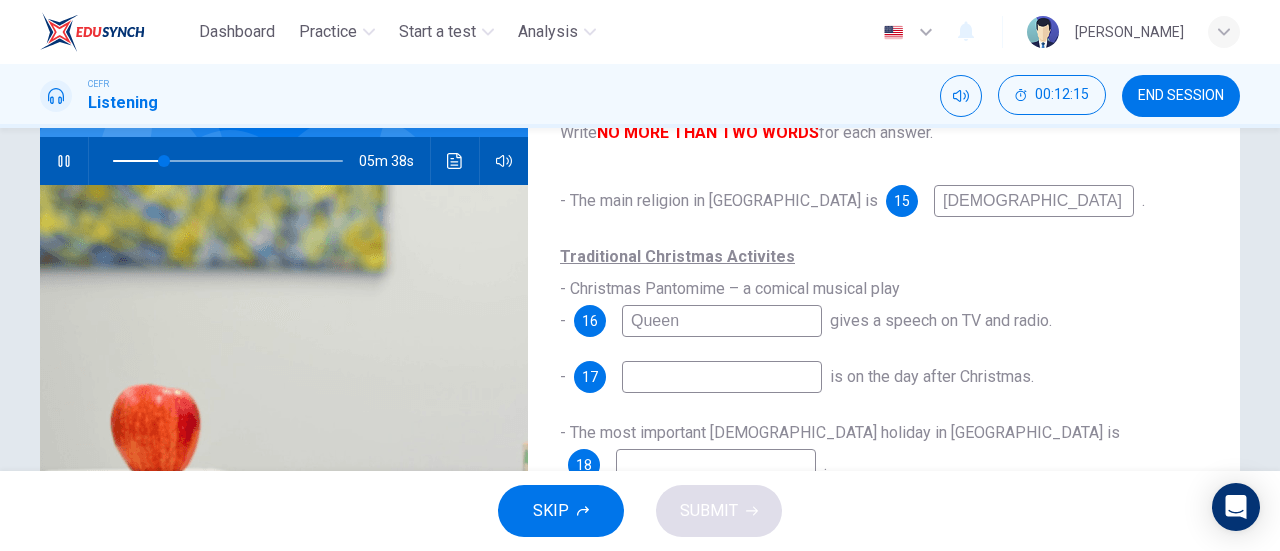 type on "23" 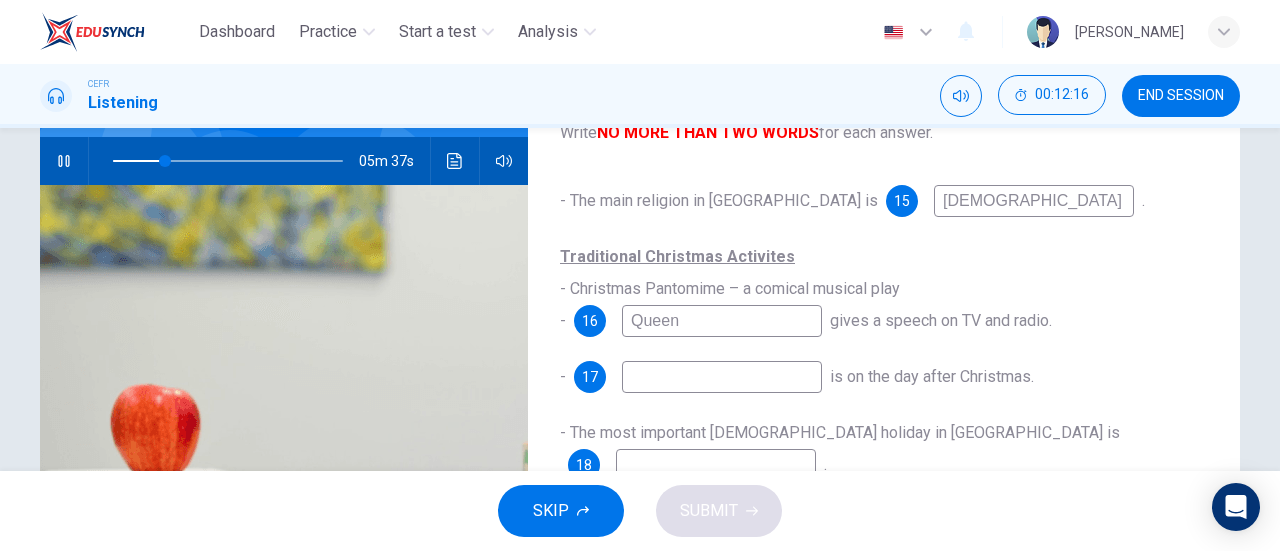 type on "Queen" 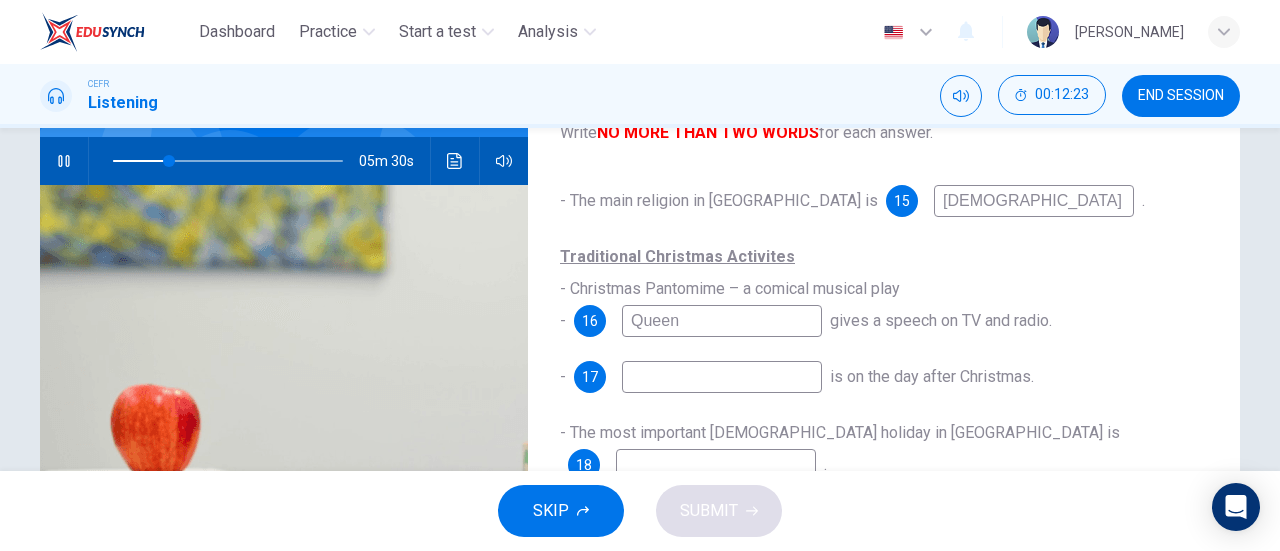type on "24" 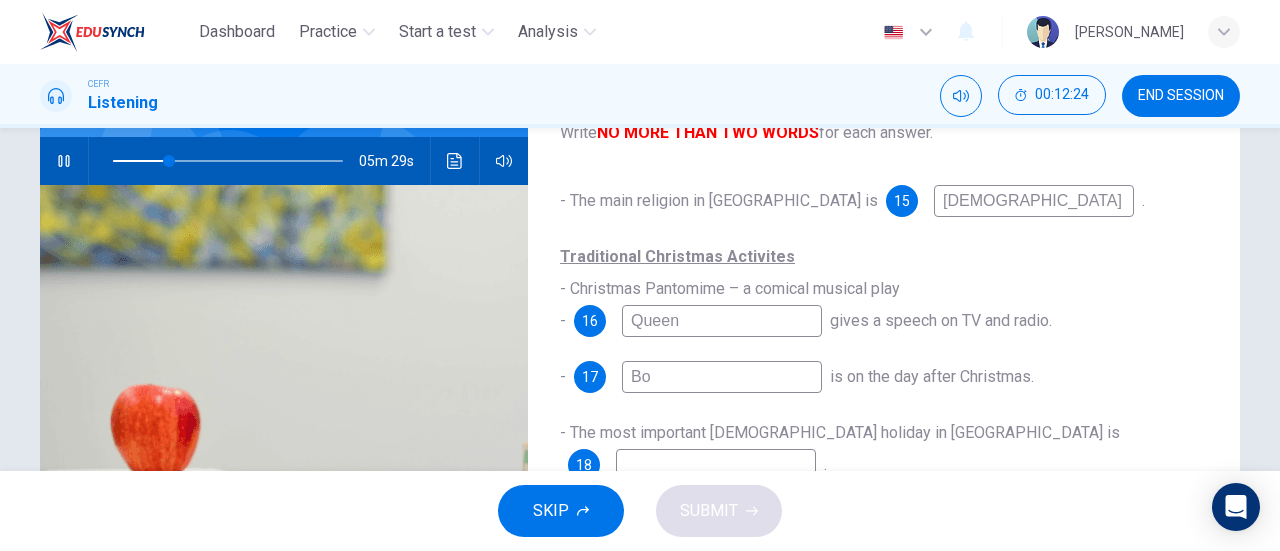 type on "Box" 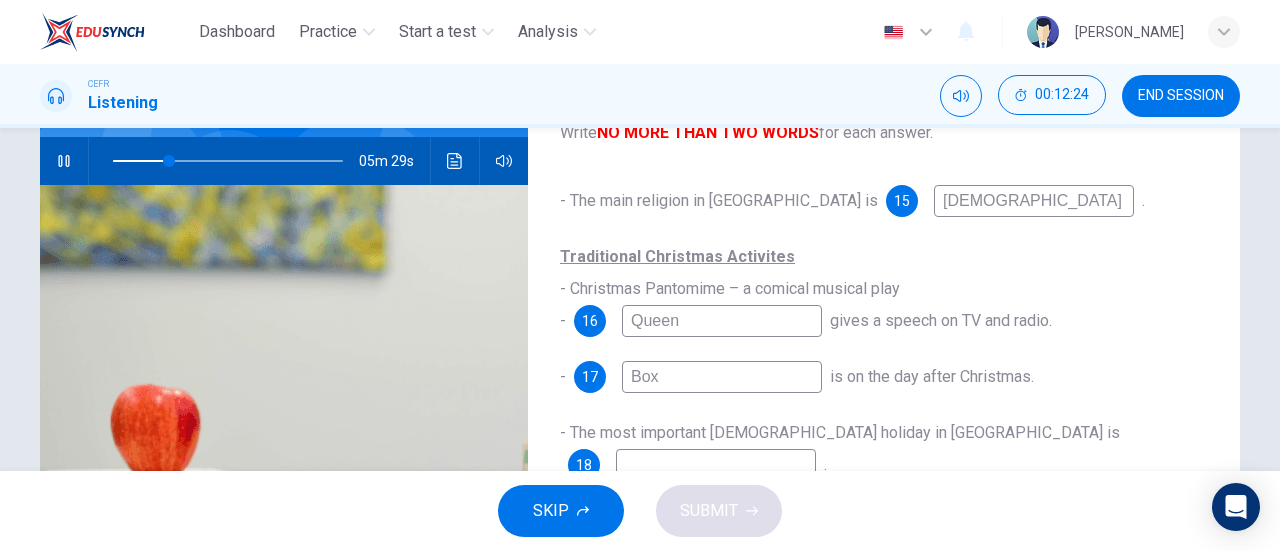 type on "25" 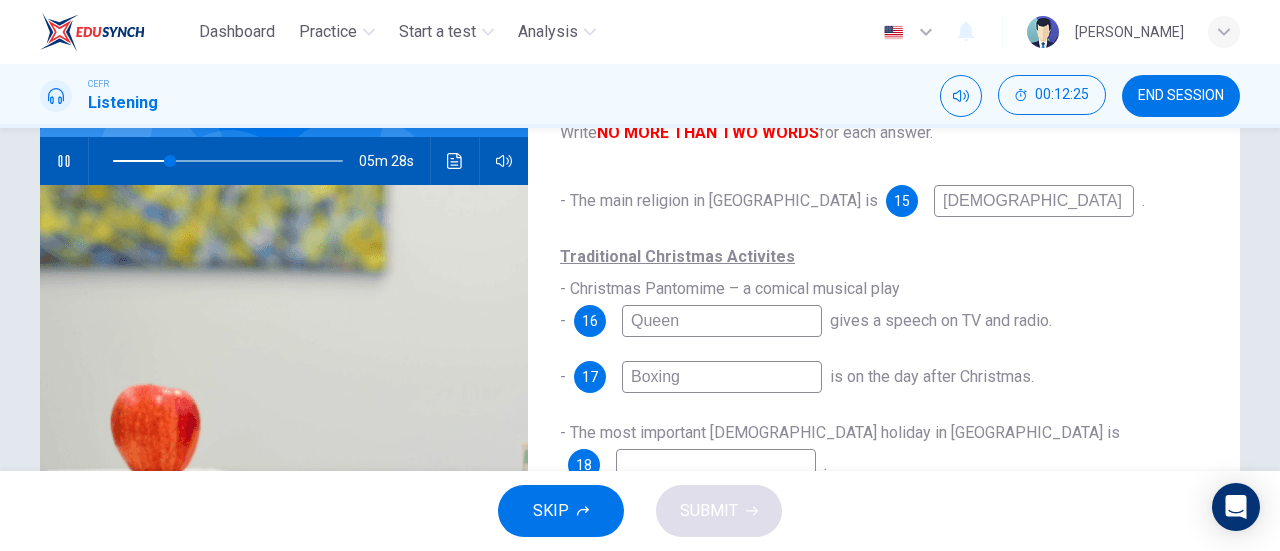 type on "Boxing" 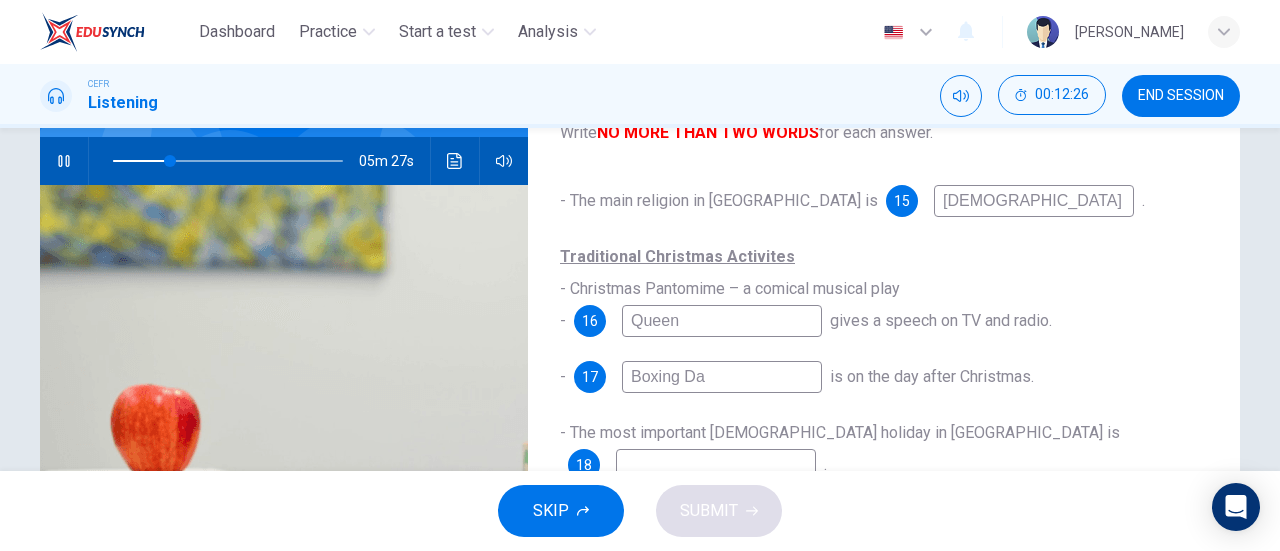type on "Boxing Day" 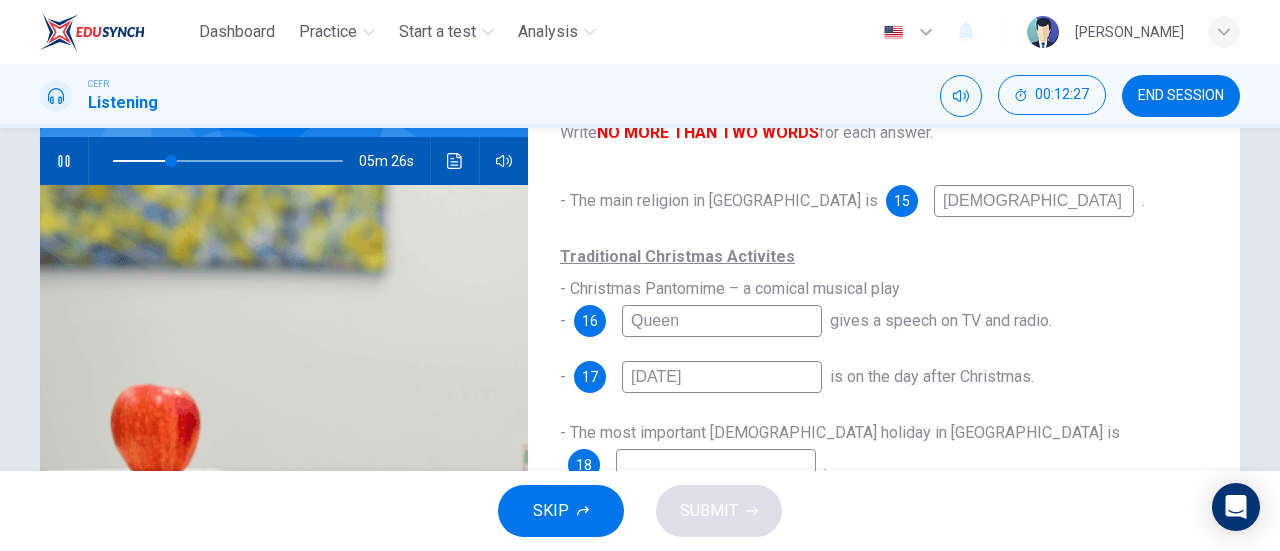 scroll, scrollTop: 293, scrollLeft: 0, axis: vertical 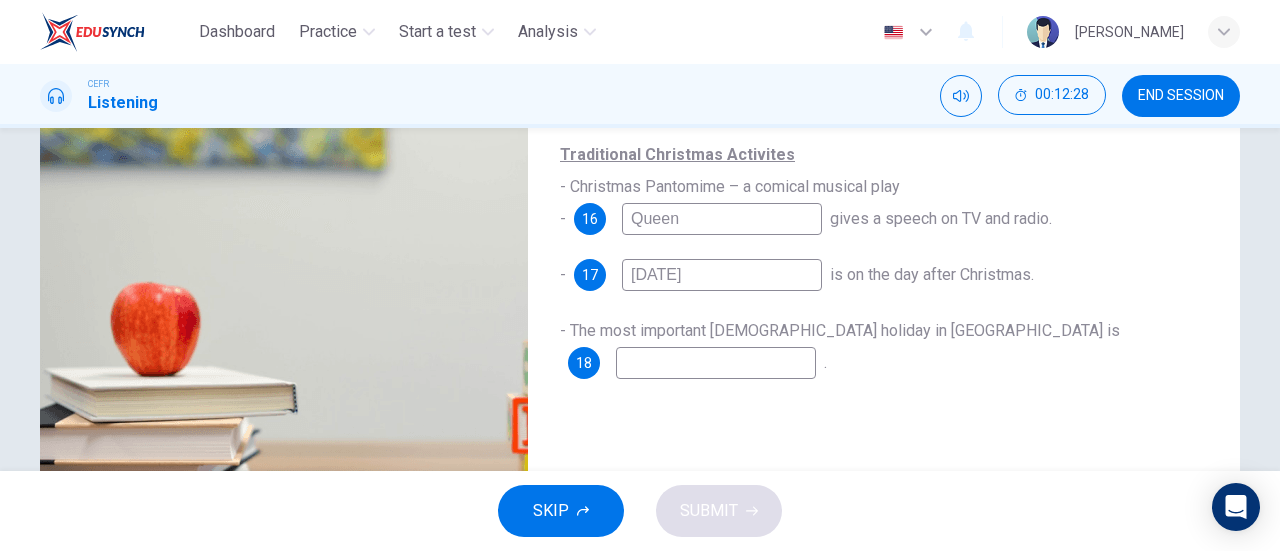 type on "26" 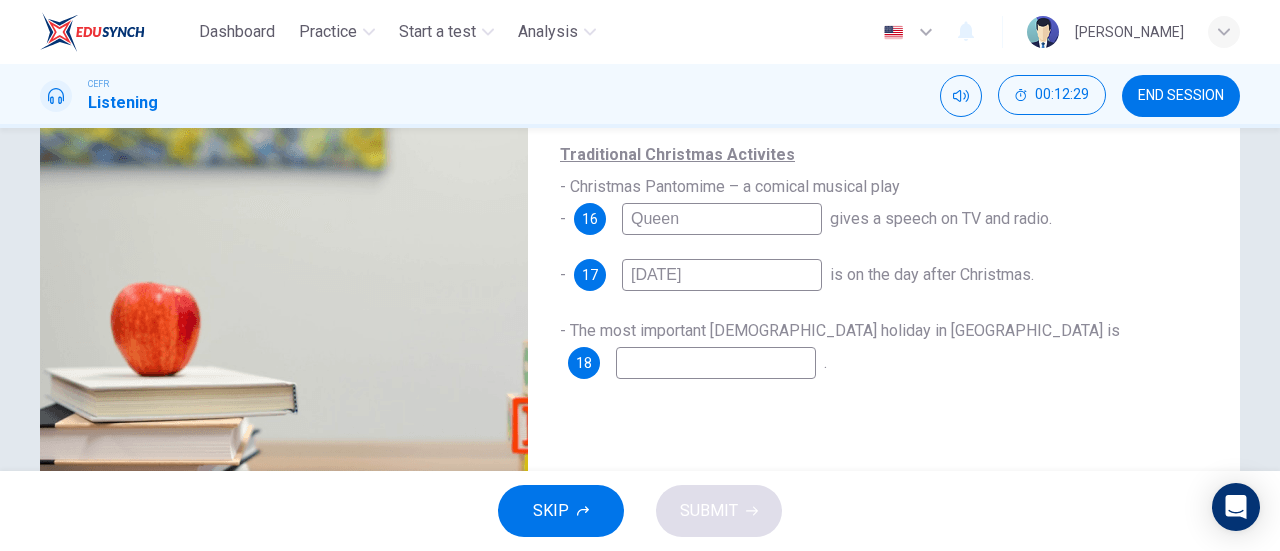 type on "Boxing Day" 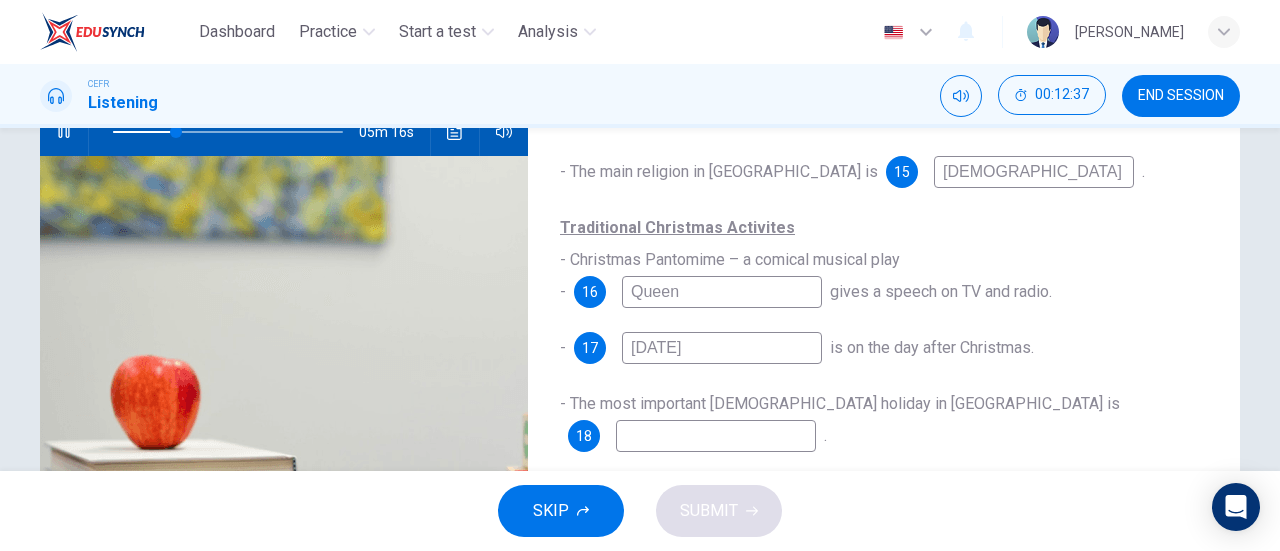 scroll, scrollTop: 221, scrollLeft: 0, axis: vertical 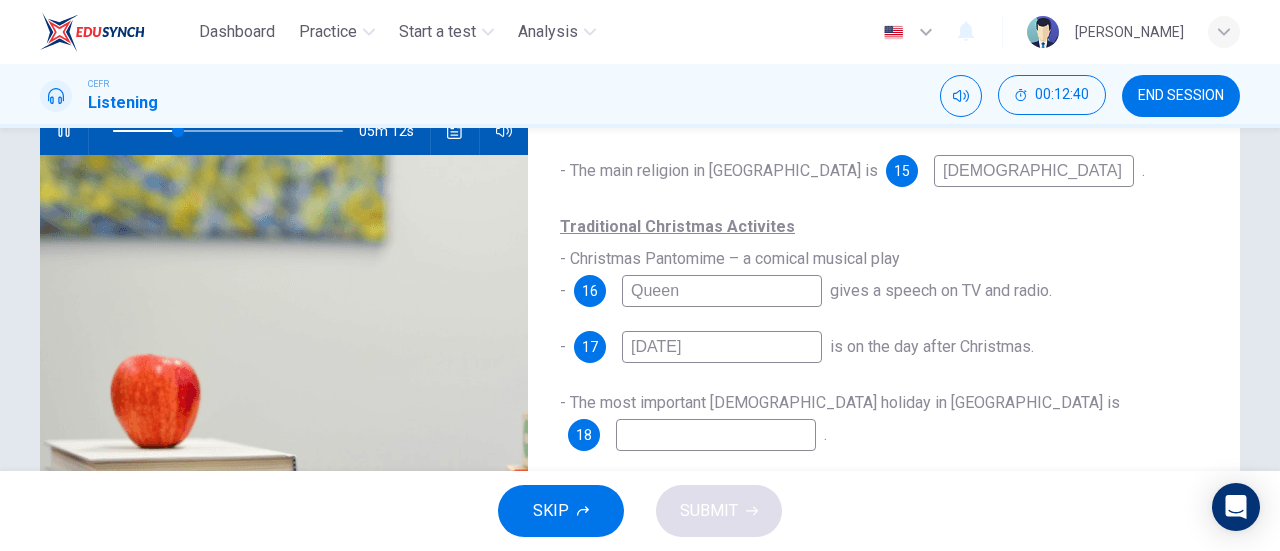 click at bounding box center [716, 435] 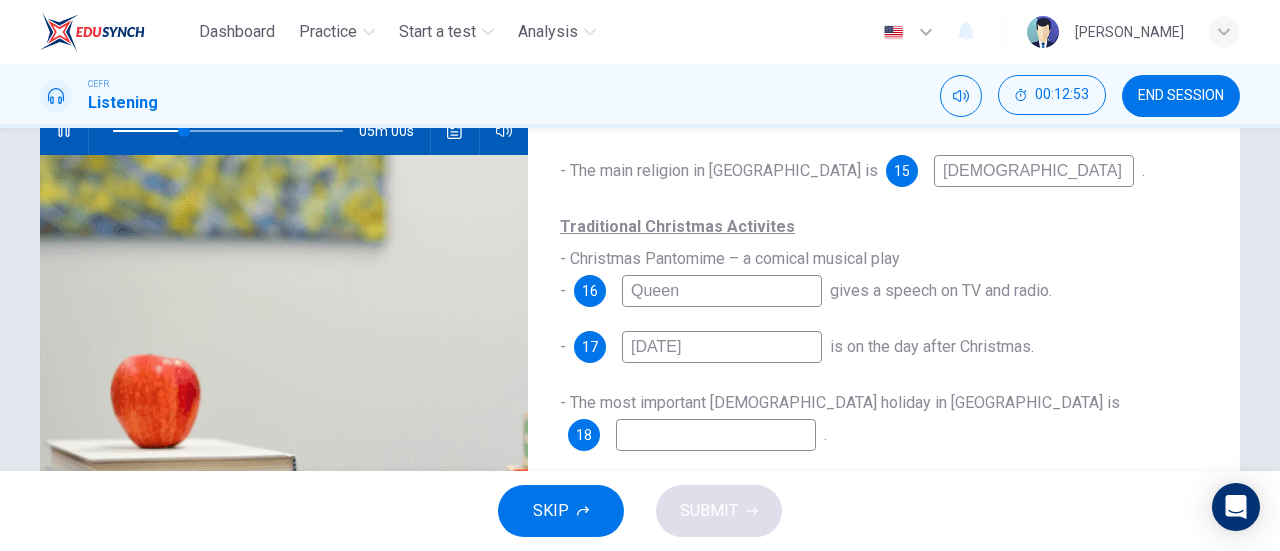 type on "31" 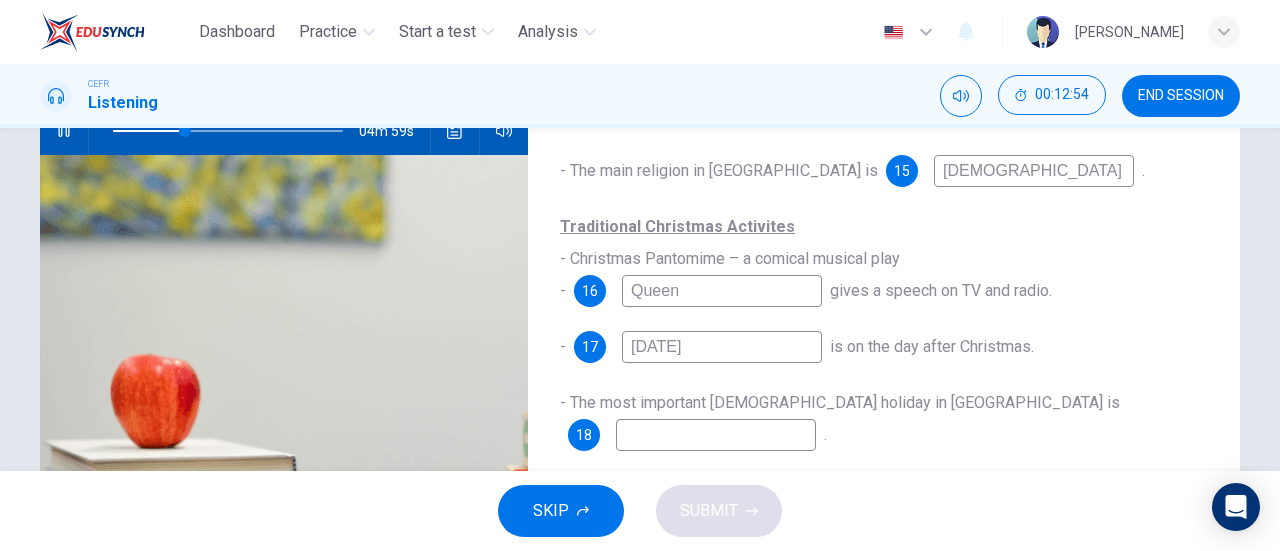 type on "a" 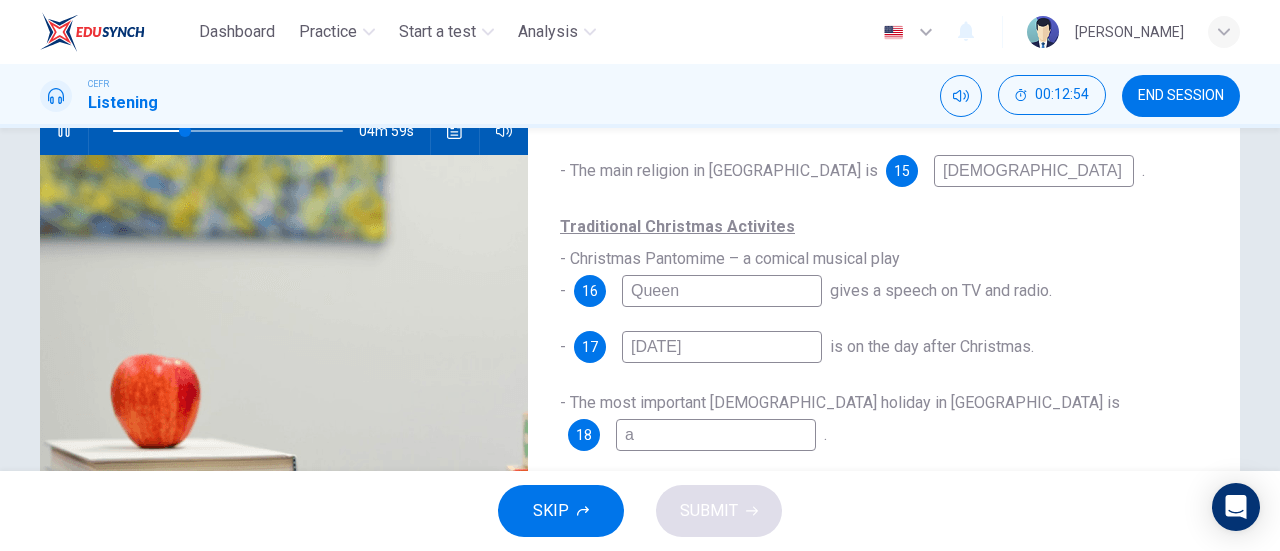 type on "31" 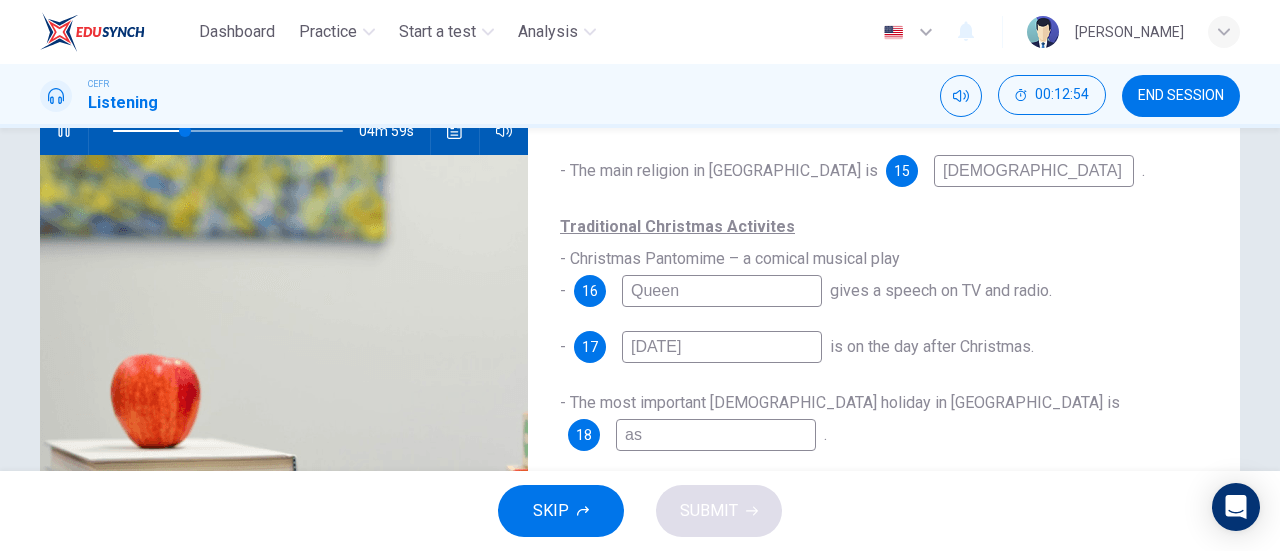type on "31" 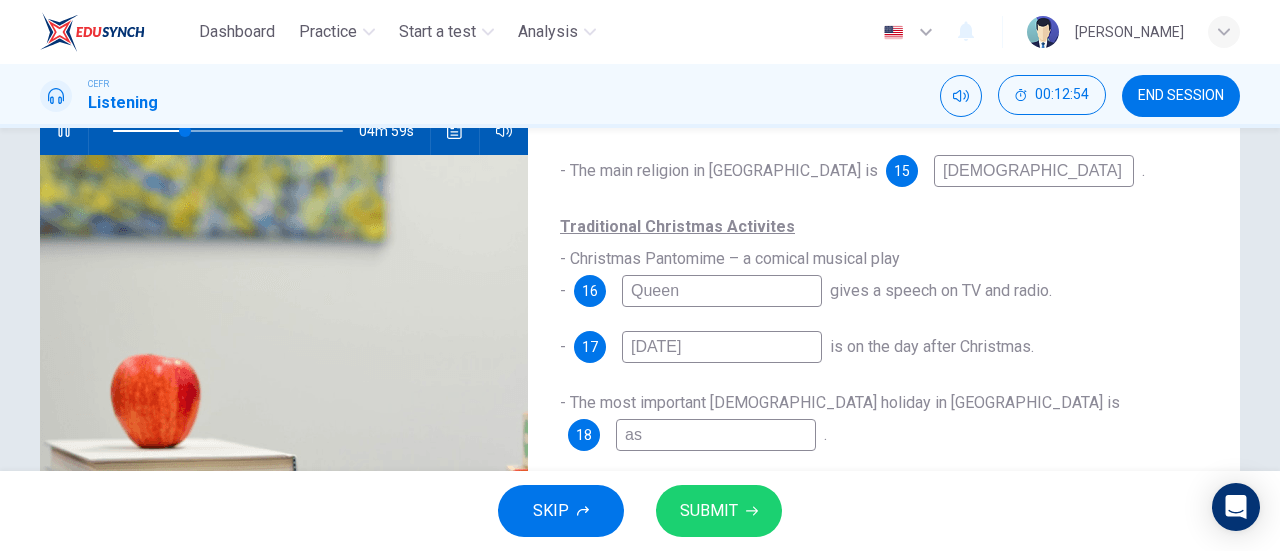 type on "ast" 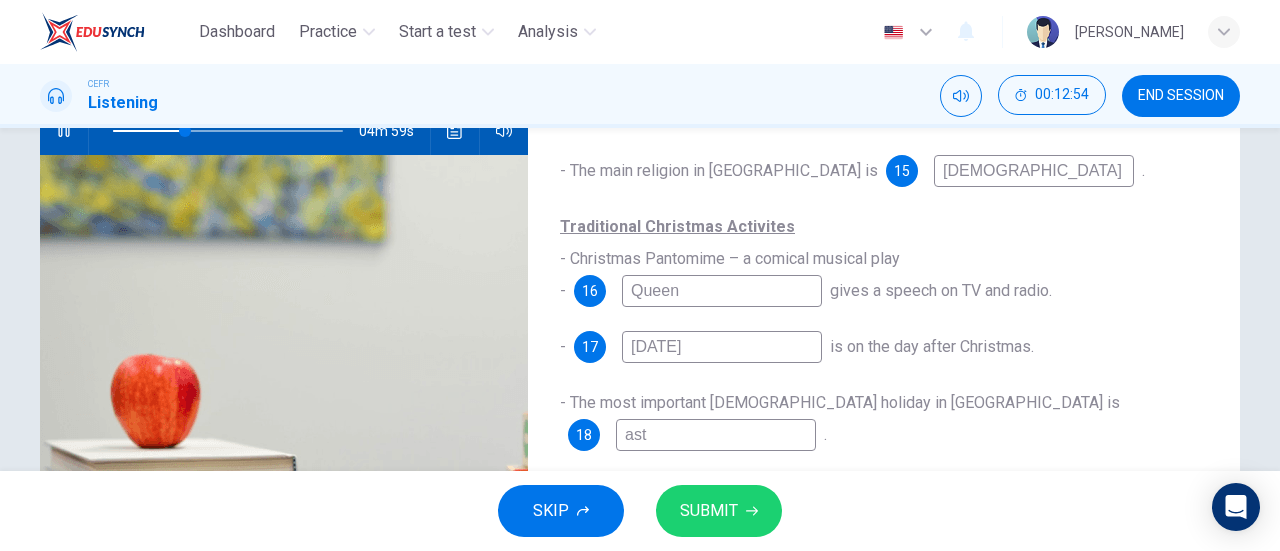 type on "32" 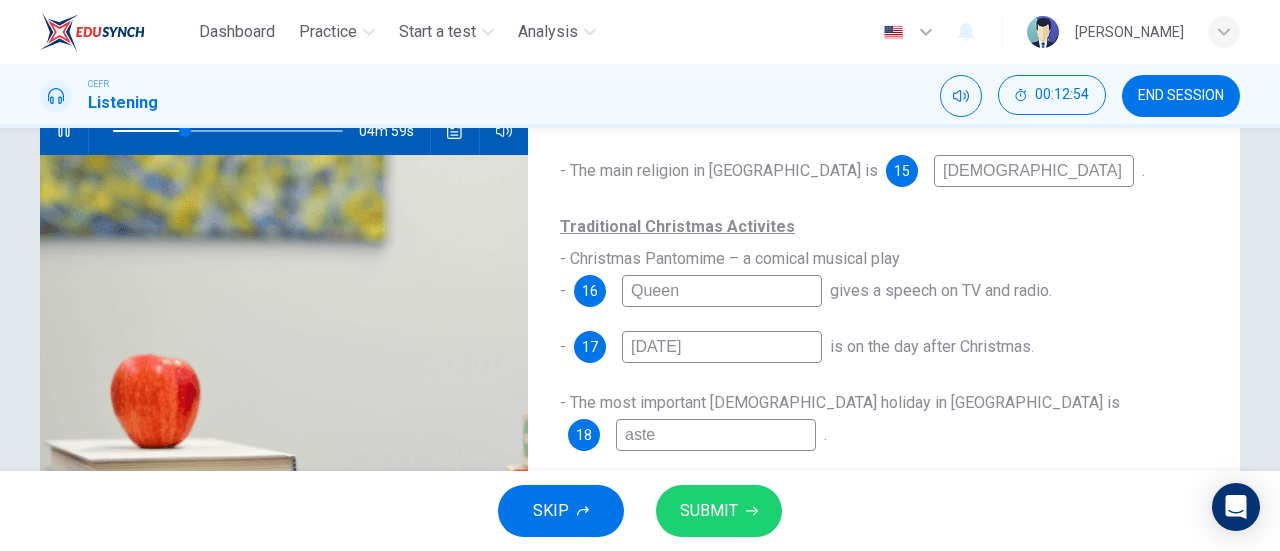 type on "32" 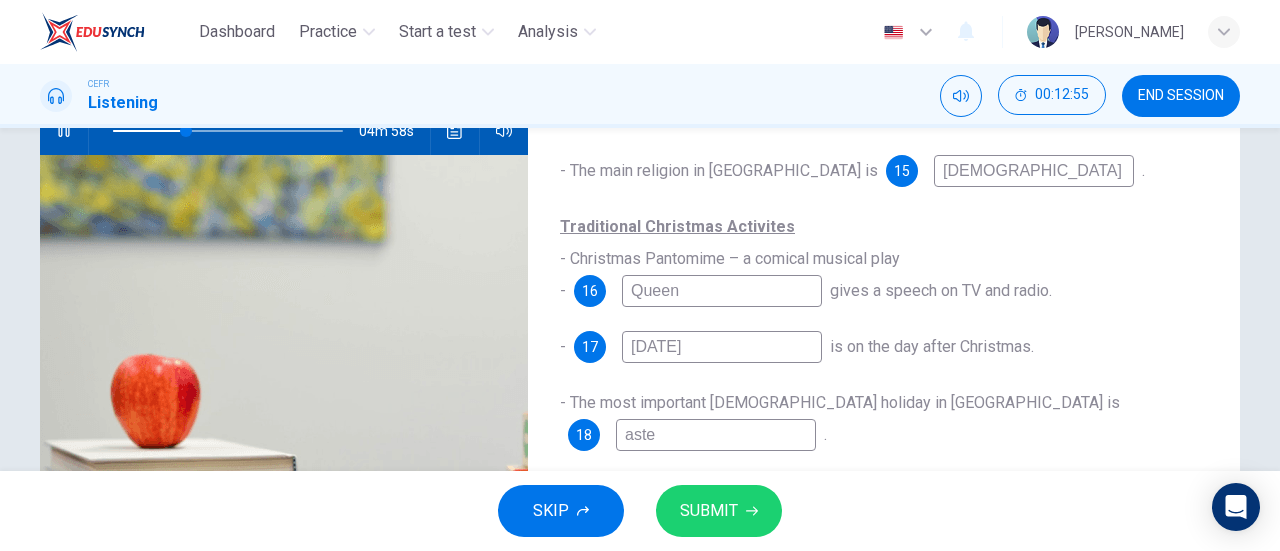 type on "ast" 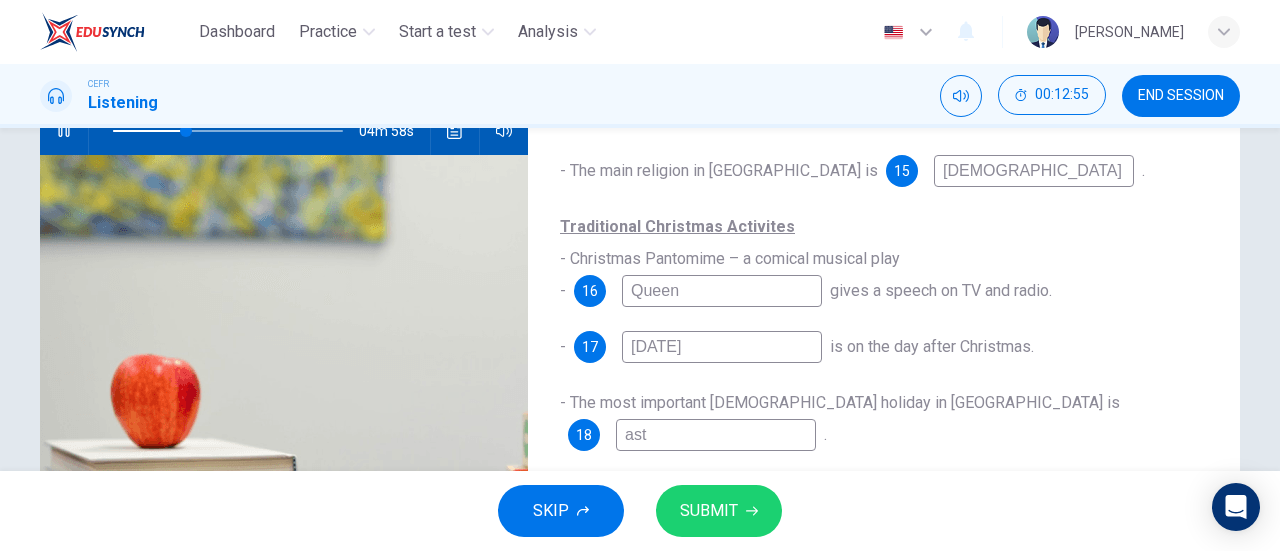 type on "as" 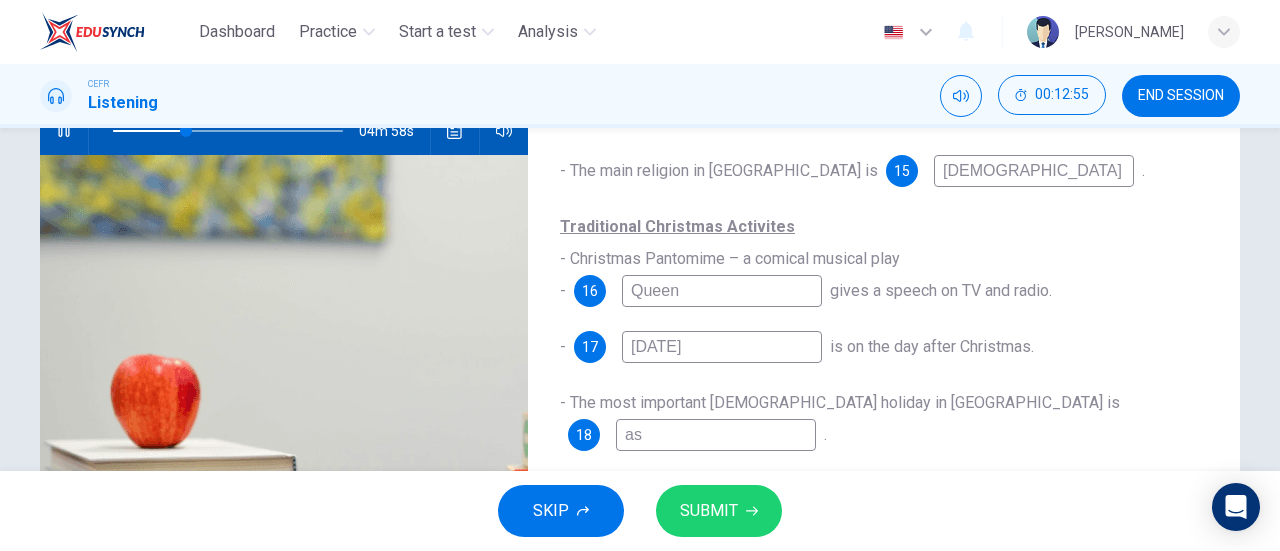 type on "32" 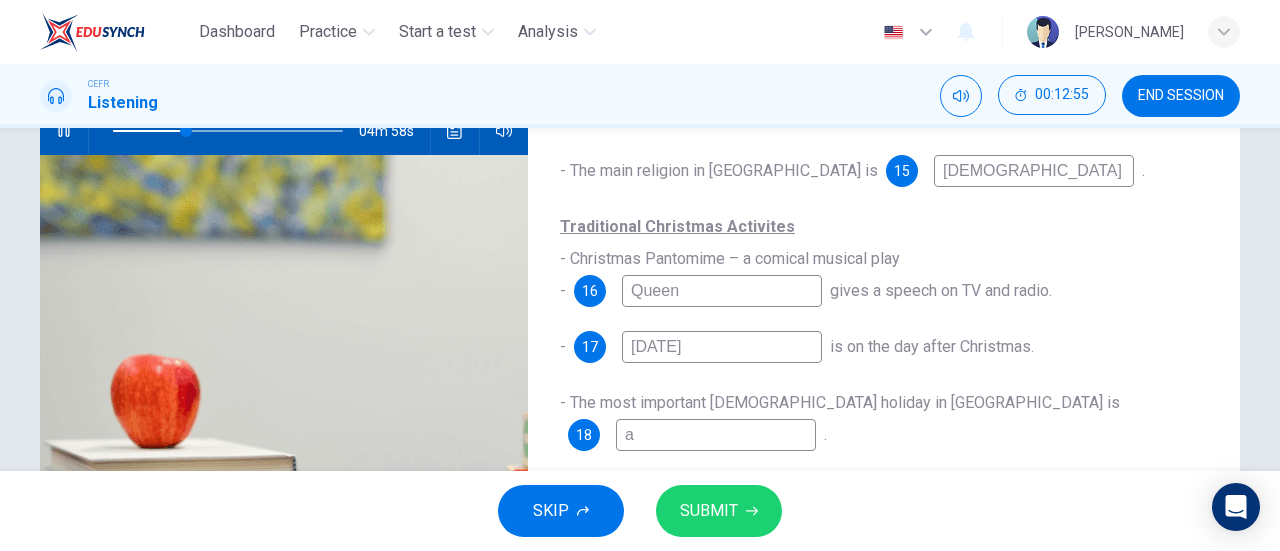 type on "32" 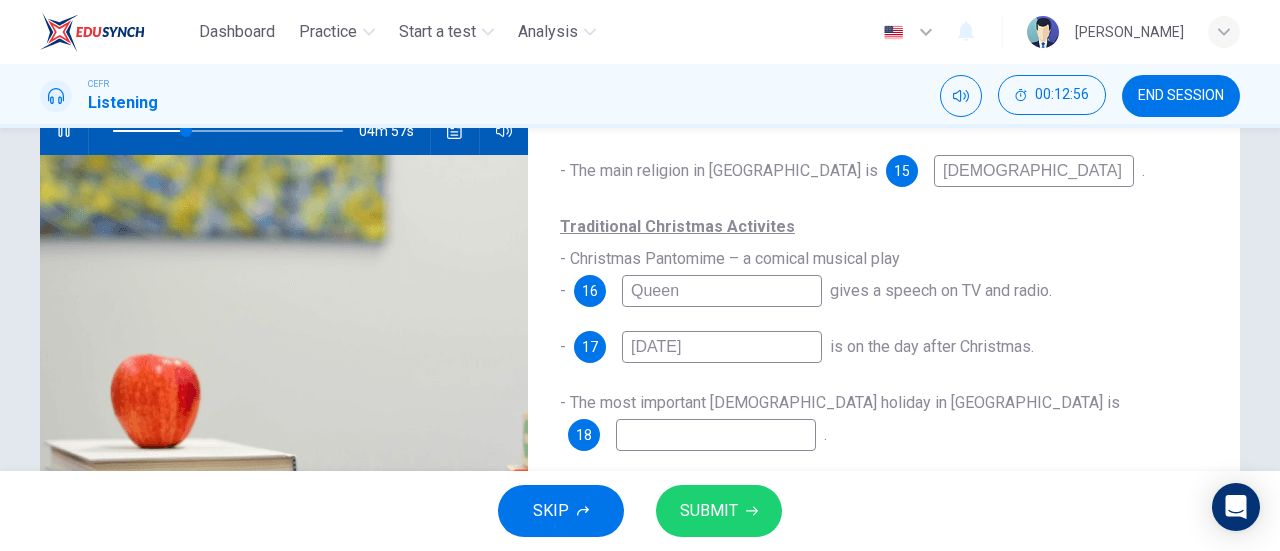 type on "E" 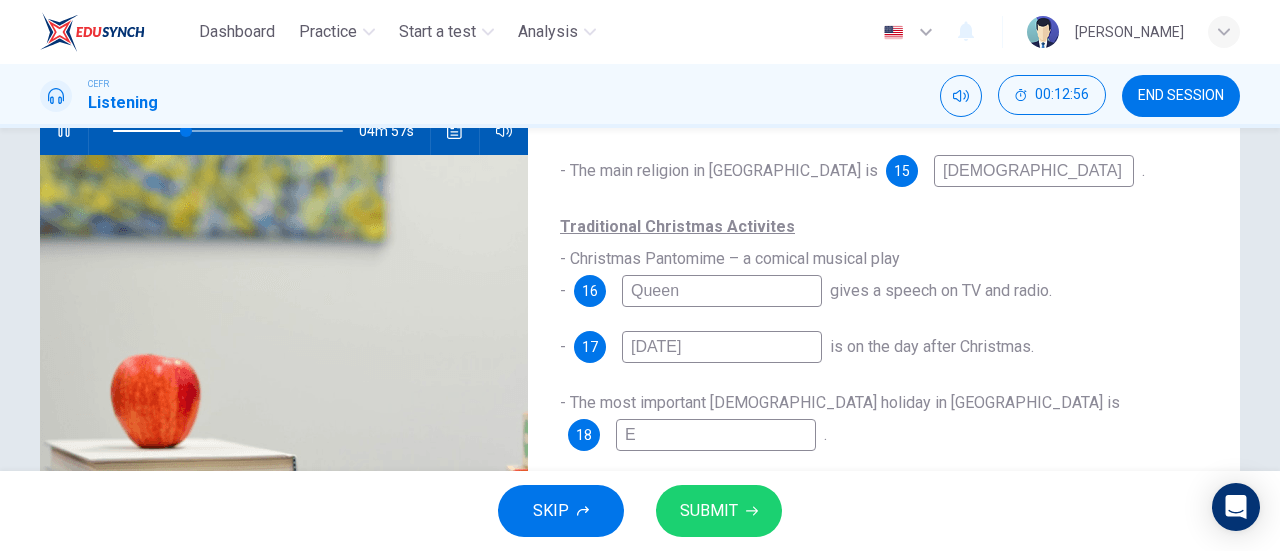 type on "32" 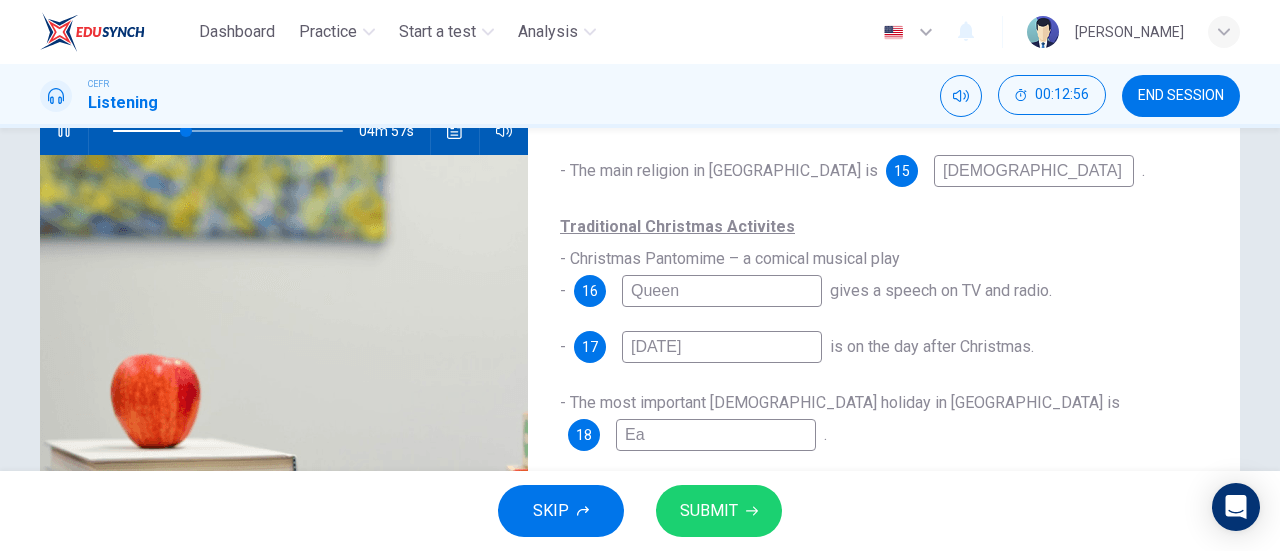 type on "32" 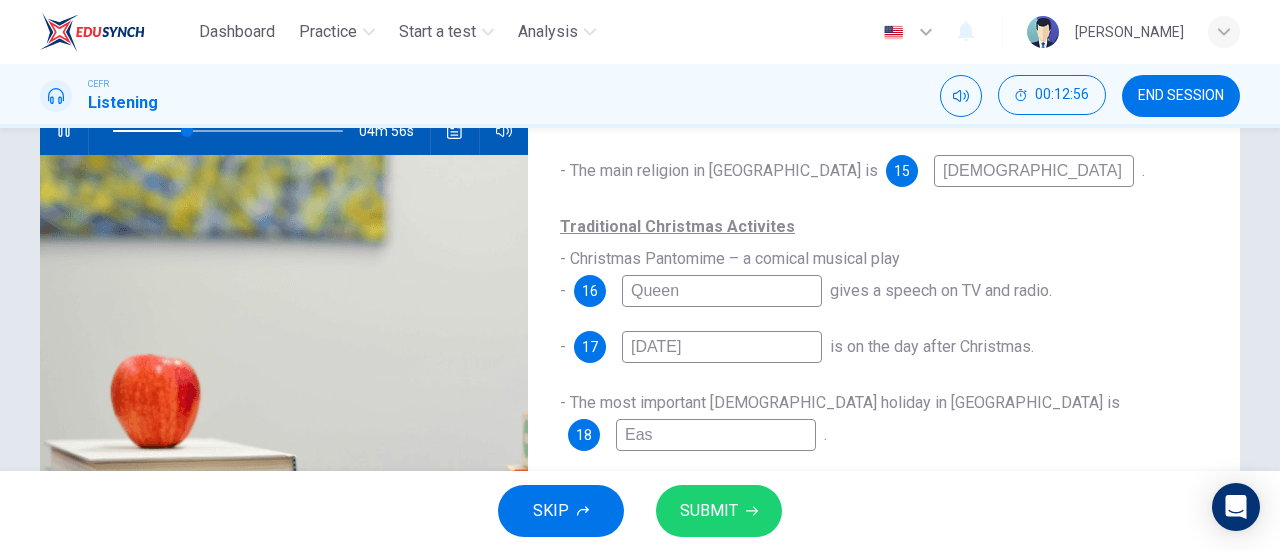 type on "East" 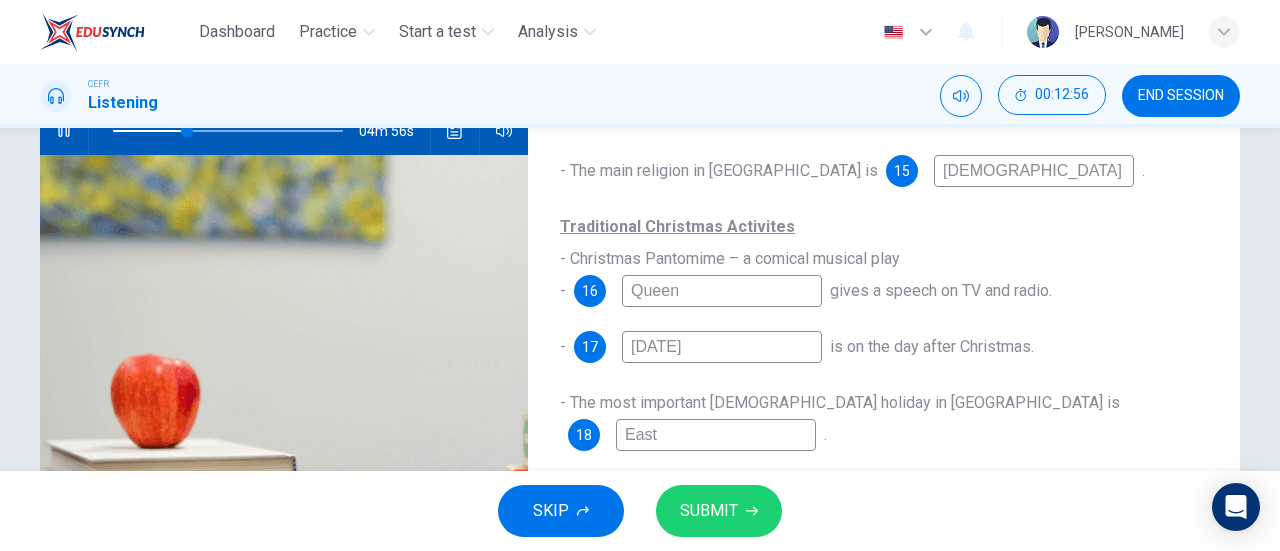 type on "32" 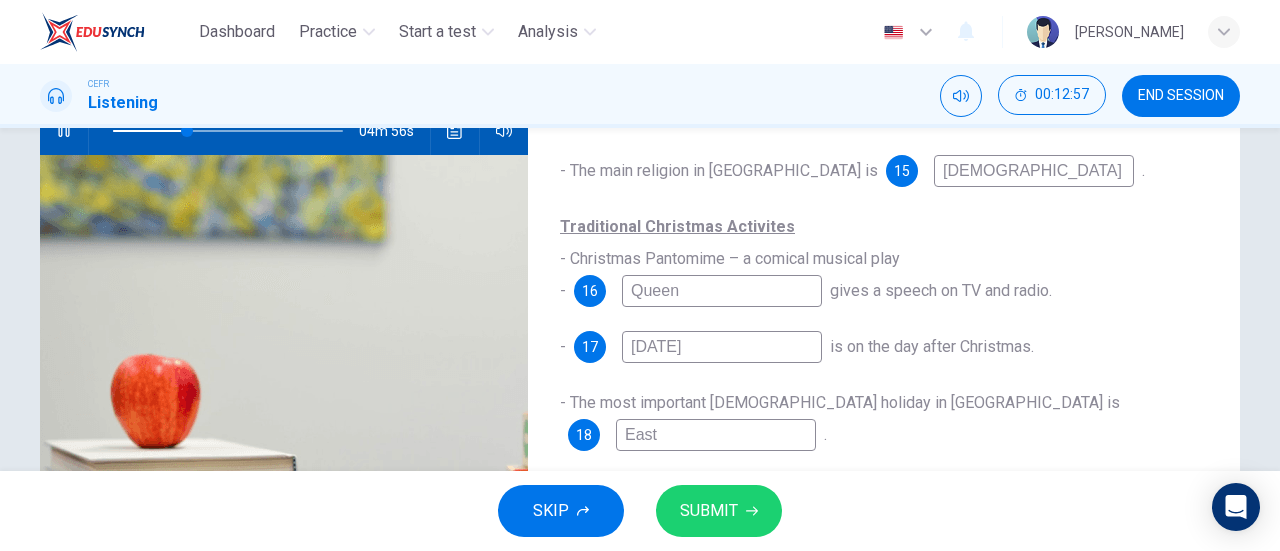type on "Easte" 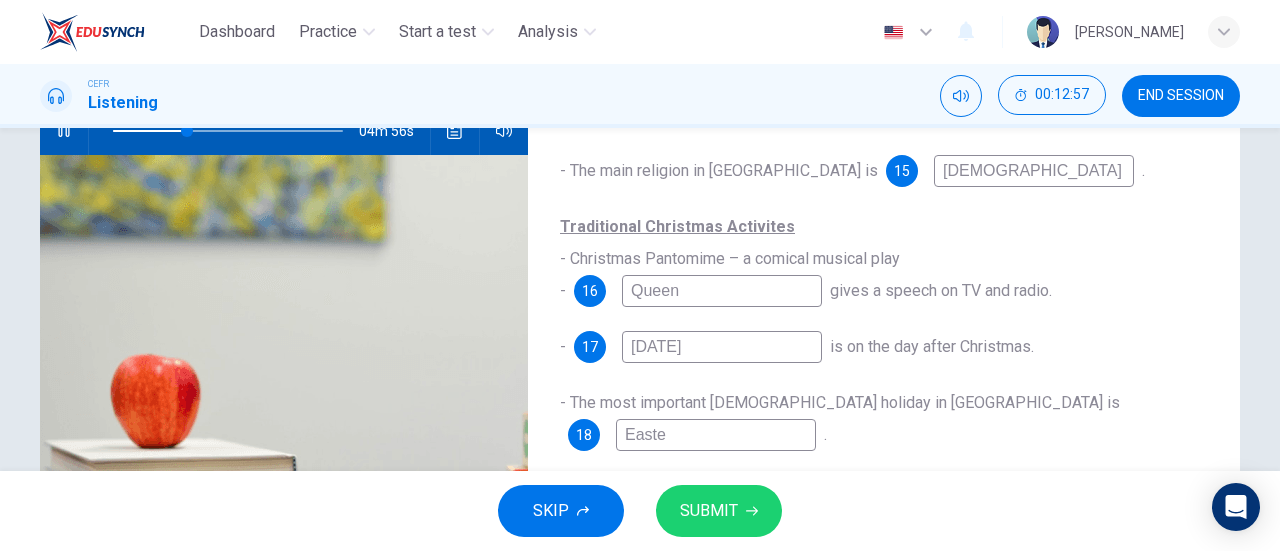 type on "32" 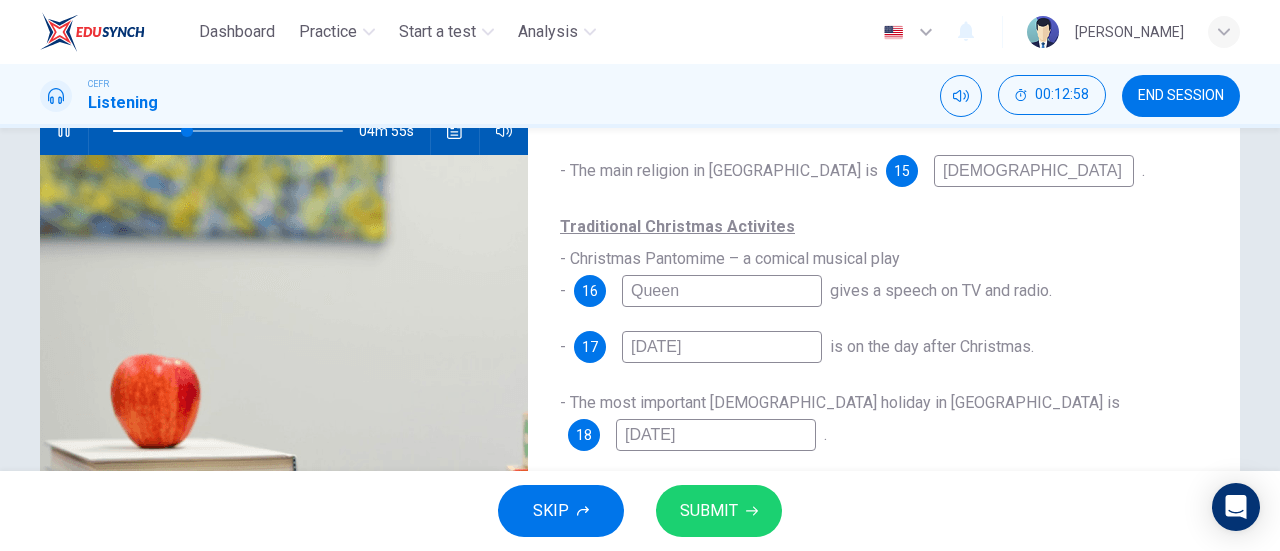 scroll, scrollTop: 188, scrollLeft: 0, axis: vertical 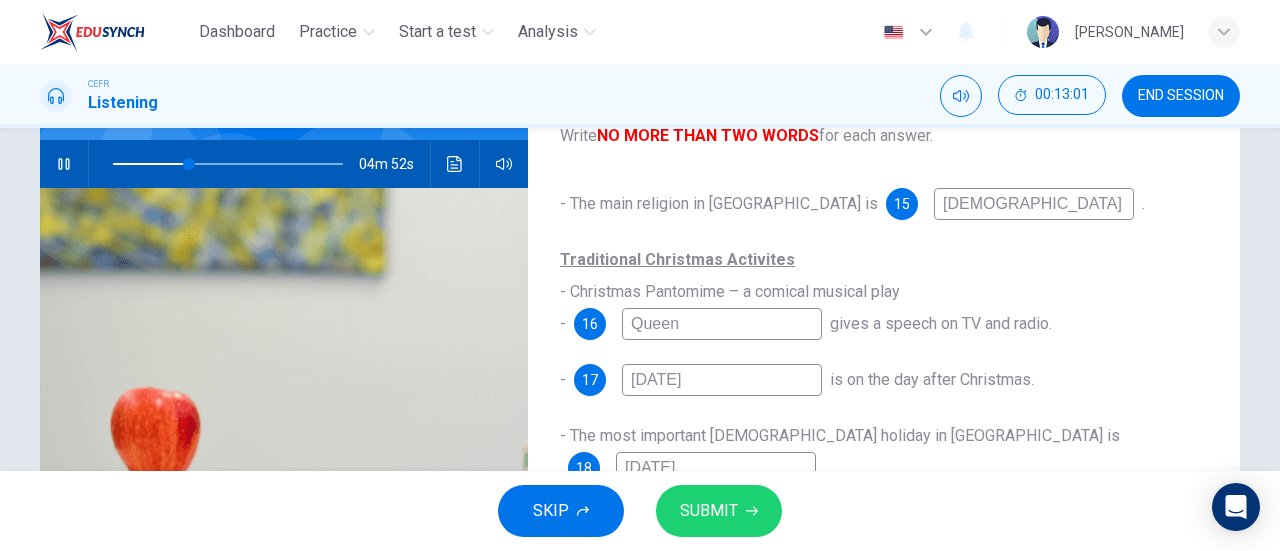 type on "33" 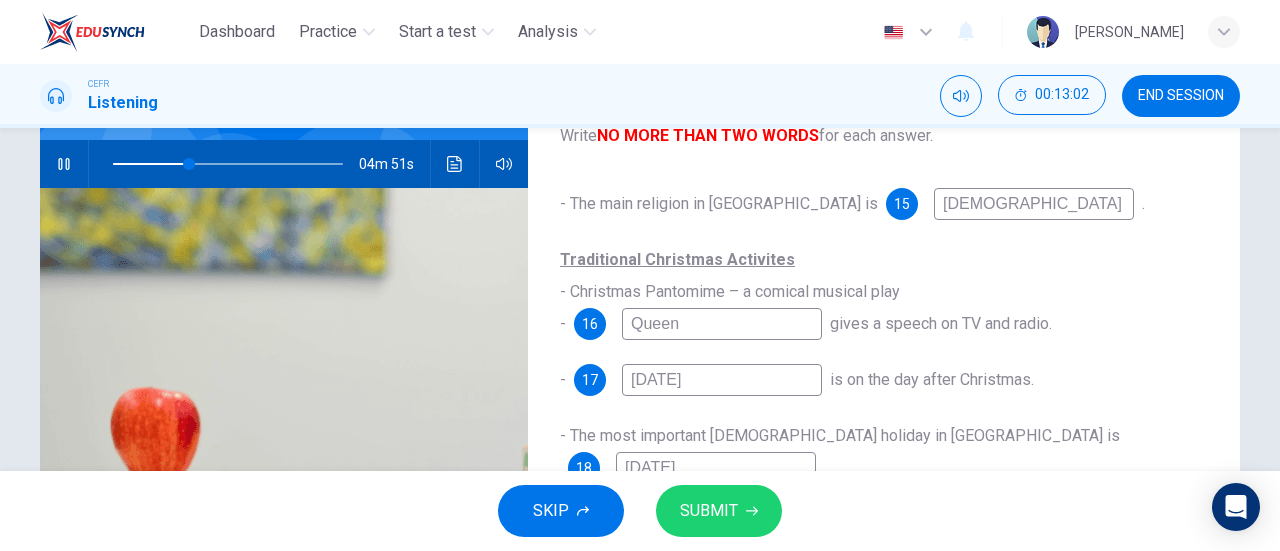 type on "Easter" 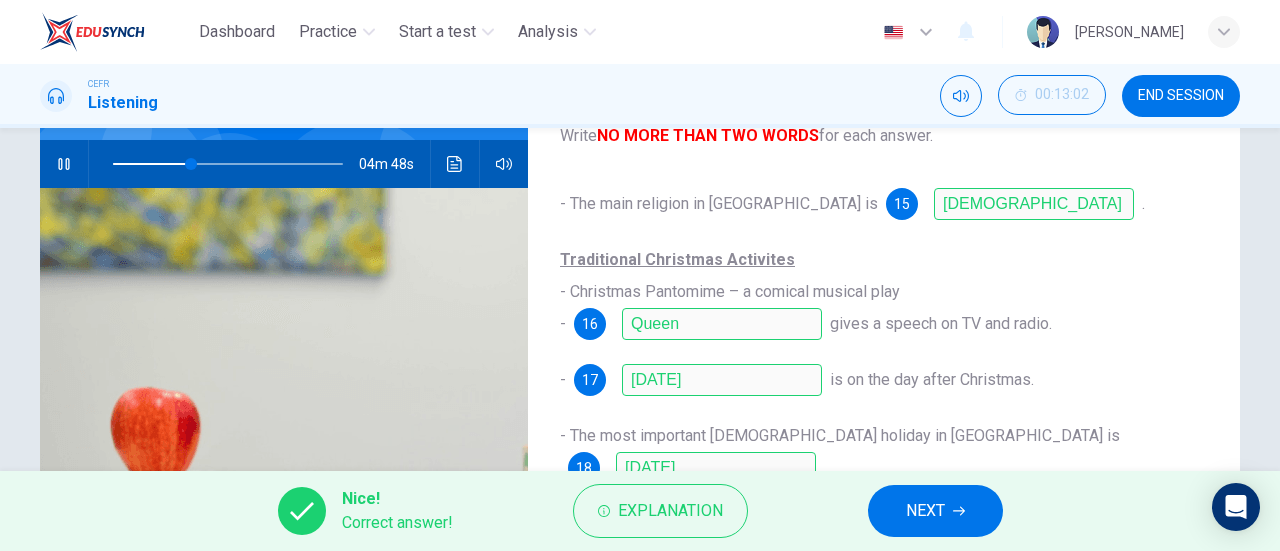 click on "NEXT" at bounding box center [935, 511] 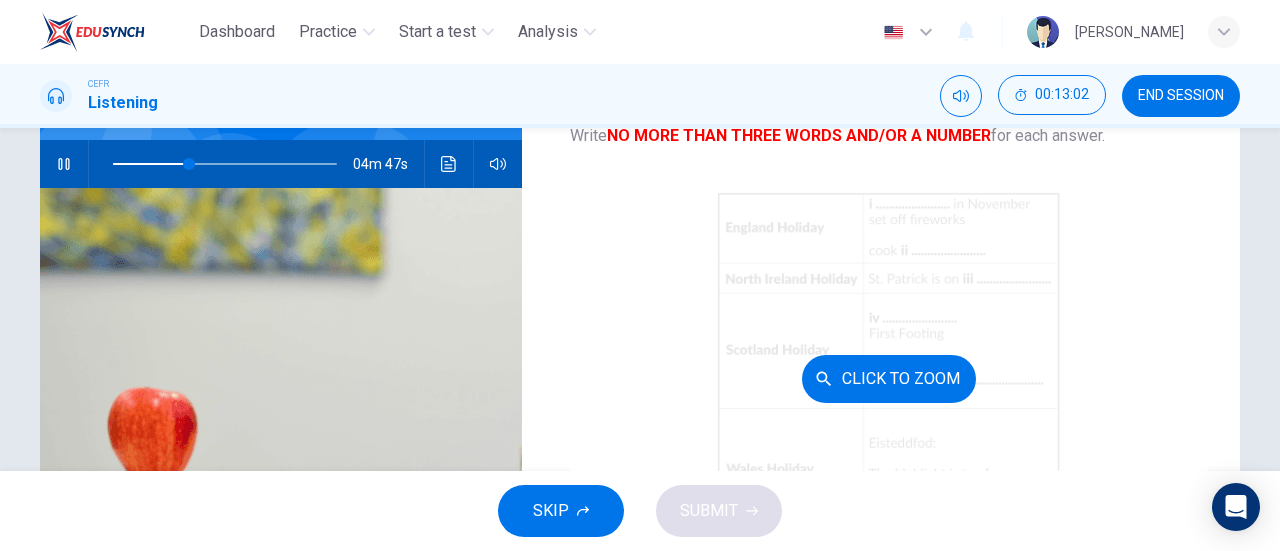scroll, scrollTop: 167, scrollLeft: 0, axis: vertical 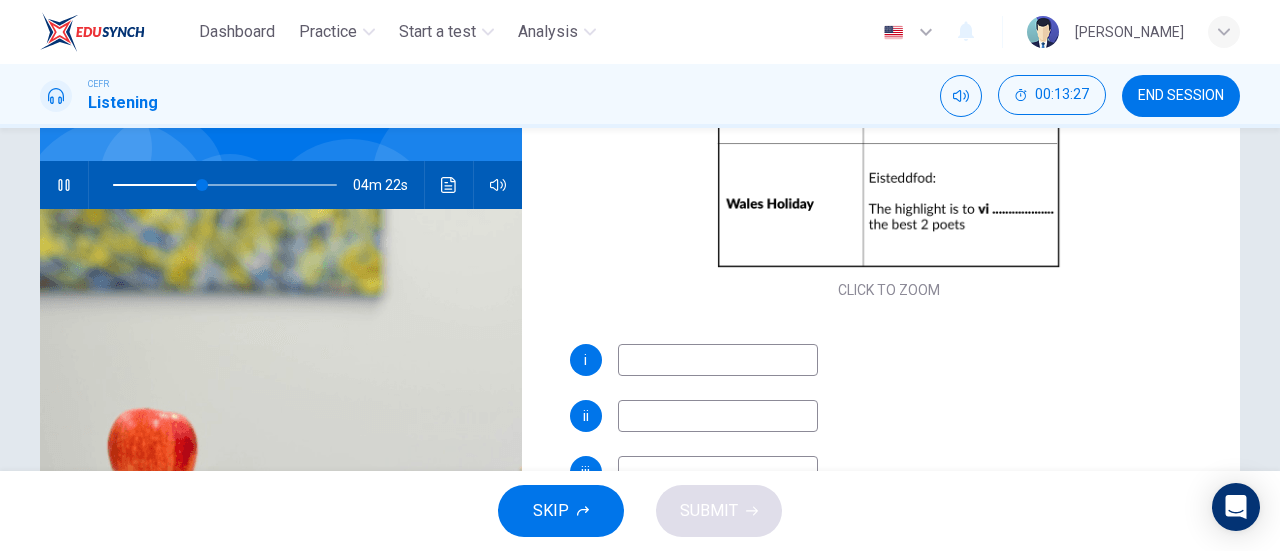click at bounding box center [718, 360] 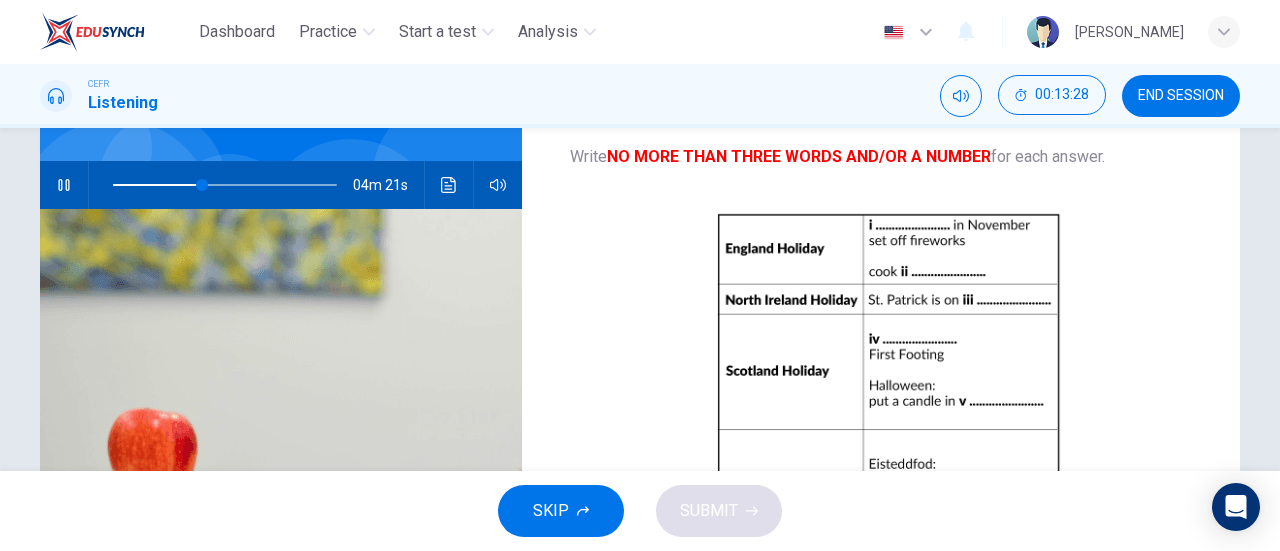 scroll, scrollTop: 0, scrollLeft: 0, axis: both 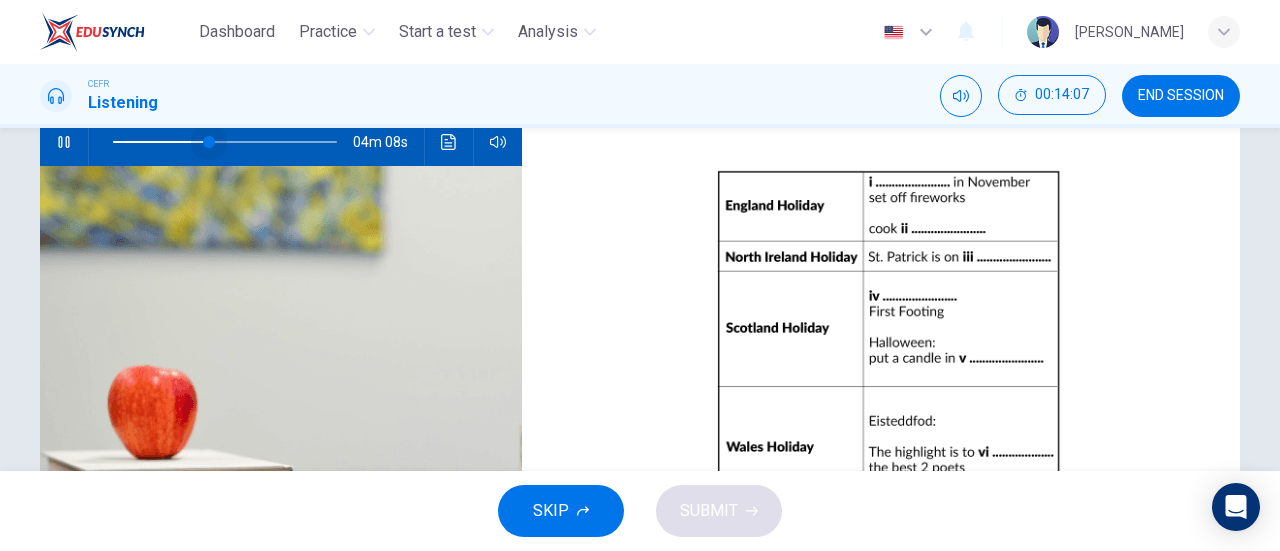 click at bounding box center [209, 142] 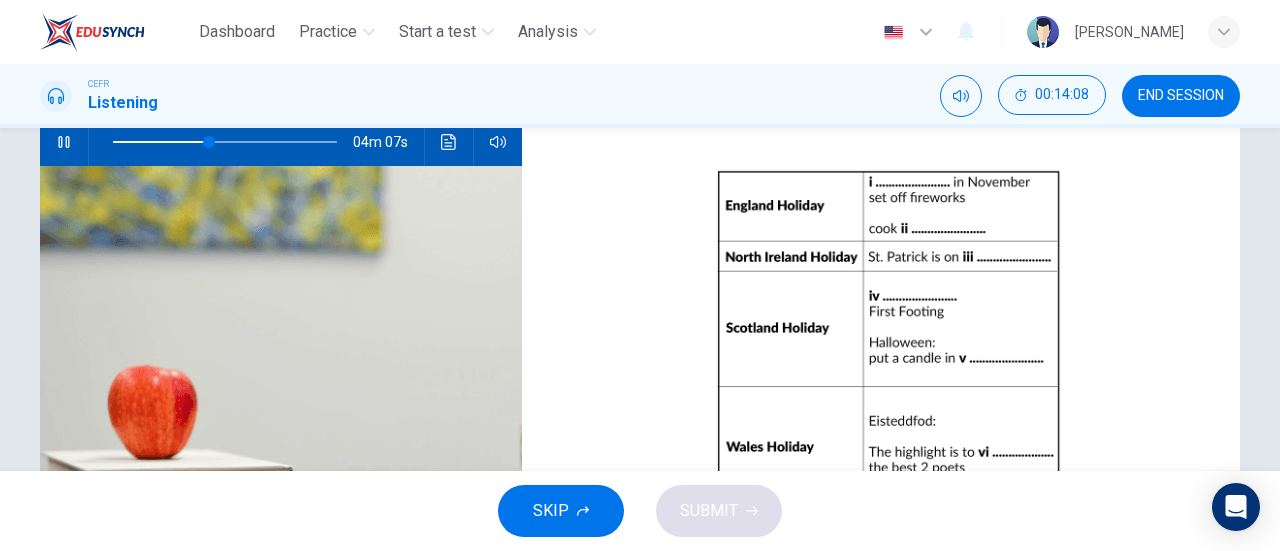 drag, startPoint x: 424, startPoint y: 143, endPoint x: 446, endPoint y: 137, distance: 22.803509 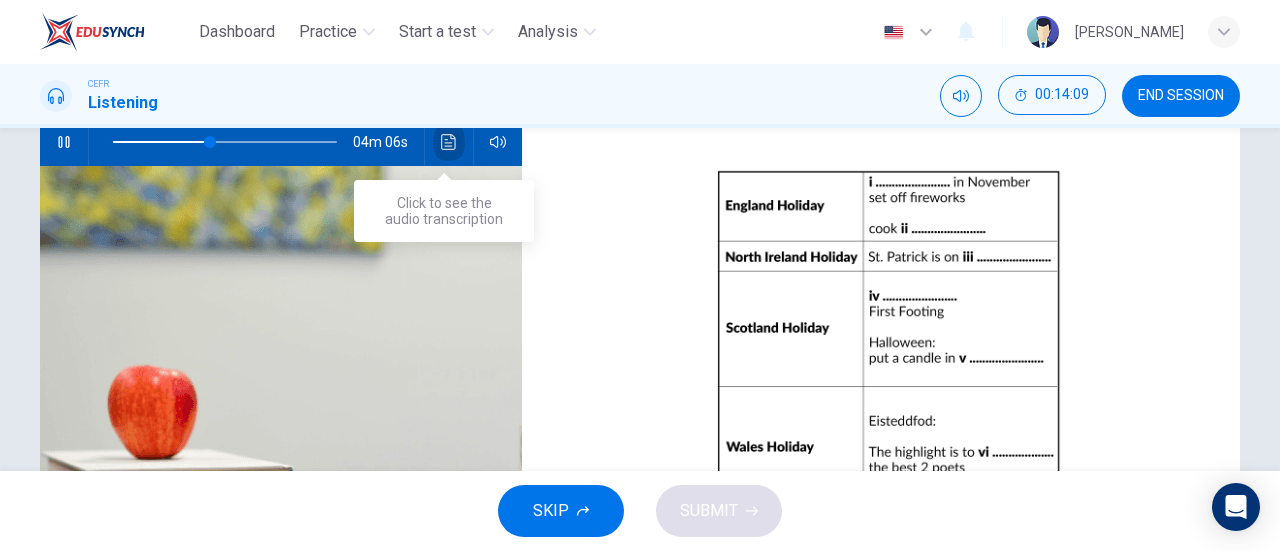 click 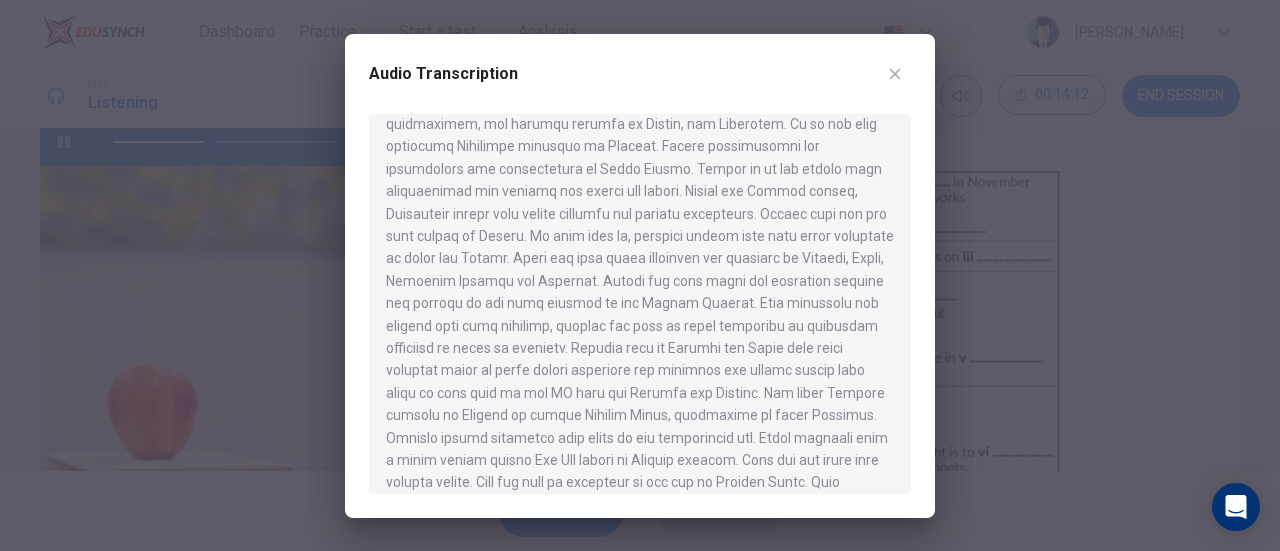scroll, scrollTop: 511, scrollLeft: 0, axis: vertical 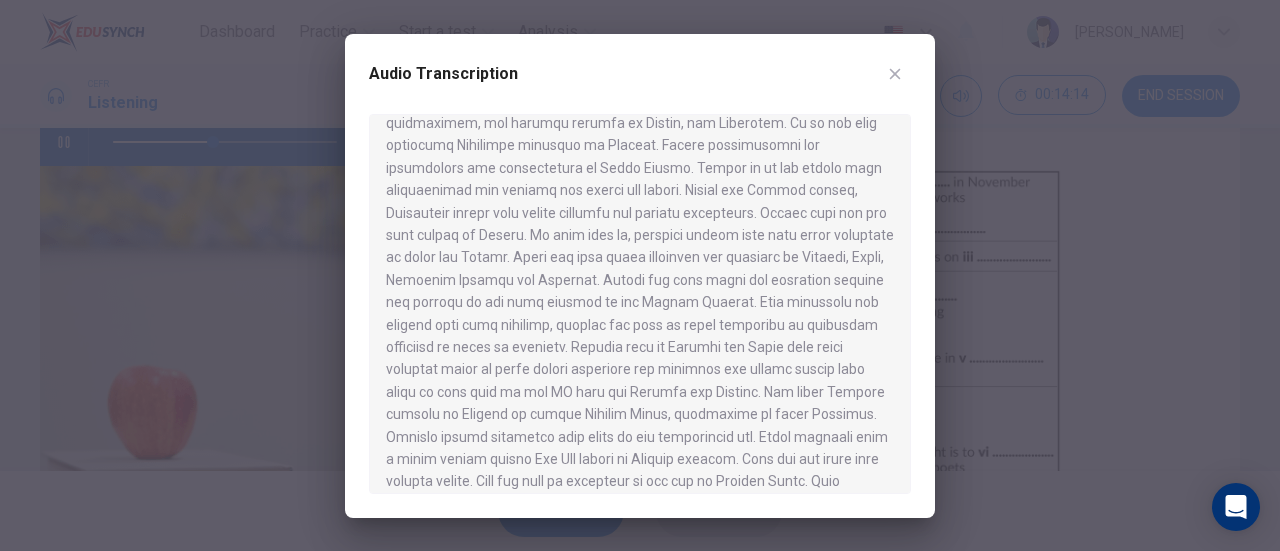 click at bounding box center [640, 275] 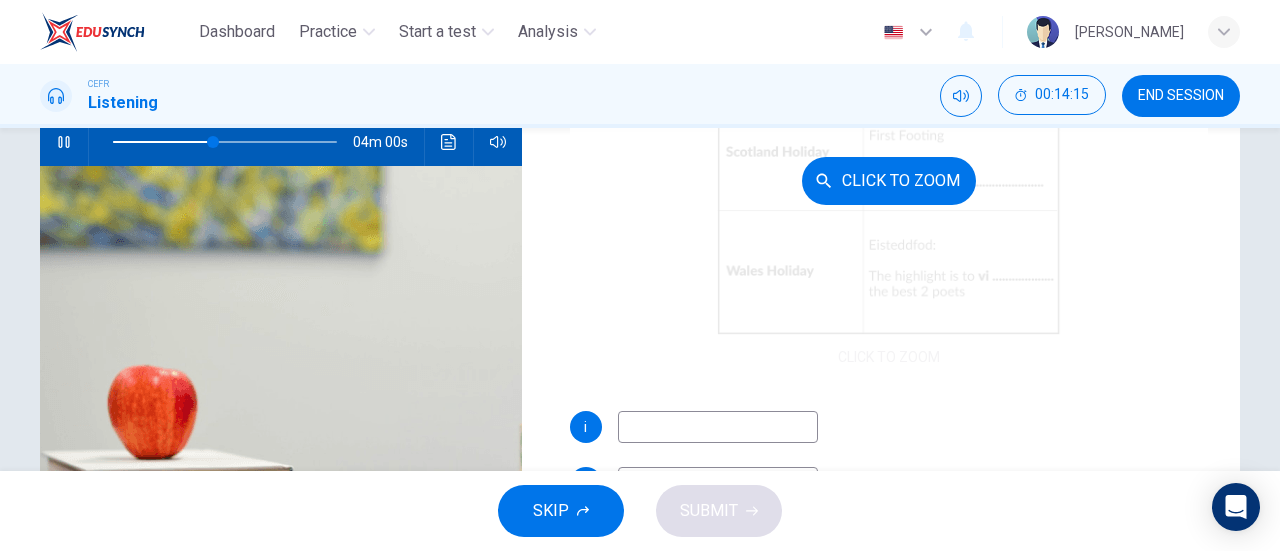 scroll, scrollTop: 240, scrollLeft: 0, axis: vertical 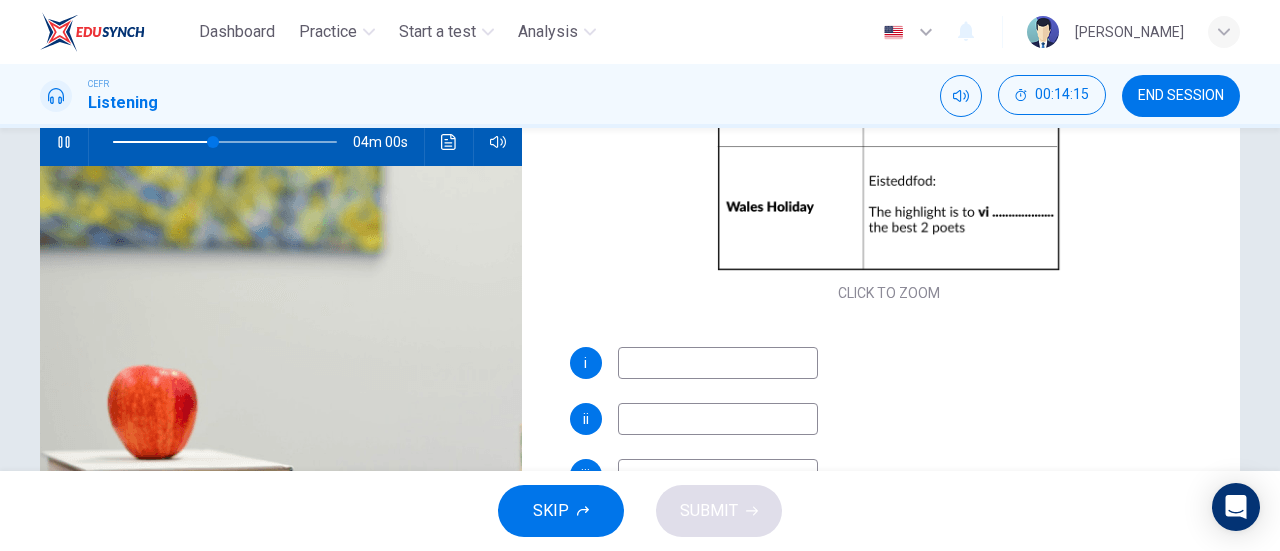 type on "45" 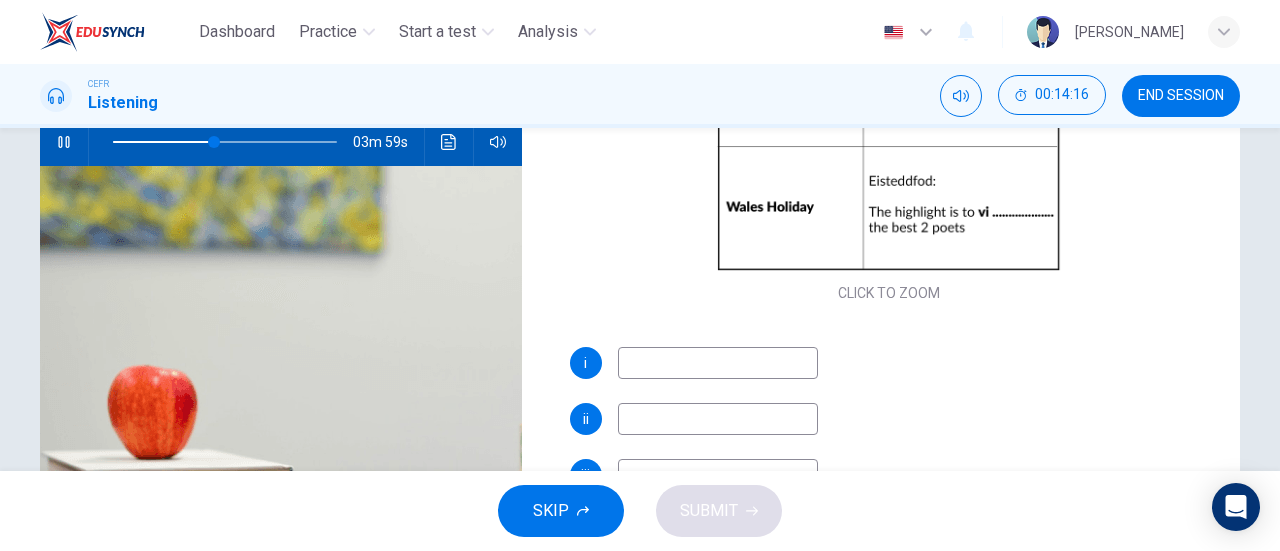 click at bounding box center (718, 363) 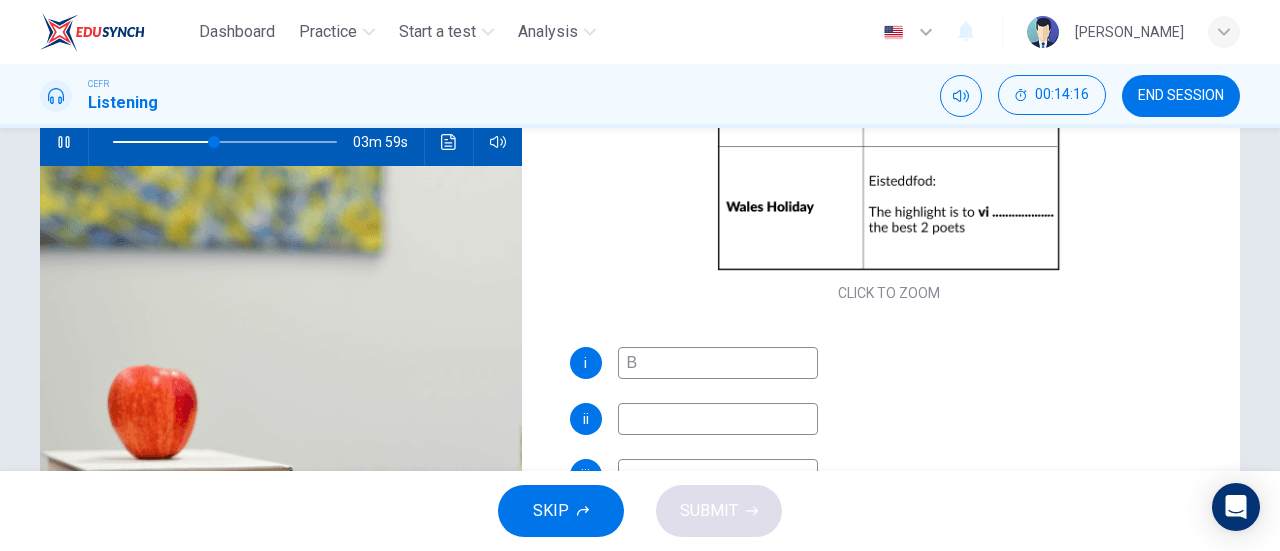 type on "45" 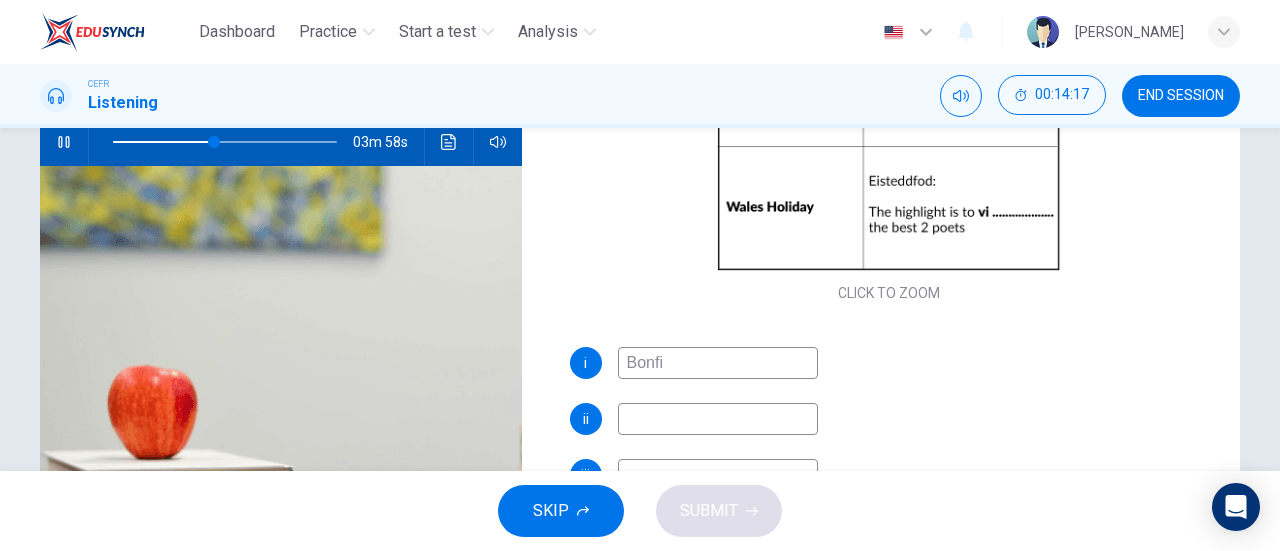 type on "Bonfir" 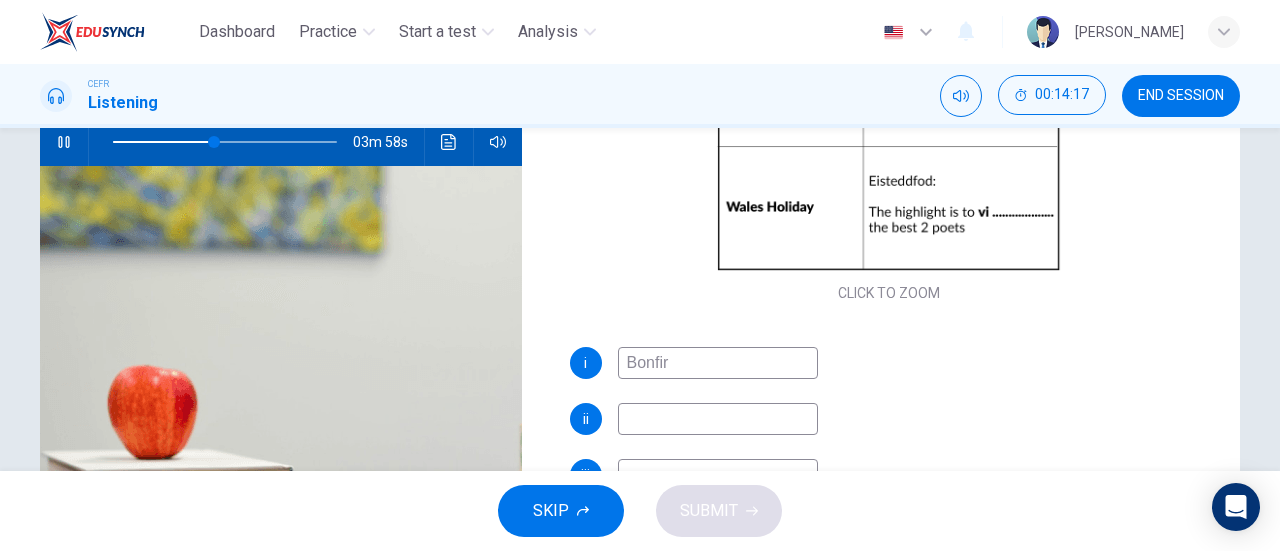 type on "45" 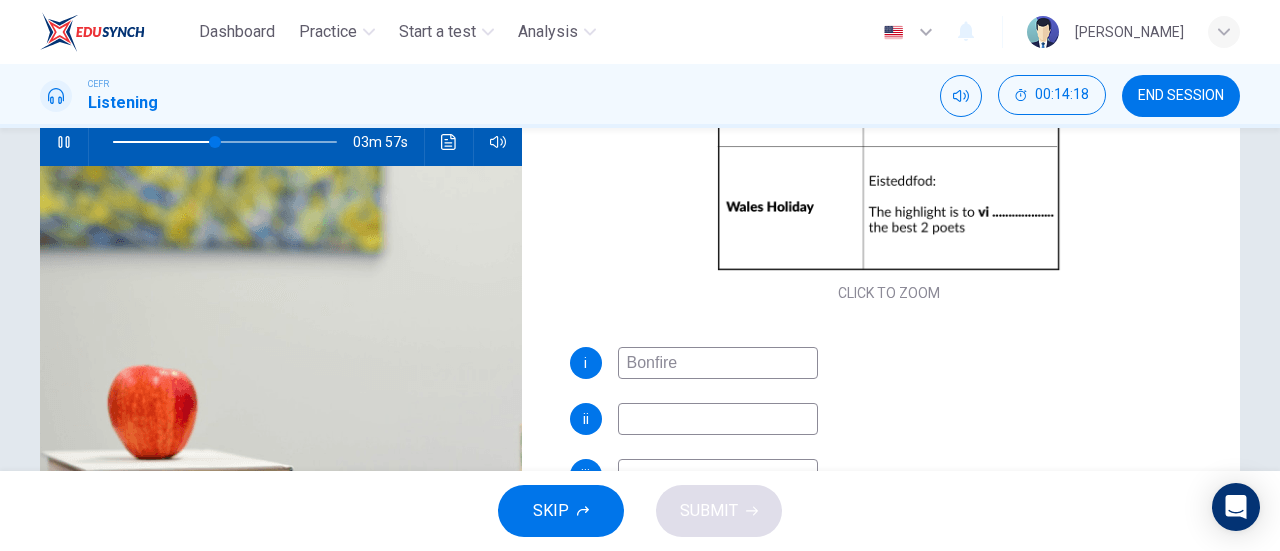 type on "Bonfire N" 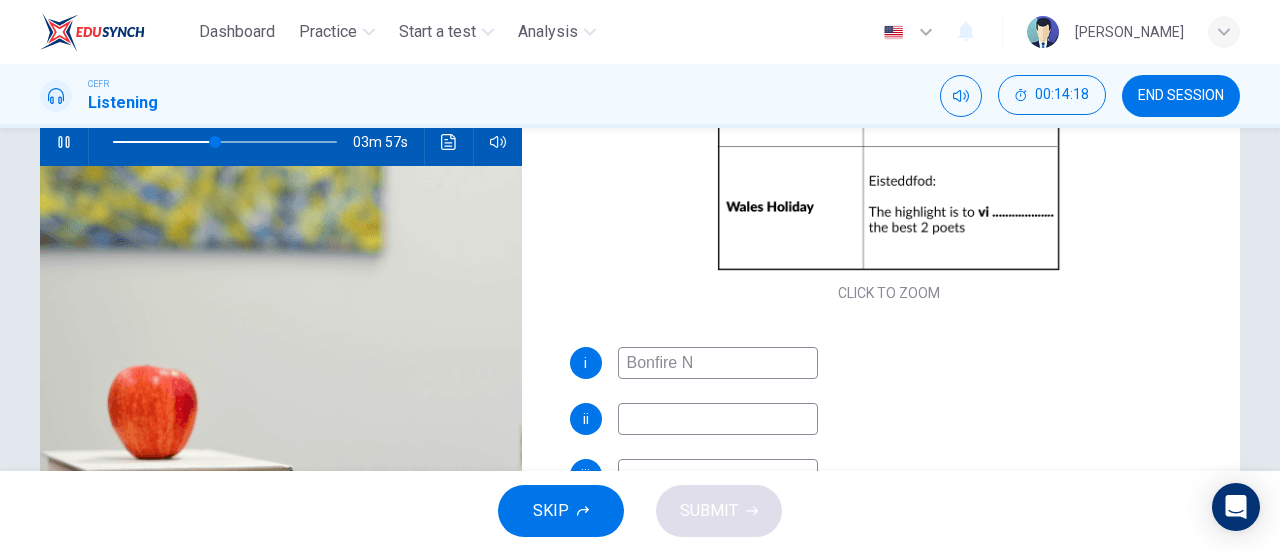 type on "46" 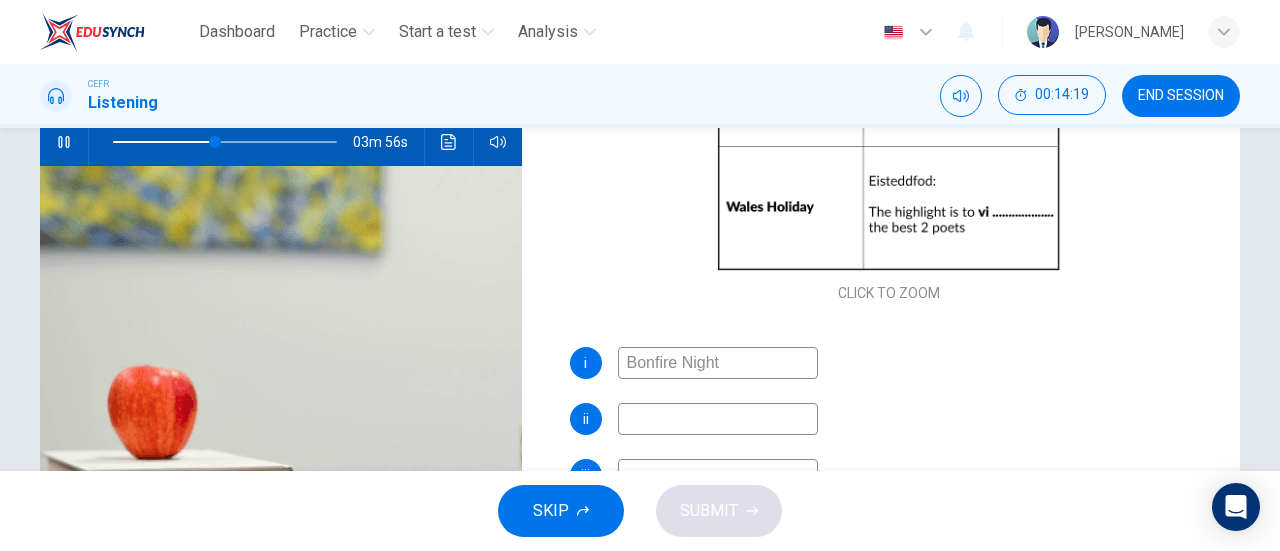 type on "Bonfire Night" 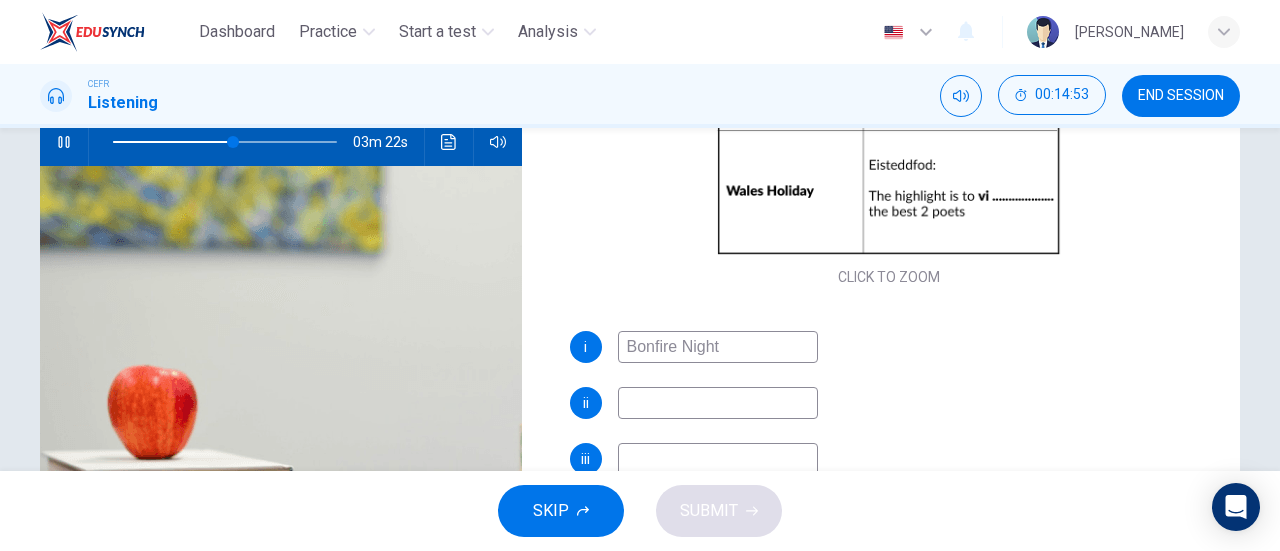 scroll, scrollTop: 286, scrollLeft: 0, axis: vertical 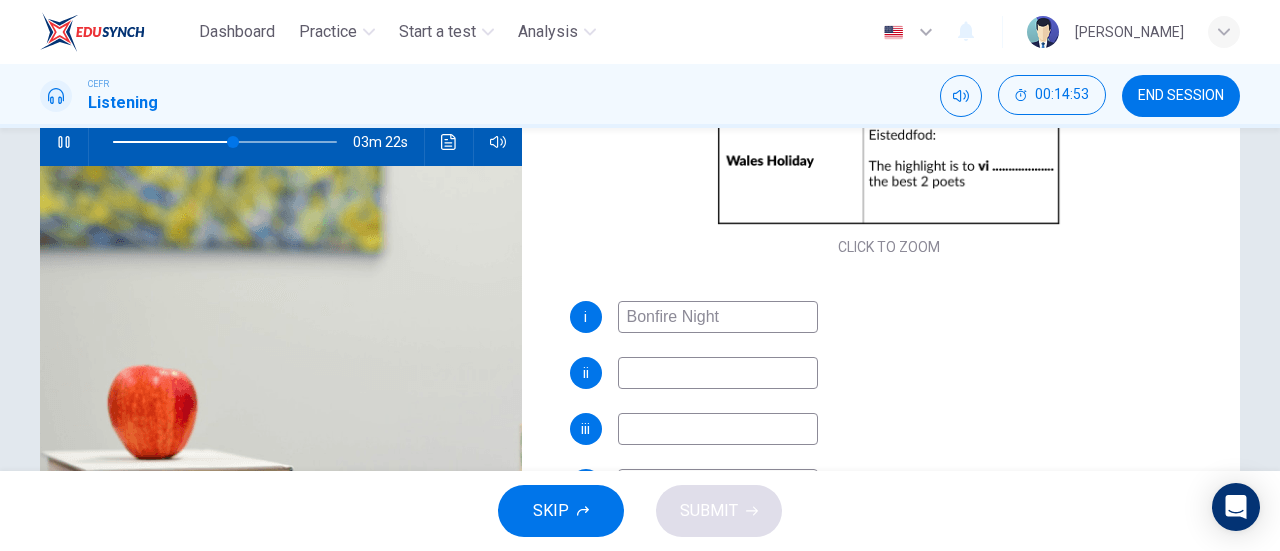 type on "54" 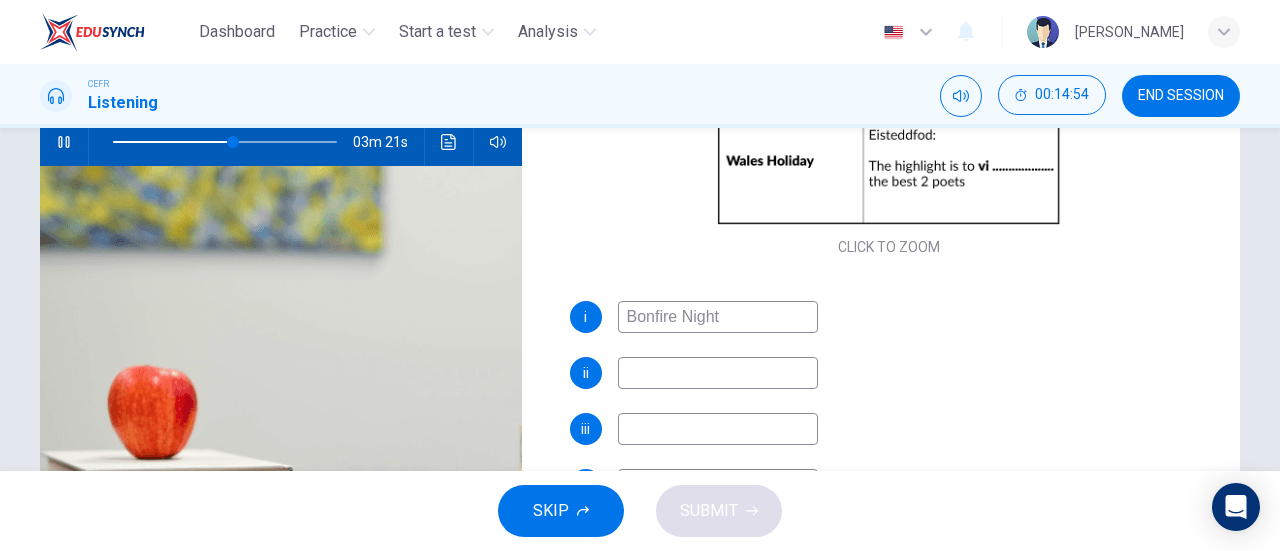 type on "Bonfire Night" 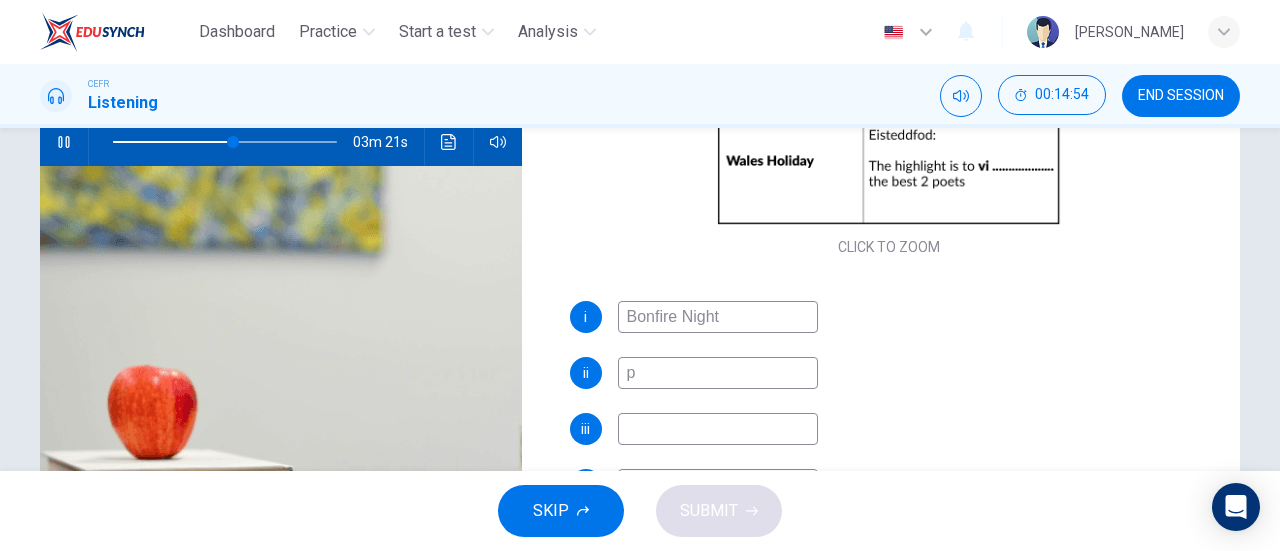 type on "54" 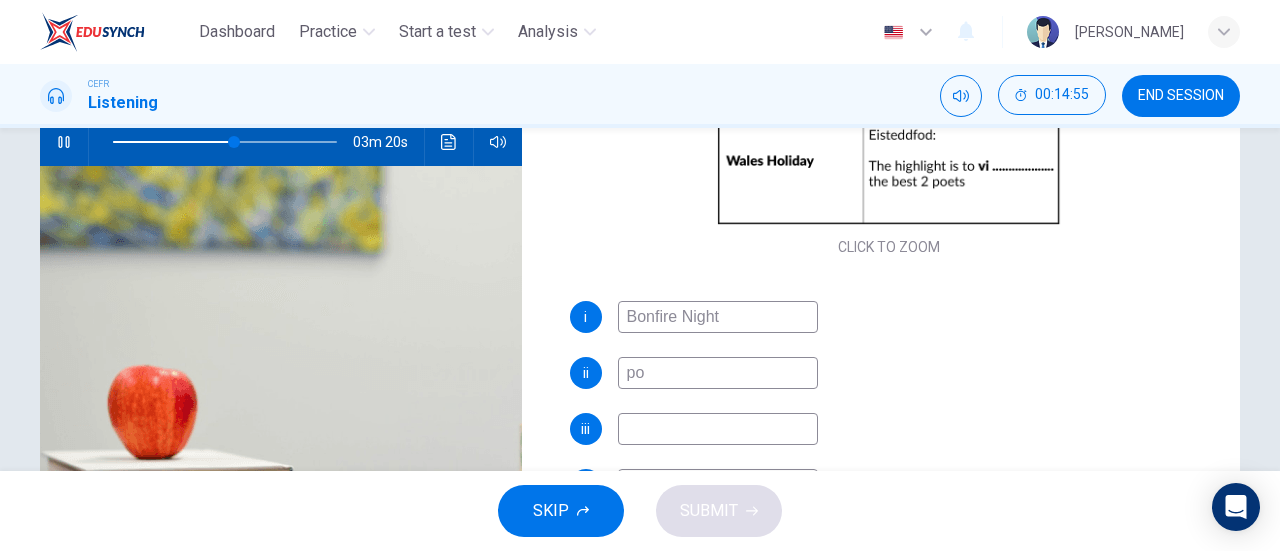type on "pot" 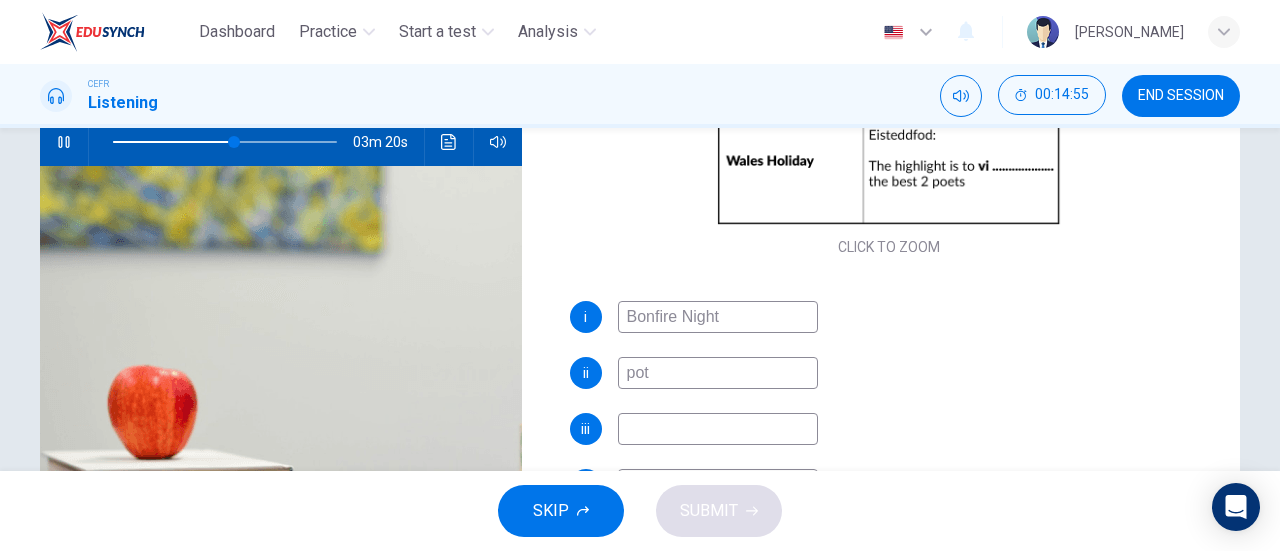 type on "54" 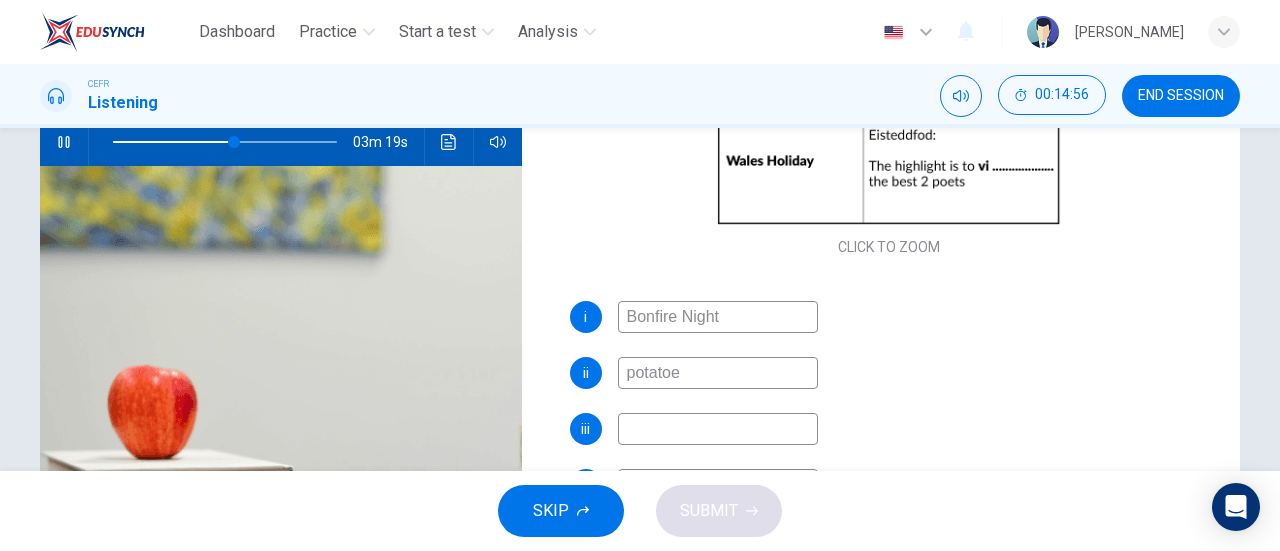 type on "potatoes" 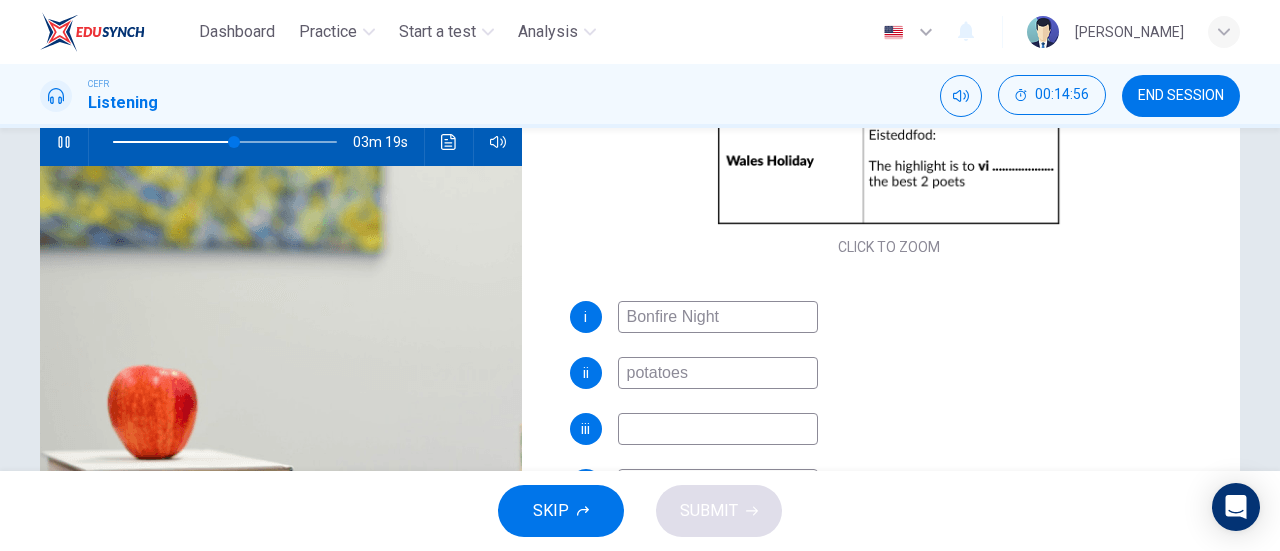 type on "54" 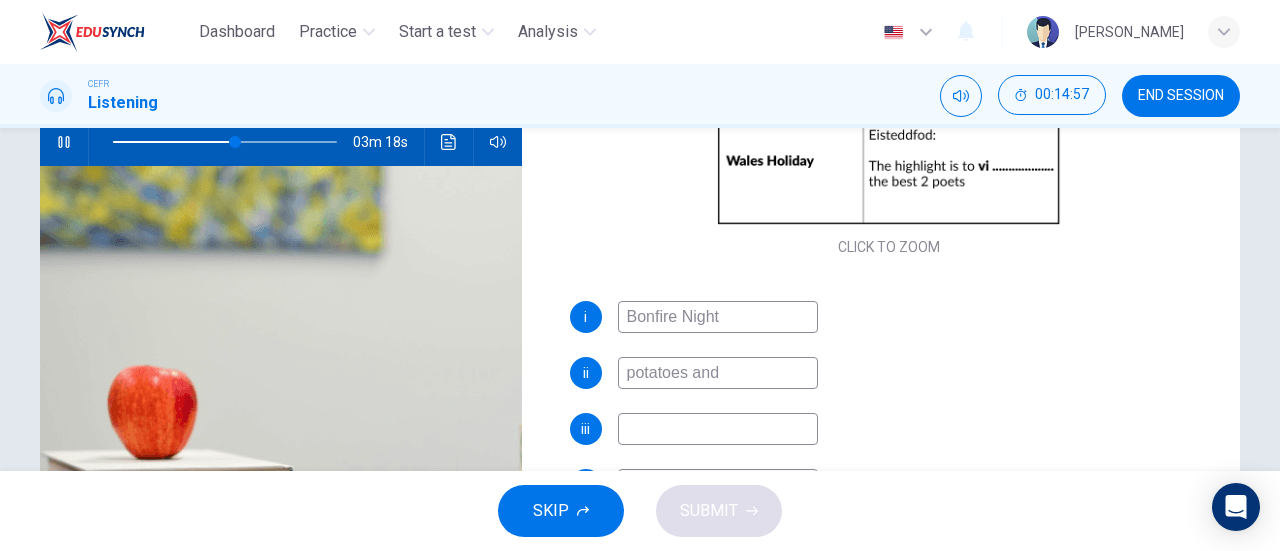 type on "potatoes and s" 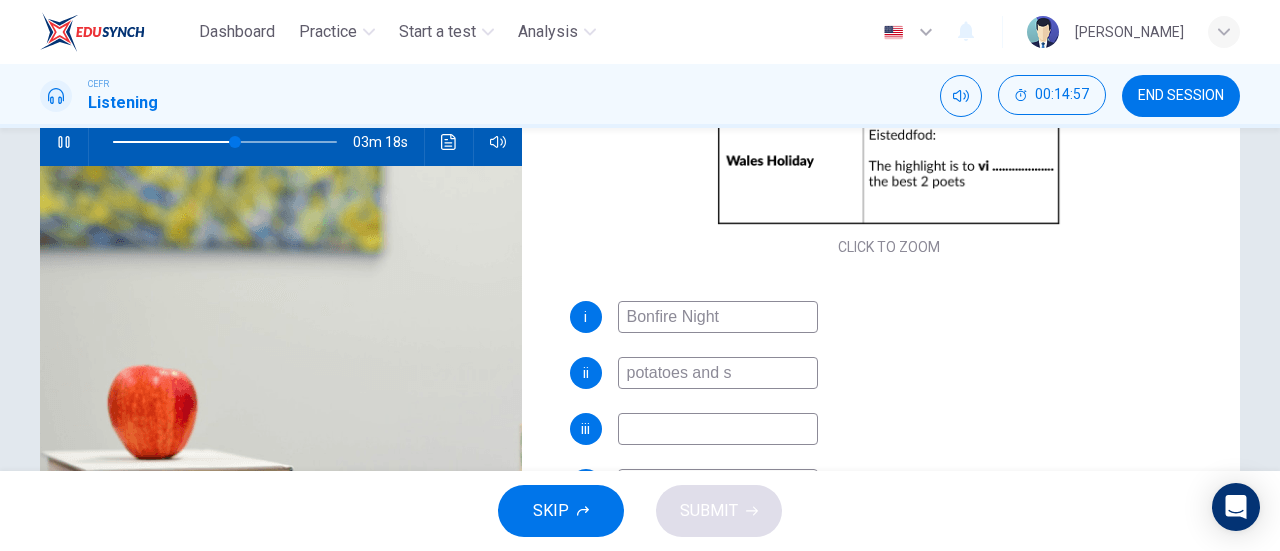 type on "55" 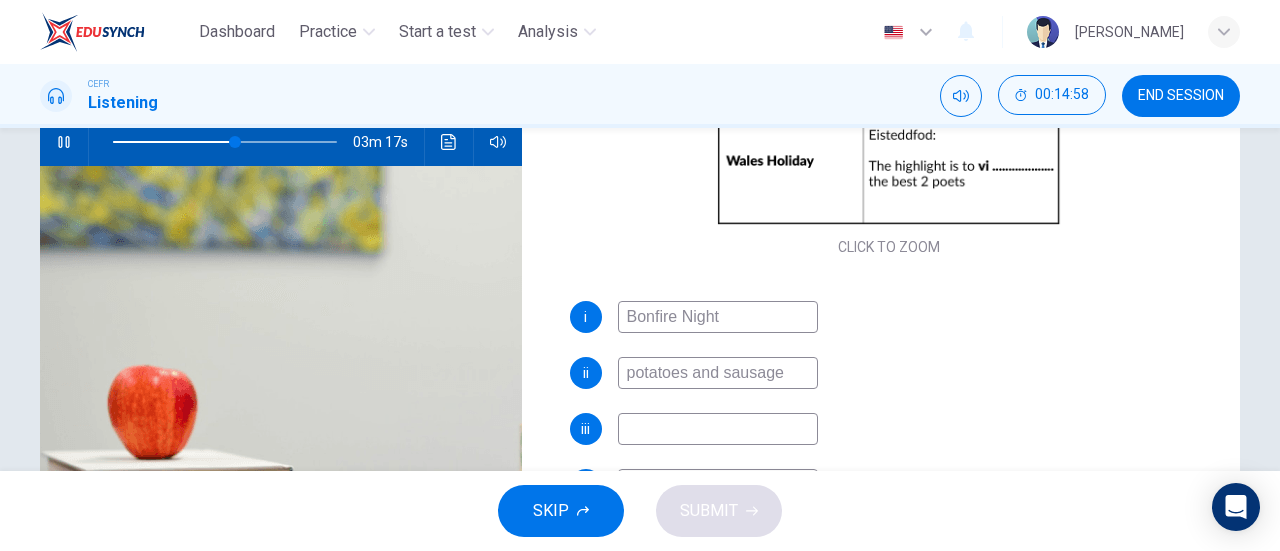 type on "potatoes and sausages" 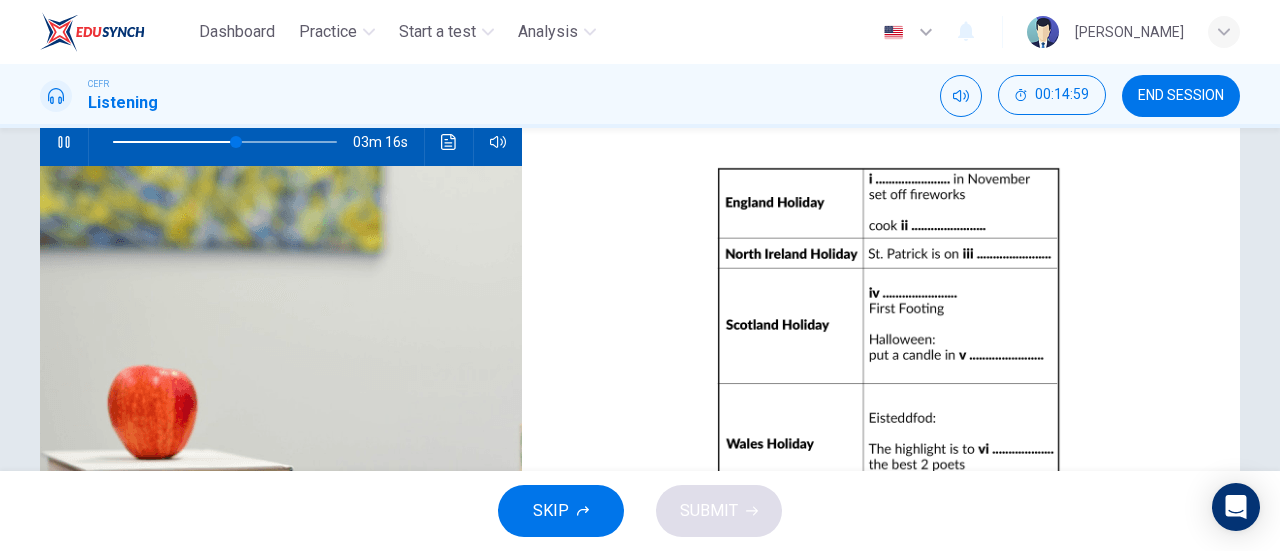 scroll, scrollTop: 0, scrollLeft: 0, axis: both 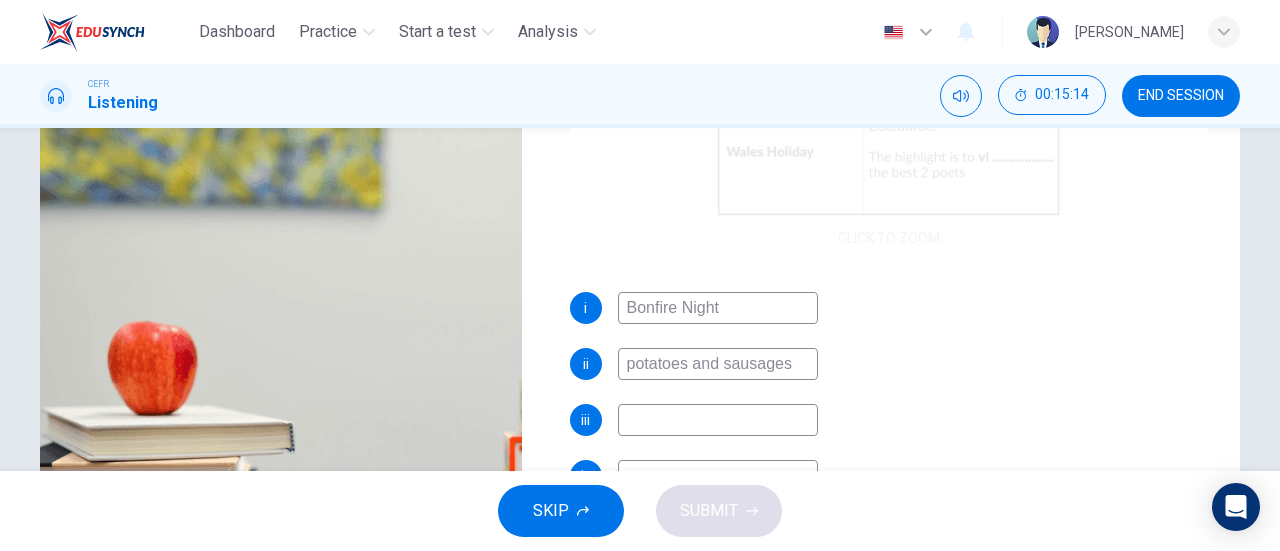type on "59" 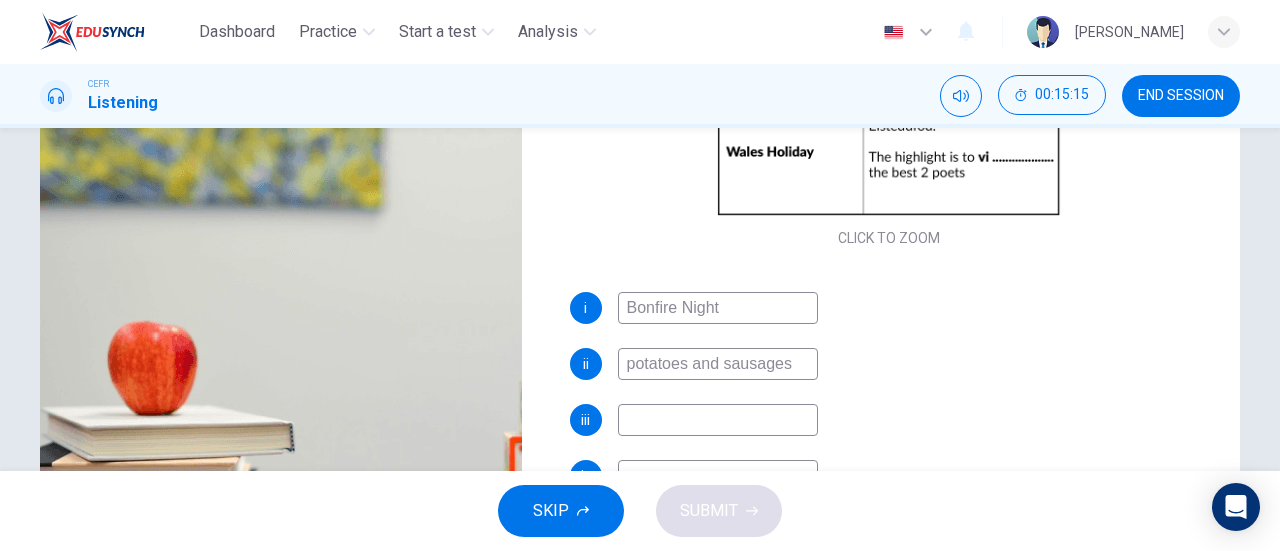 type on "potatoes and sausages" 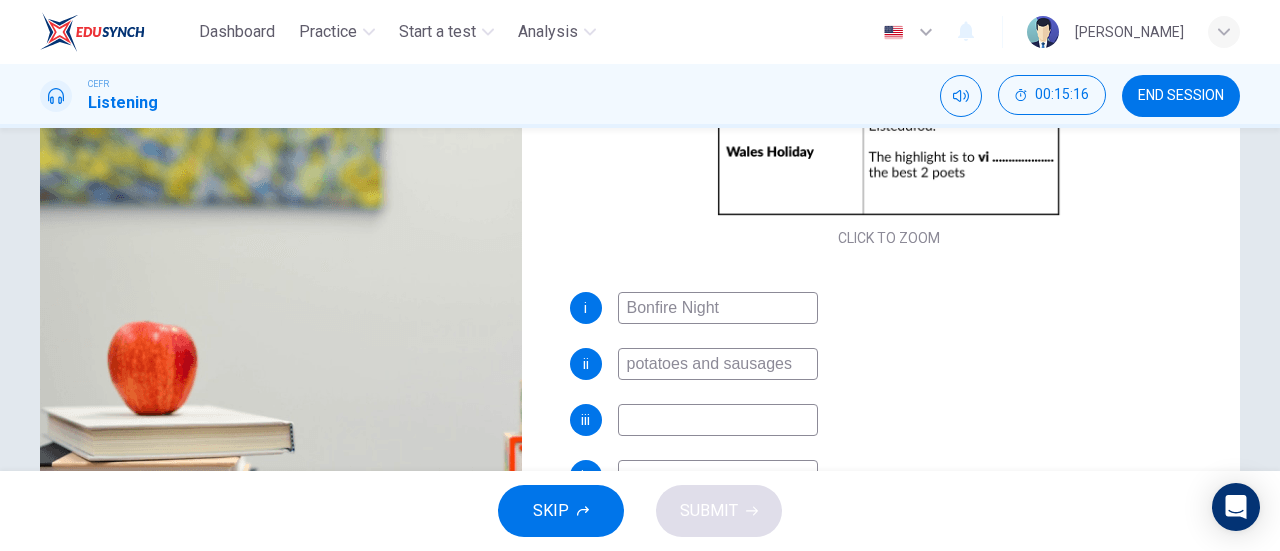 type on "1" 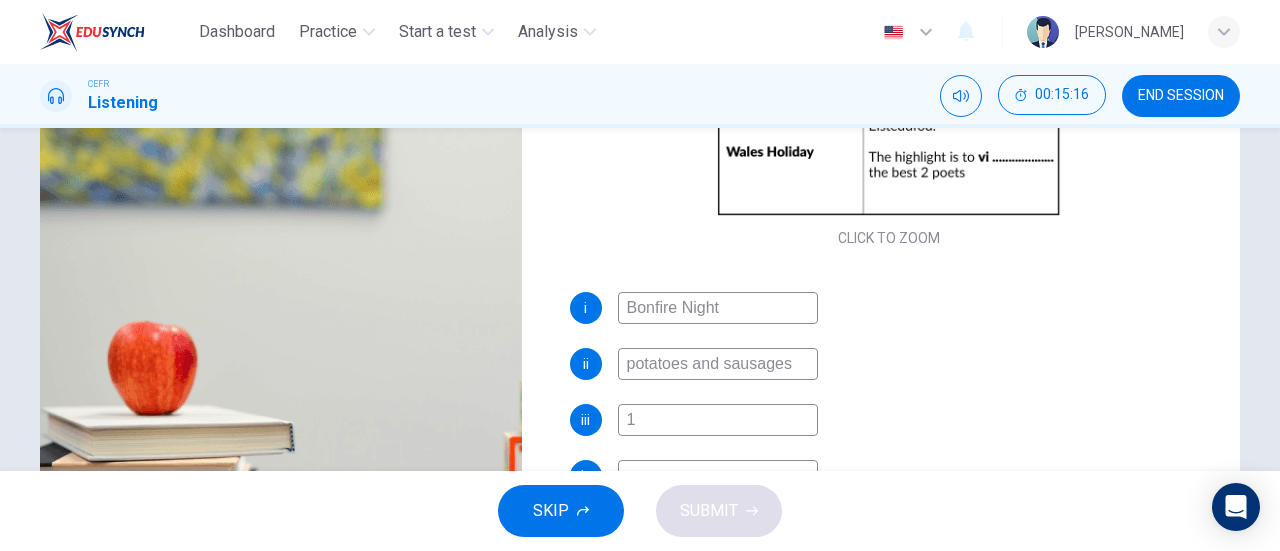 type on "59" 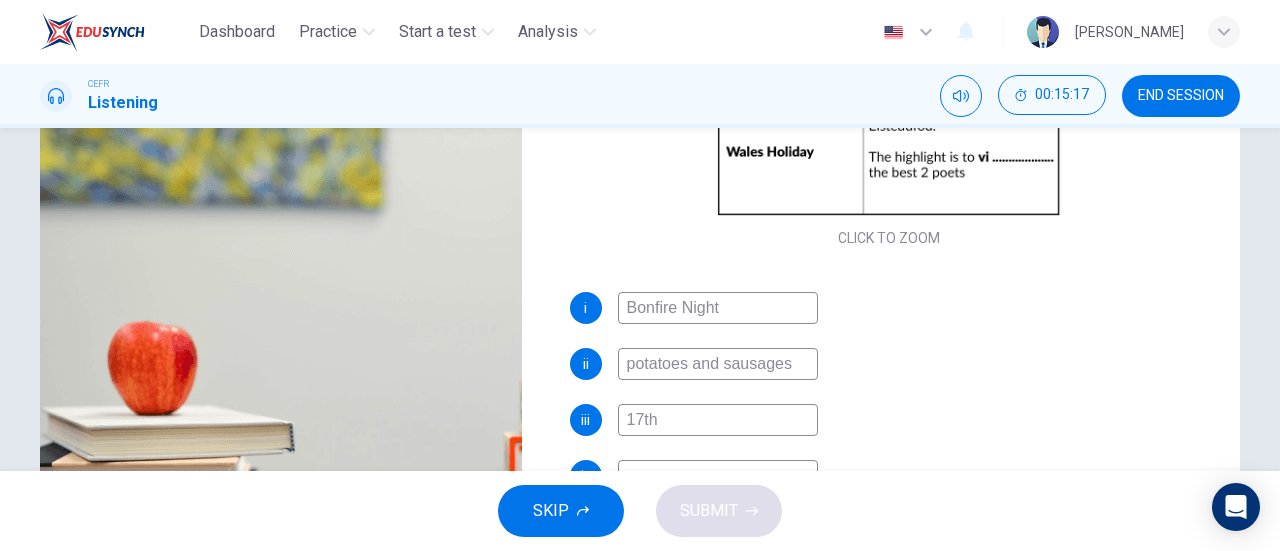 type on "17th M" 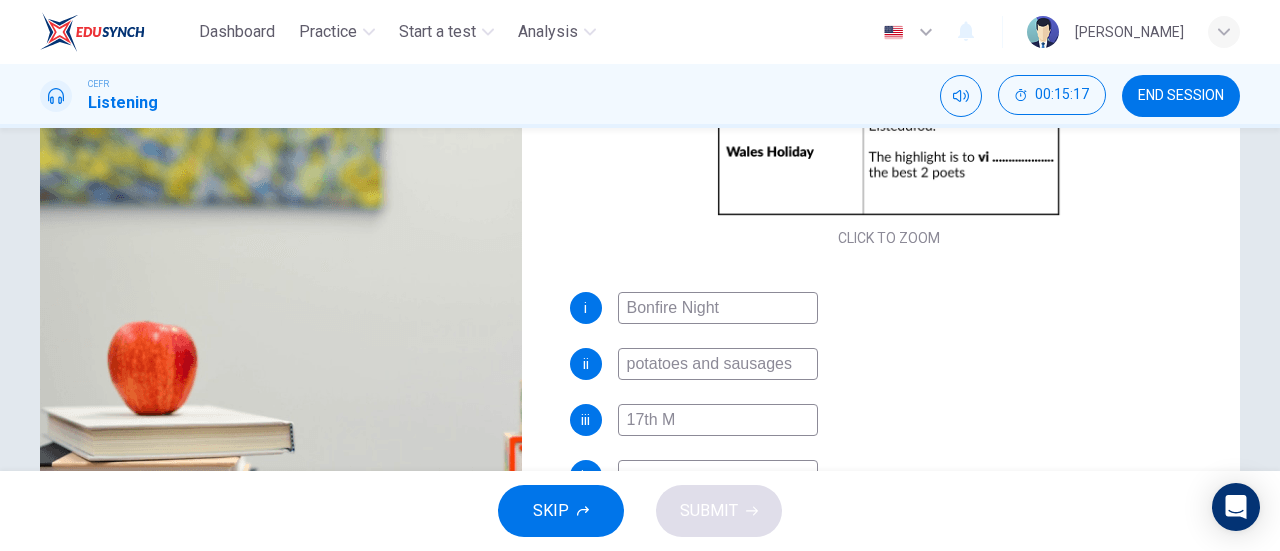 type on "59" 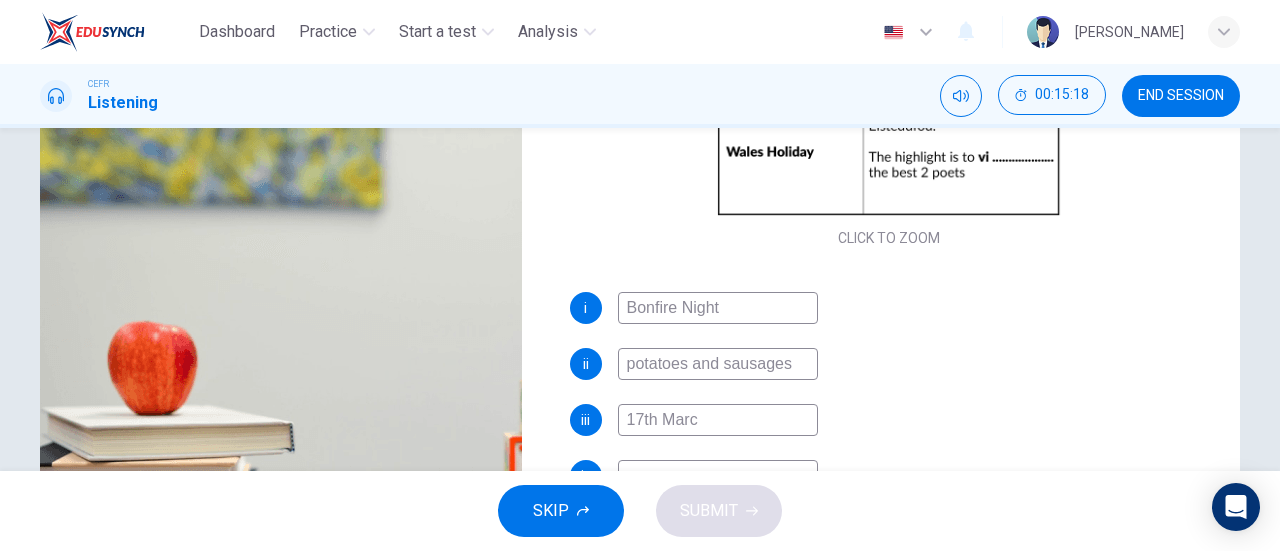 type on "17th March" 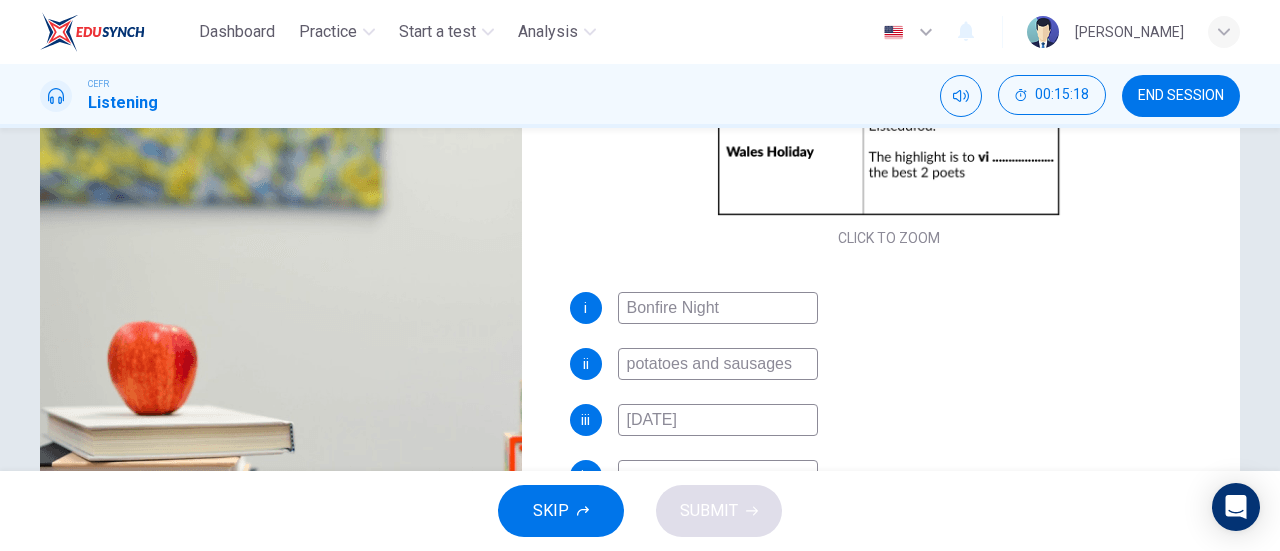 type on "59" 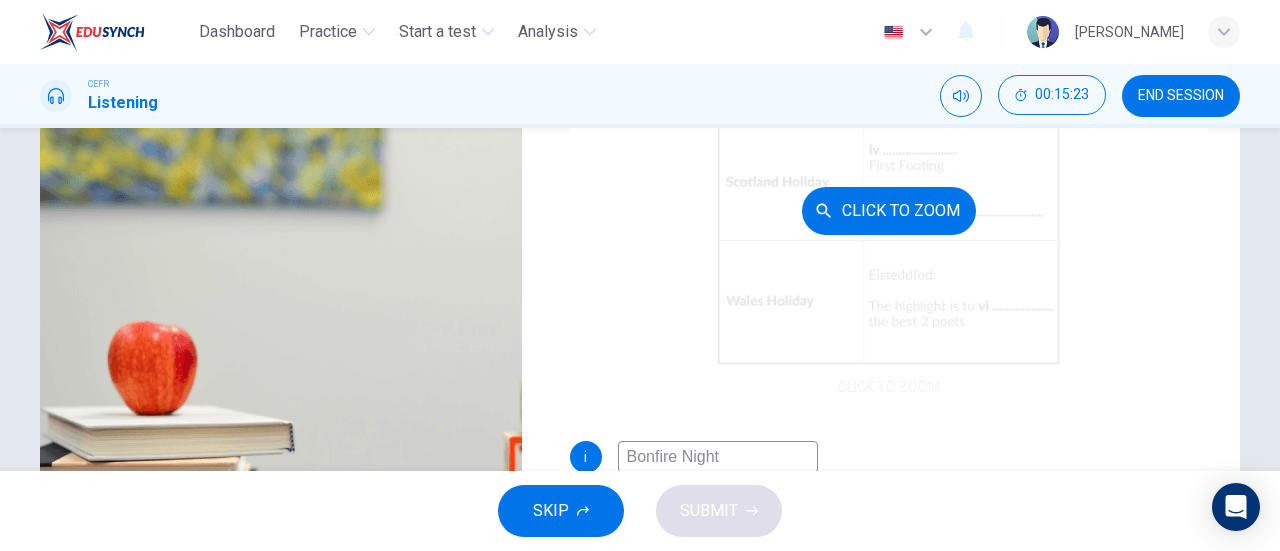 scroll, scrollTop: 80, scrollLeft: 0, axis: vertical 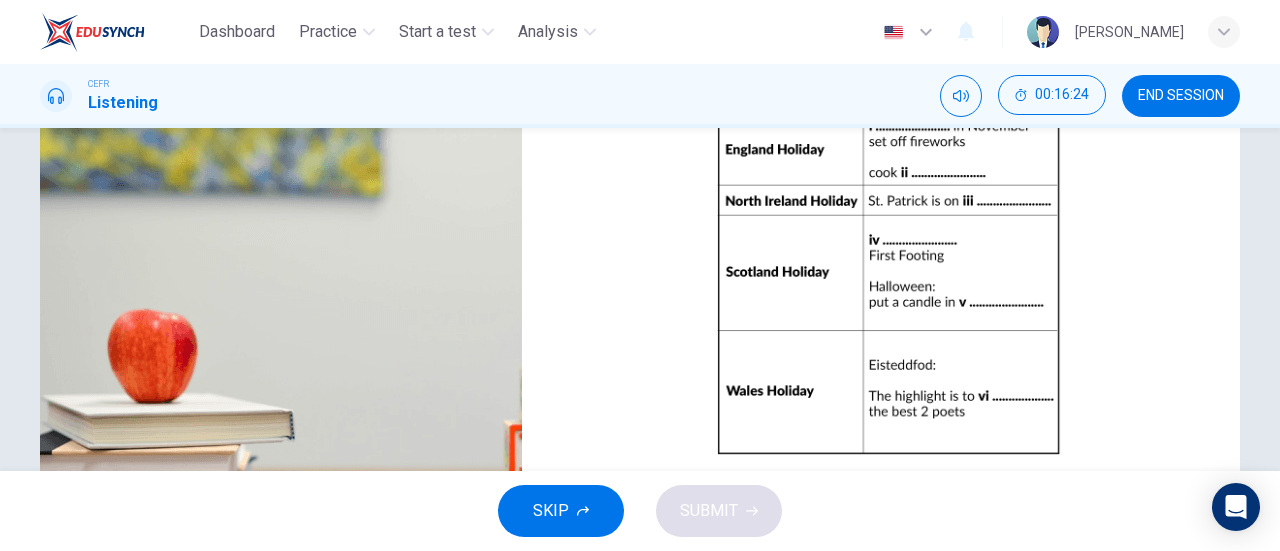 type on "75" 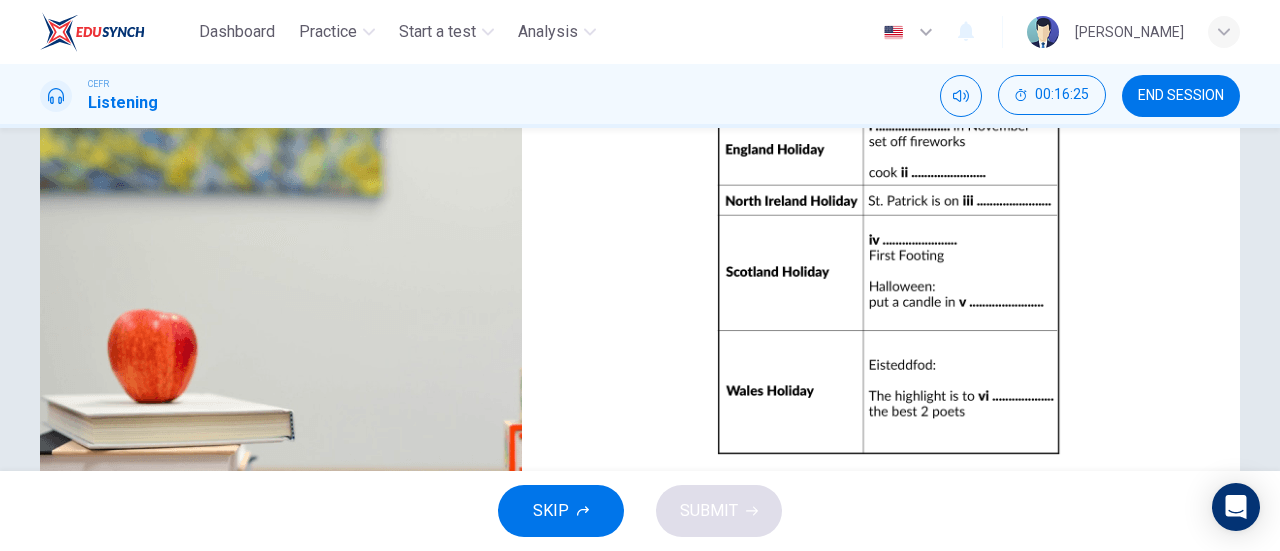 scroll, scrollTop: 268, scrollLeft: 0, axis: vertical 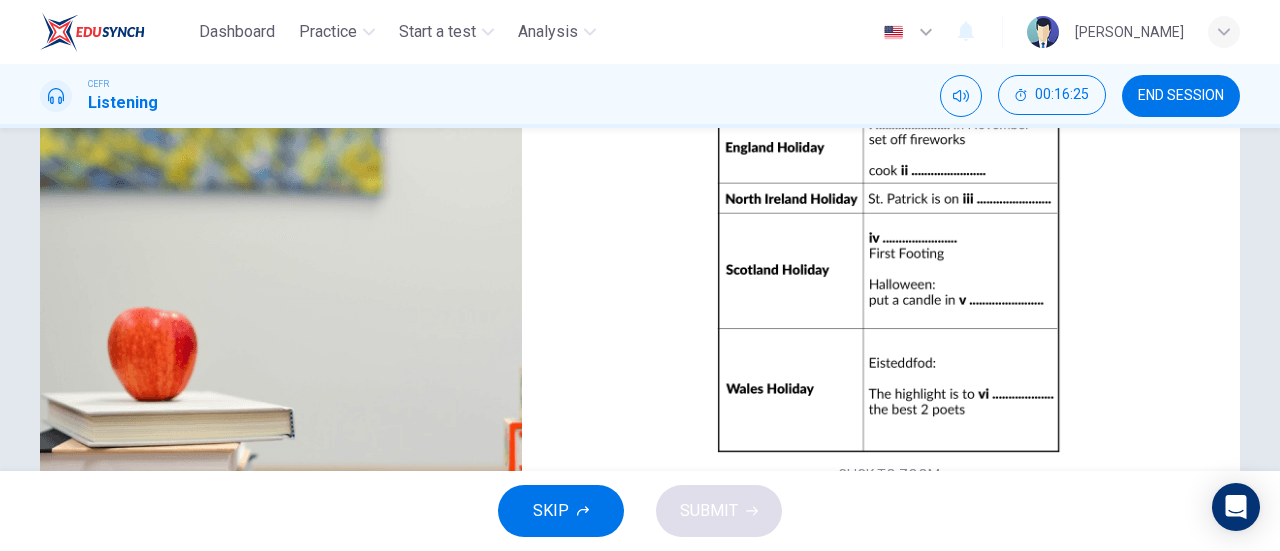 type on "17th March" 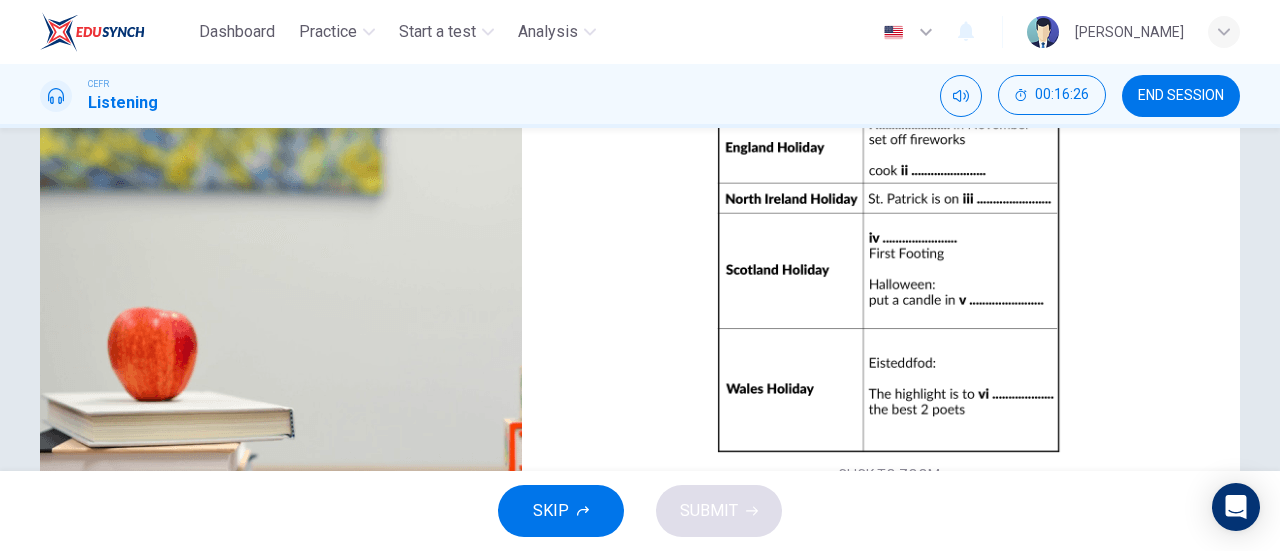 click on "Questions 19 - 24 Complete the table below. Write  NO MORE THAN THREE WORDS AND/OR A NUMBER  for each answer. CLICK TO ZOOM Click to Zoom i Bonfire Night ii potatoes and sausages iii 17th March iv v vi British Holidays 01m 49s" at bounding box center [640, 247] 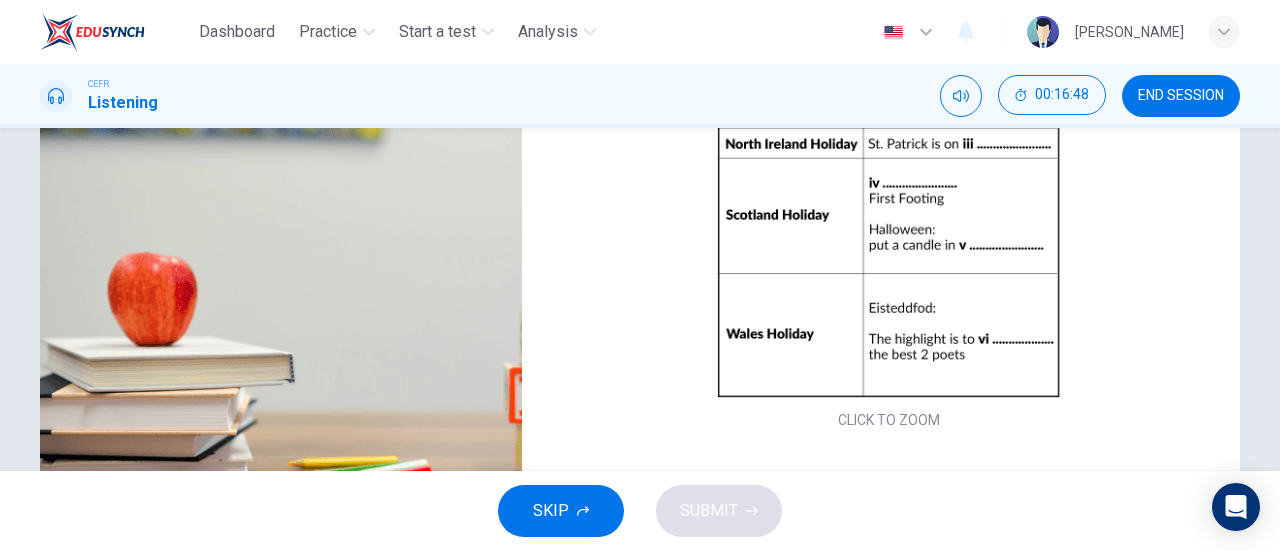 scroll, scrollTop: 432, scrollLeft: 0, axis: vertical 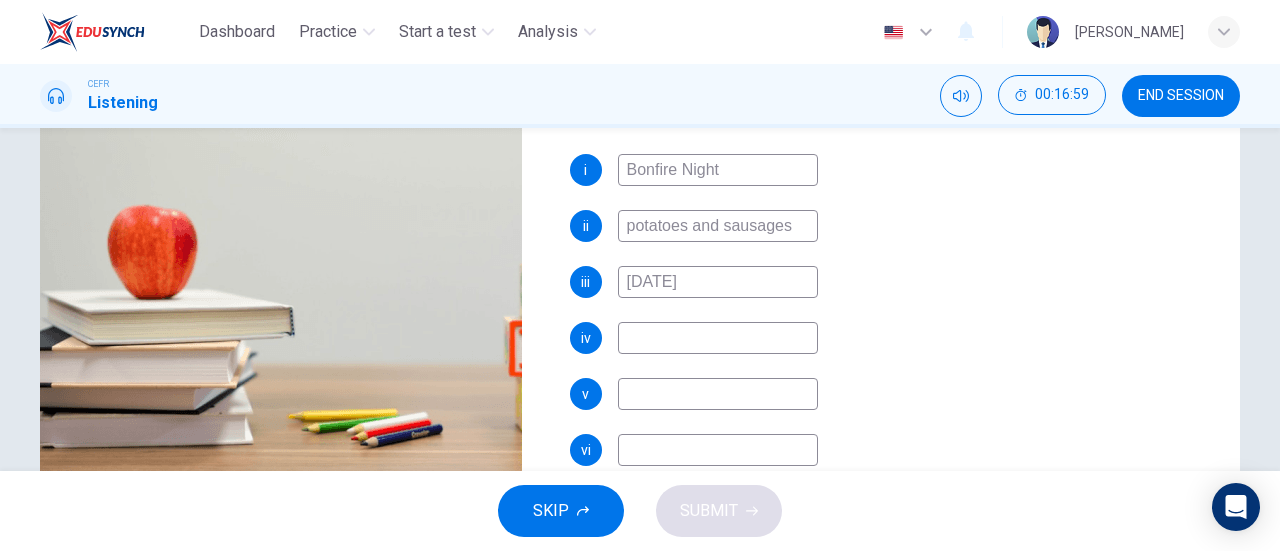 click at bounding box center [718, 394] 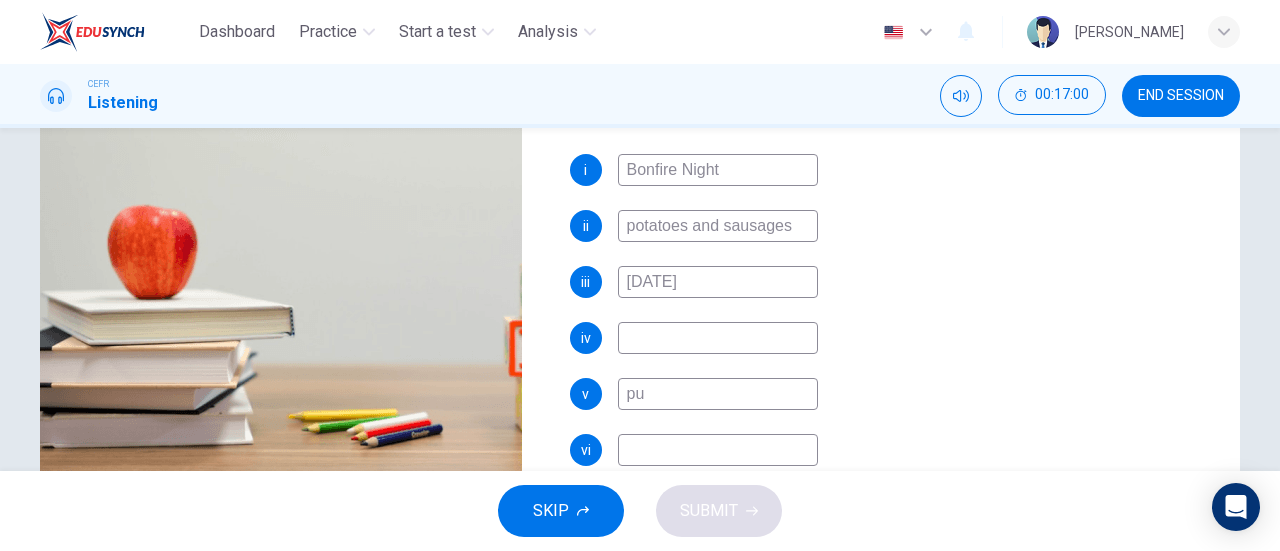 type on "pum" 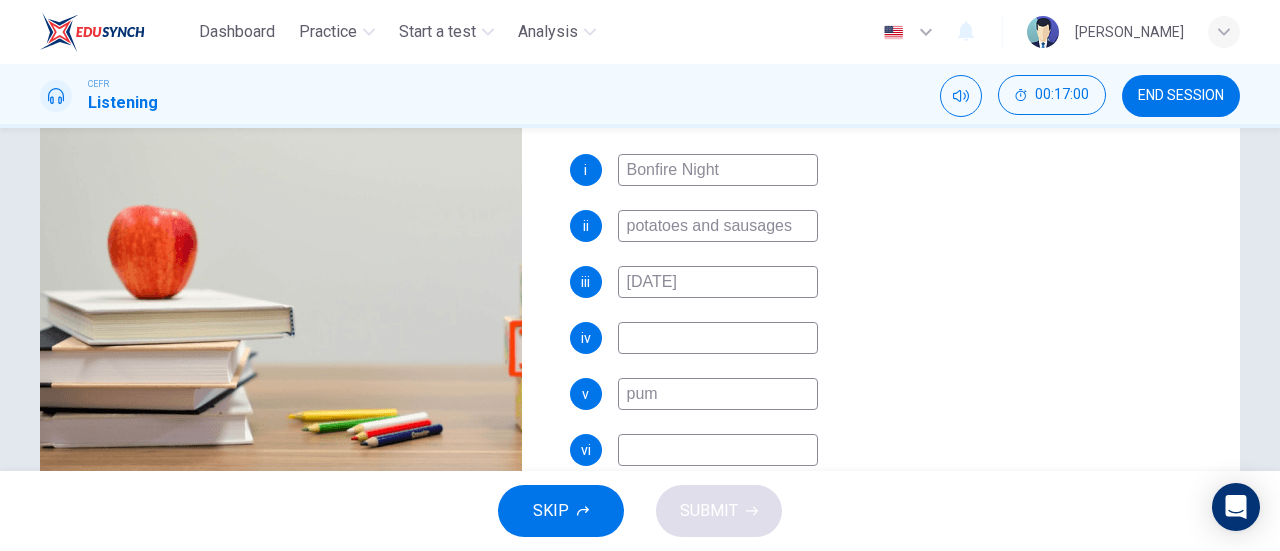 type on "83" 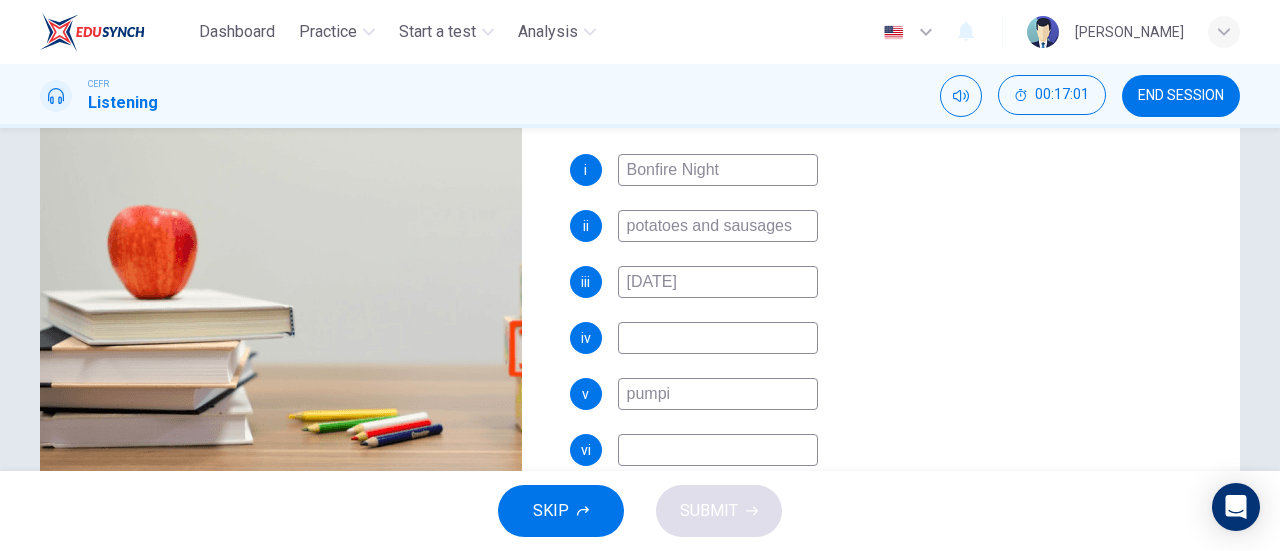 type on "pump" 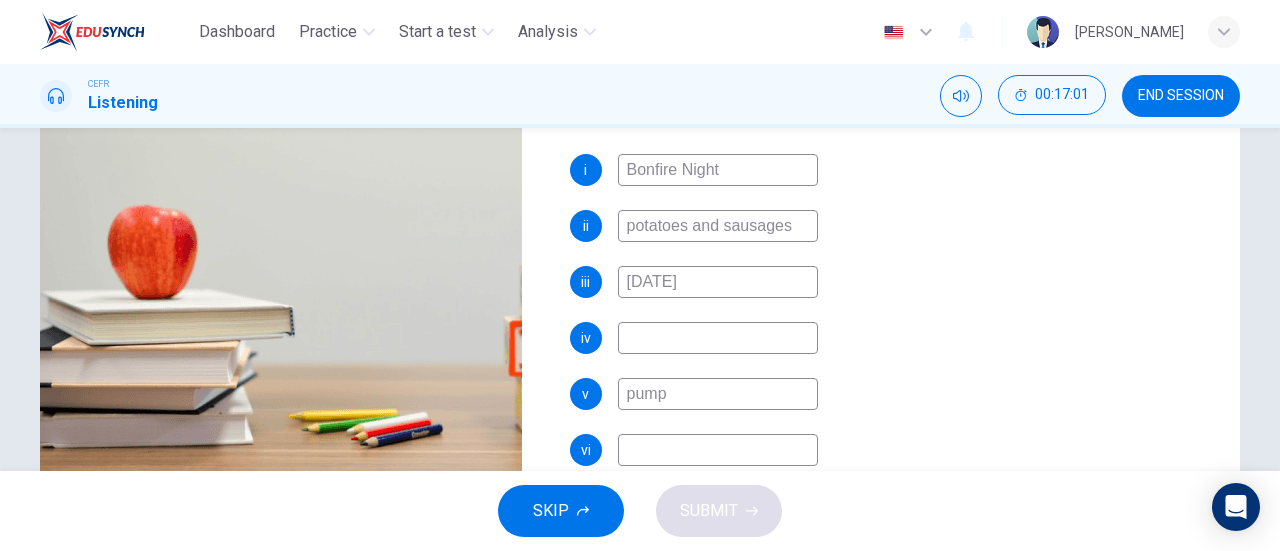 type on "83" 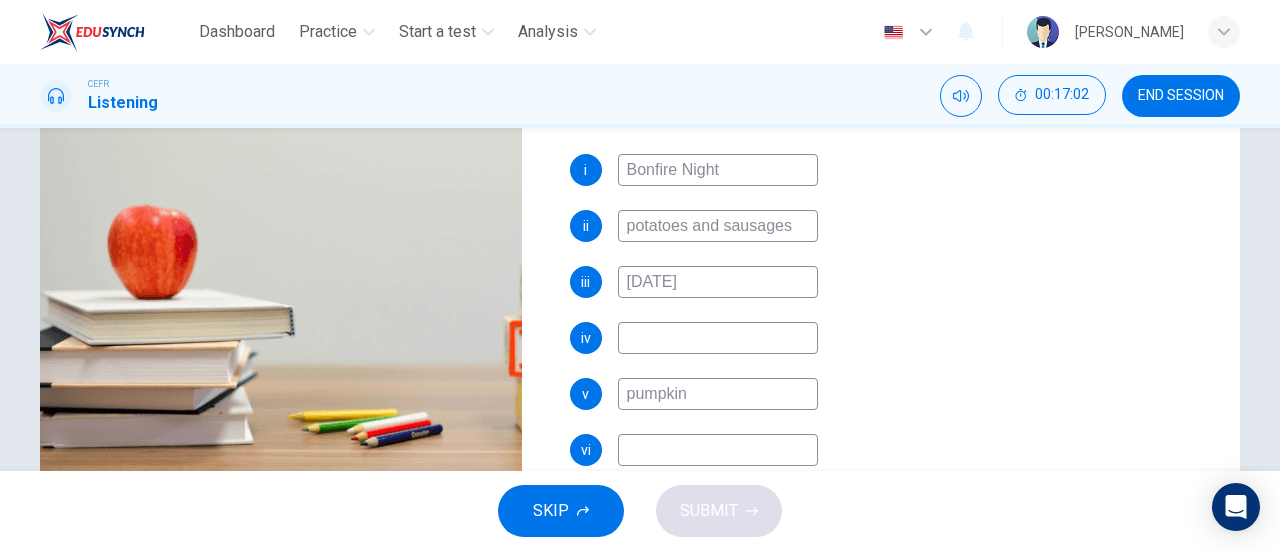 type on "pumpkin" 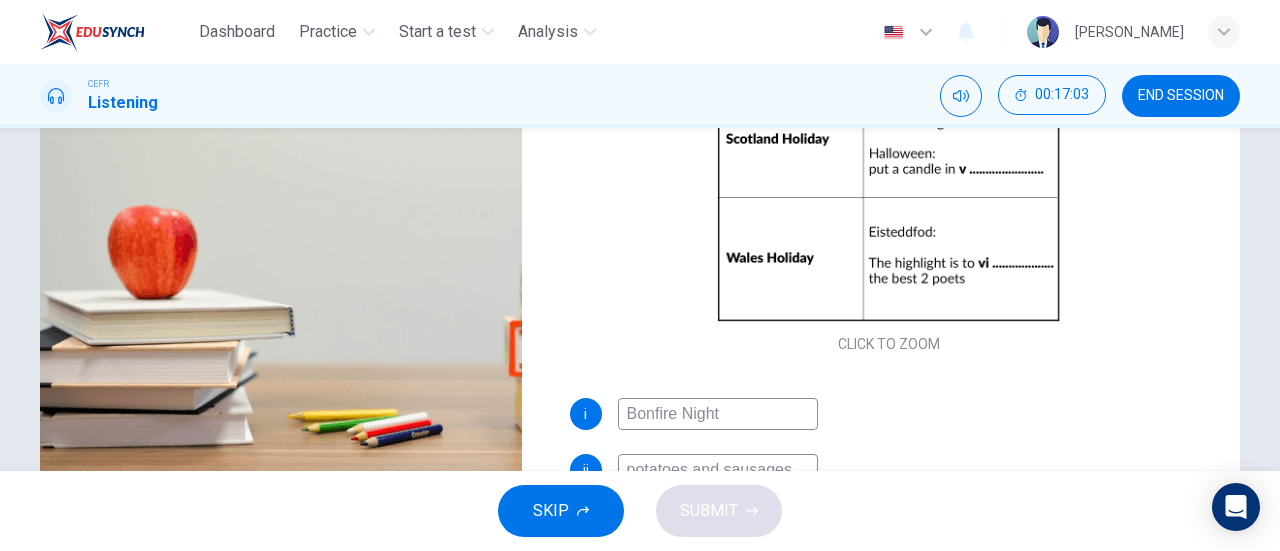 scroll, scrollTop: 0, scrollLeft: 0, axis: both 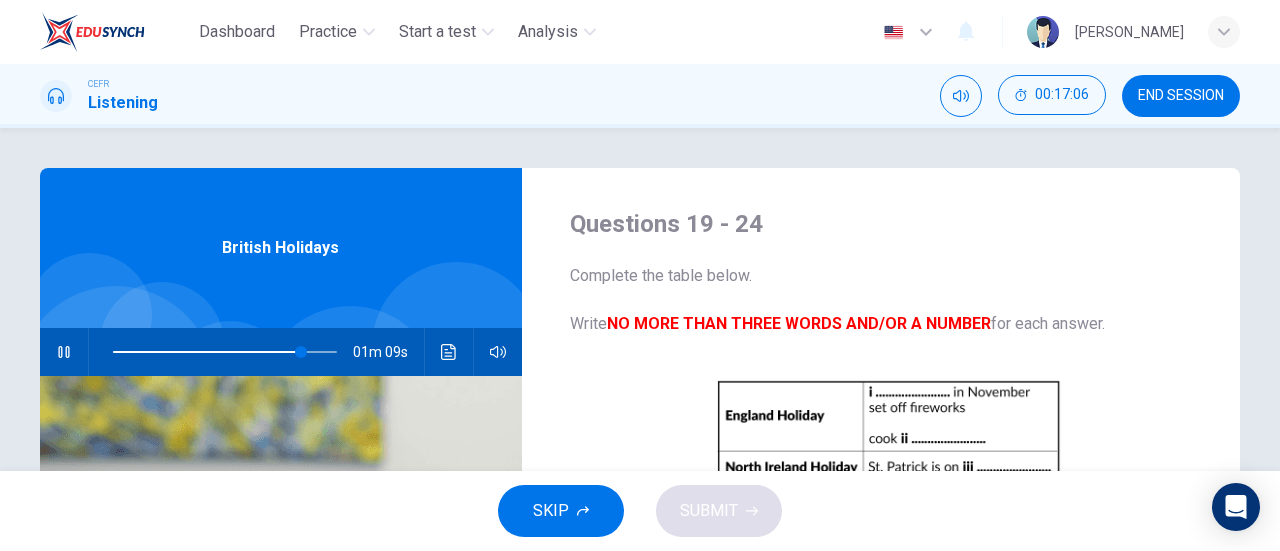 type on "84" 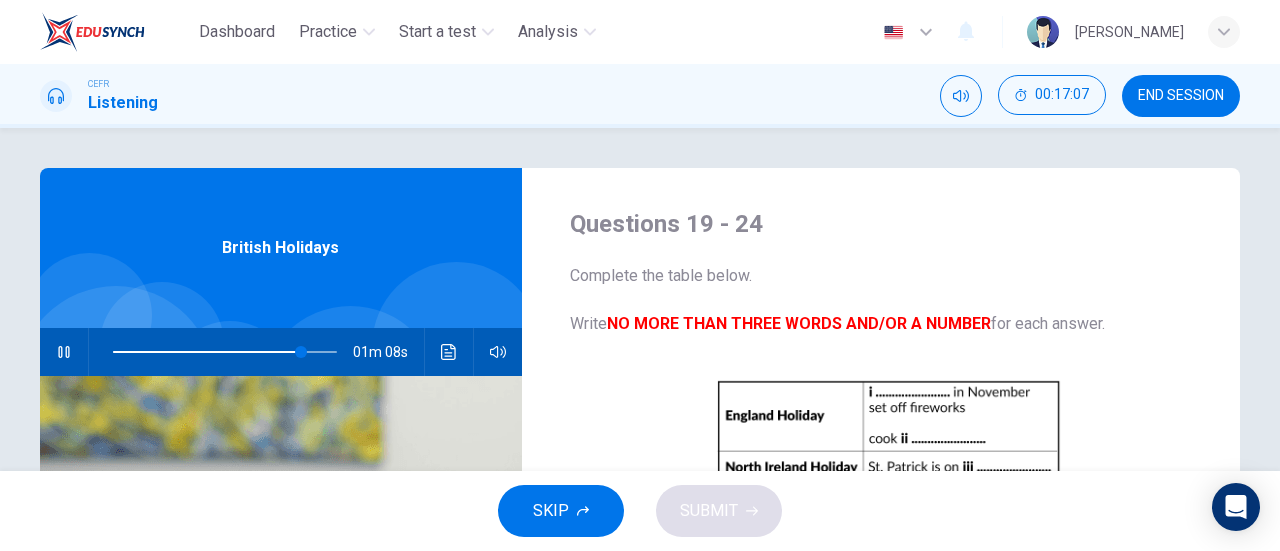 type on "pumpkin" 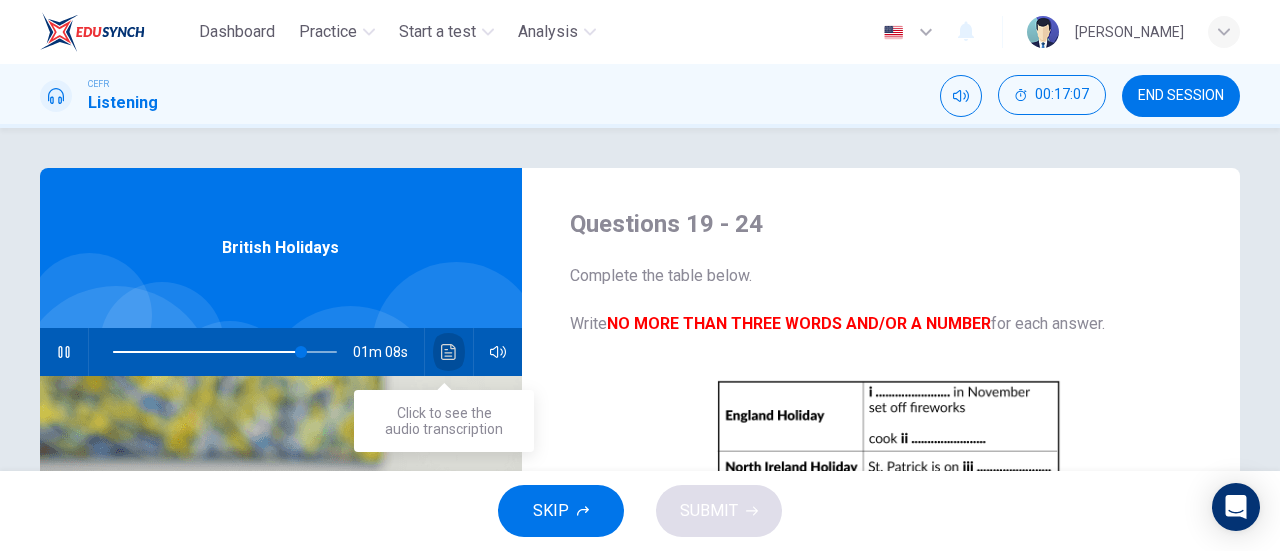 click at bounding box center (449, 352) 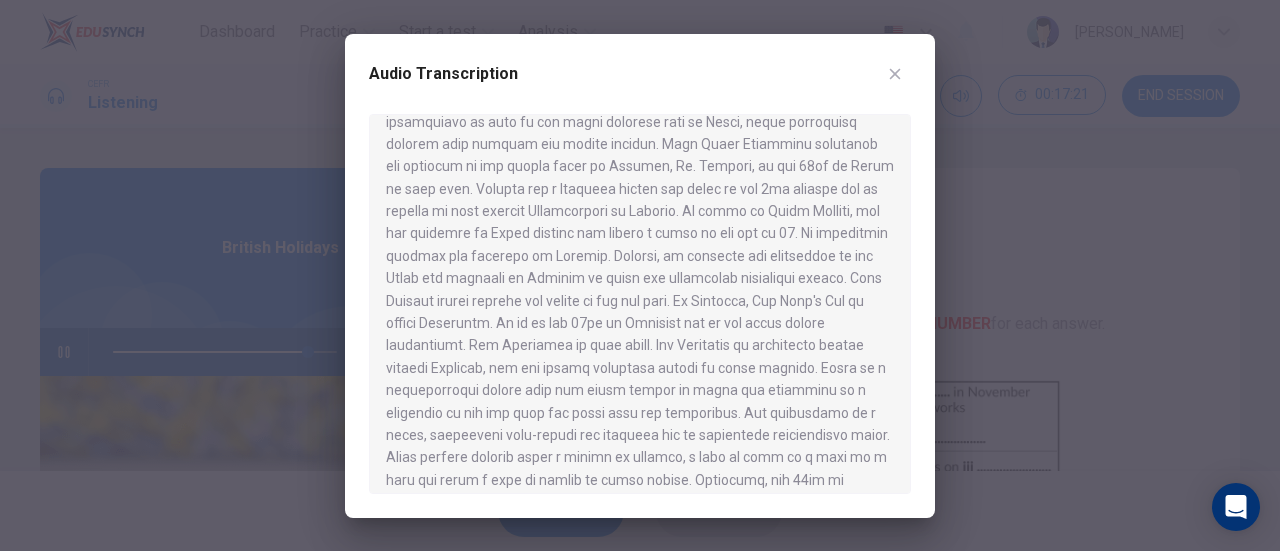 scroll, scrollTop: 939, scrollLeft: 0, axis: vertical 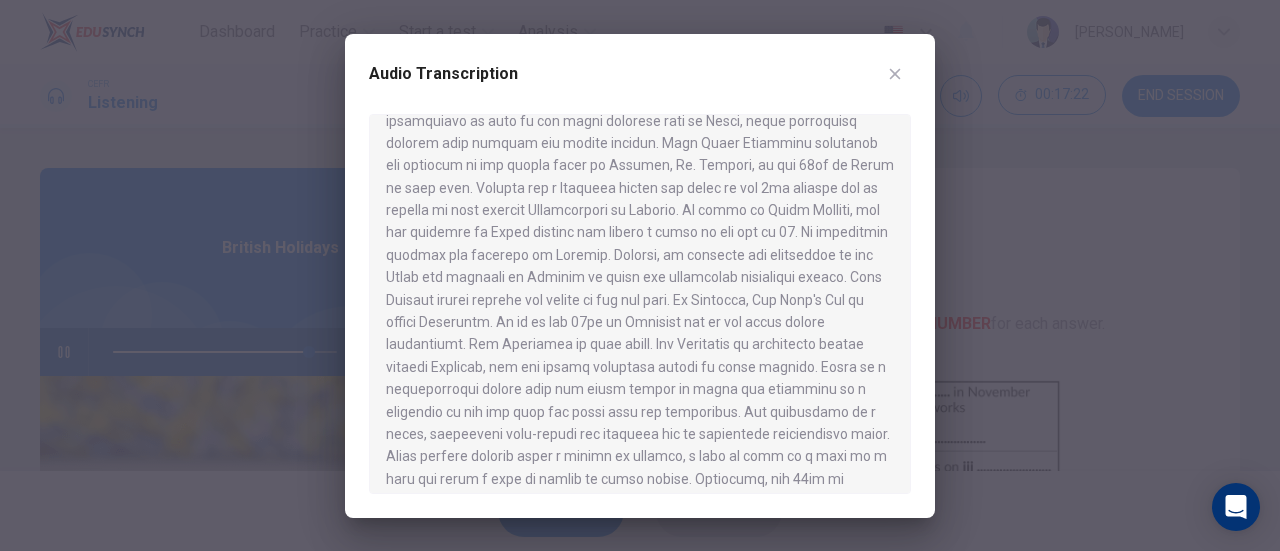 click at bounding box center [640, 275] 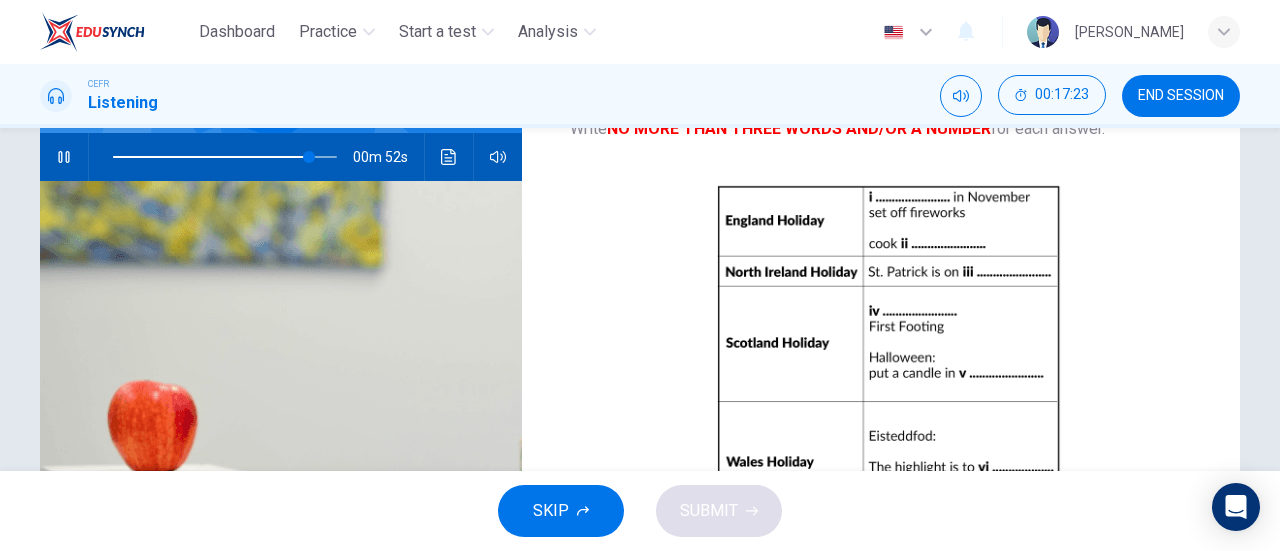scroll, scrollTop: 228, scrollLeft: 0, axis: vertical 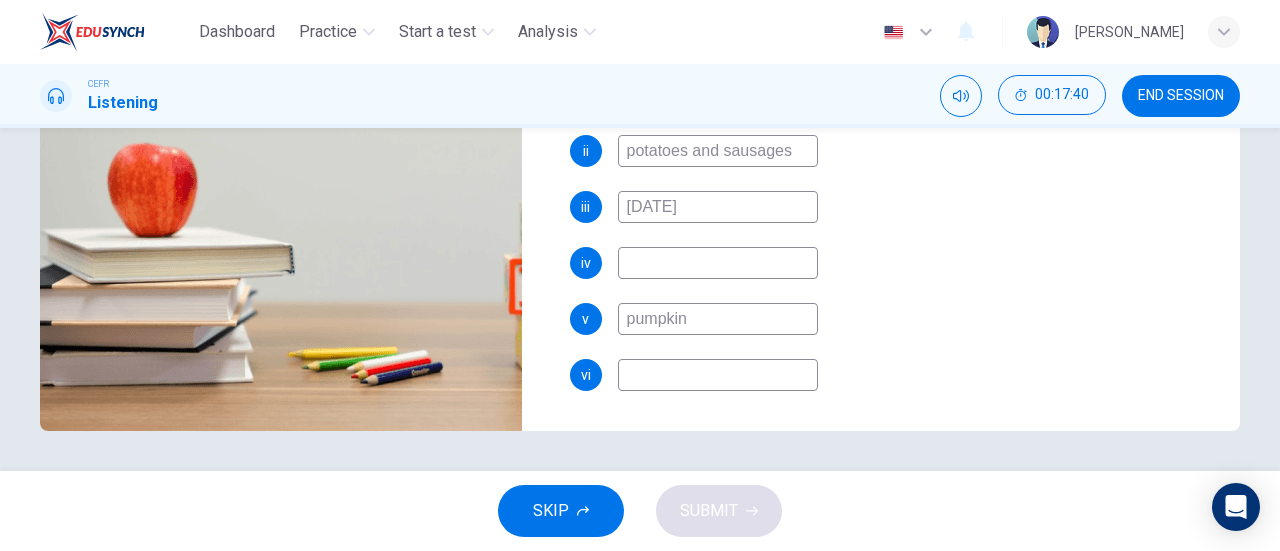 type on "92" 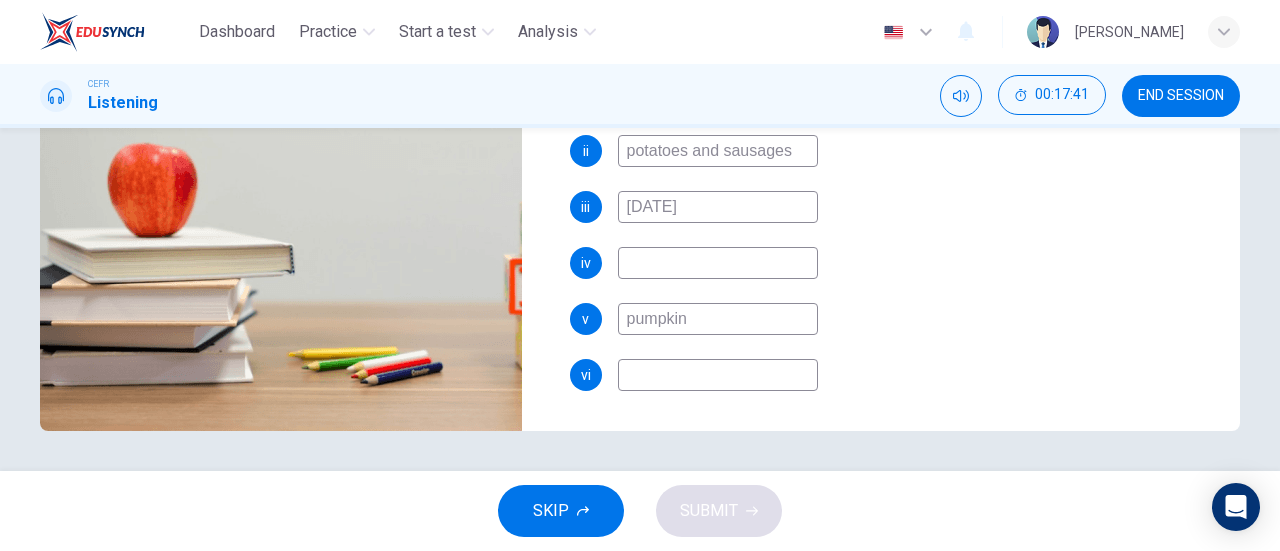 click at bounding box center [718, 375] 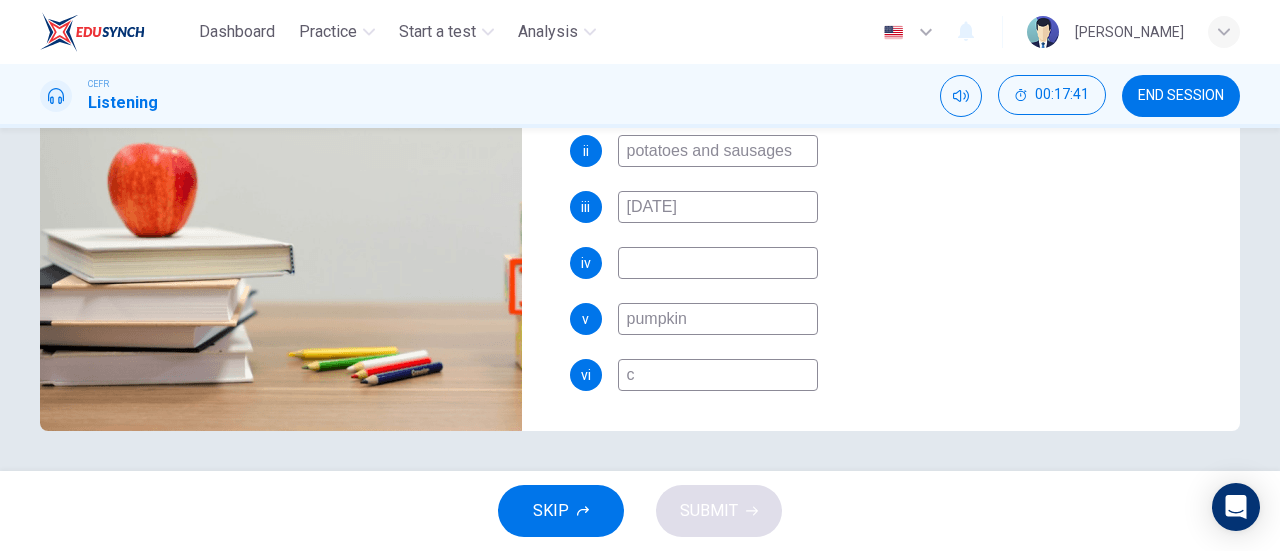 type on "92" 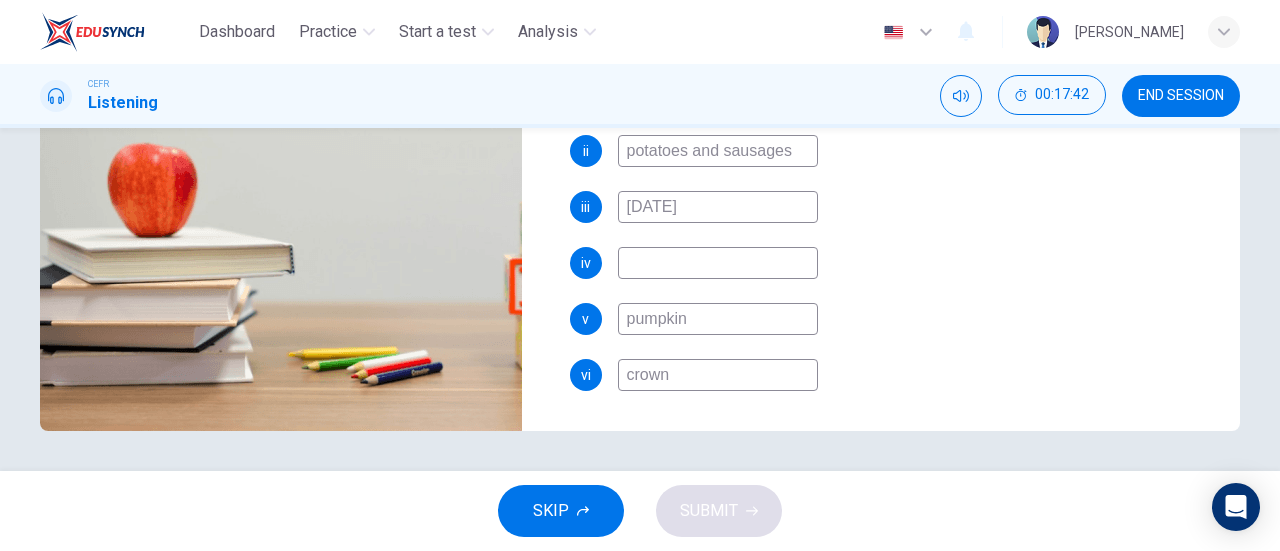 type on "crown" 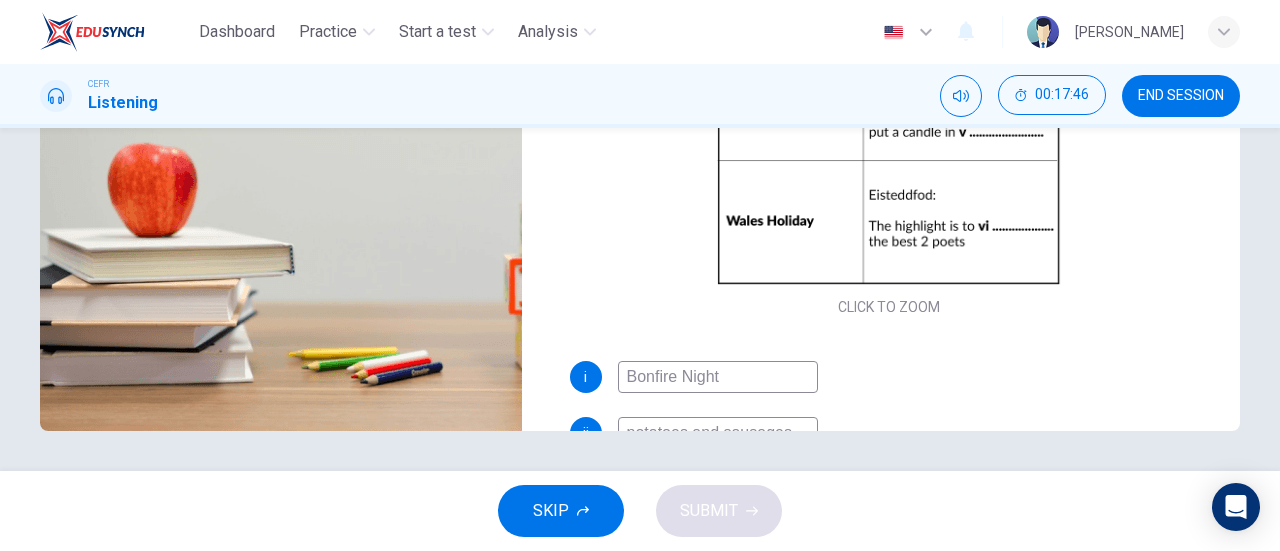scroll, scrollTop: 0, scrollLeft: 0, axis: both 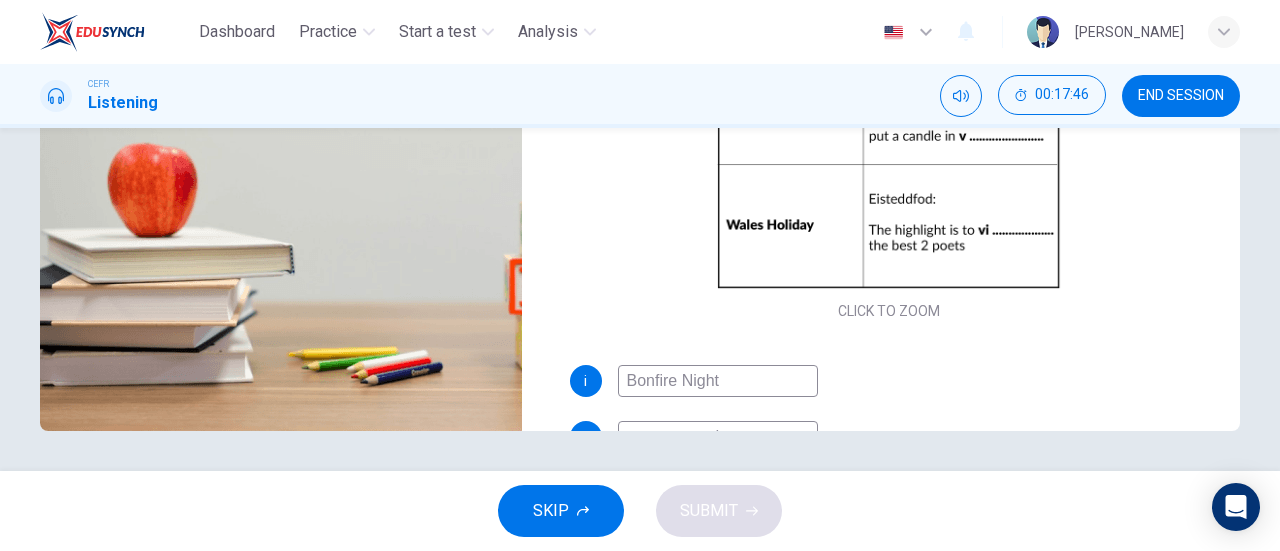 type on "93" 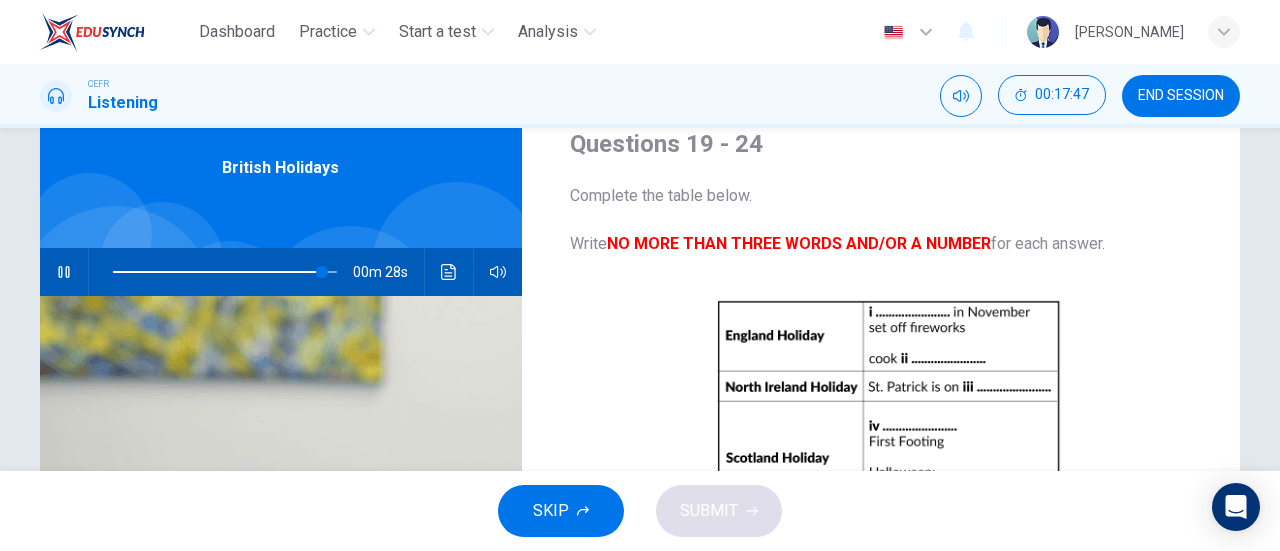 scroll, scrollTop: 62, scrollLeft: 0, axis: vertical 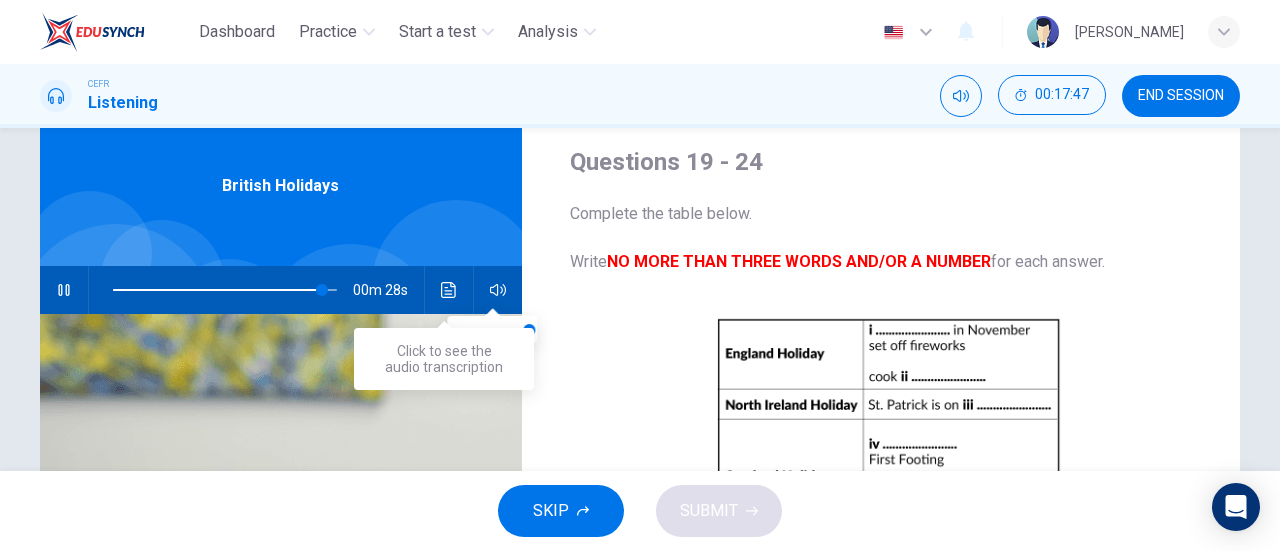 type on "crown" 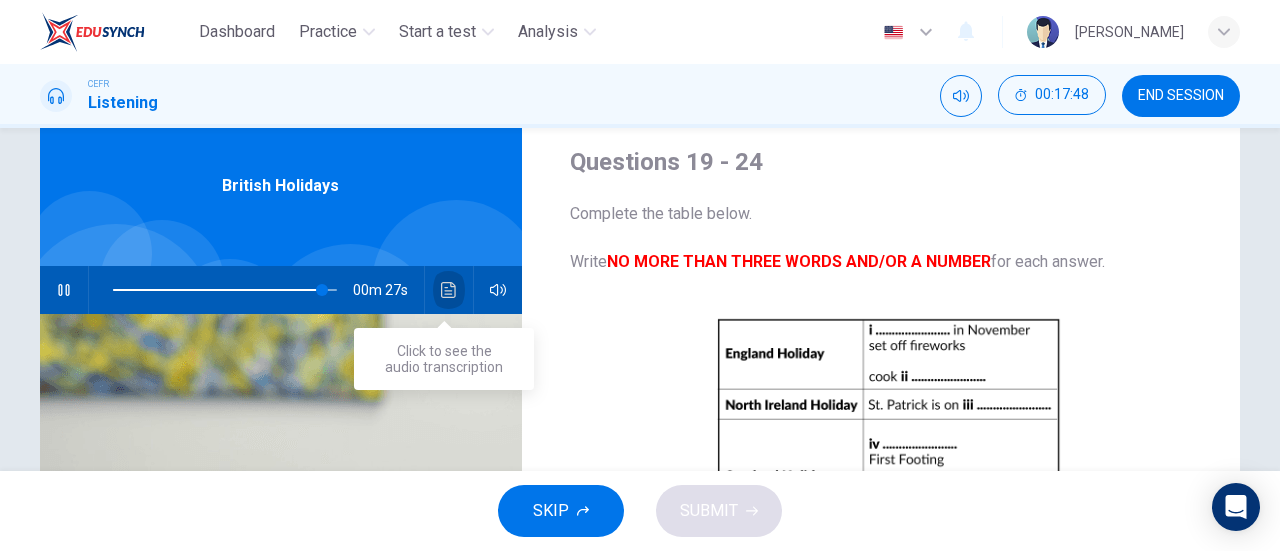 click at bounding box center (449, 290) 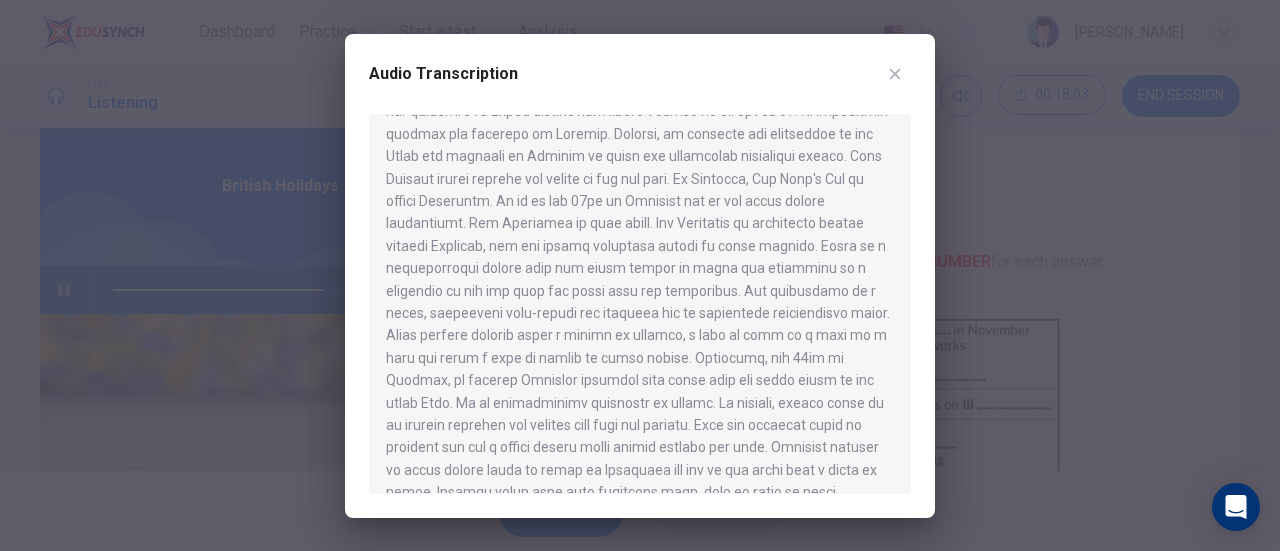 scroll, scrollTop: 1054, scrollLeft: 0, axis: vertical 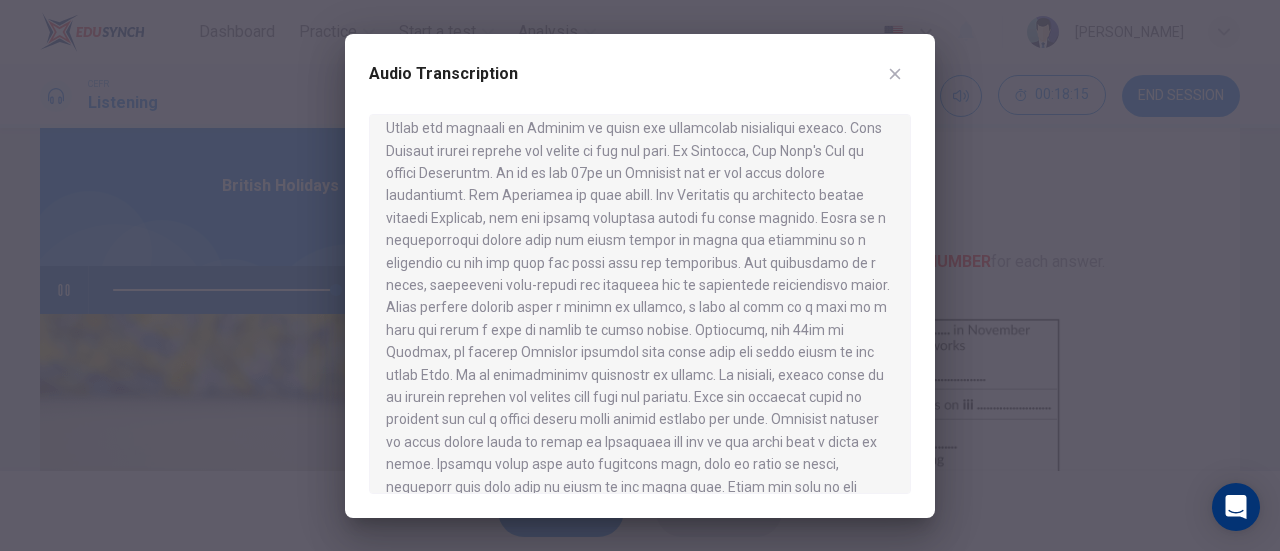 type on "0" 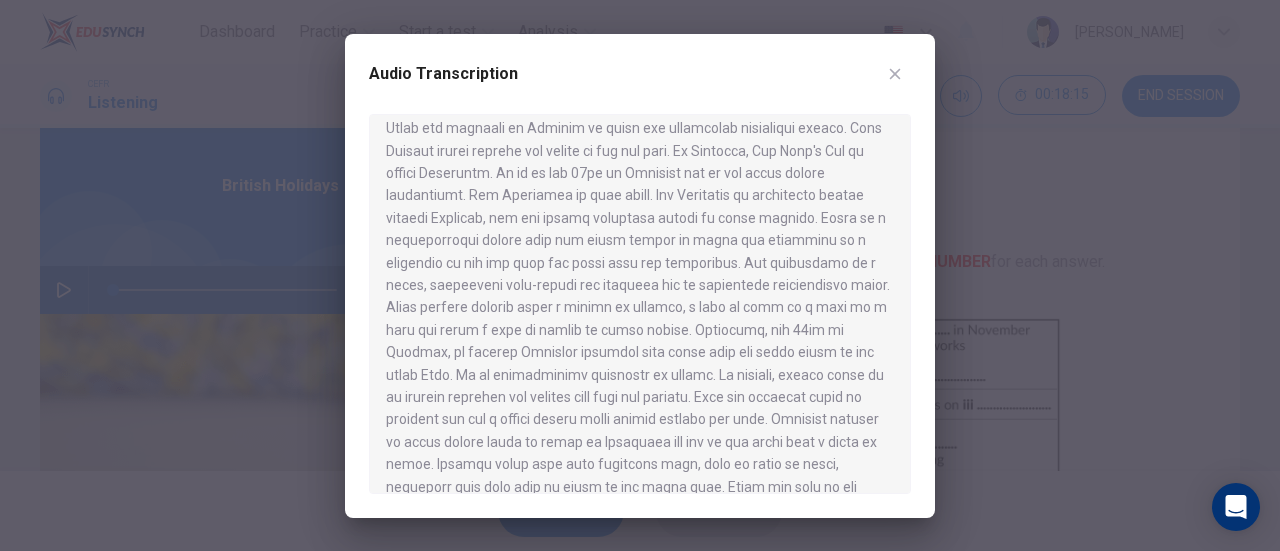 scroll, scrollTop: 1089, scrollLeft: 0, axis: vertical 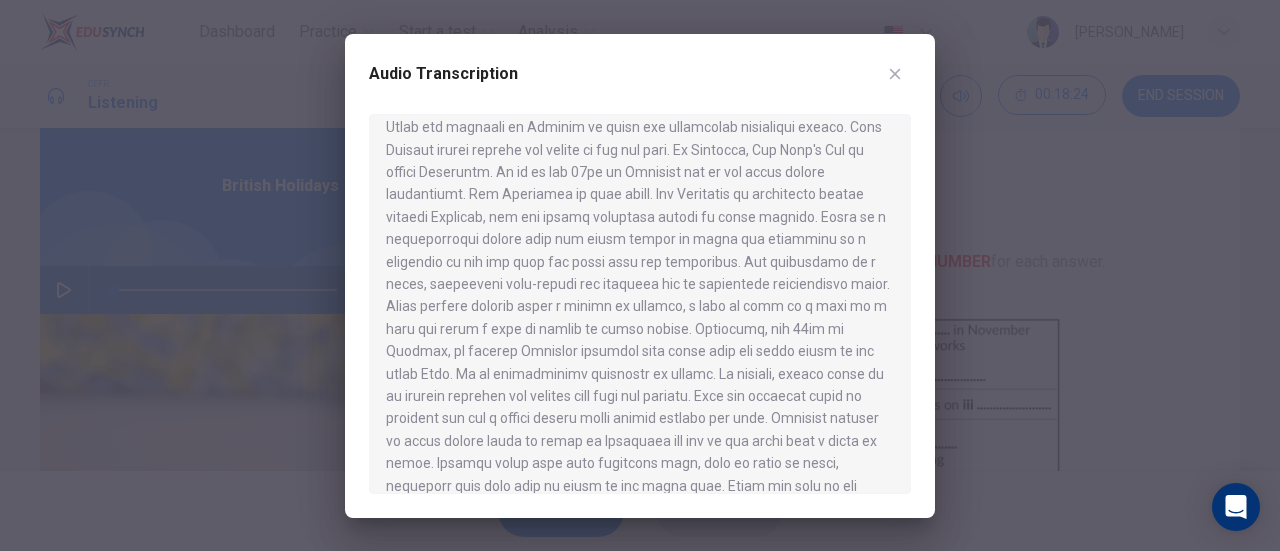 click at bounding box center (640, 275) 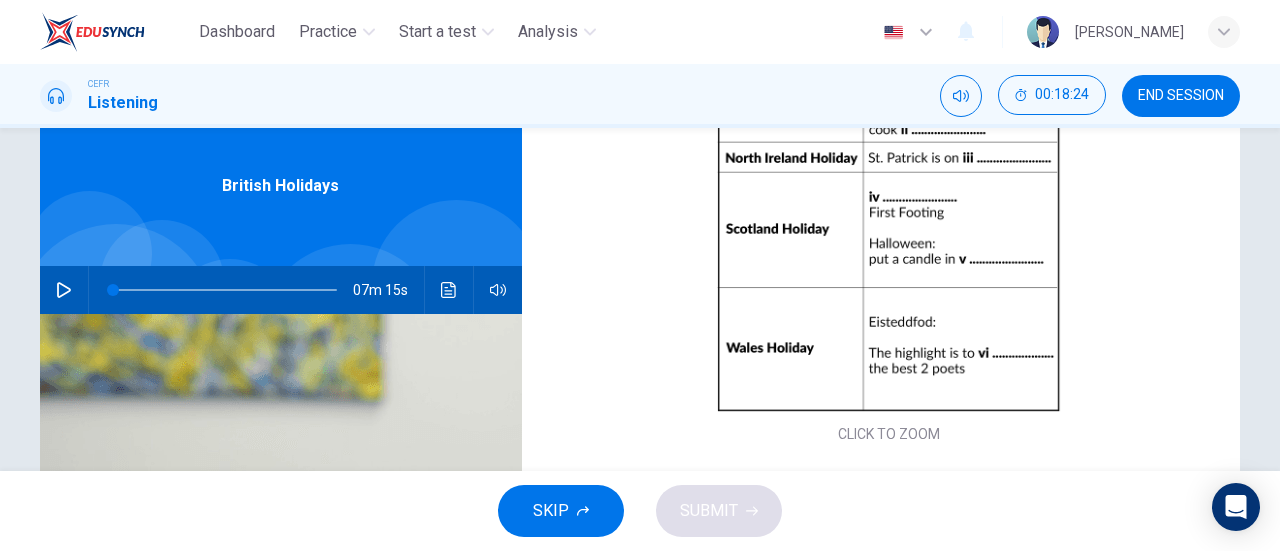 scroll, scrollTop: 286, scrollLeft: 0, axis: vertical 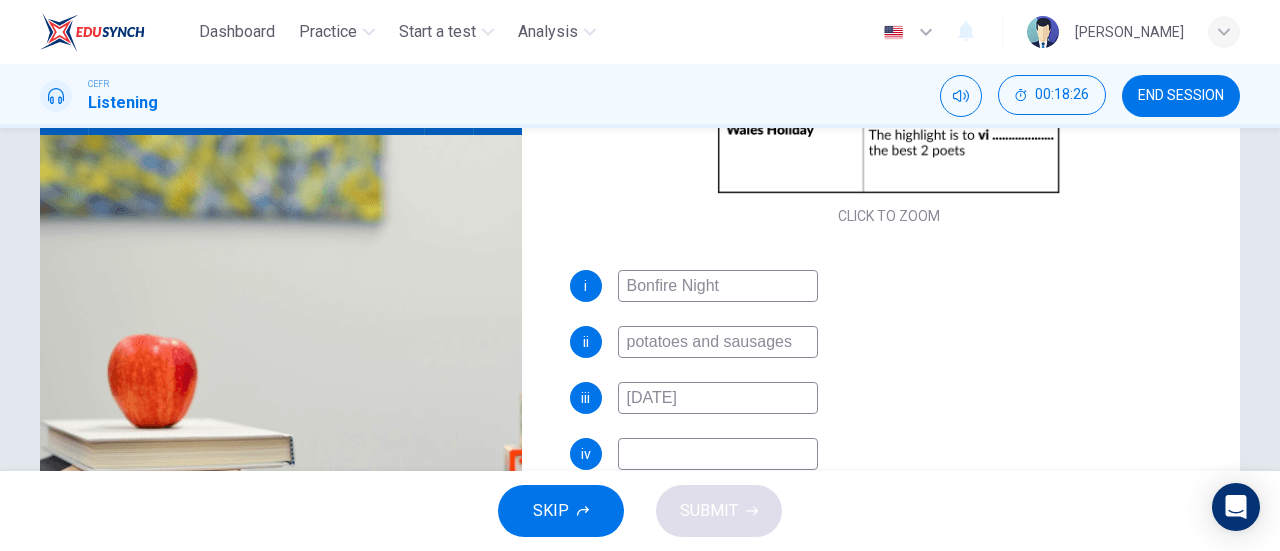 click at bounding box center [718, 454] 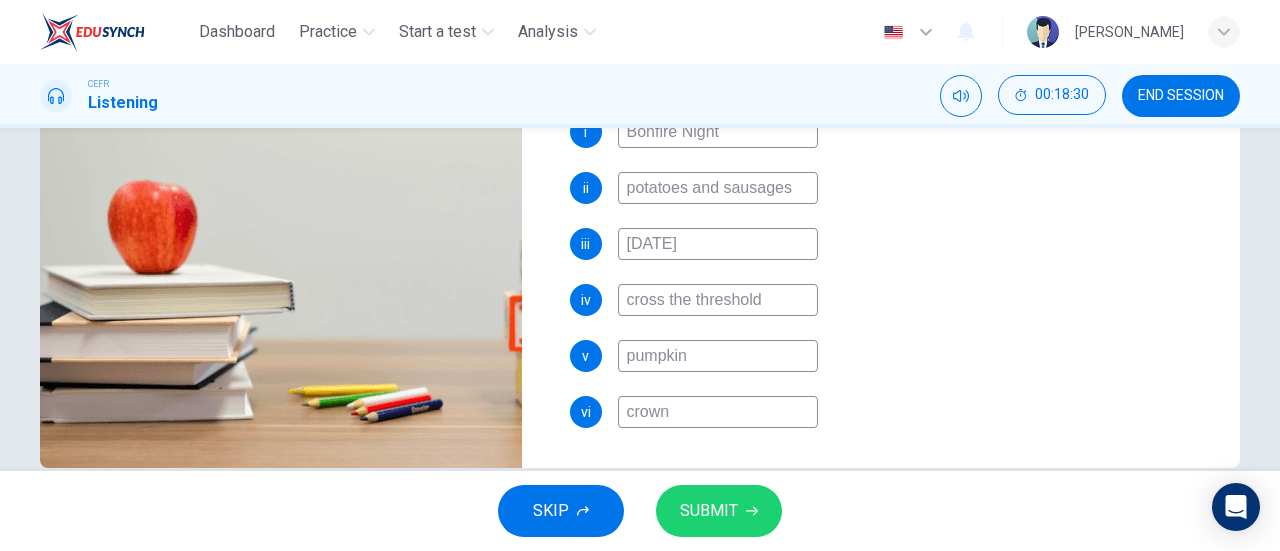 scroll, scrollTop: 432, scrollLeft: 0, axis: vertical 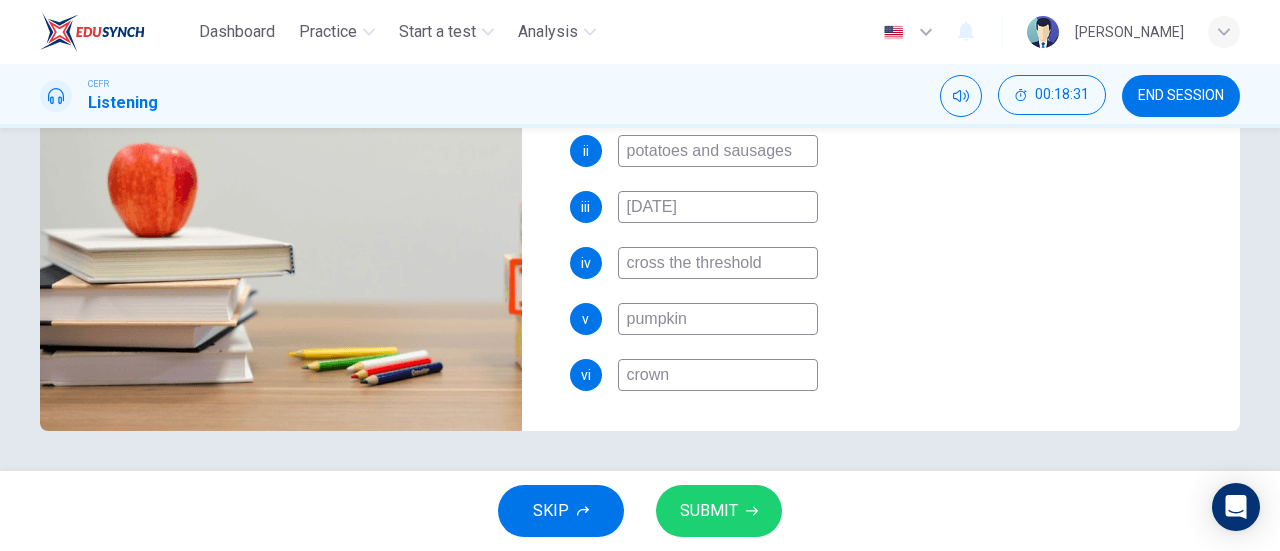 type on "cross the threshold" 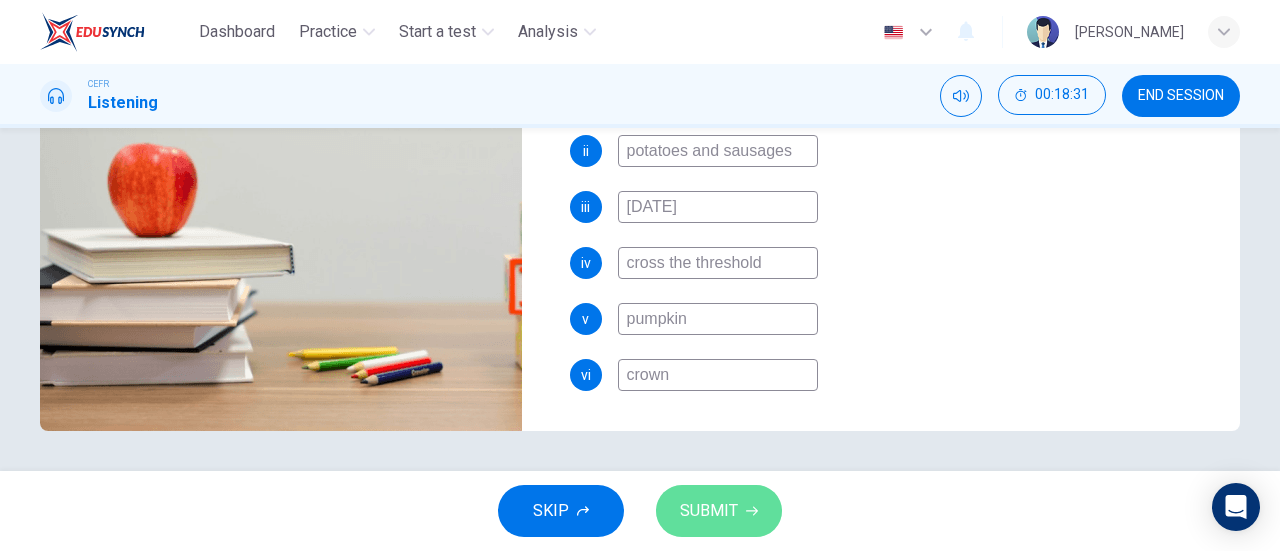click on "SUBMIT" at bounding box center [719, 511] 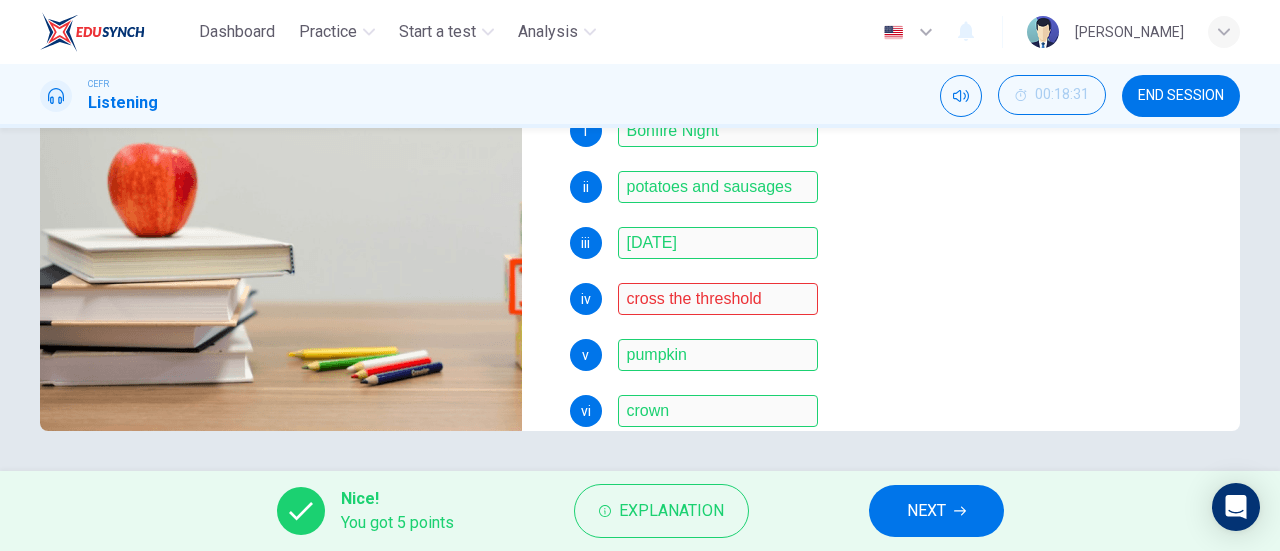 scroll, scrollTop: 47, scrollLeft: 0, axis: vertical 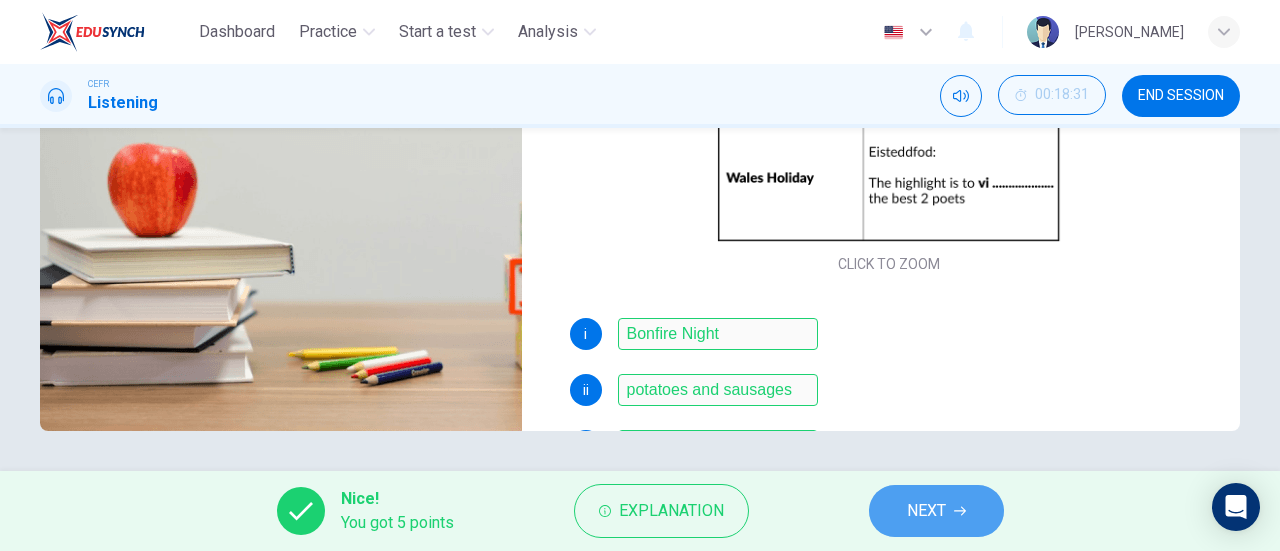 click on "NEXT" at bounding box center (926, 511) 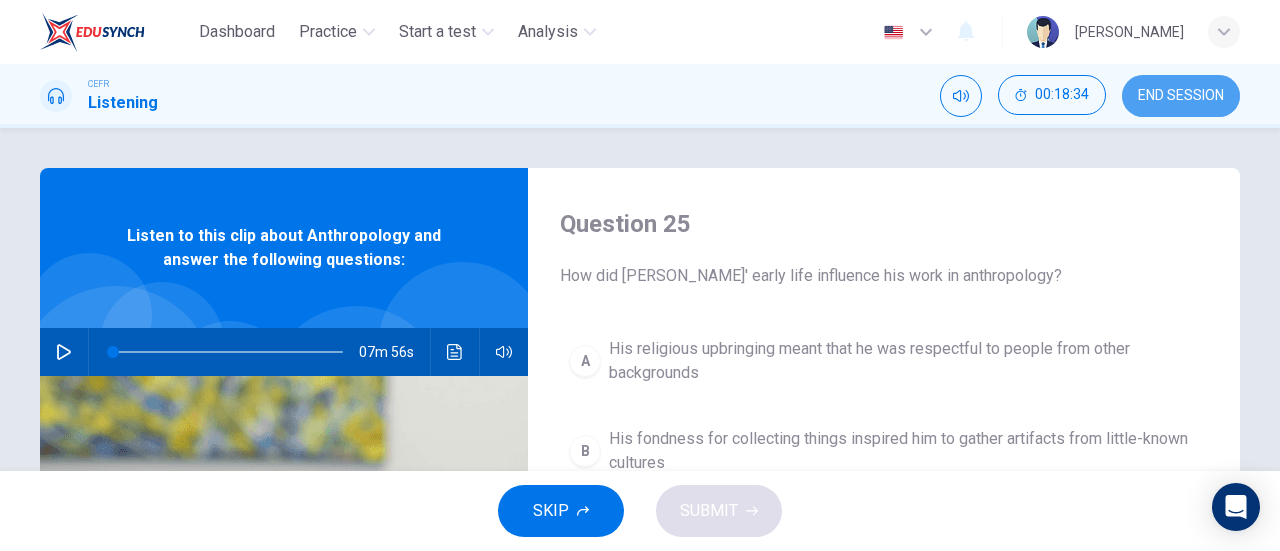 click on "END SESSION" at bounding box center (1181, 96) 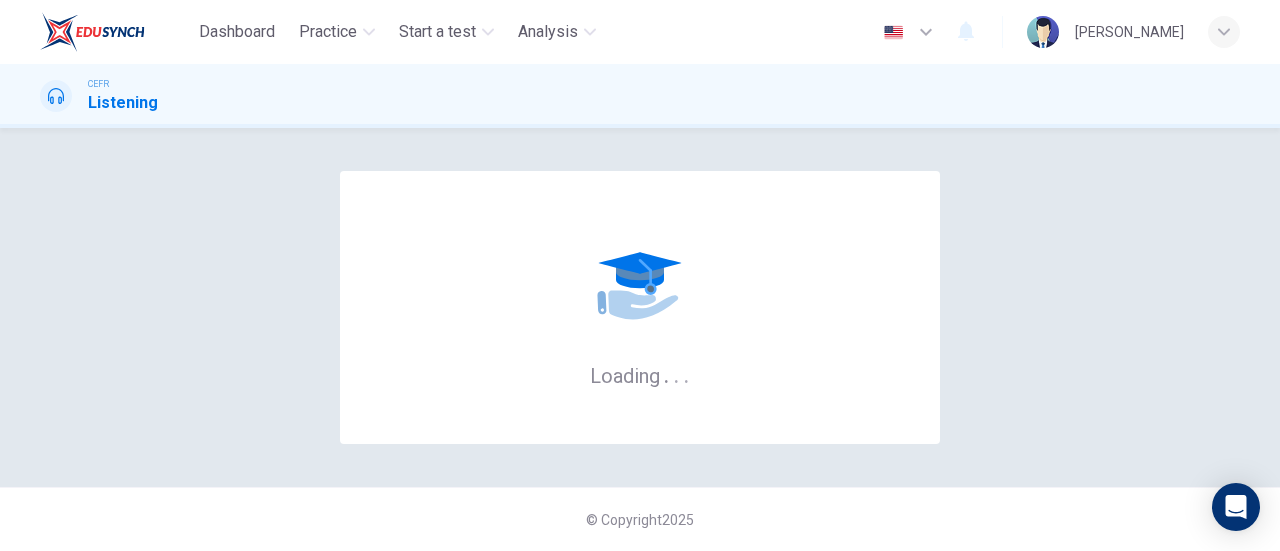 scroll, scrollTop: 0, scrollLeft: 0, axis: both 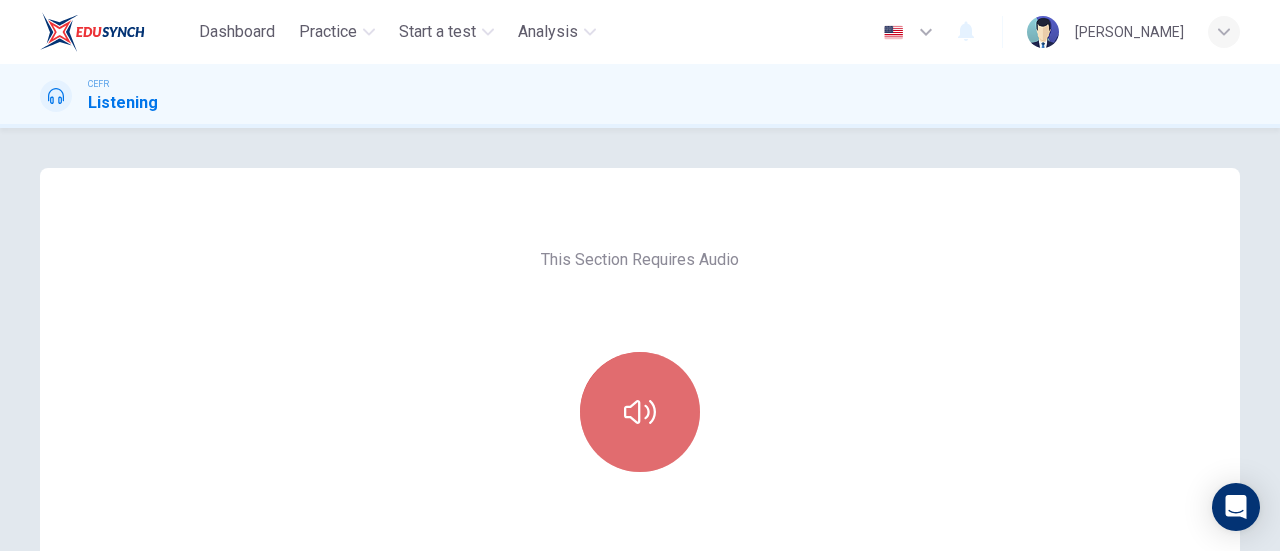 click 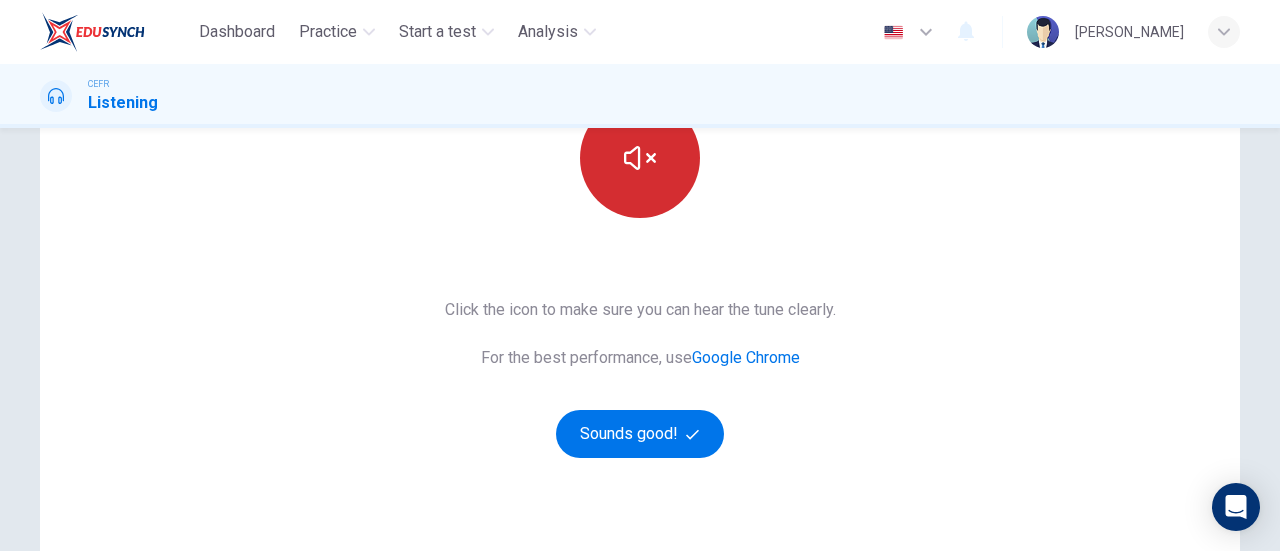 scroll, scrollTop: 261, scrollLeft: 0, axis: vertical 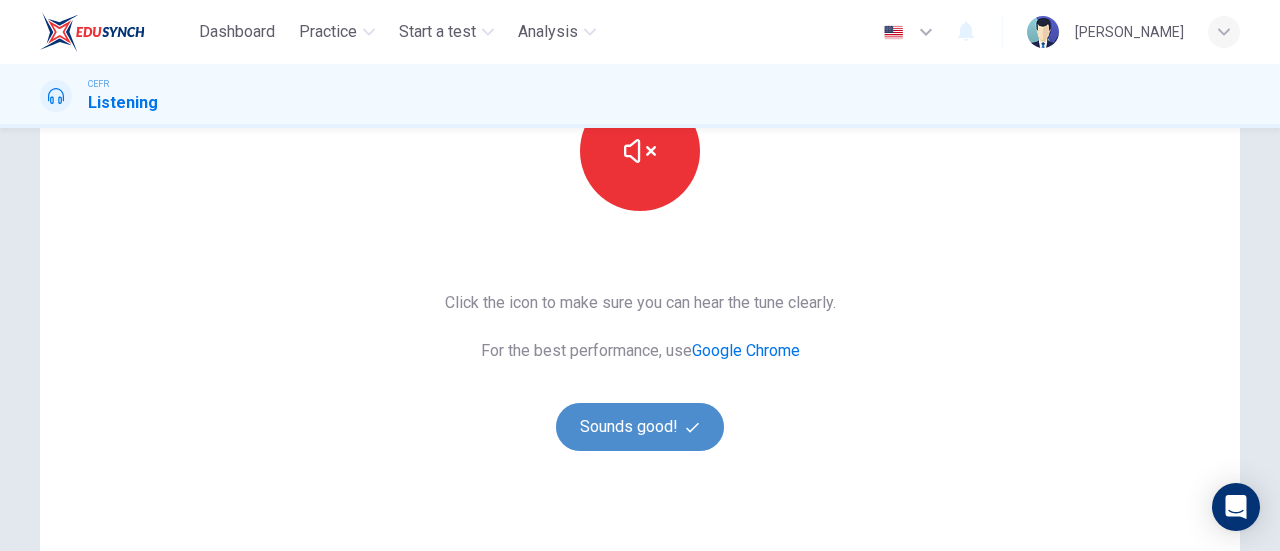 click on "Sounds good!" at bounding box center [640, 427] 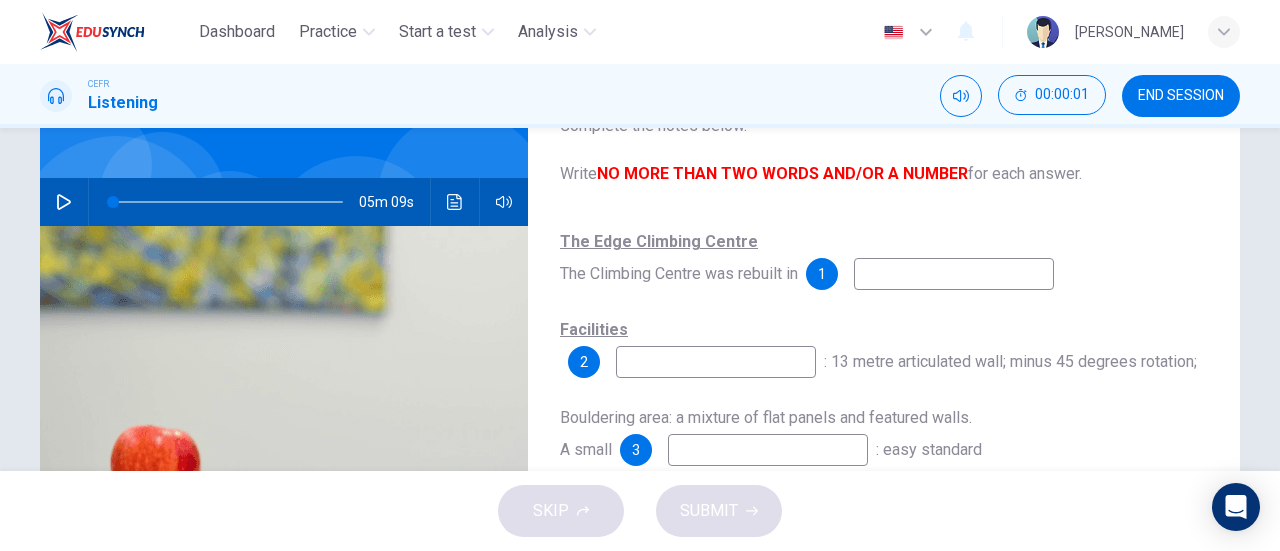 scroll, scrollTop: 149, scrollLeft: 0, axis: vertical 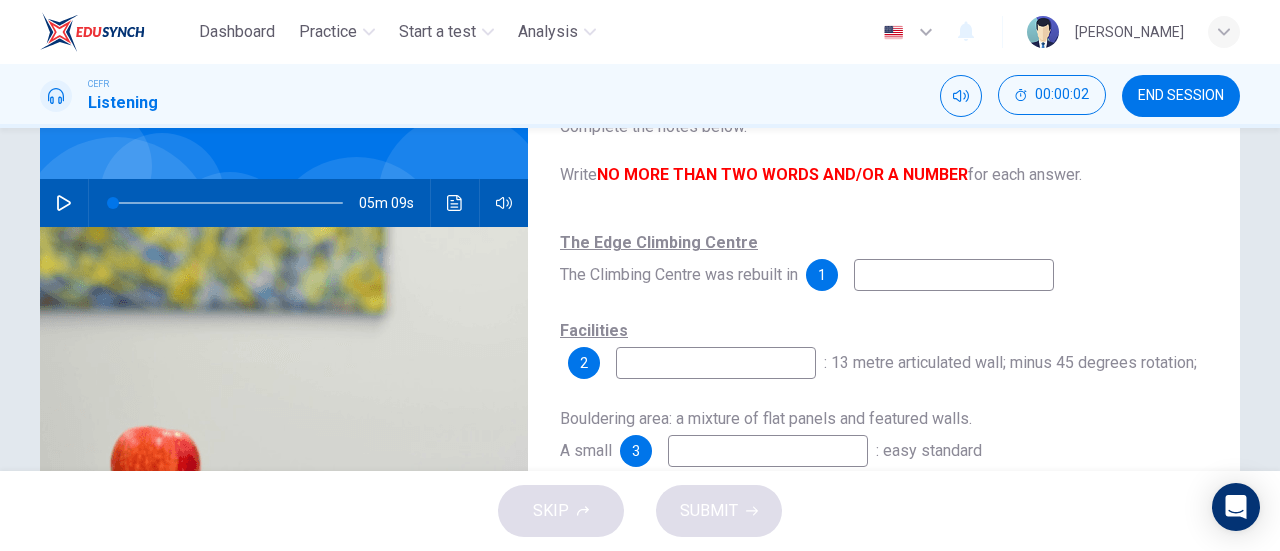 click 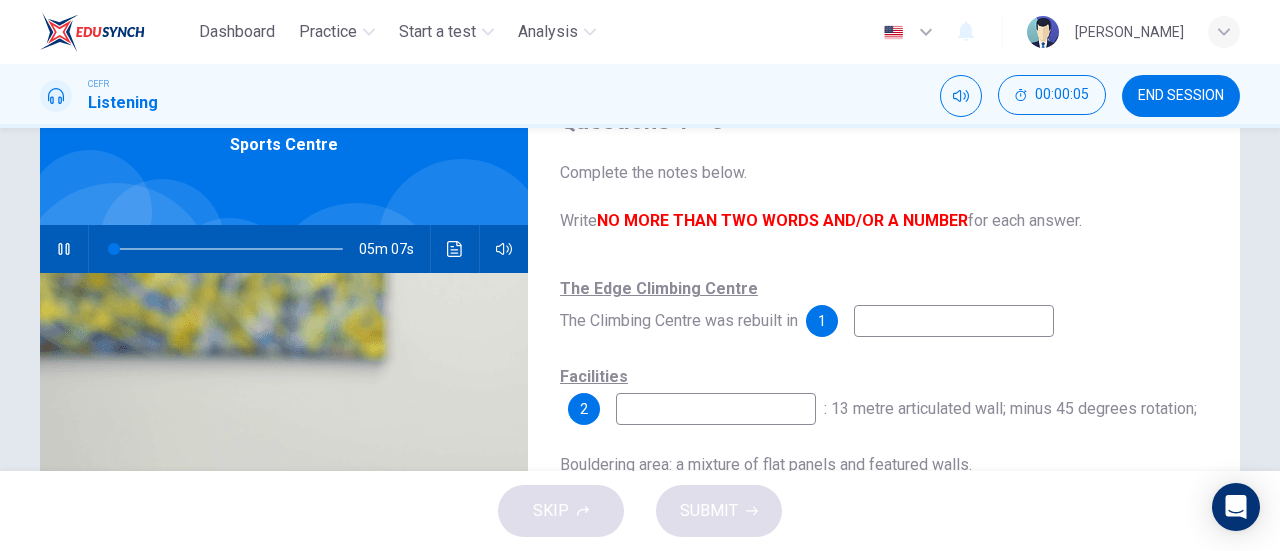 scroll, scrollTop: 89, scrollLeft: 0, axis: vertical 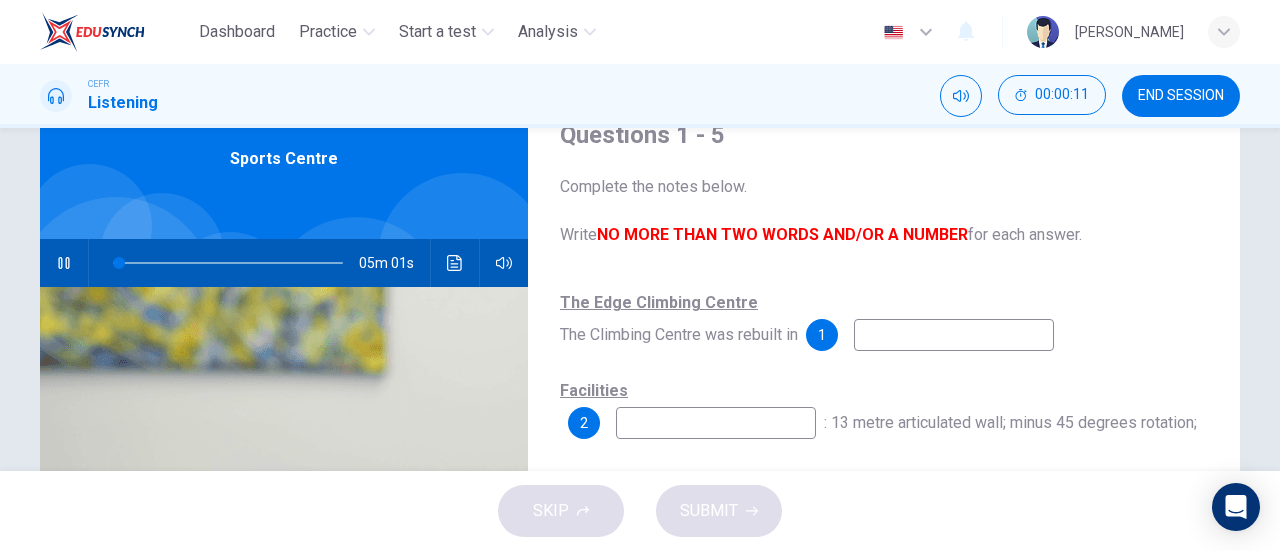 click at bounding box center (954, 335) 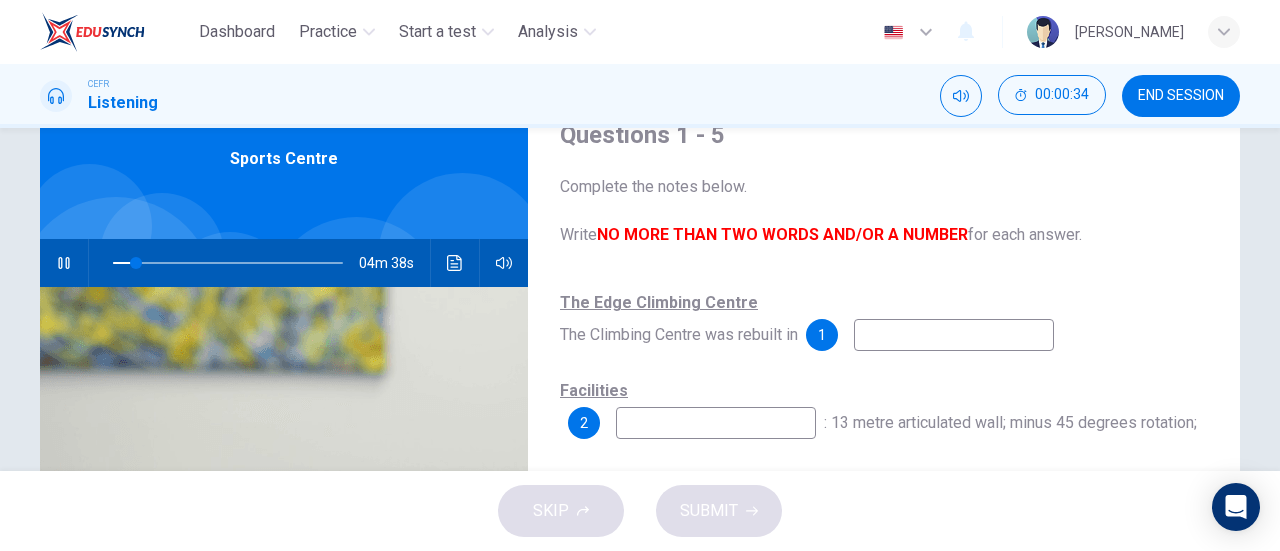 type on "10" 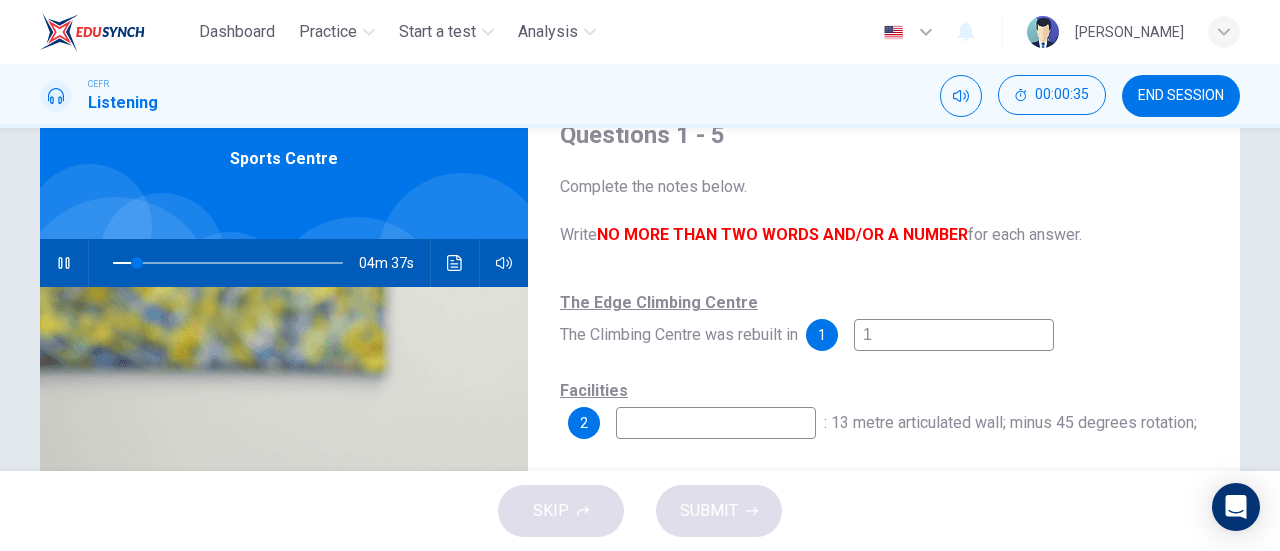 type on "19" 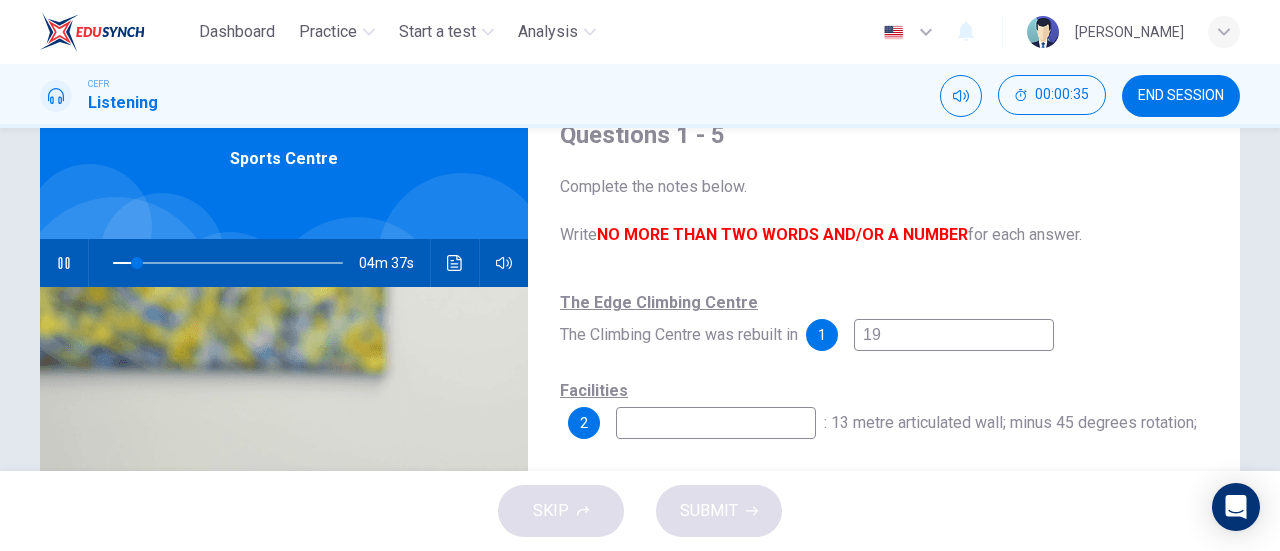 type on "11" 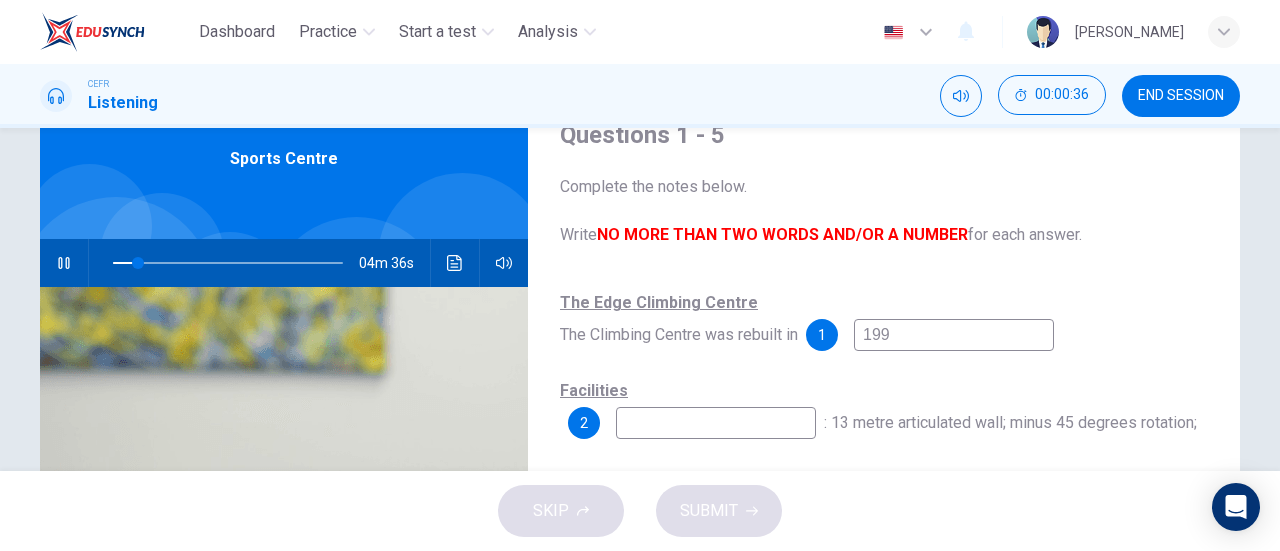 type on "1998" 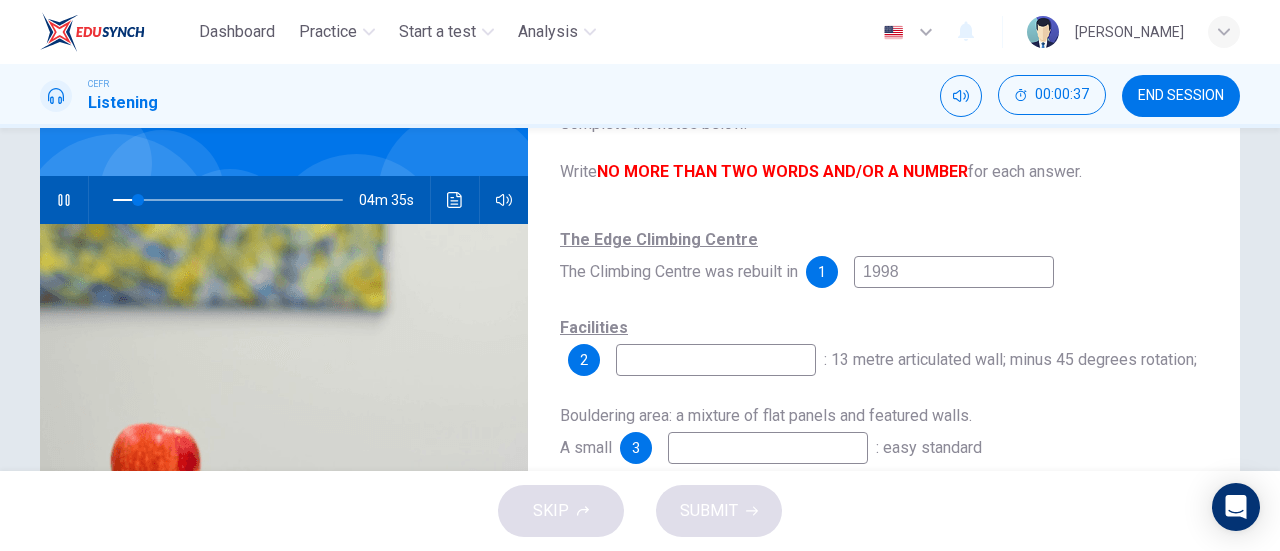 type on "11" 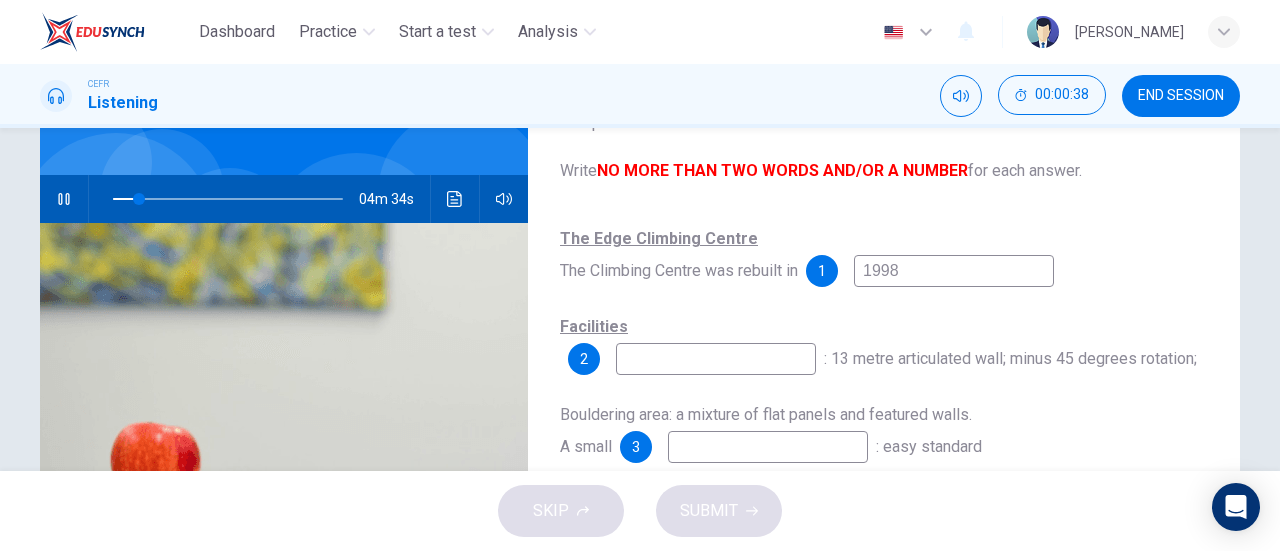 type on "1998" 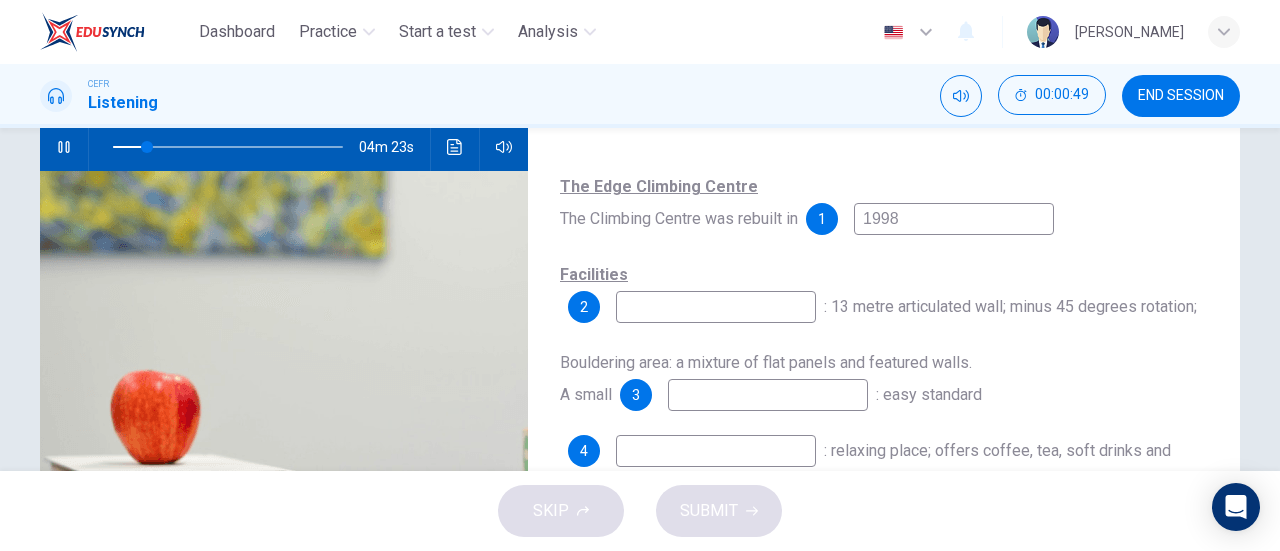 scroll, scrollTop: 161, scrollLeft: 0, axis: vertical 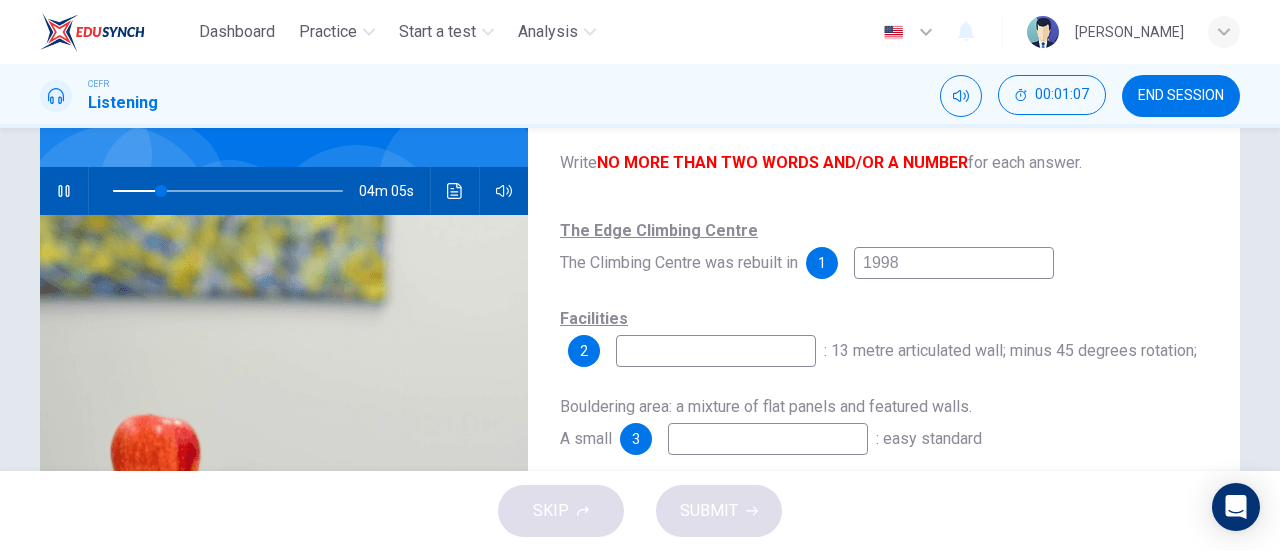 type on "21" 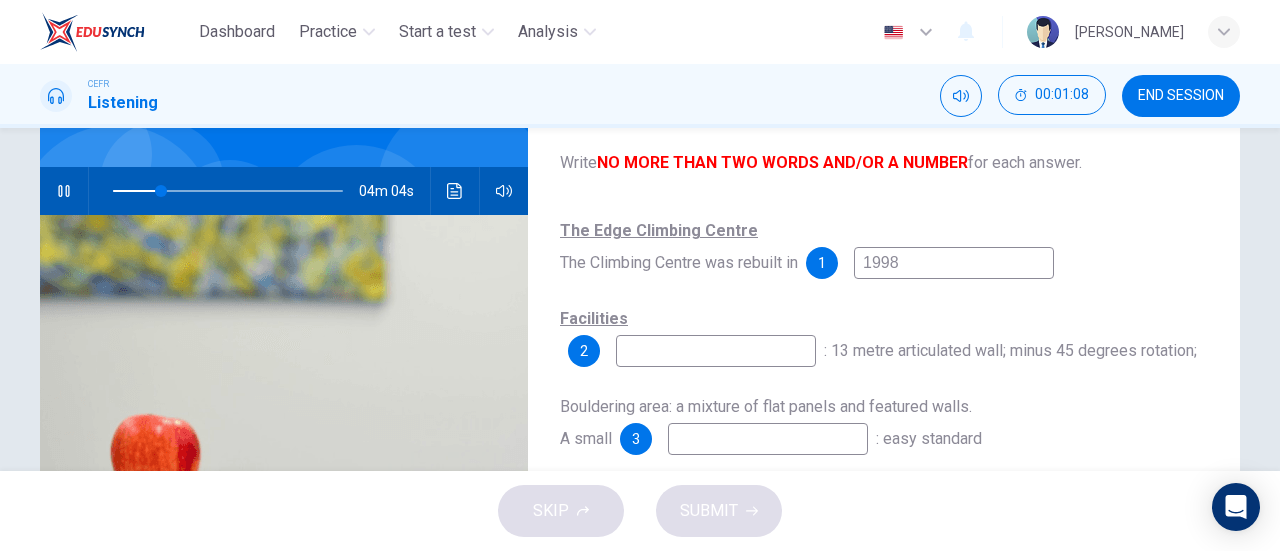 type on "M" 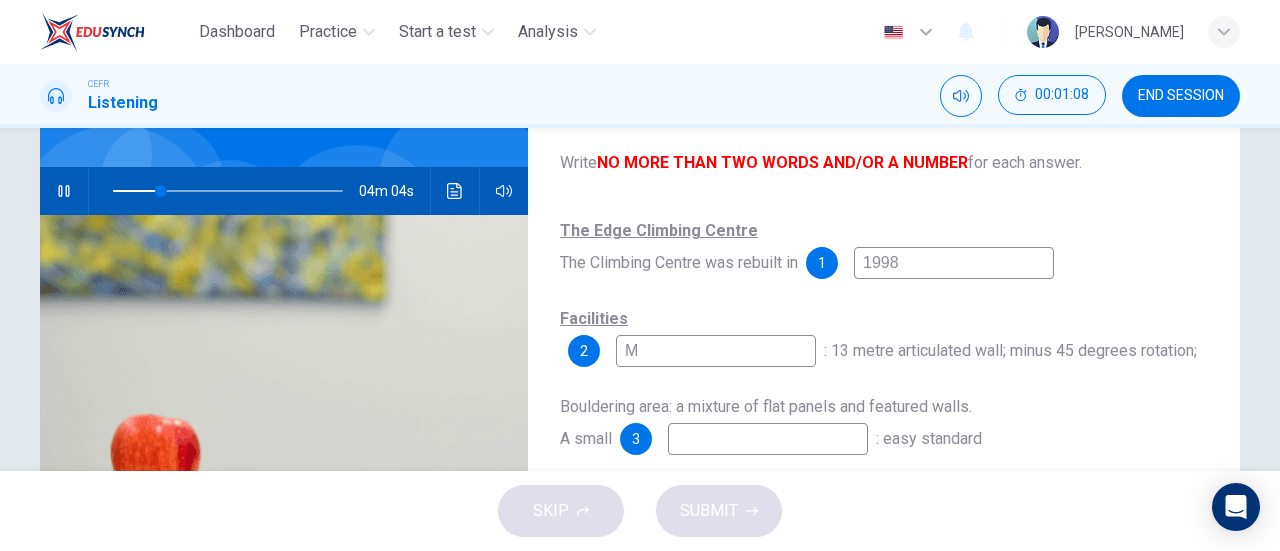 type on "21" 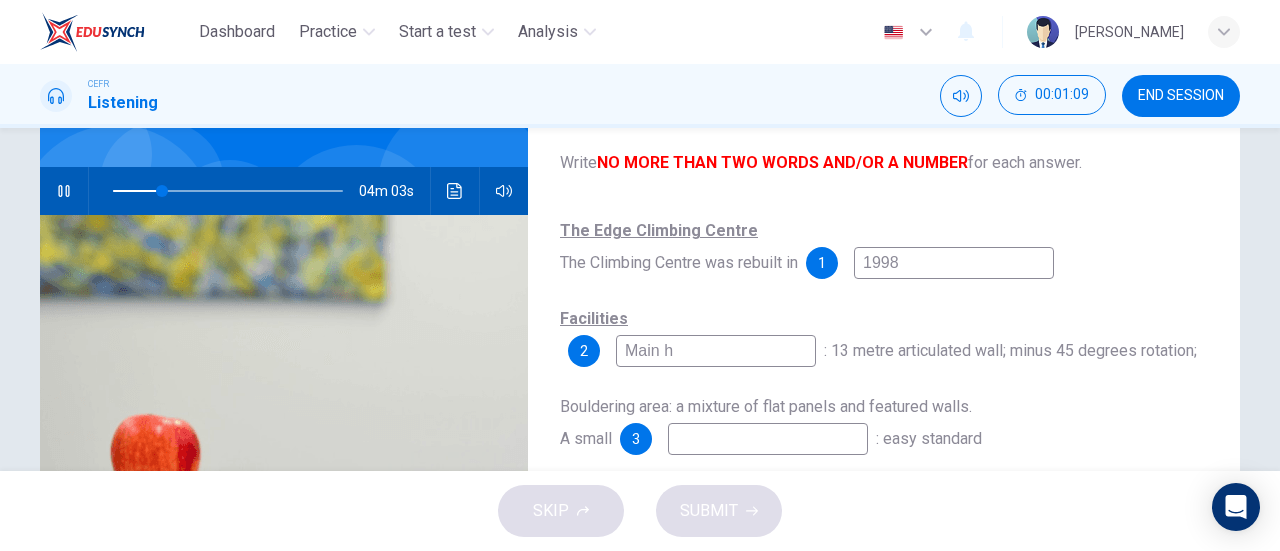 type on "Main ha" 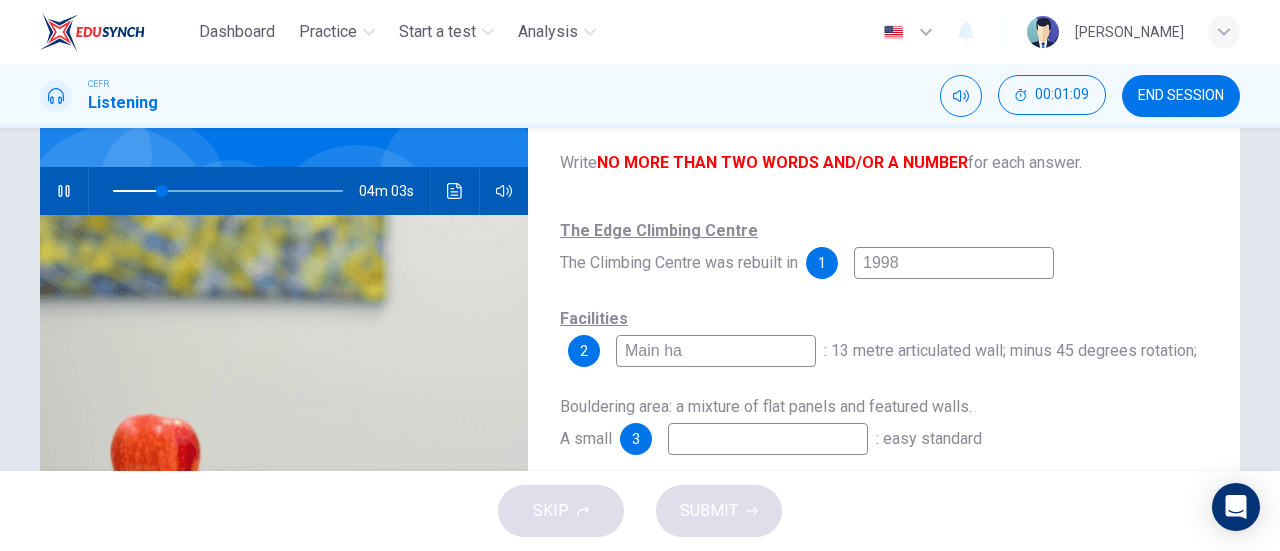 type on "22" 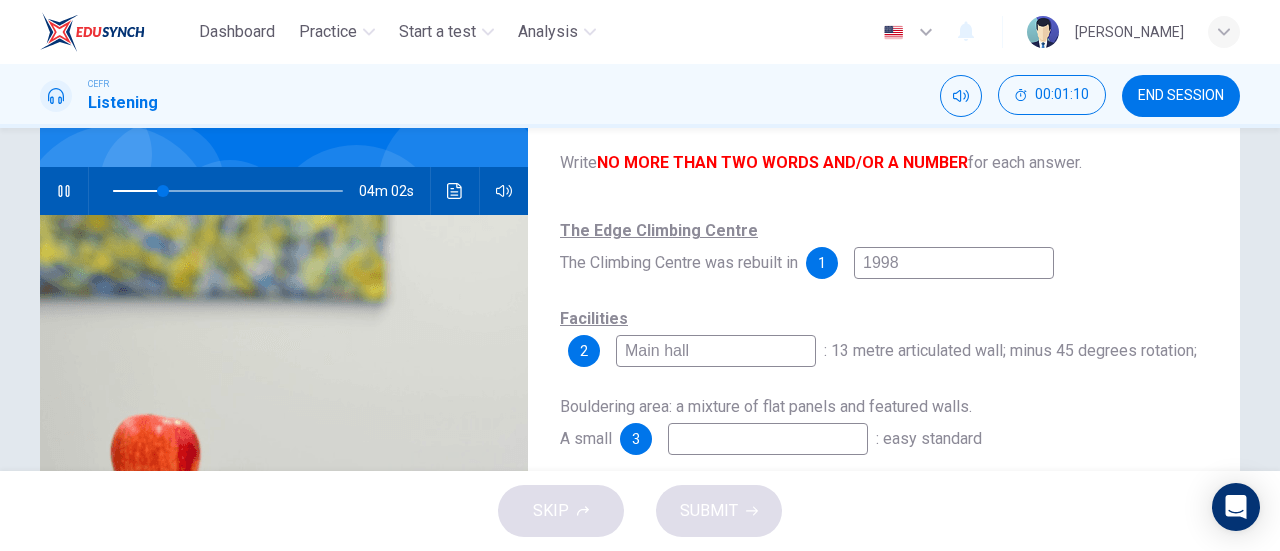 type on "Main hall" 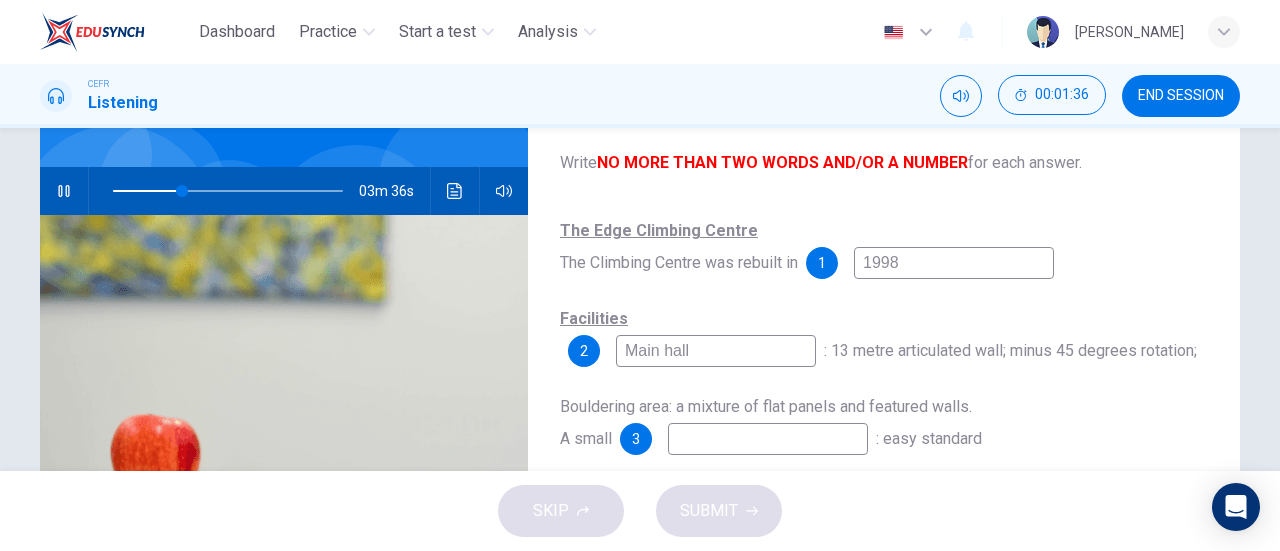 type on "30" 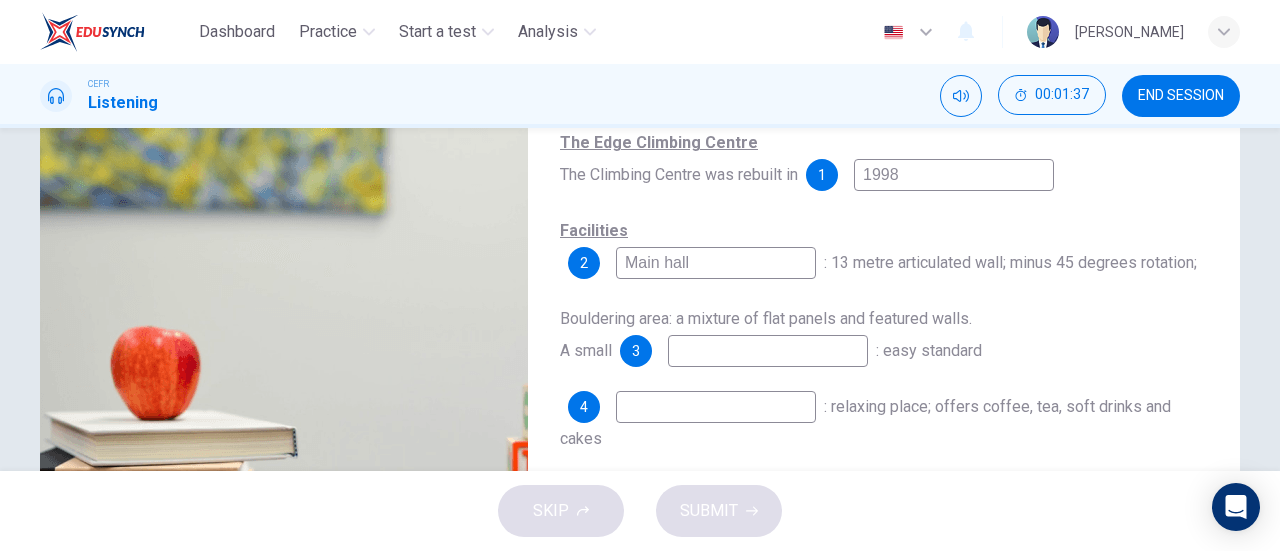 scroll, scrollTop: 251, scrollLeft: 0, axis: vertical 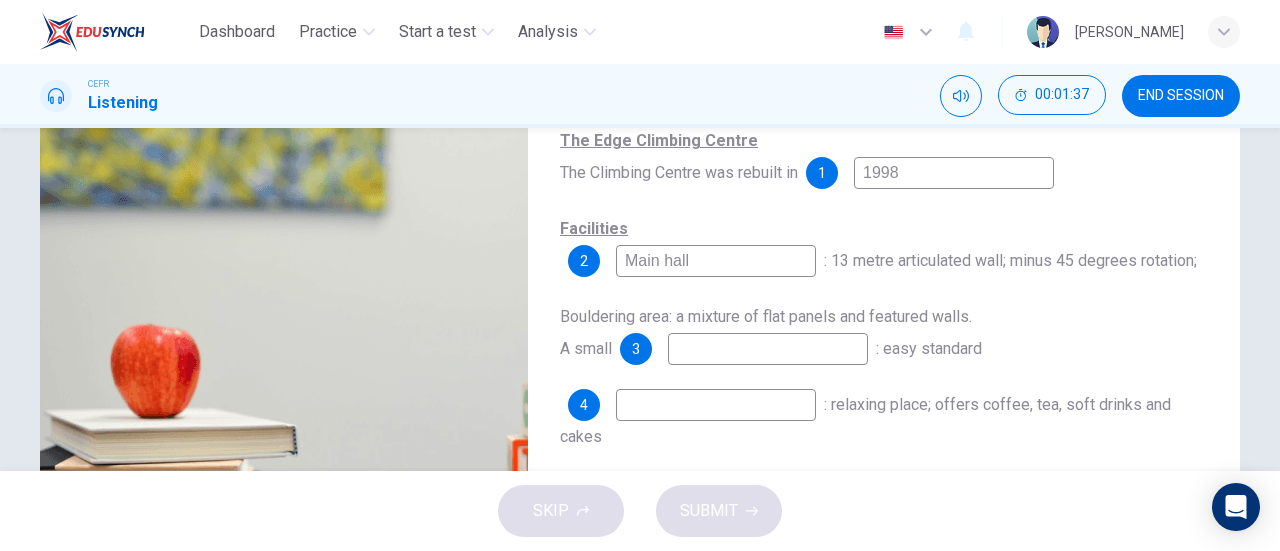 type on "Main hall" 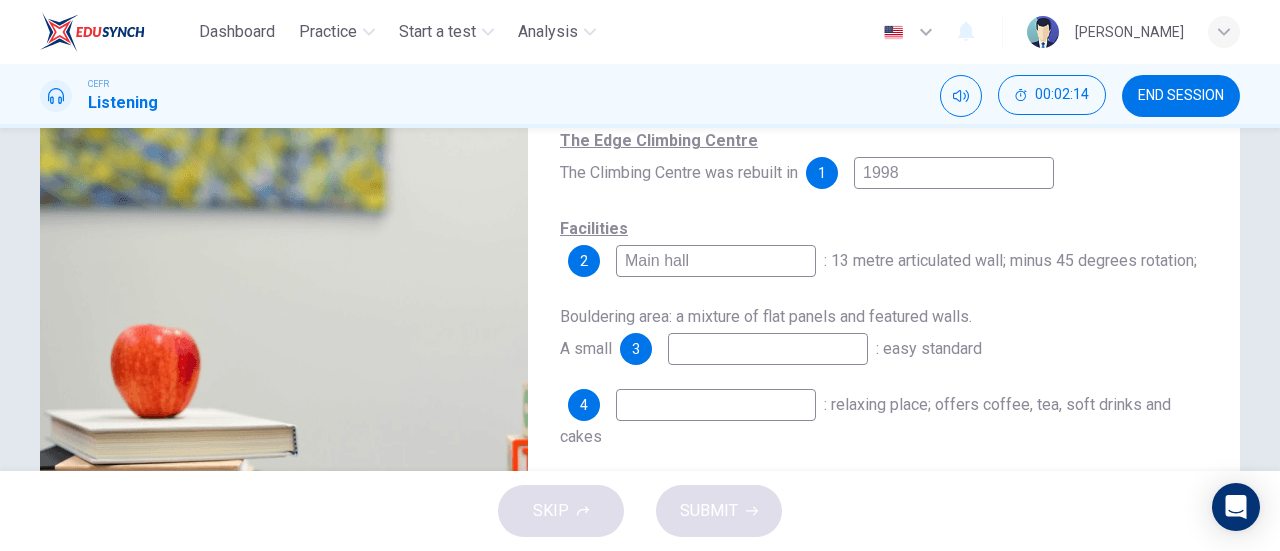 type on "43" 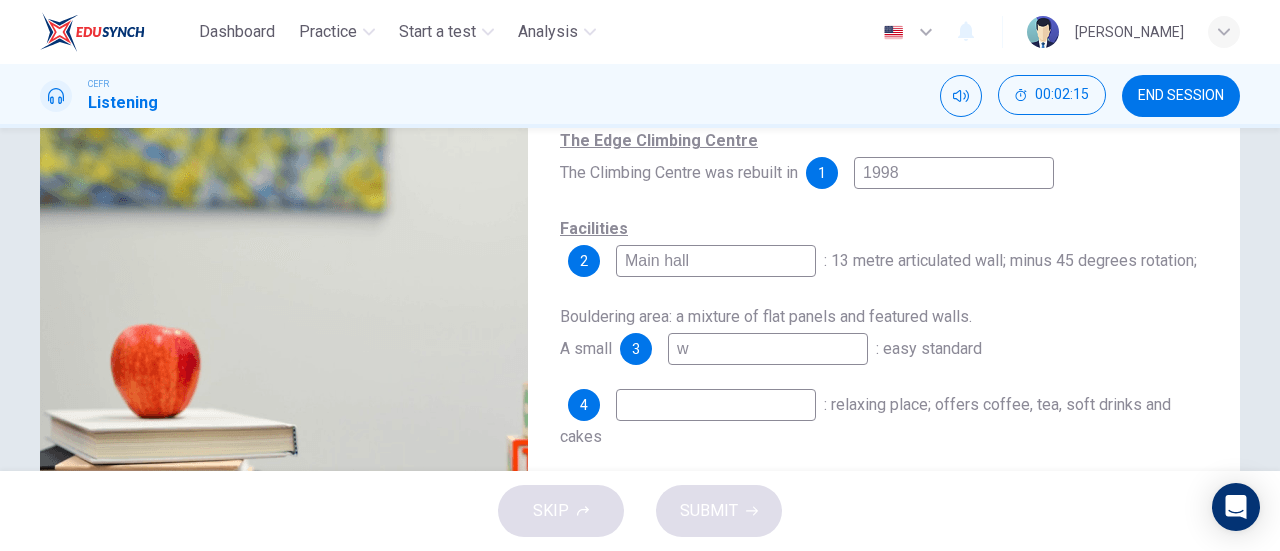 type on "wa" 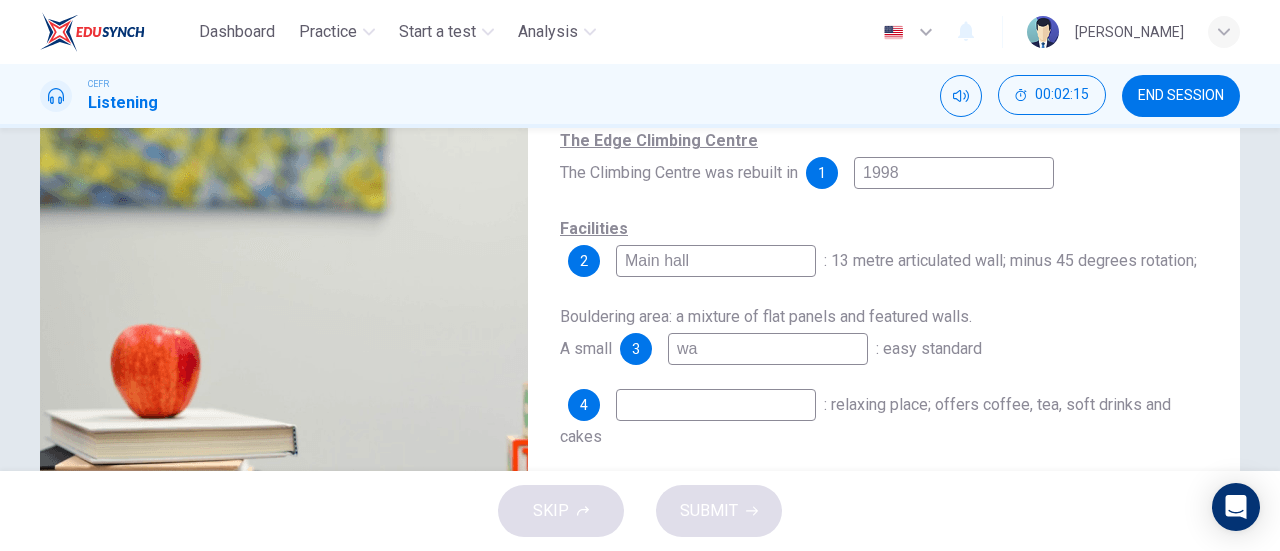 type on "43" 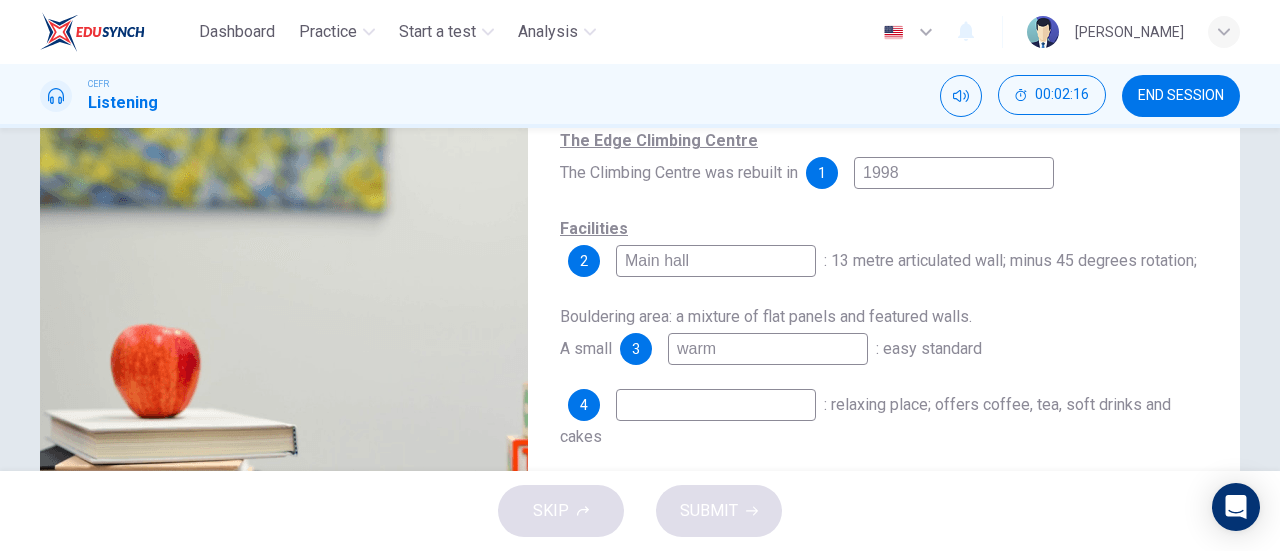 type on "warm-" 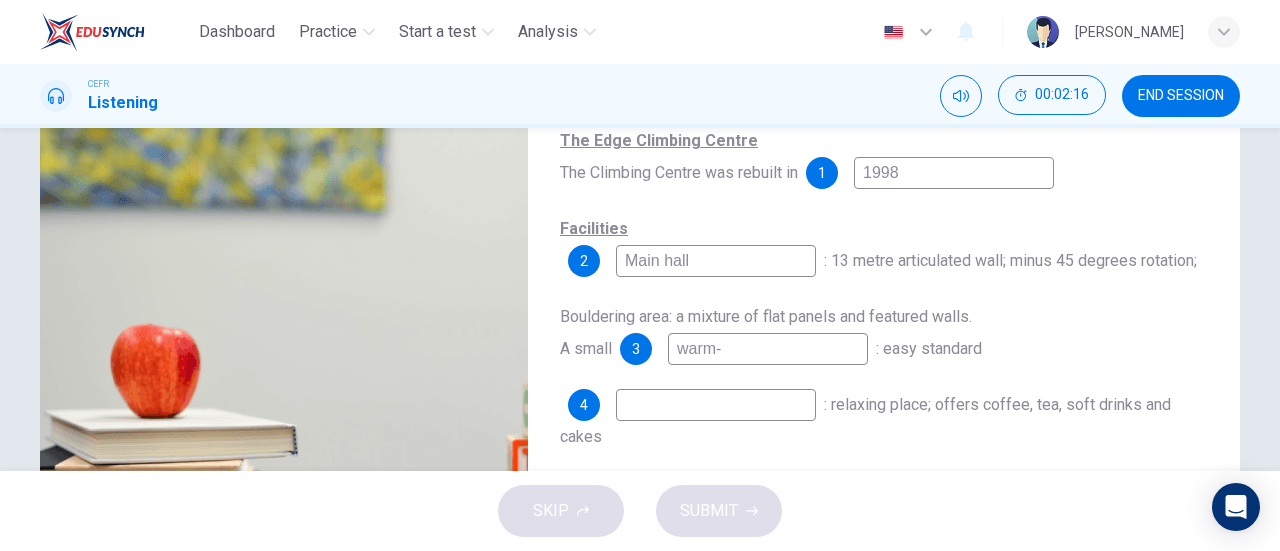 type on "43" 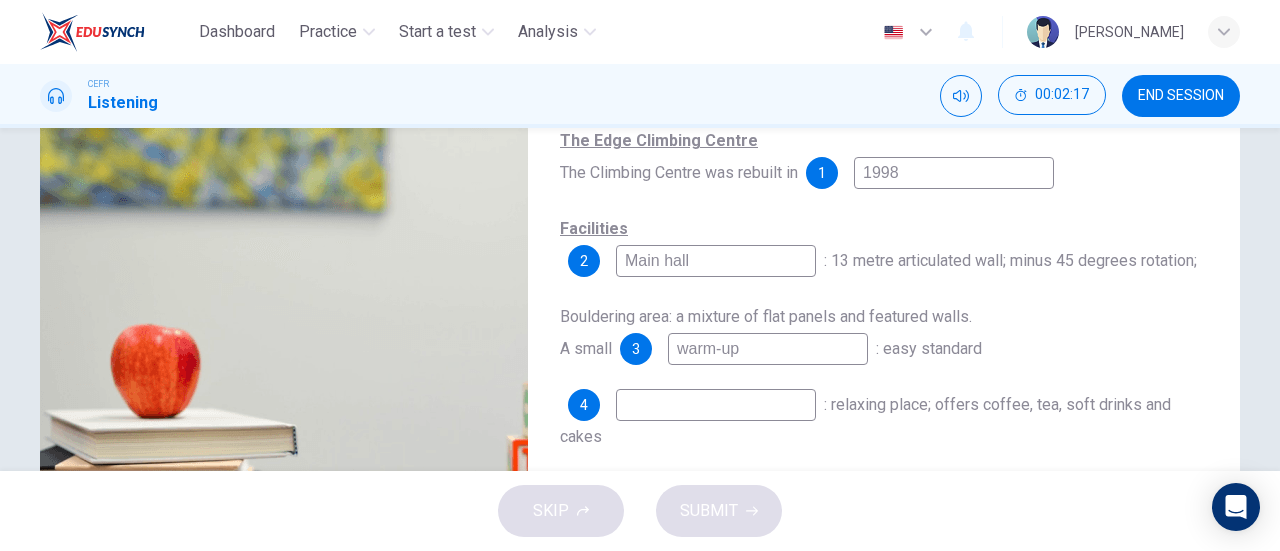 type on "warm-up" 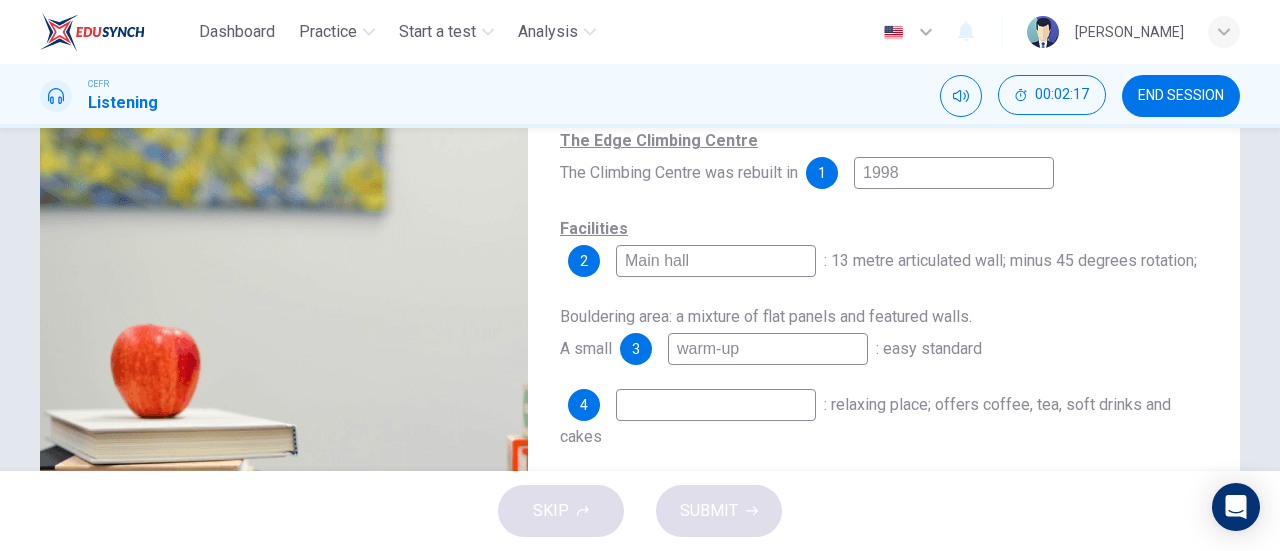 type on "44" 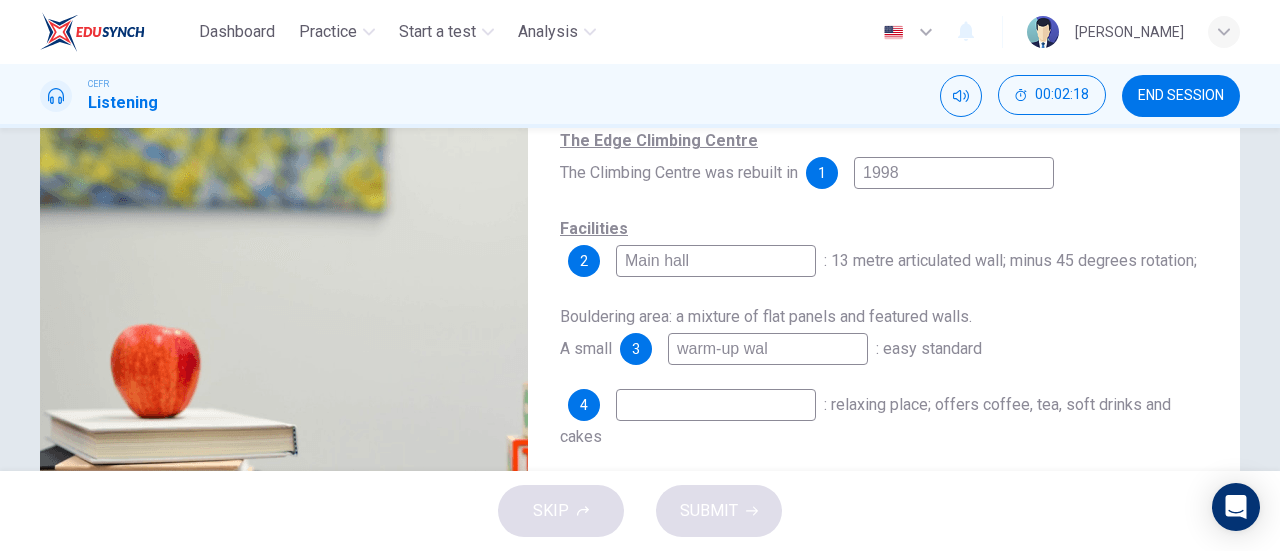 type on "warm-up wall" 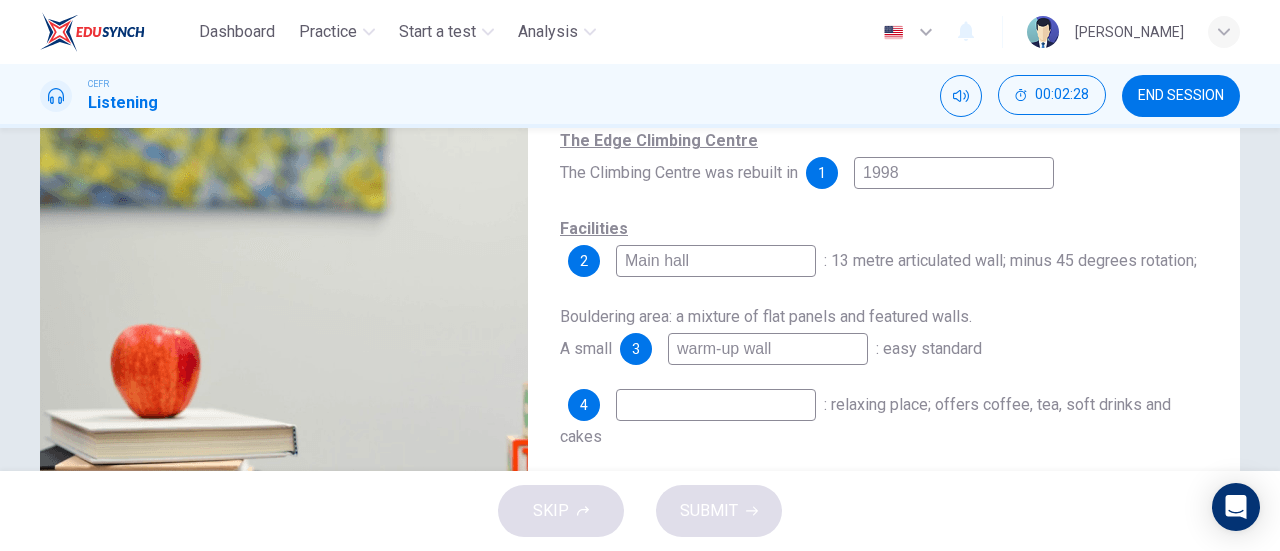 type on "47" 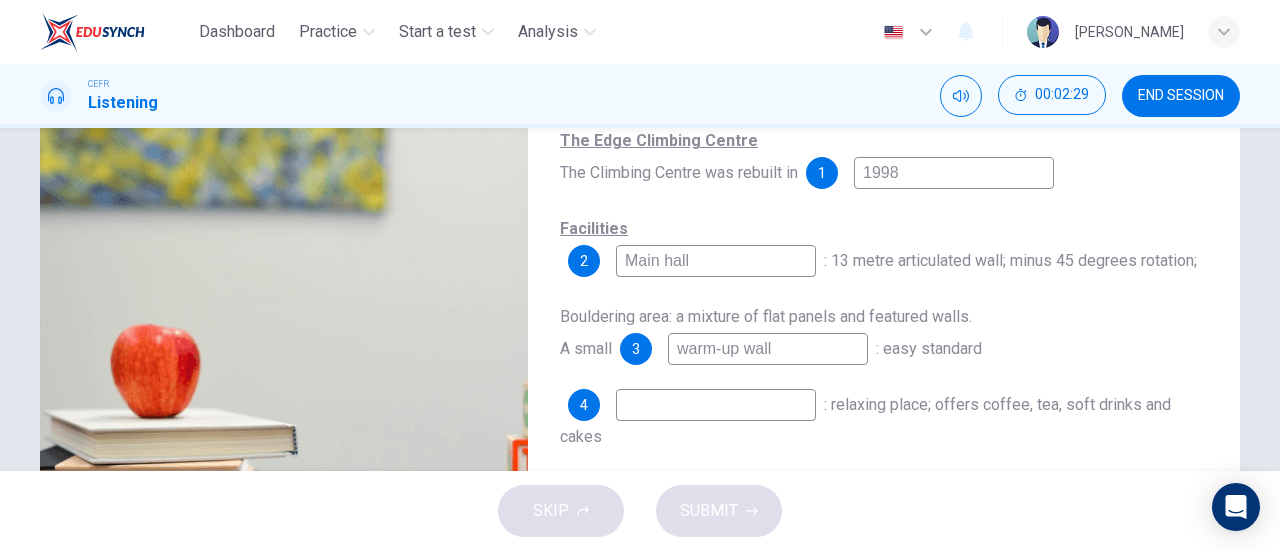 type on "warm-up wall" 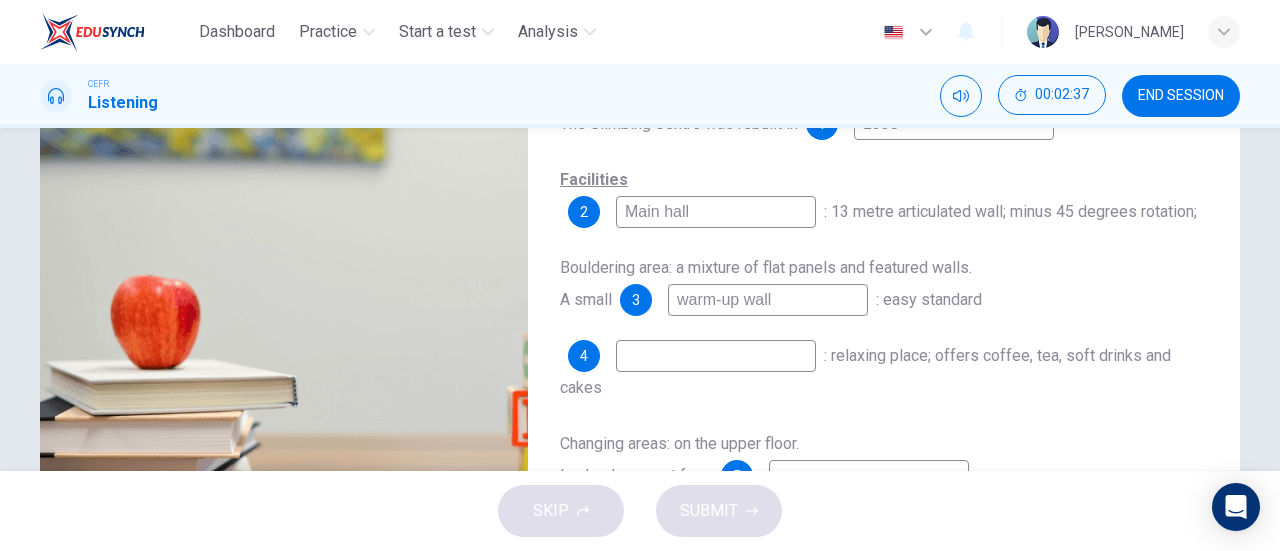 scroll, scrollTop: 306, scrollLeft: 0, axis: vertical 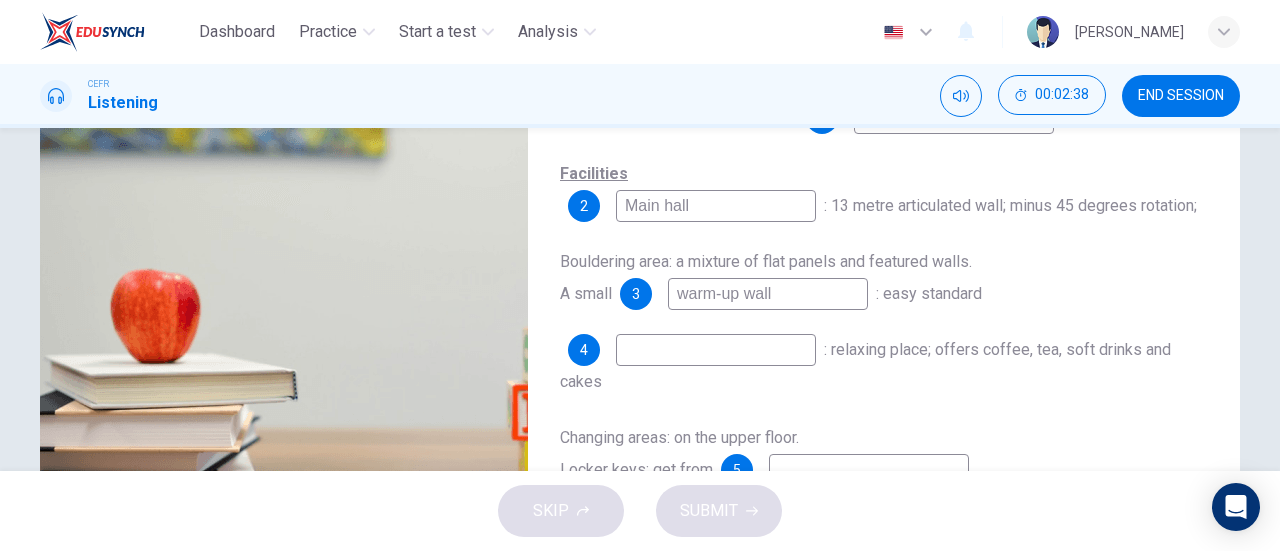type on "50" 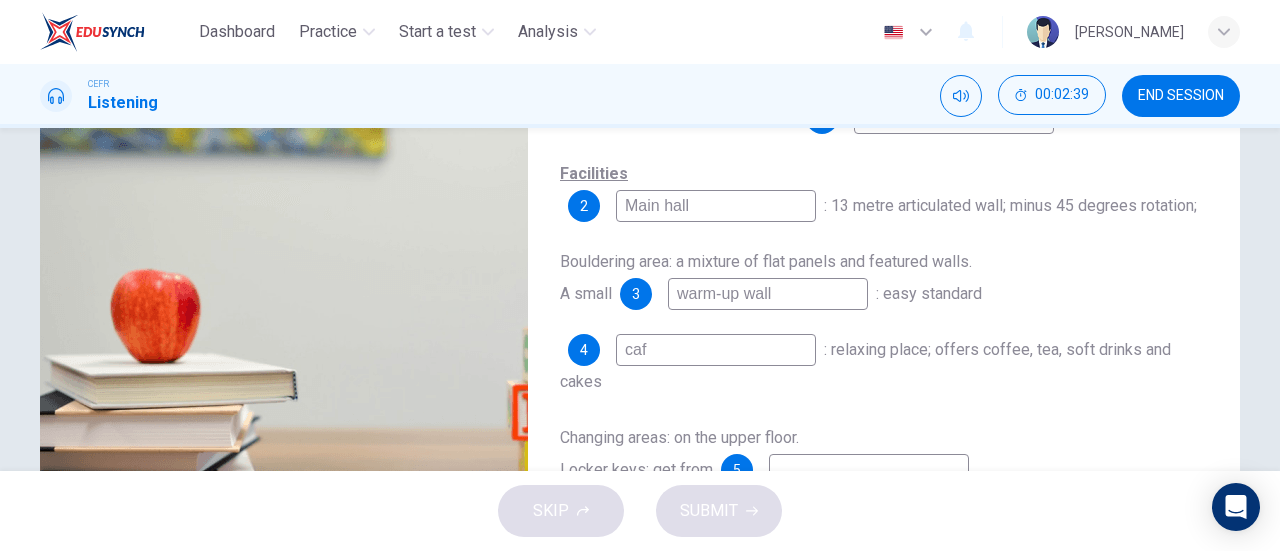 type on "cafe" 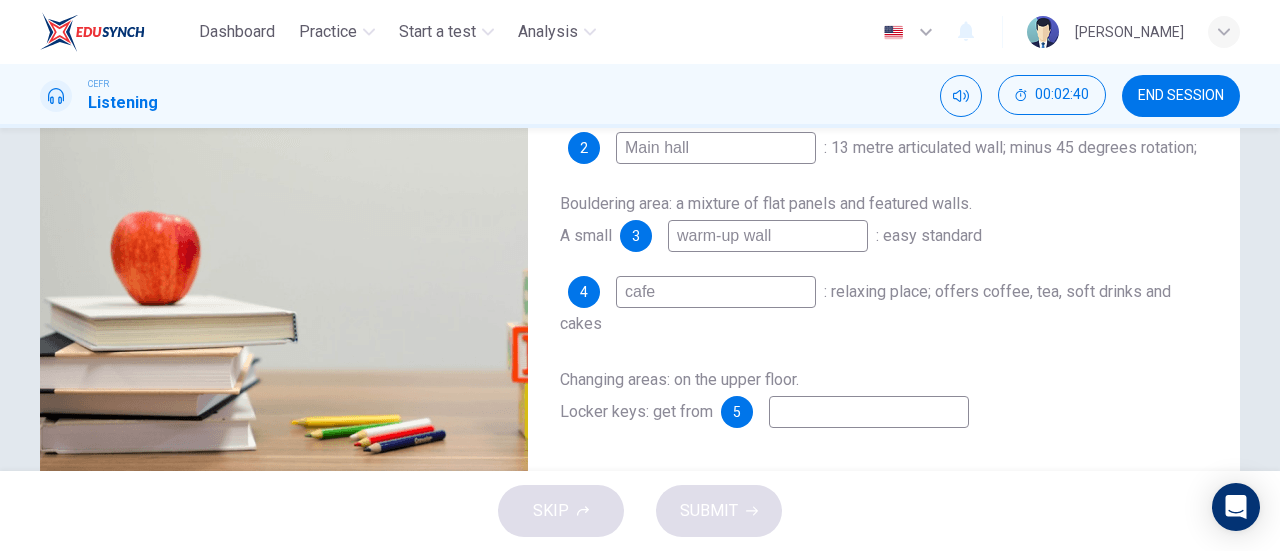 scroll, scrollTop: 366, scrollLeft: 0, axis: vertical 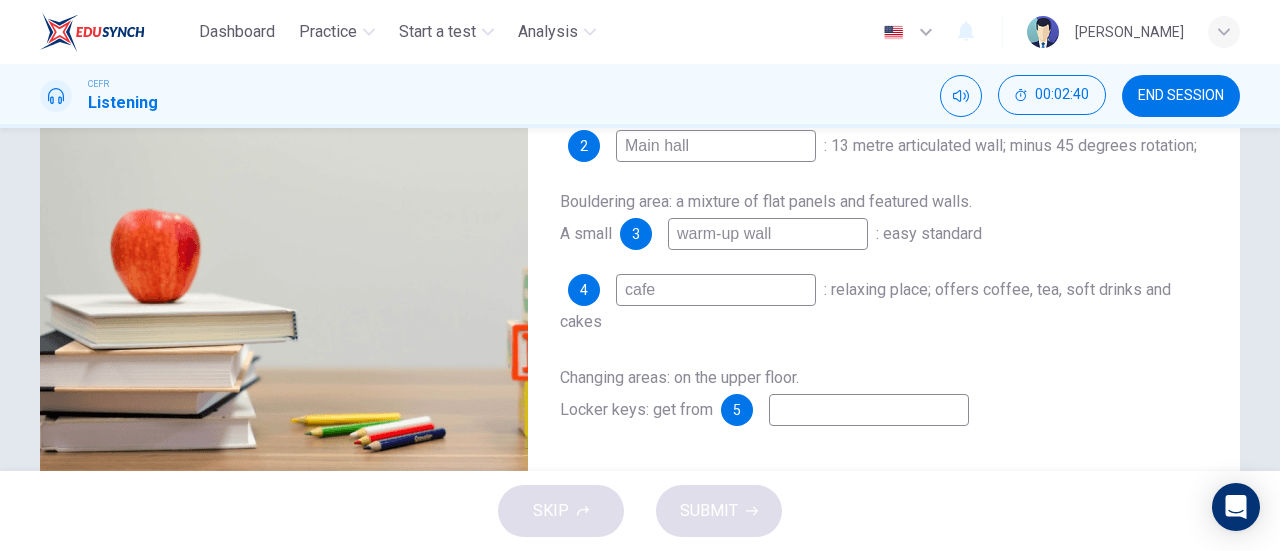 type on "51" 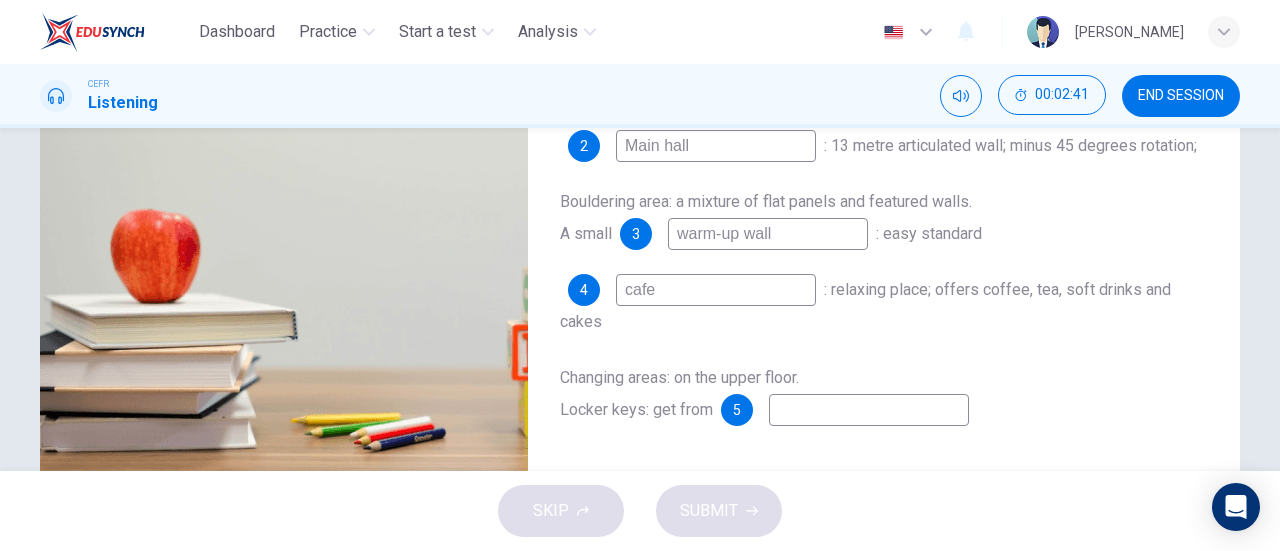 type on "cafe" 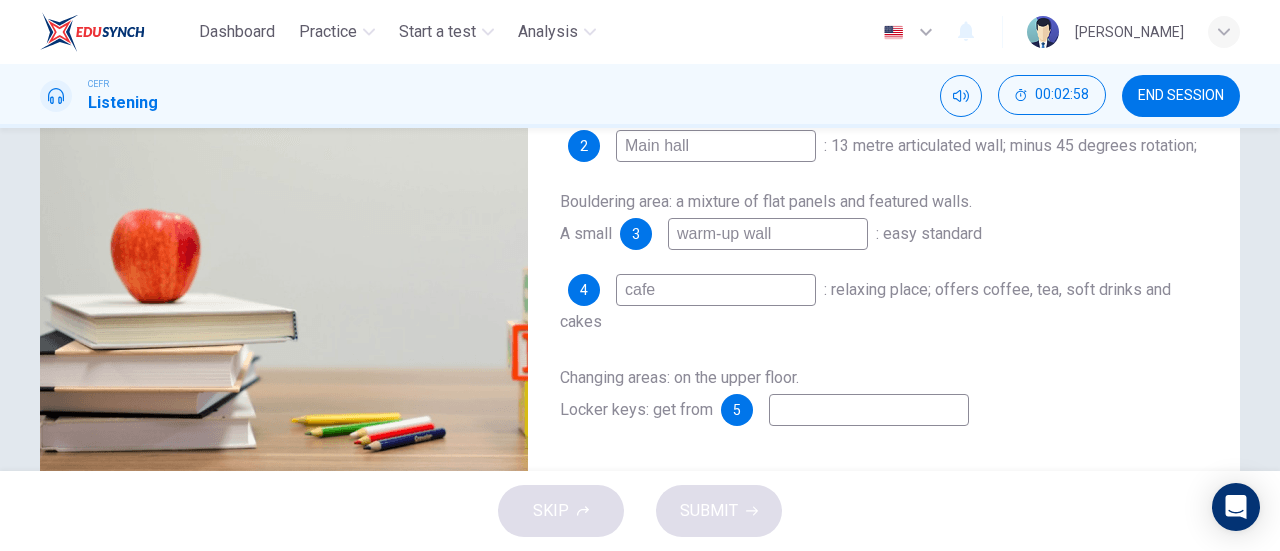 type on "57" 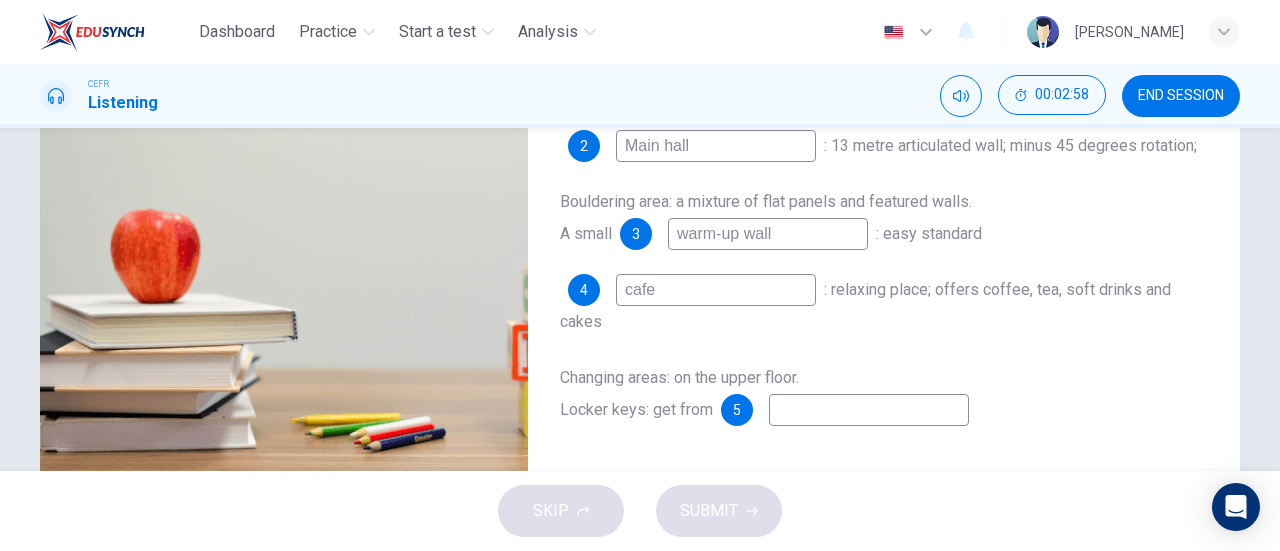 type on "r" 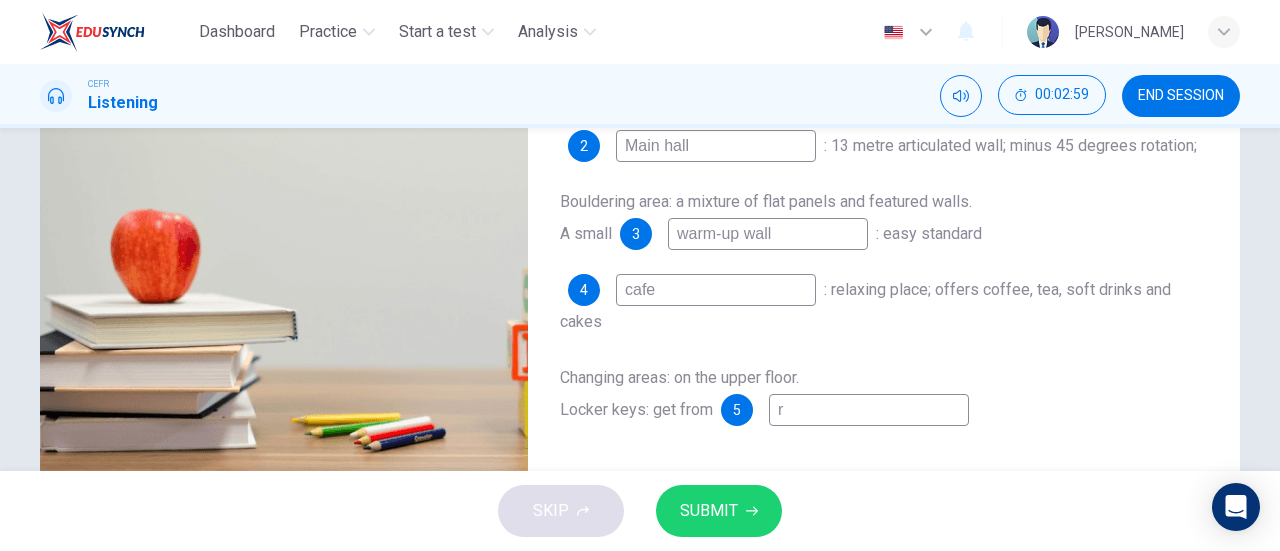 type on "re" 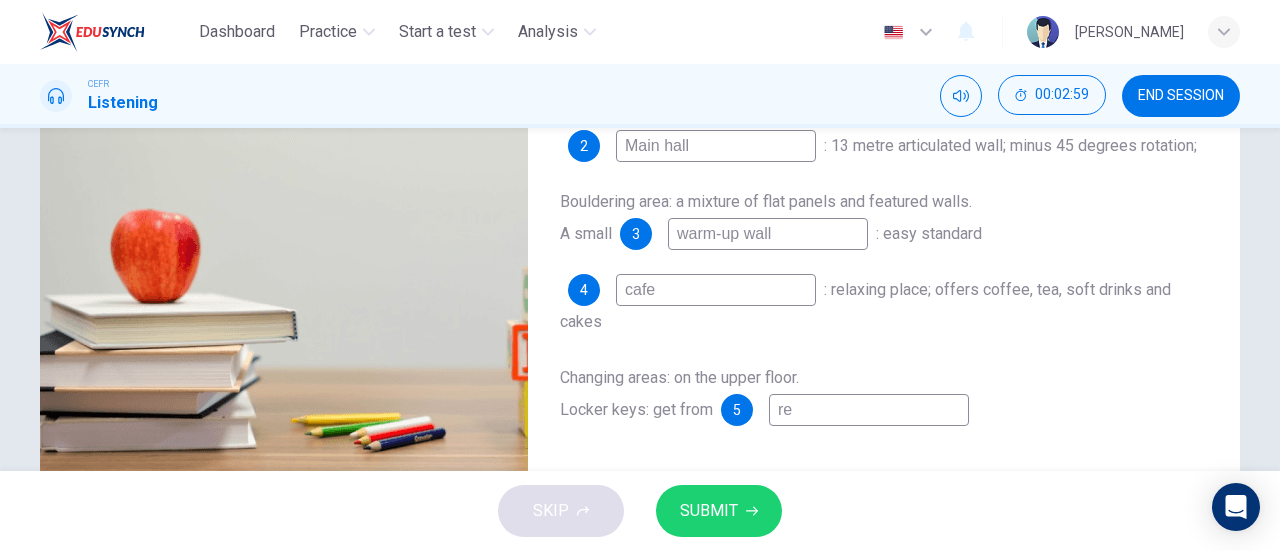 type on "57" 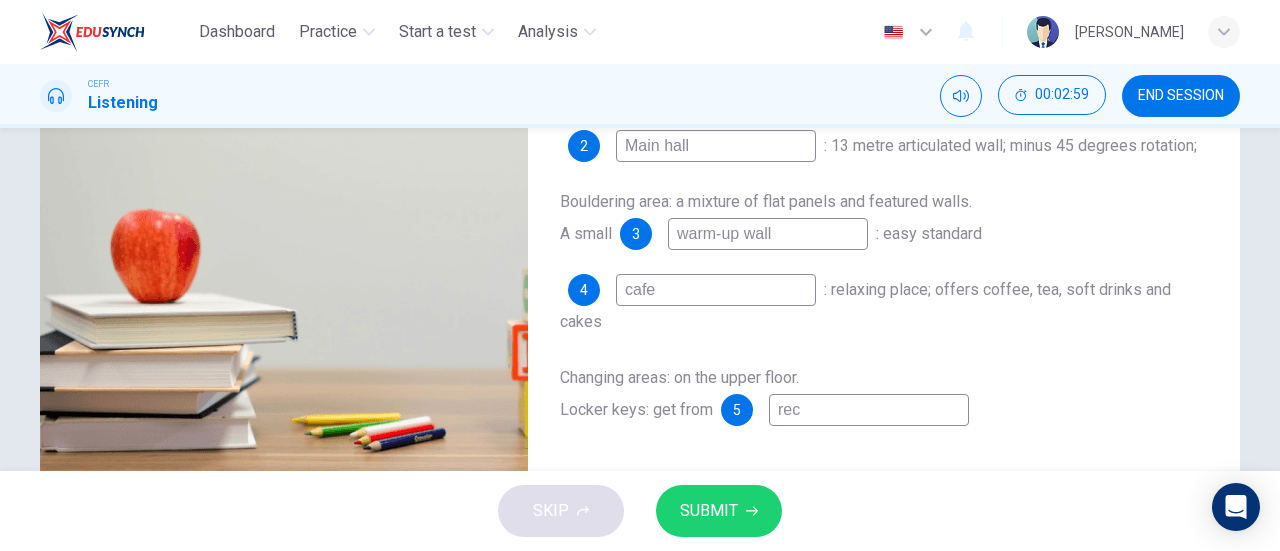 type on "57" 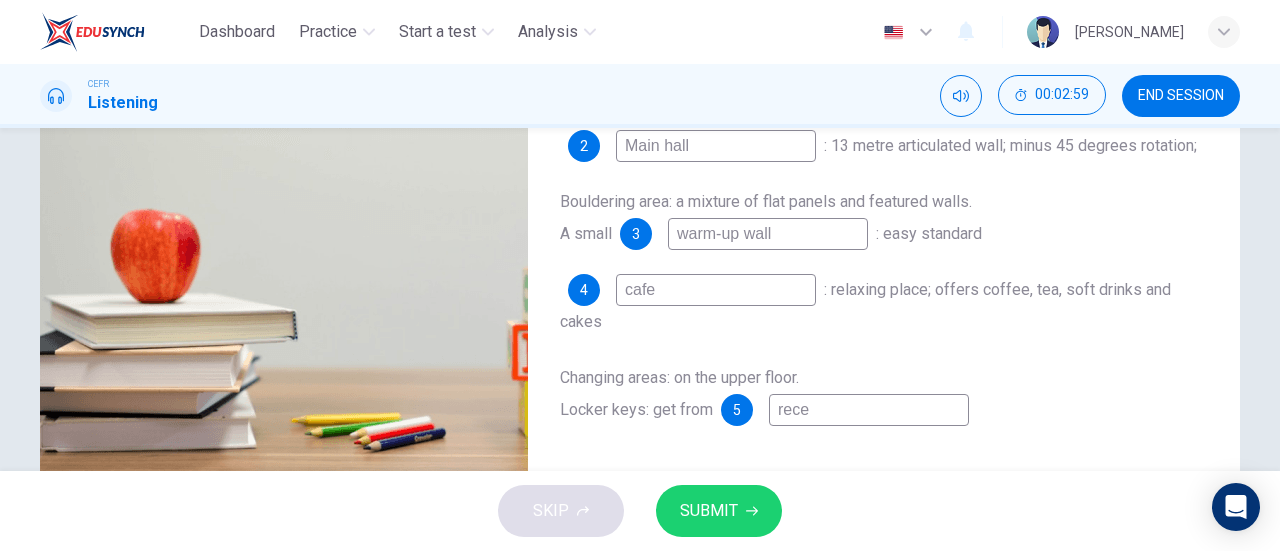 type on "57" 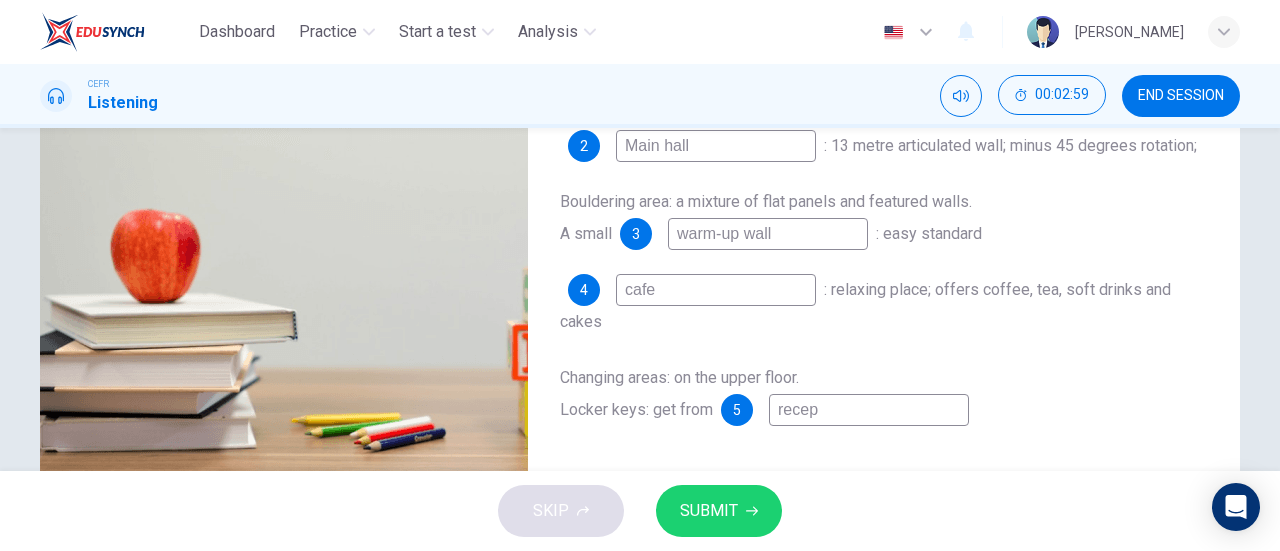type on "57" 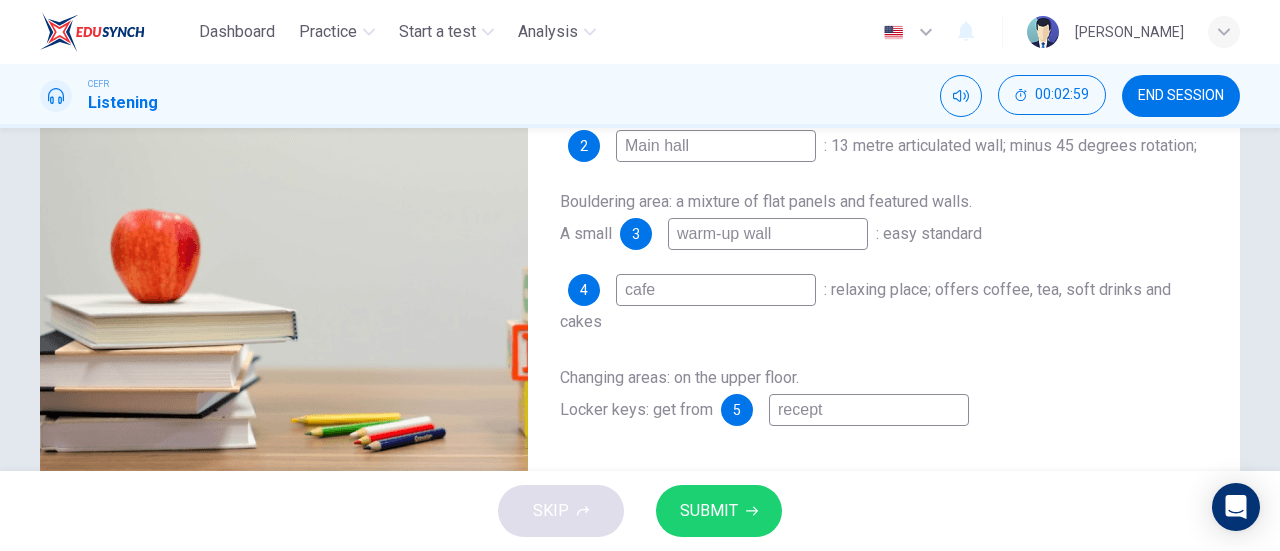 type on "57" 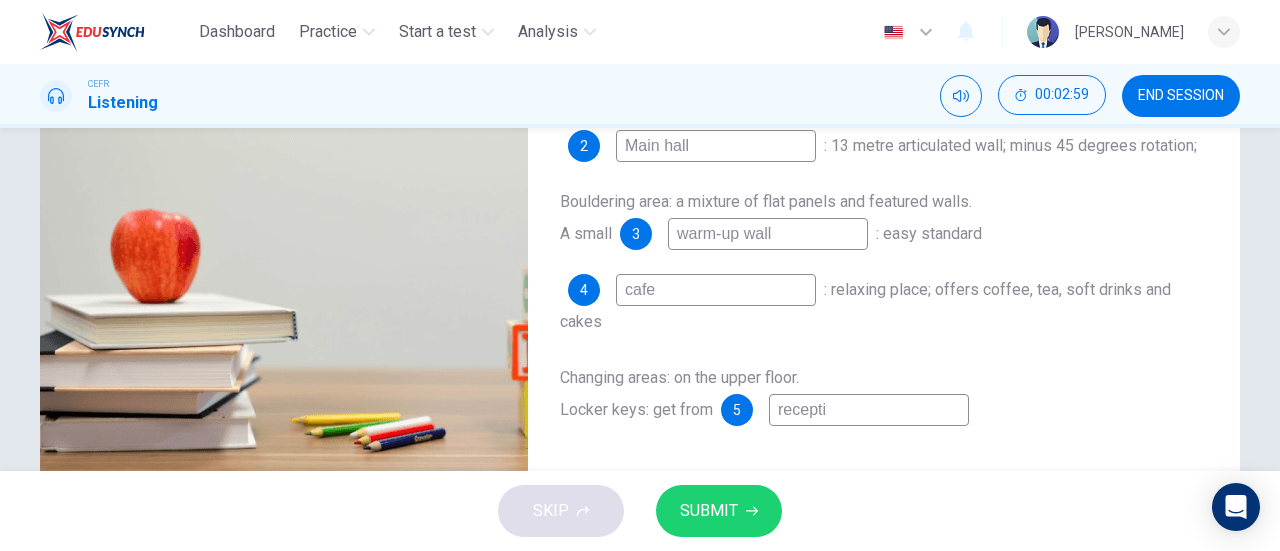 type on "57" 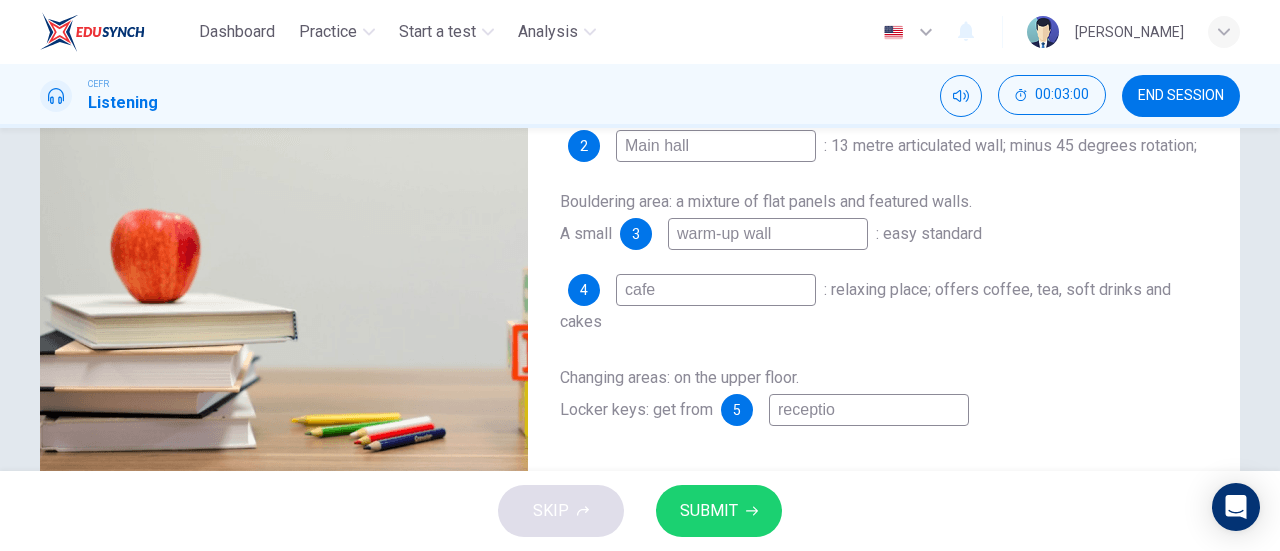 type on "reception" 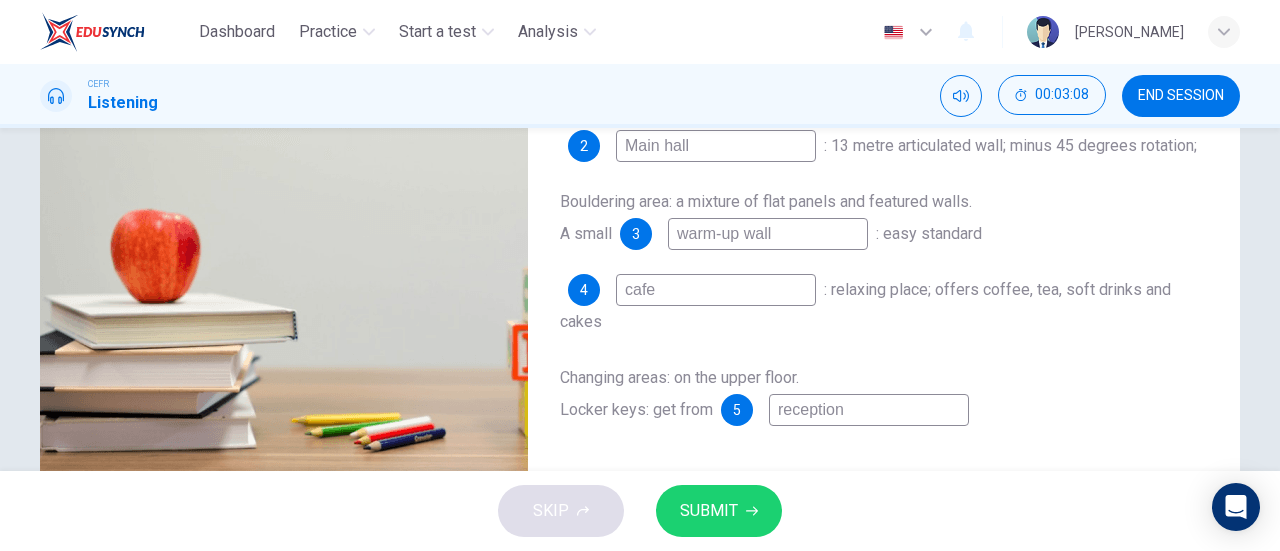 type on "60" 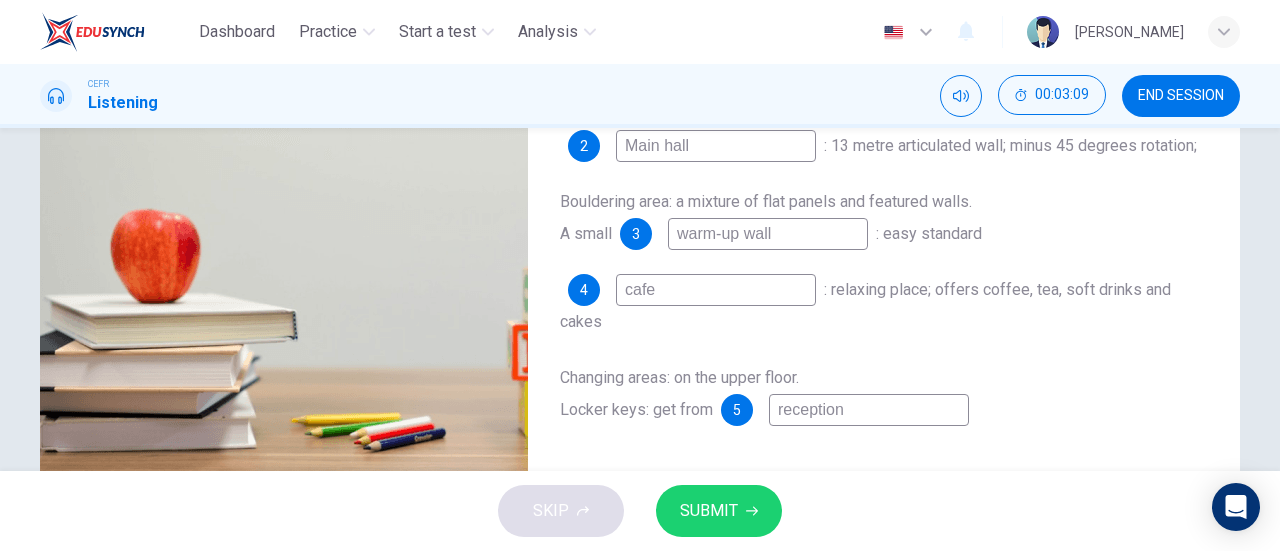 type on "reception" 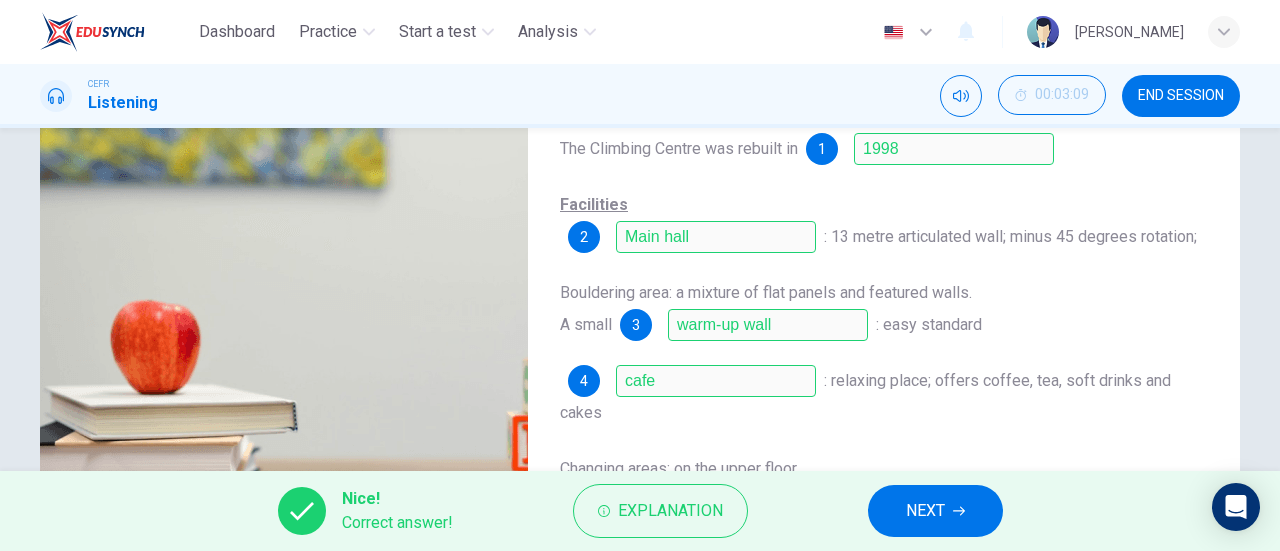 scroll, scrollTop: 432, scrollLeft: 0, axis: vertical 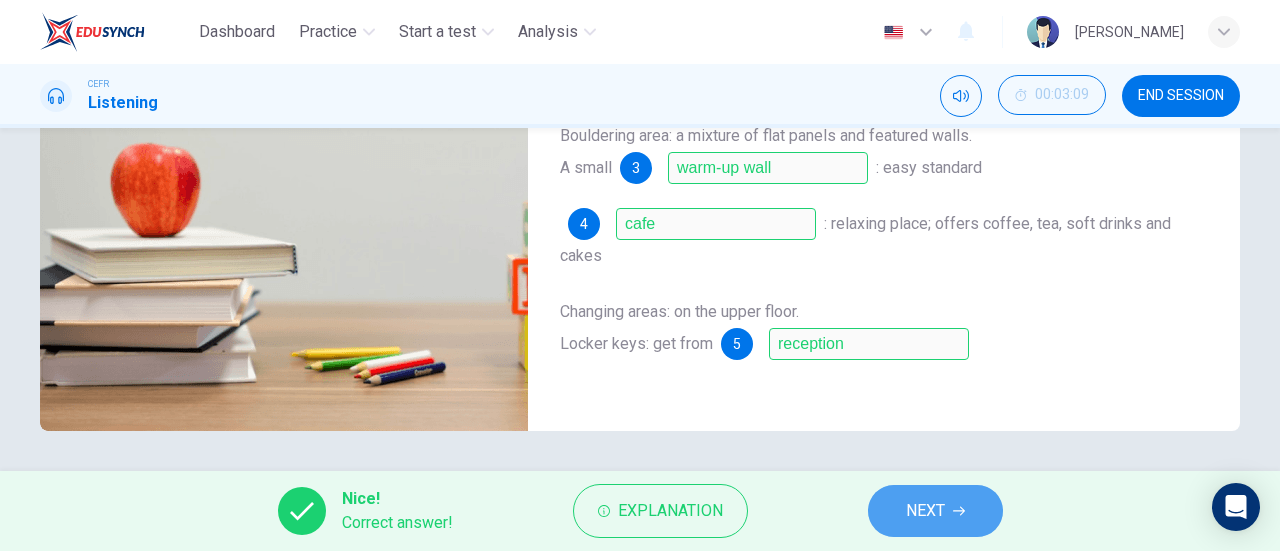 click on "NEXT" at bounding box center [925, 511] 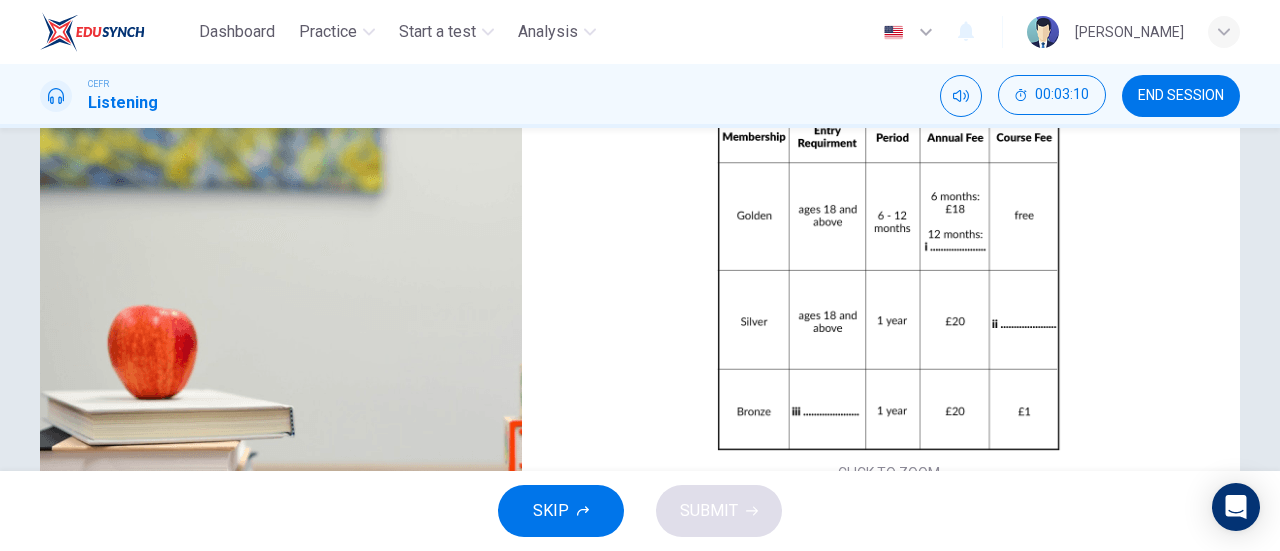 scroll, scrollTop: 268, scrollLeft: 0, axis: vertical 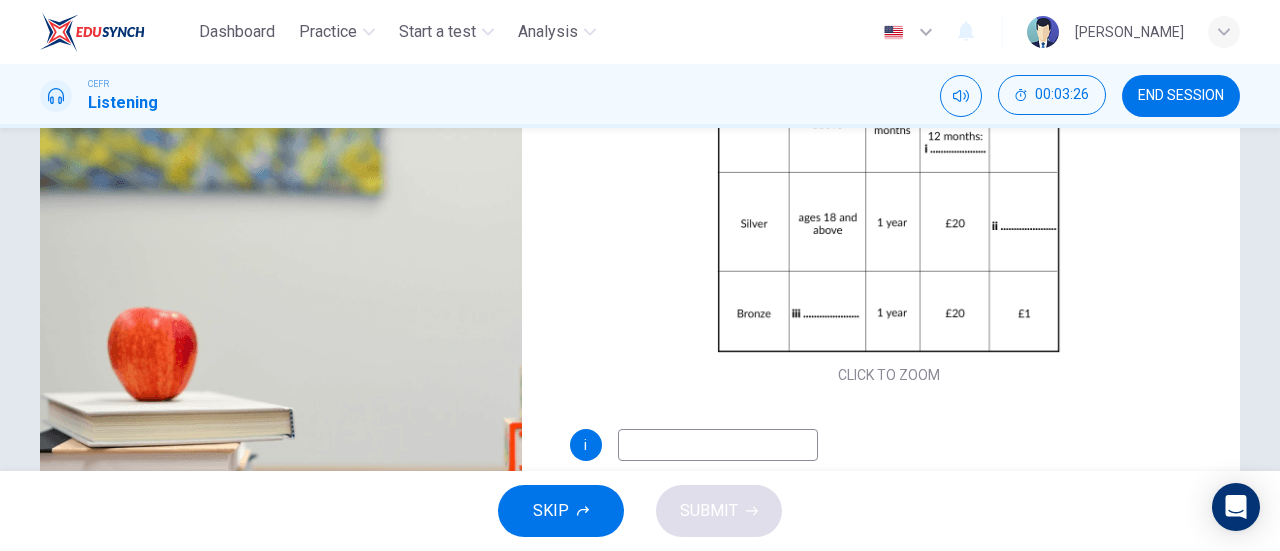 type on "67" 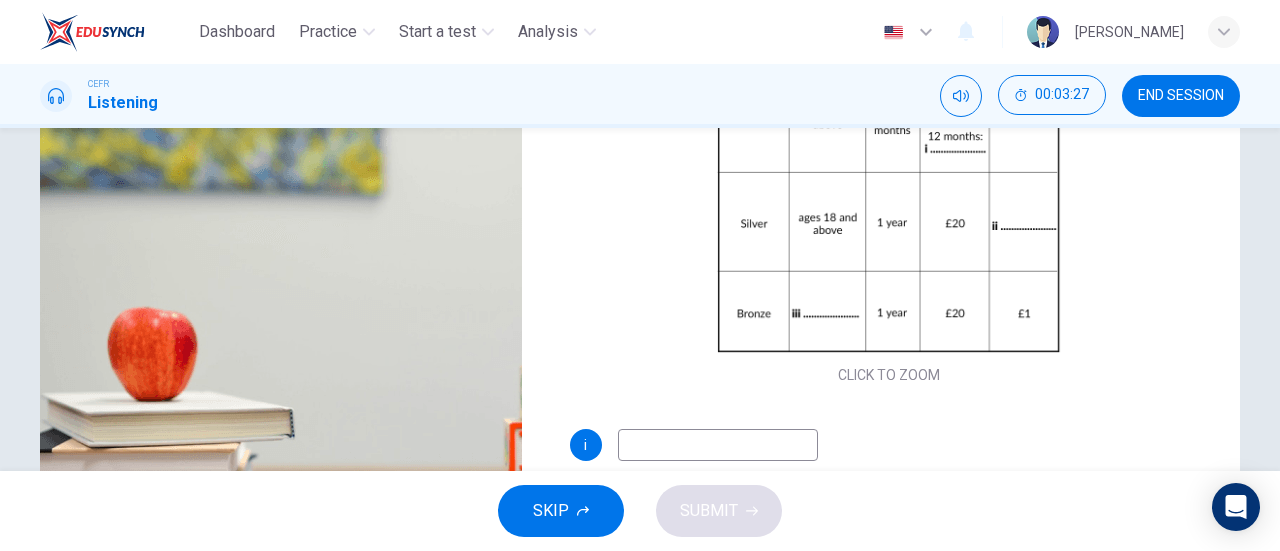 type on "3" 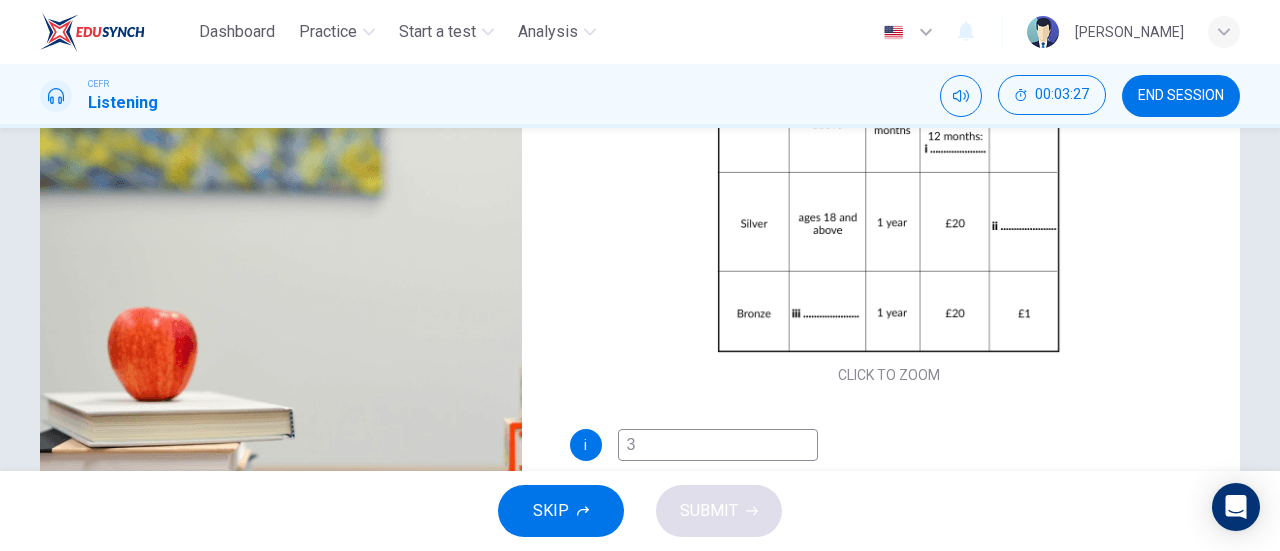 type on "68" 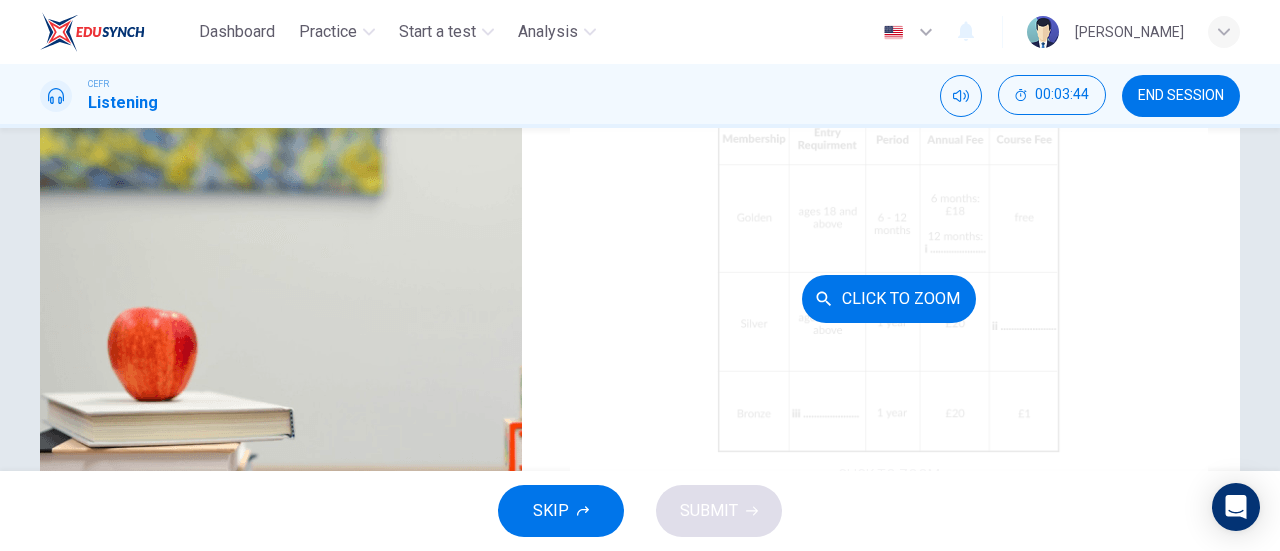 scroll, scrollTop: 118, scrollLeft: 0, axis: vertical 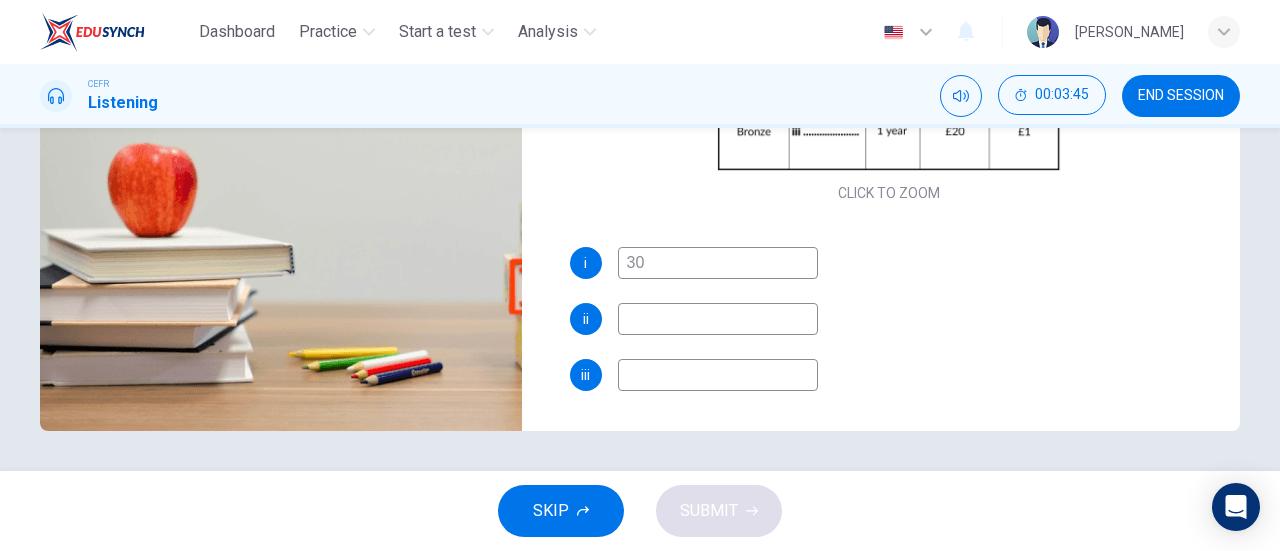 type on "73" 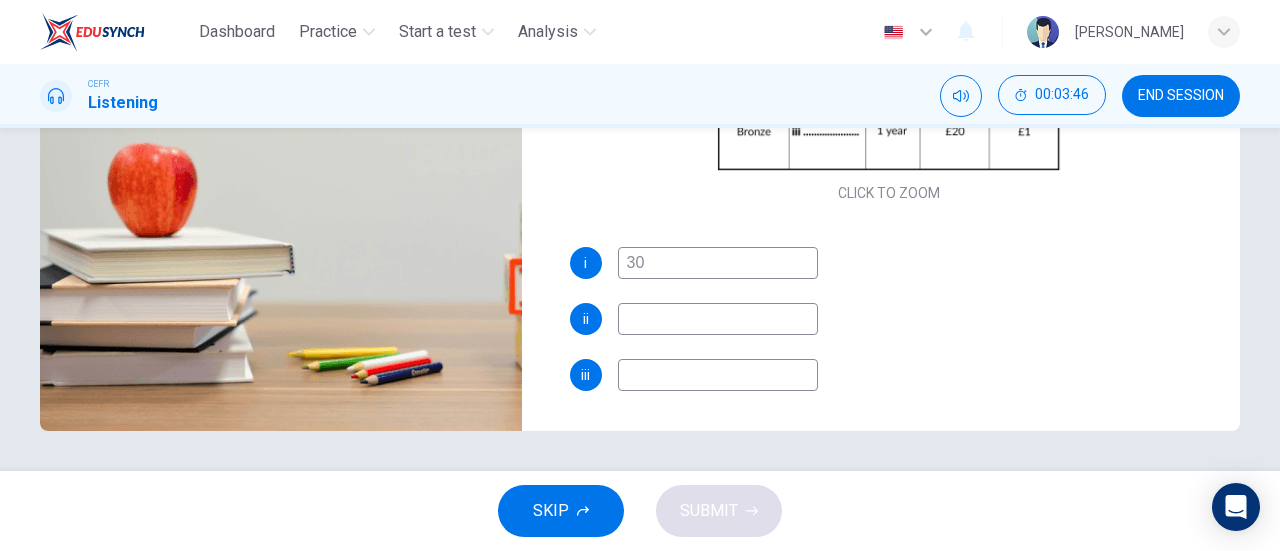 click at bounding box center (718, 319) 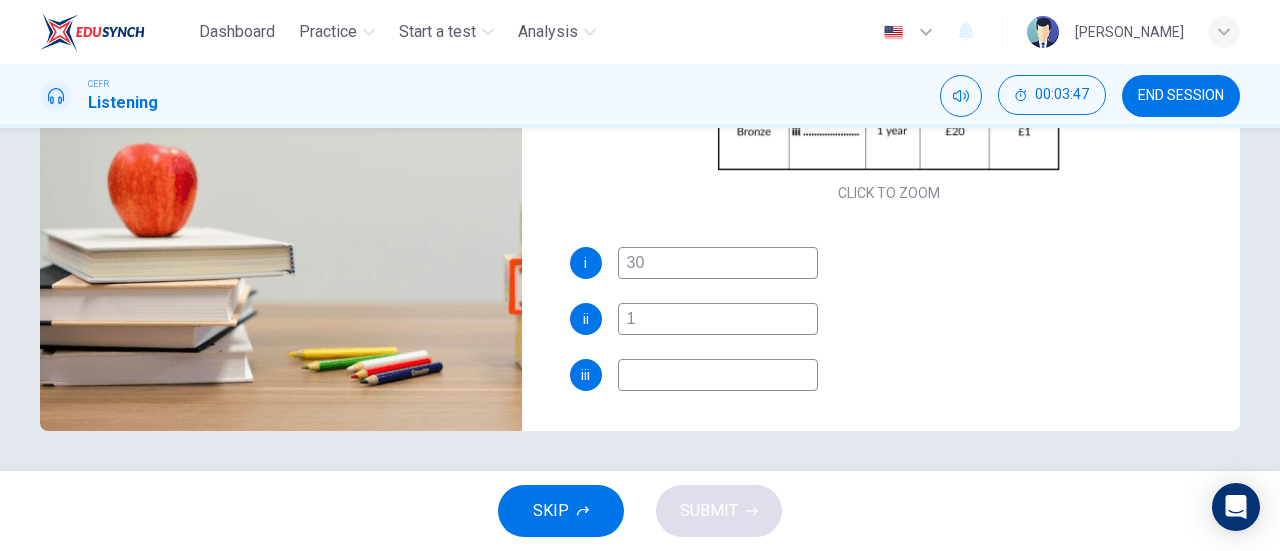scroll, scrollTop: 0, scrollLeft: 0, axis: both 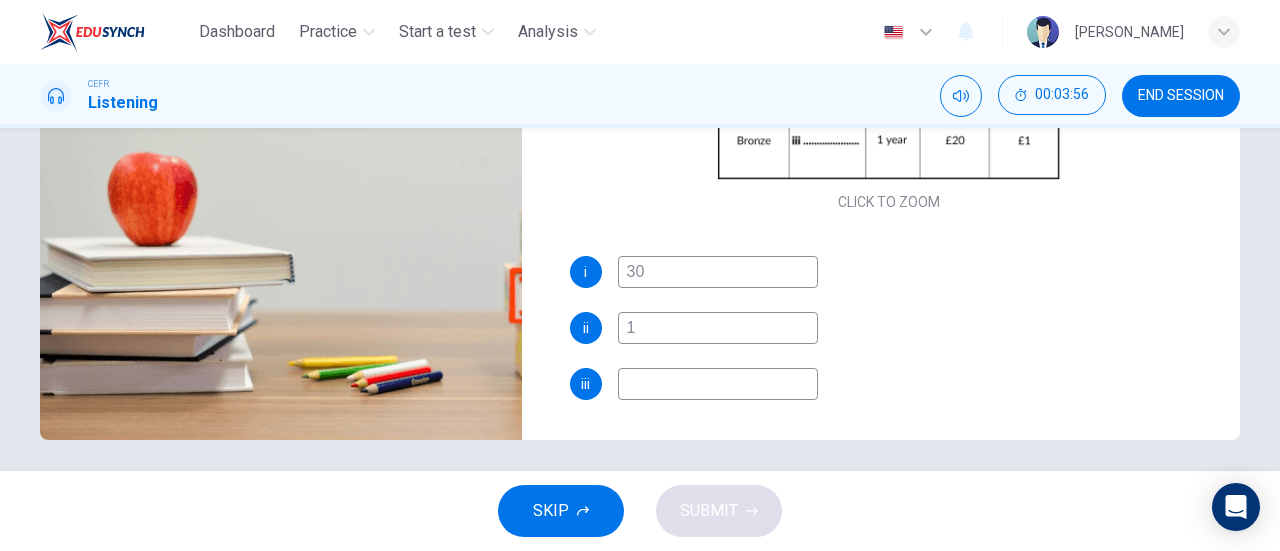type on "77" 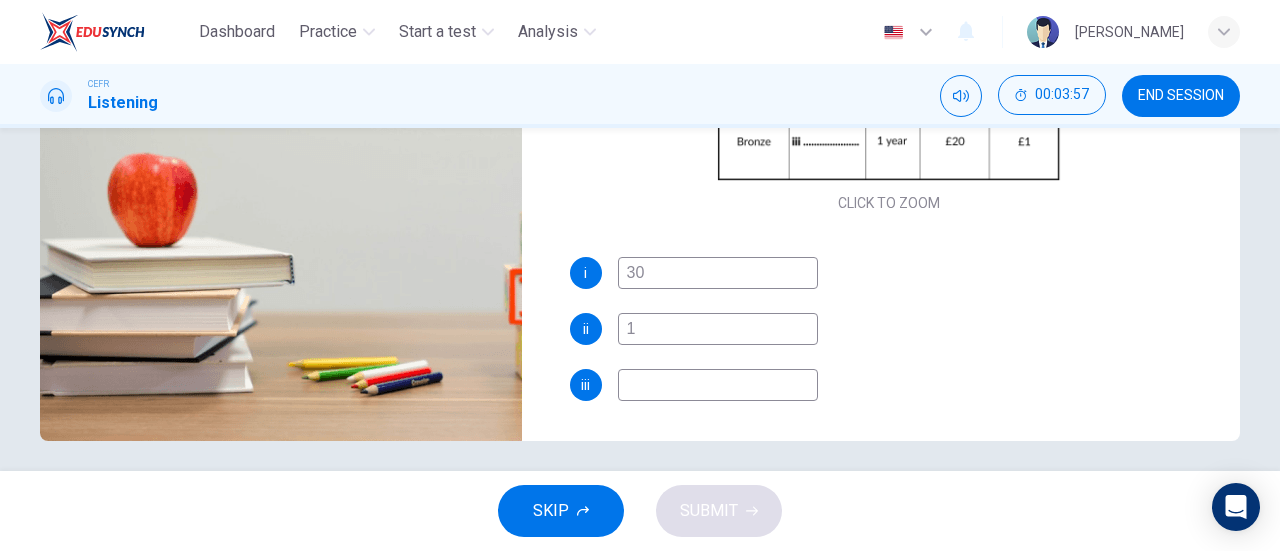 type on "1" 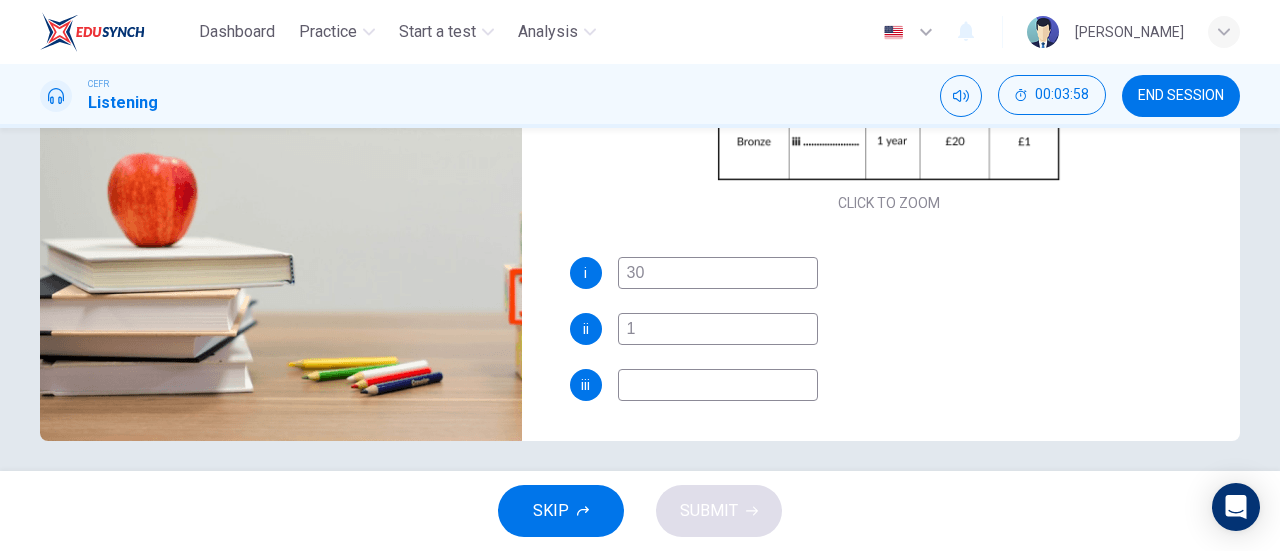 type on "1" 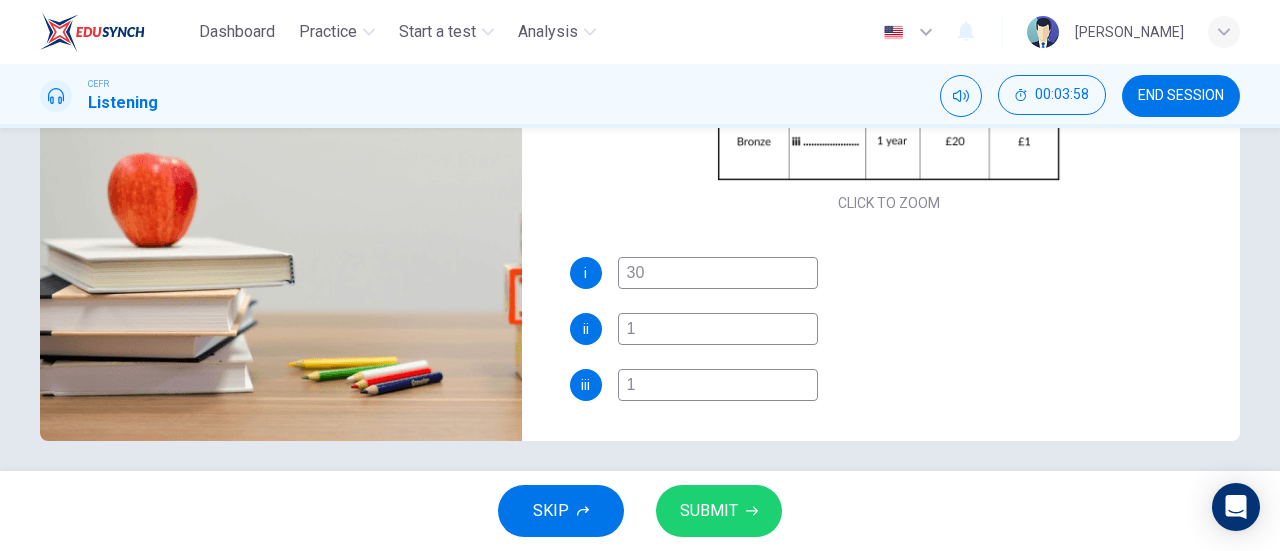 type on "77" 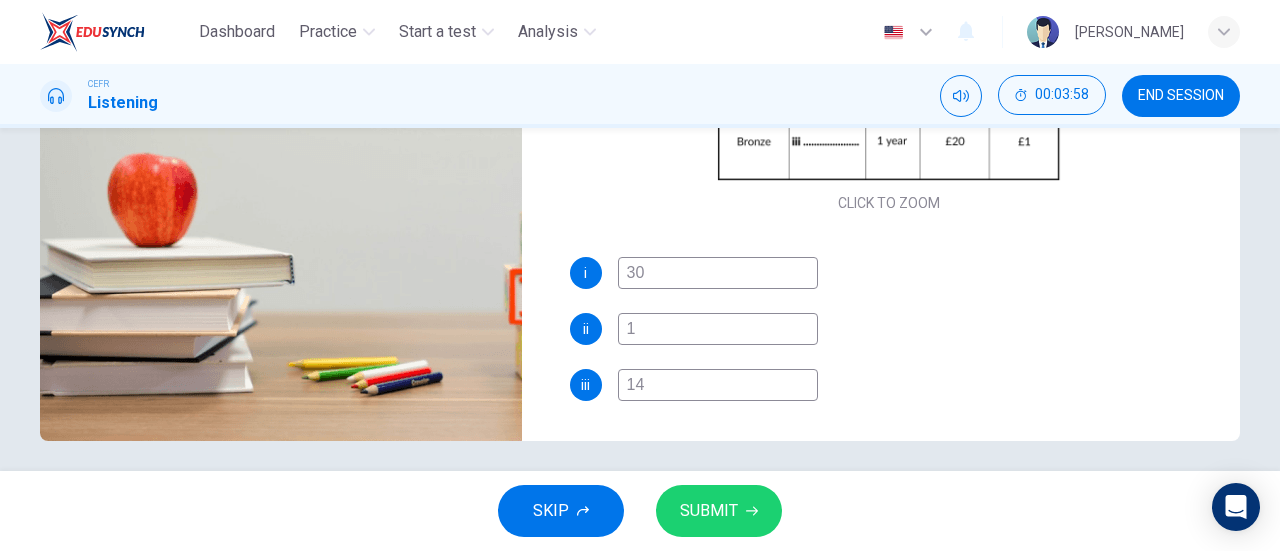 type on "78" 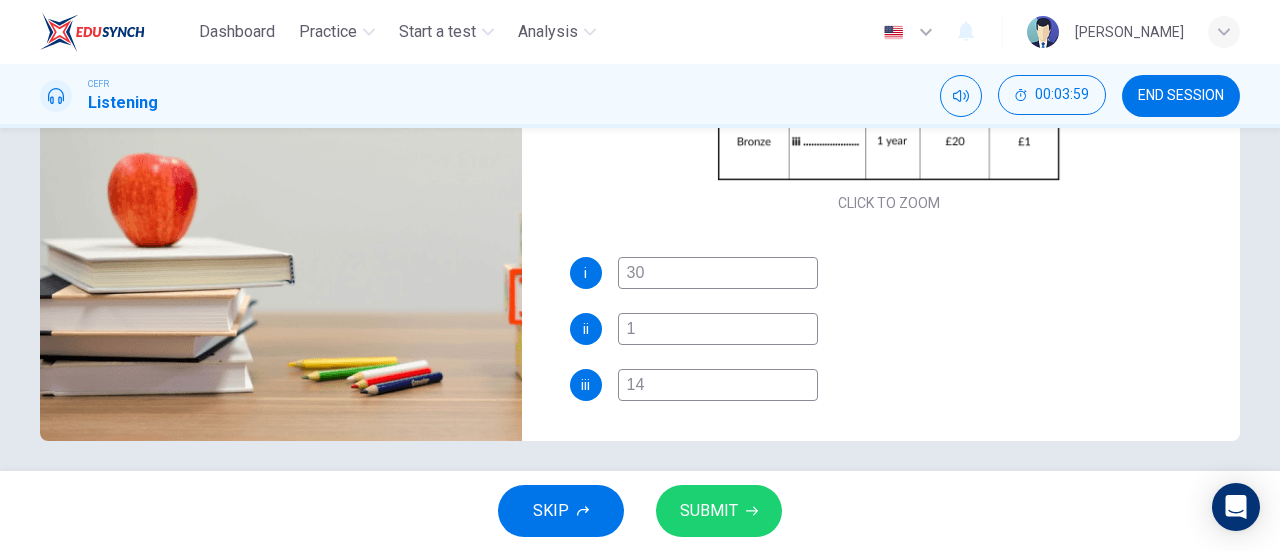 type on "14" 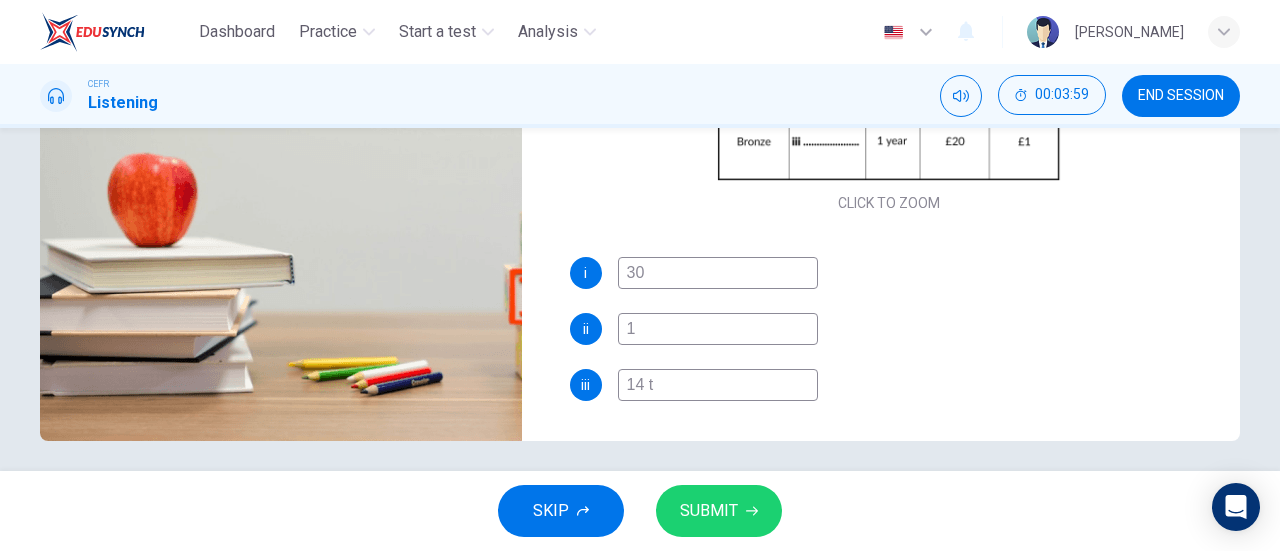 type on "78" 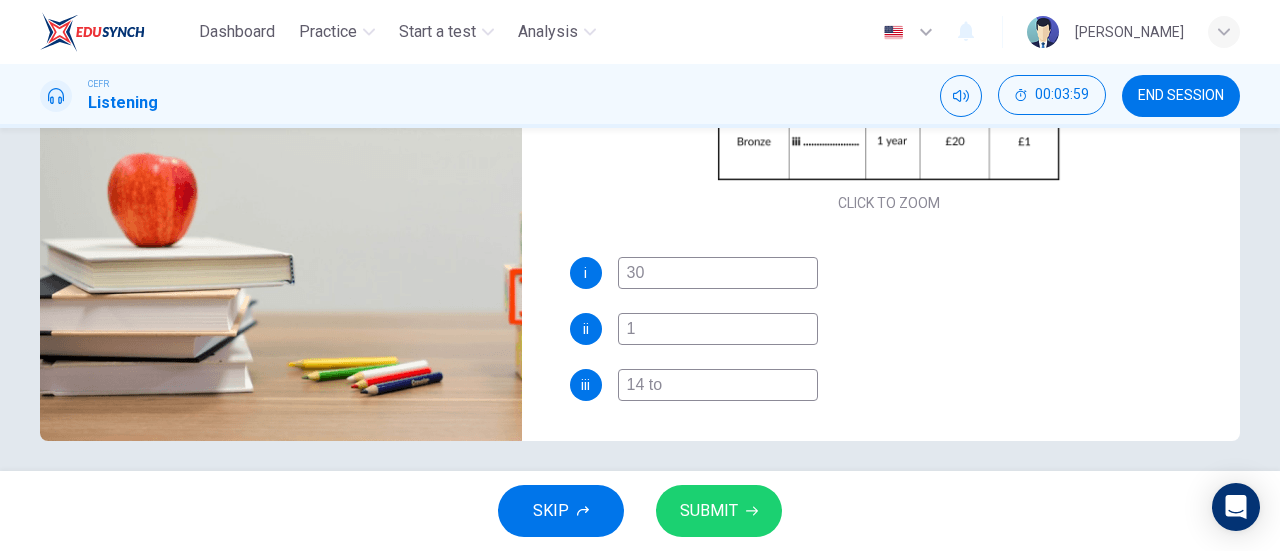 type on "78" 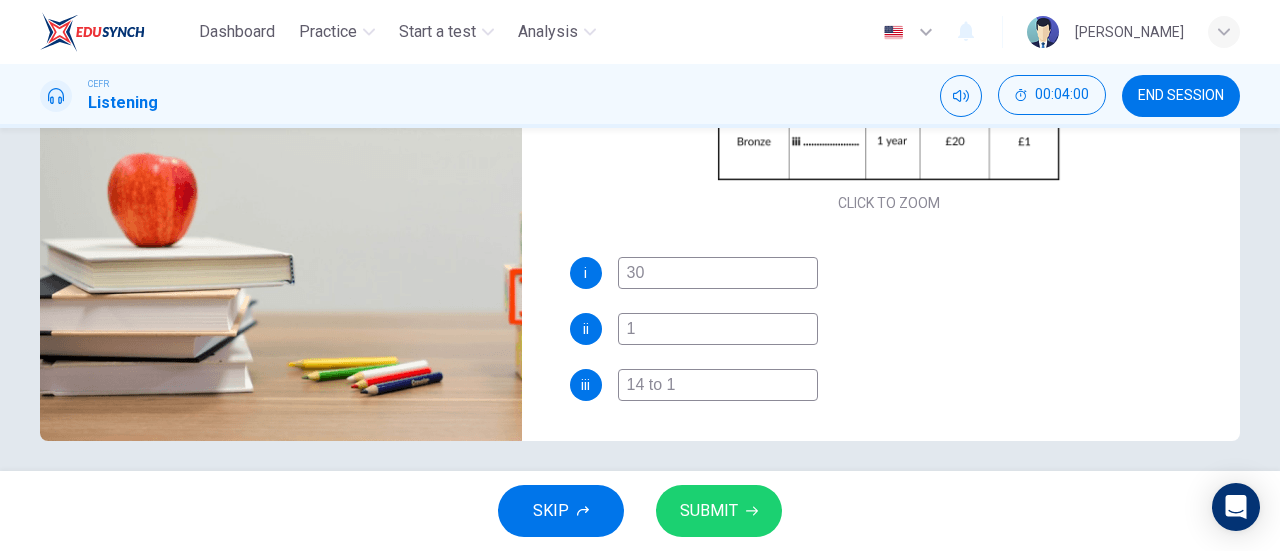 type on "78" 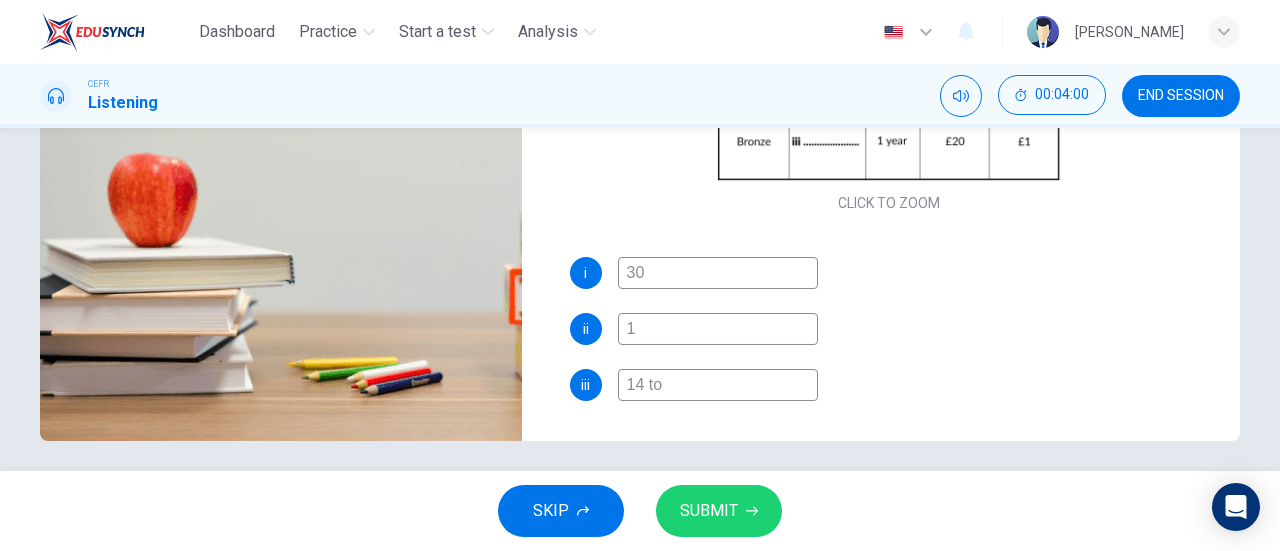 type on "14 to" 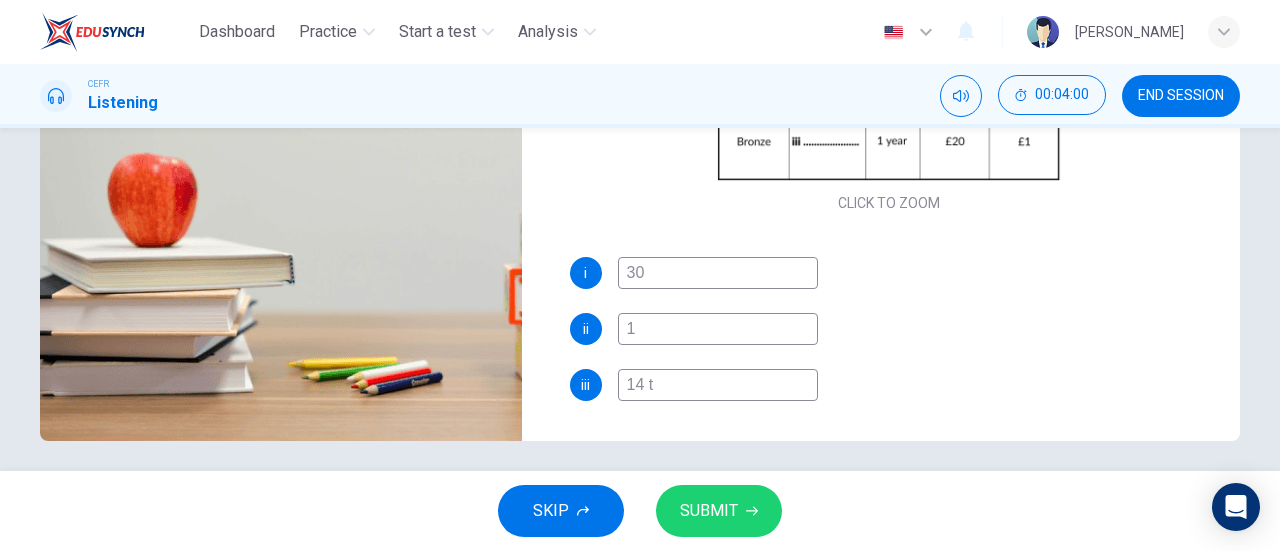 type on "78" 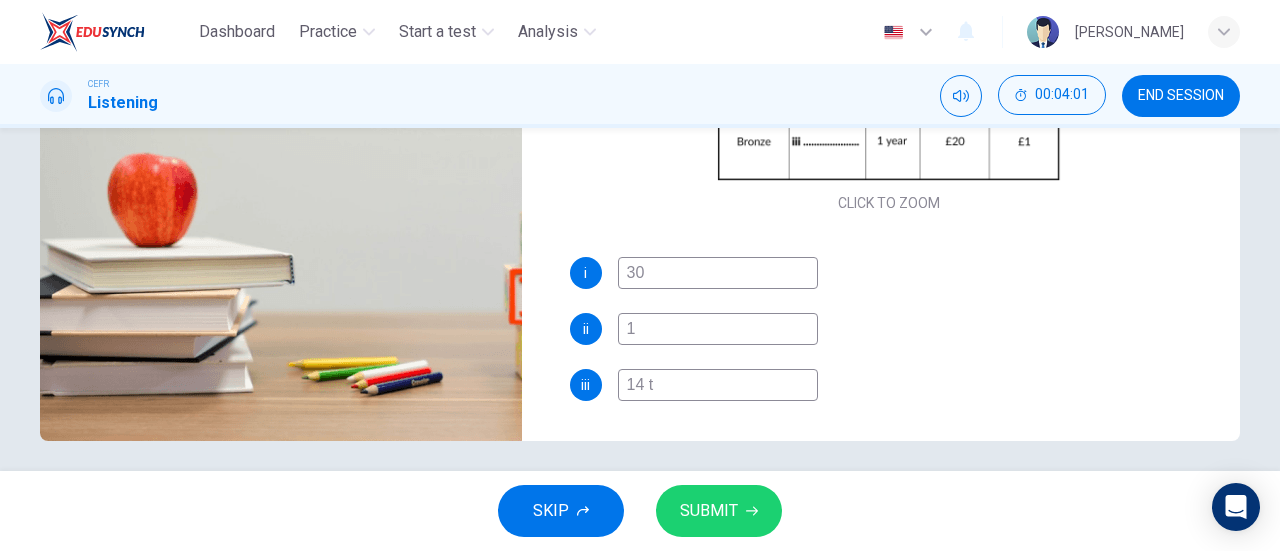 type on "14" 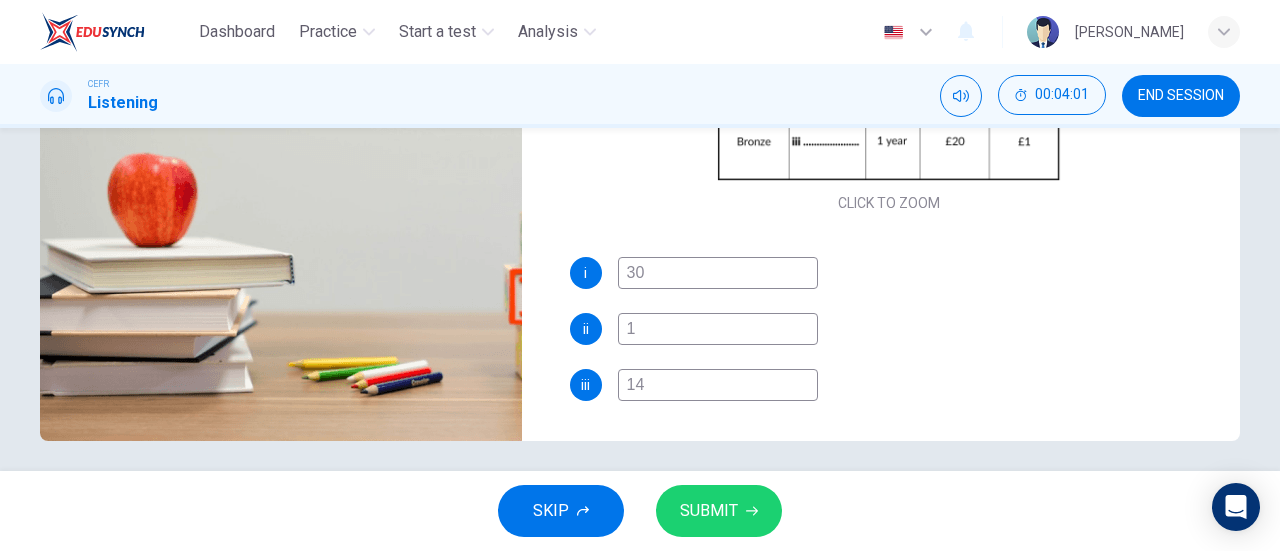 type on "78" 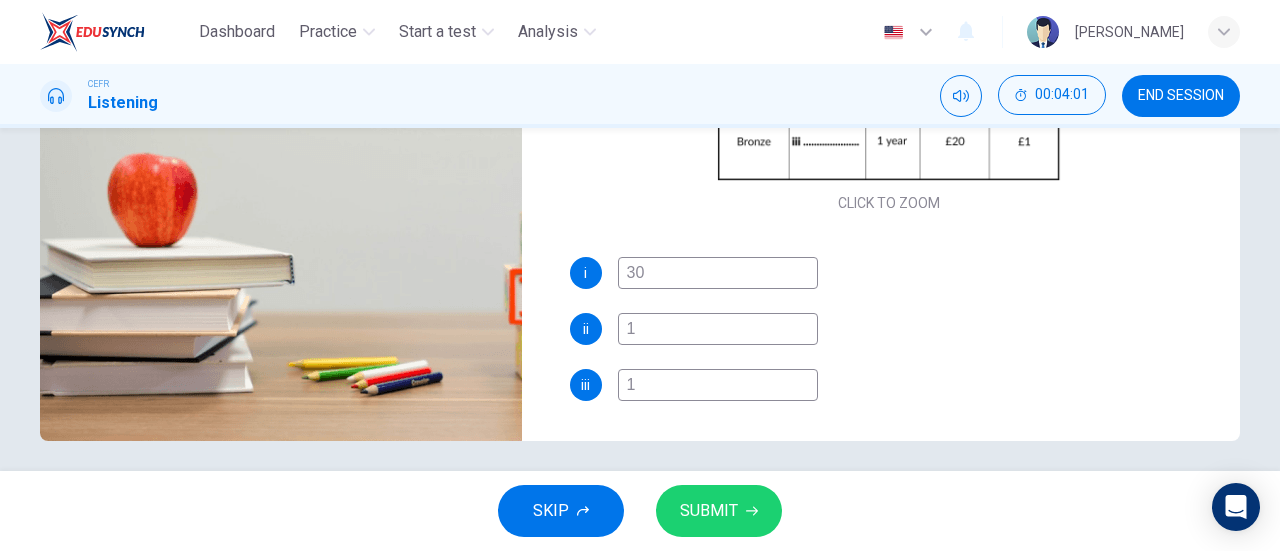 type 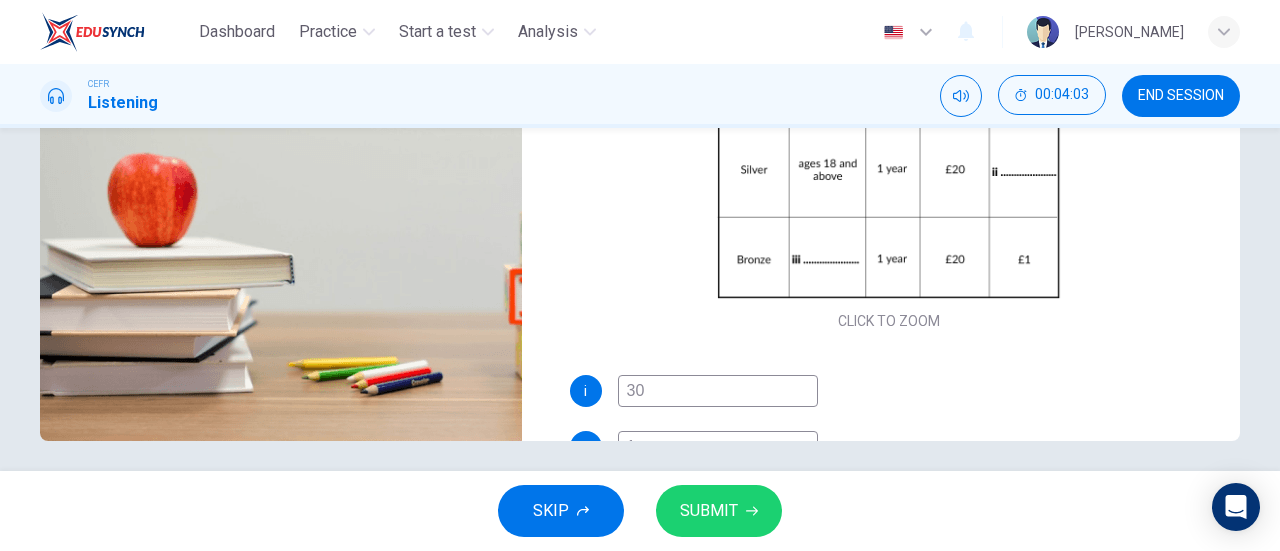 scroll, scrollTop: 118, scrollLeft: 0, axis: vertical 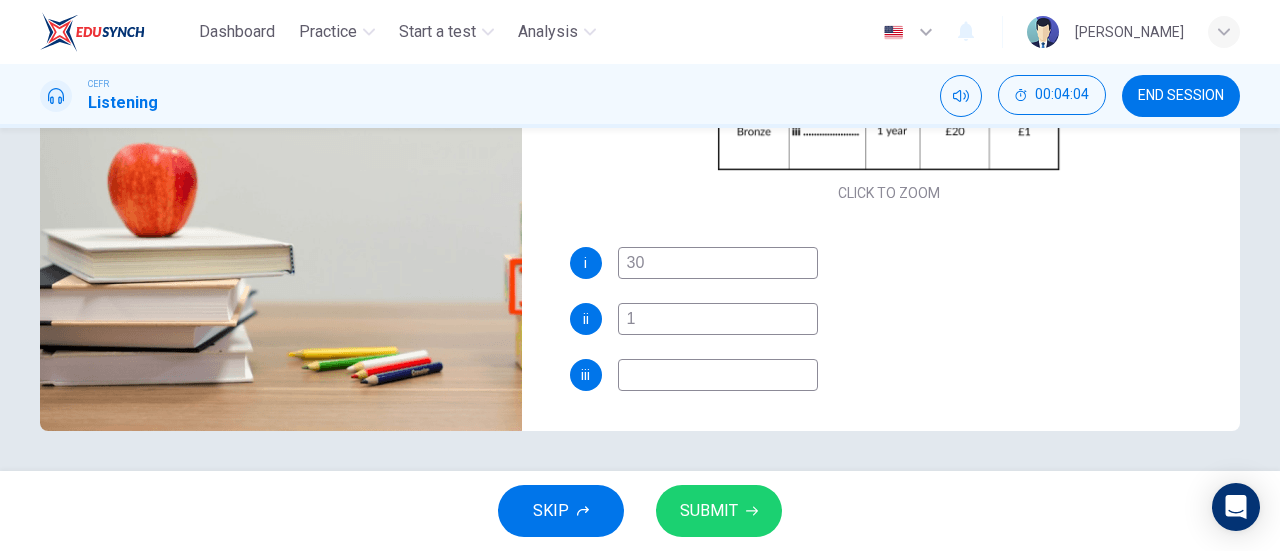 type on "79" 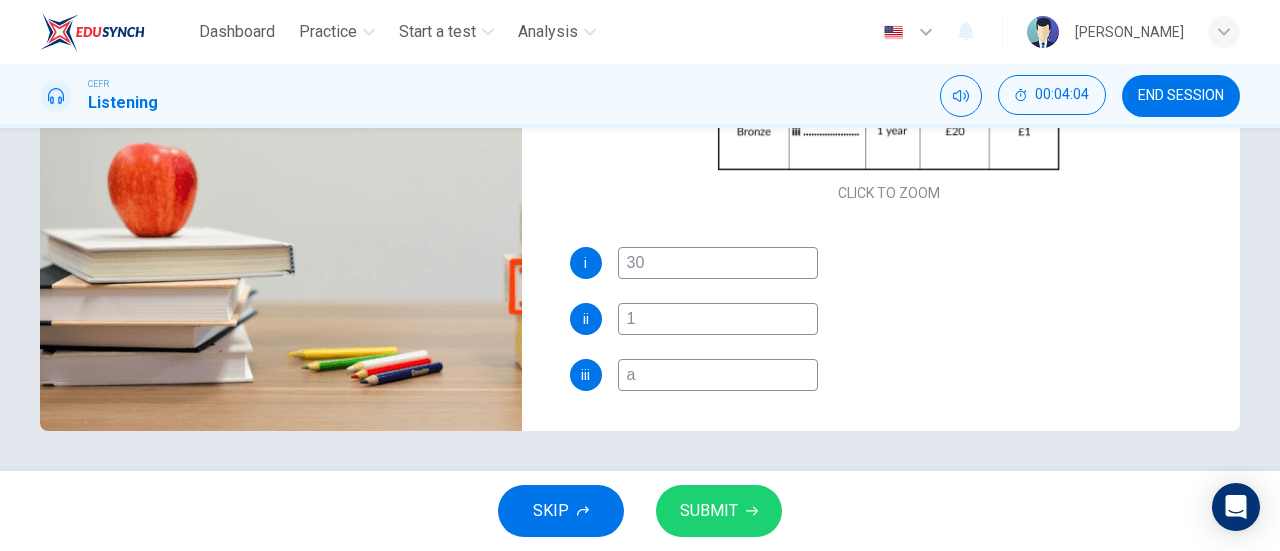 type on "80" 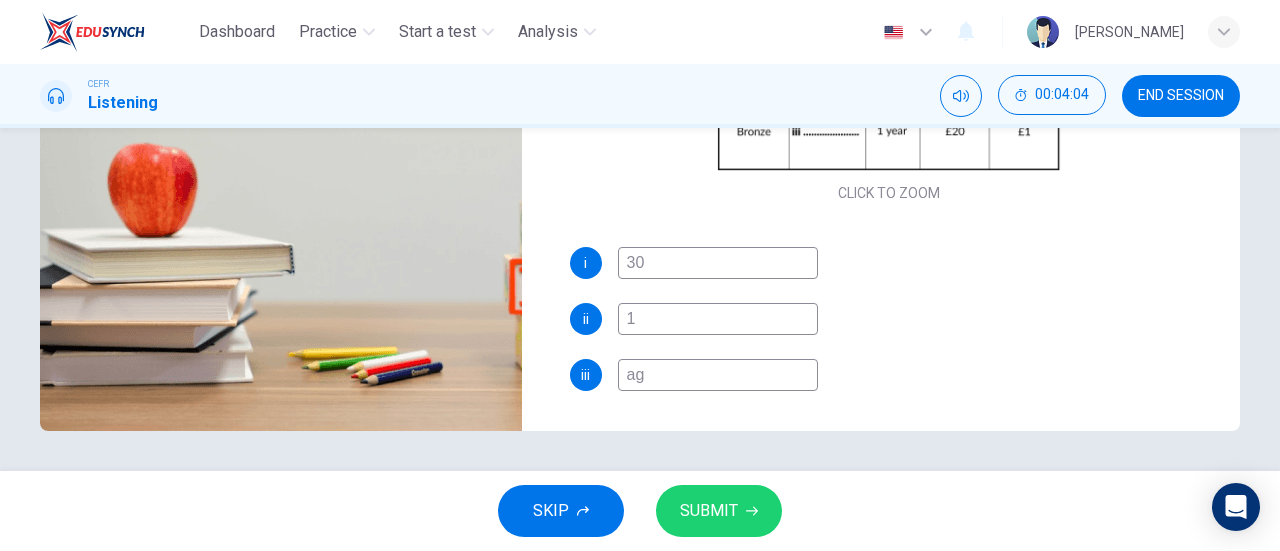 type on "80" 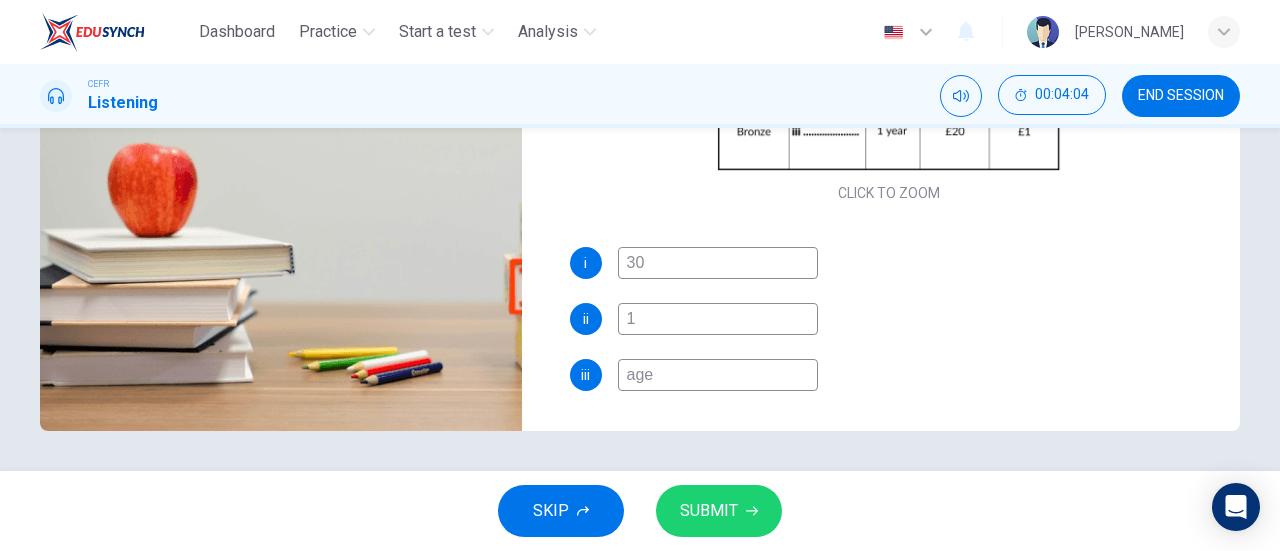 type on "80" 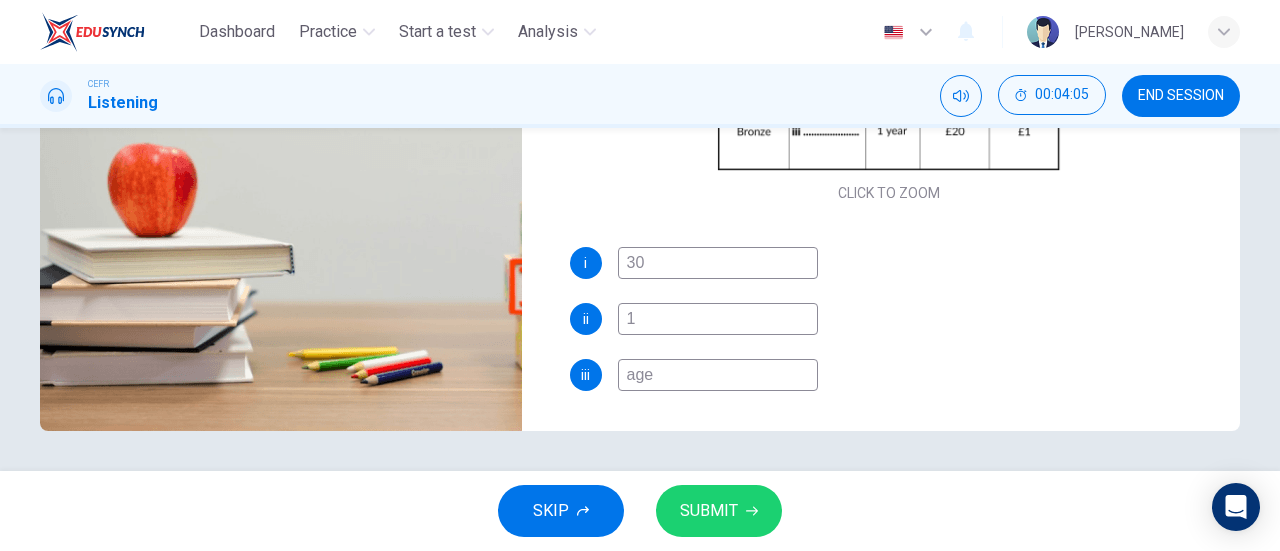 type on "ages" 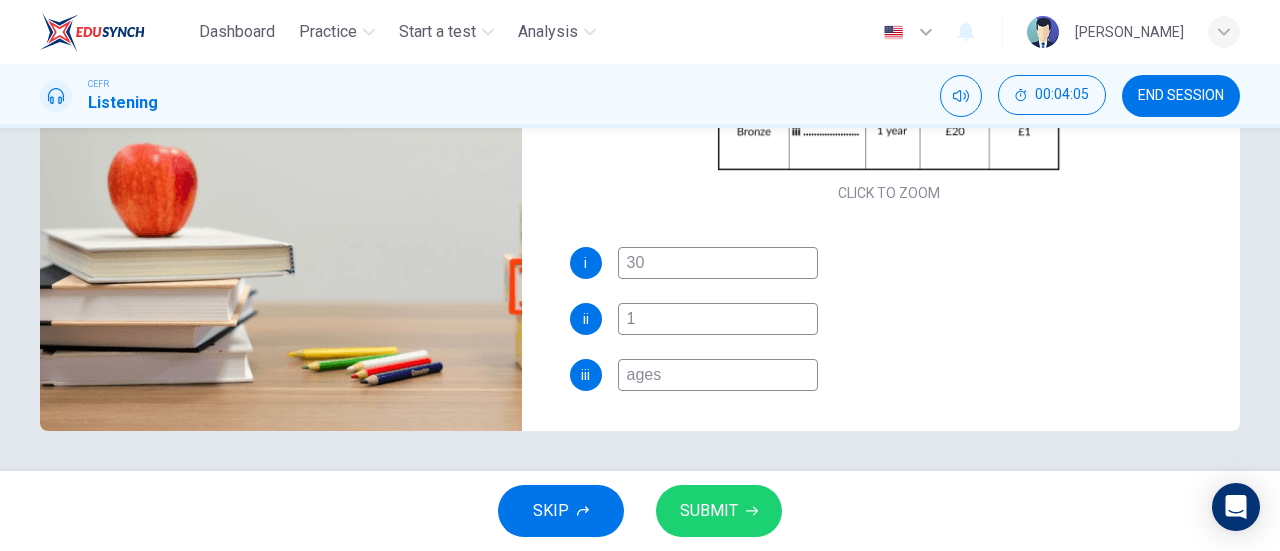 type on "80" 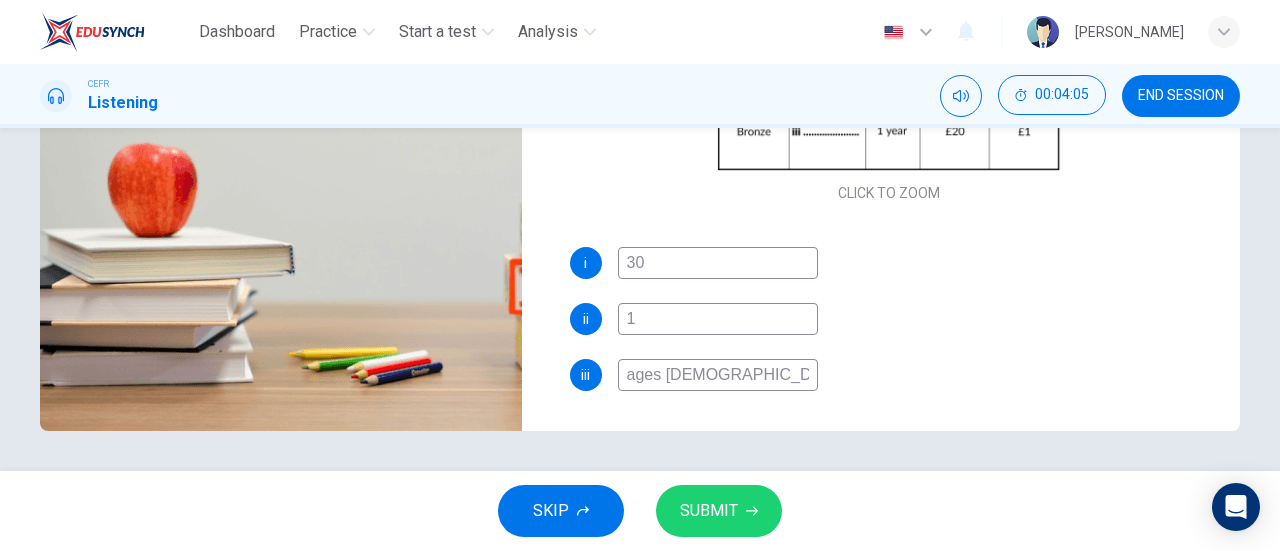 type on "80" 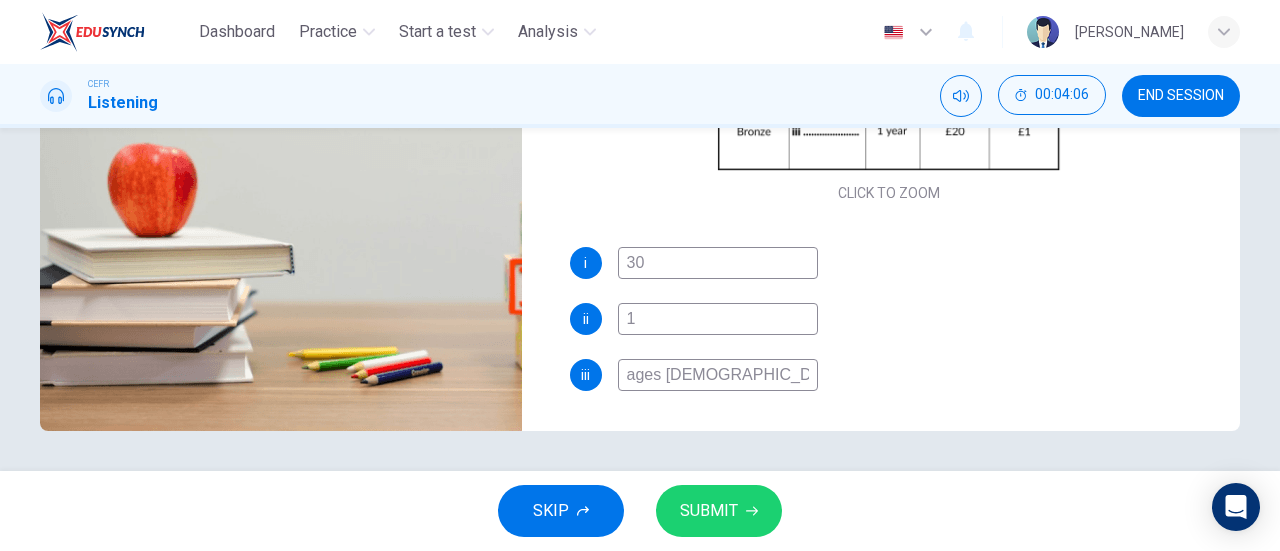 type on "ages [DEMOGRAPHIC_DATA] t" 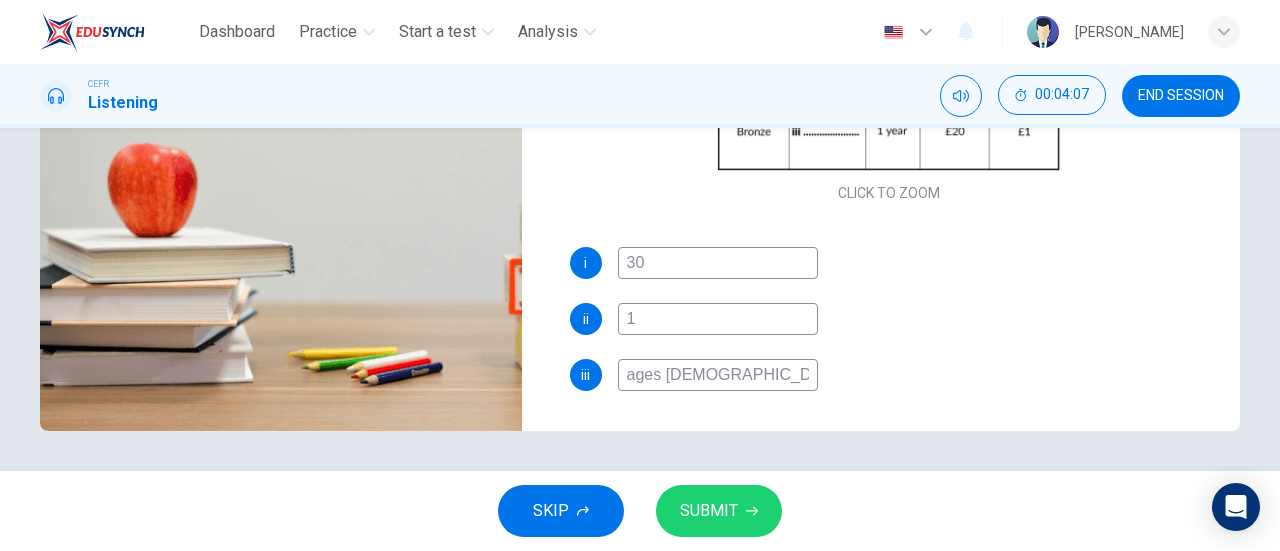 type on "ages [DEMOGRAPHIC_DATA]" 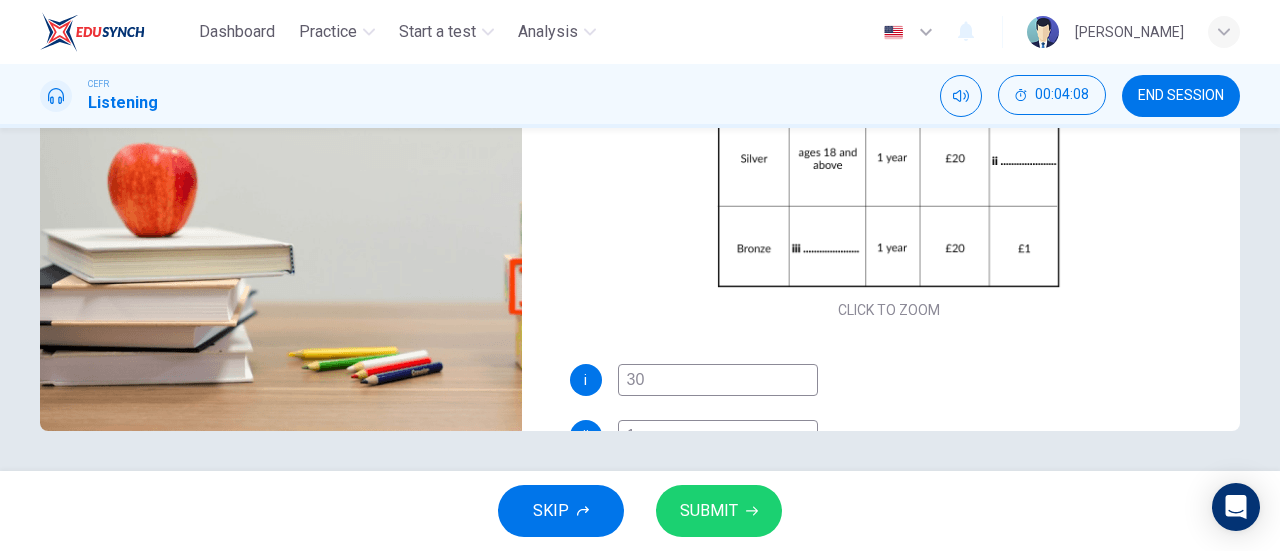 scroll, scrollTop: 0, scrollLeft: 0, axis: both 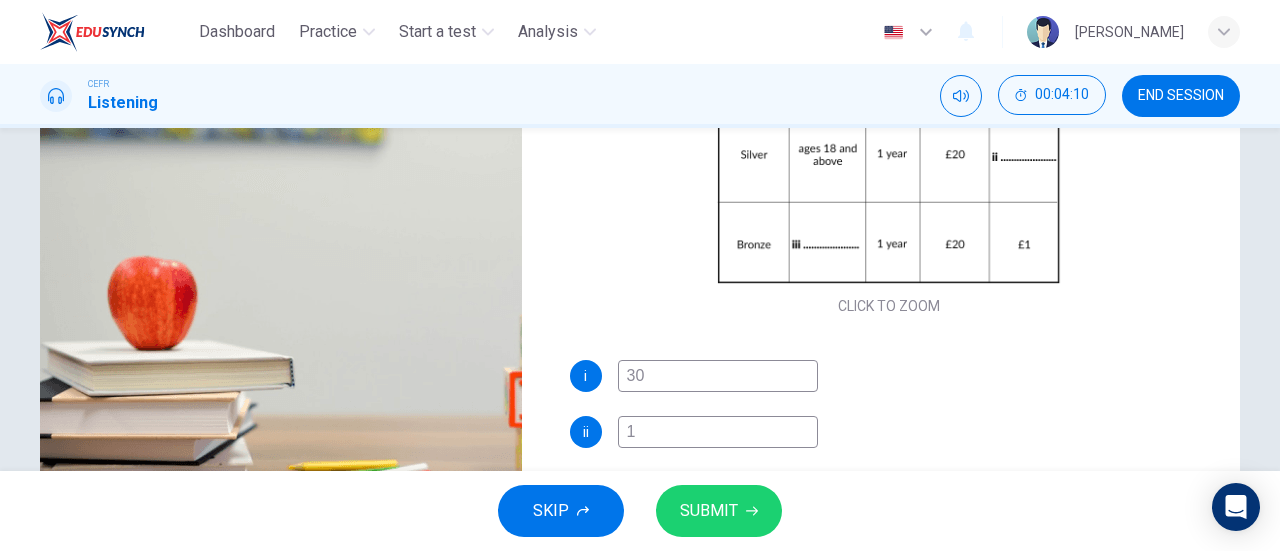 type on "81" 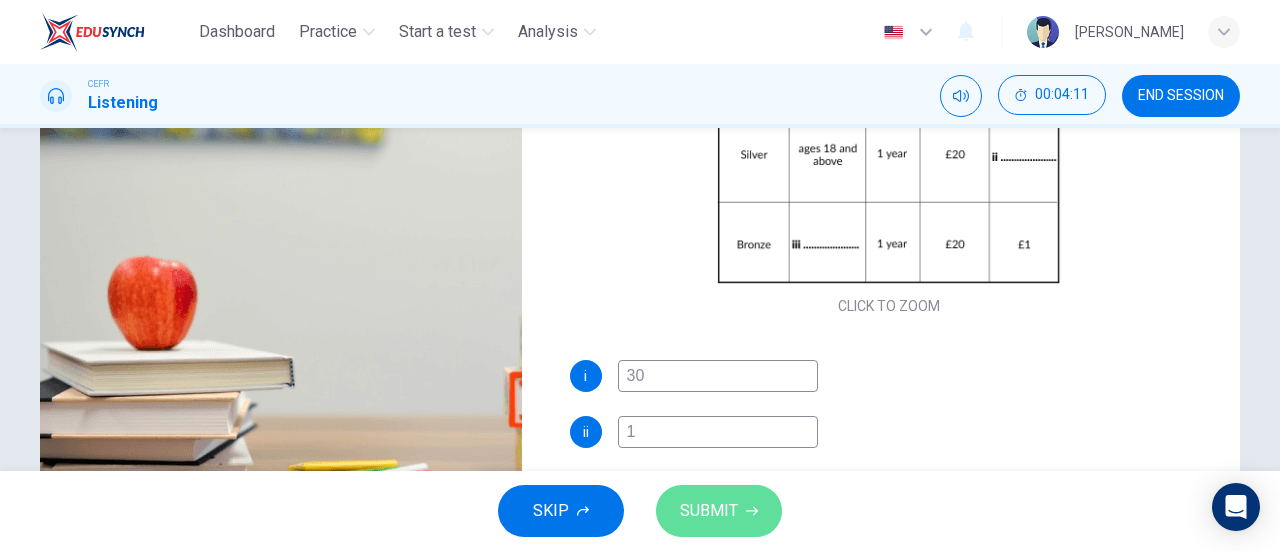 click on "SUBMIT" at bounding box center [709, 511] 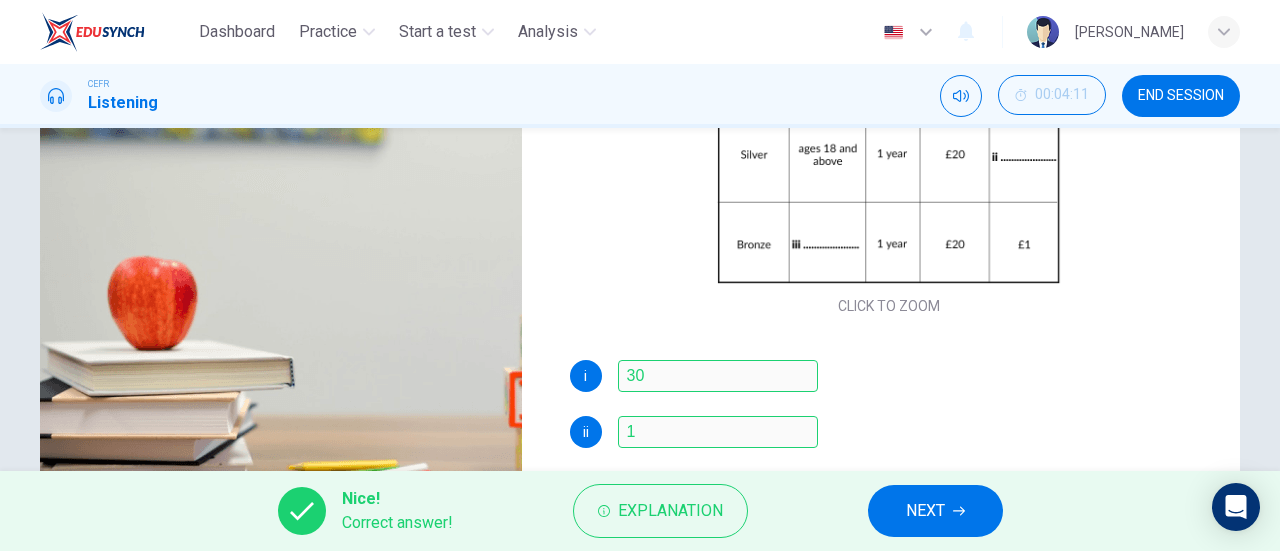 scroll, scrollTop: 432, scrollLeft: 0, axis: vertical 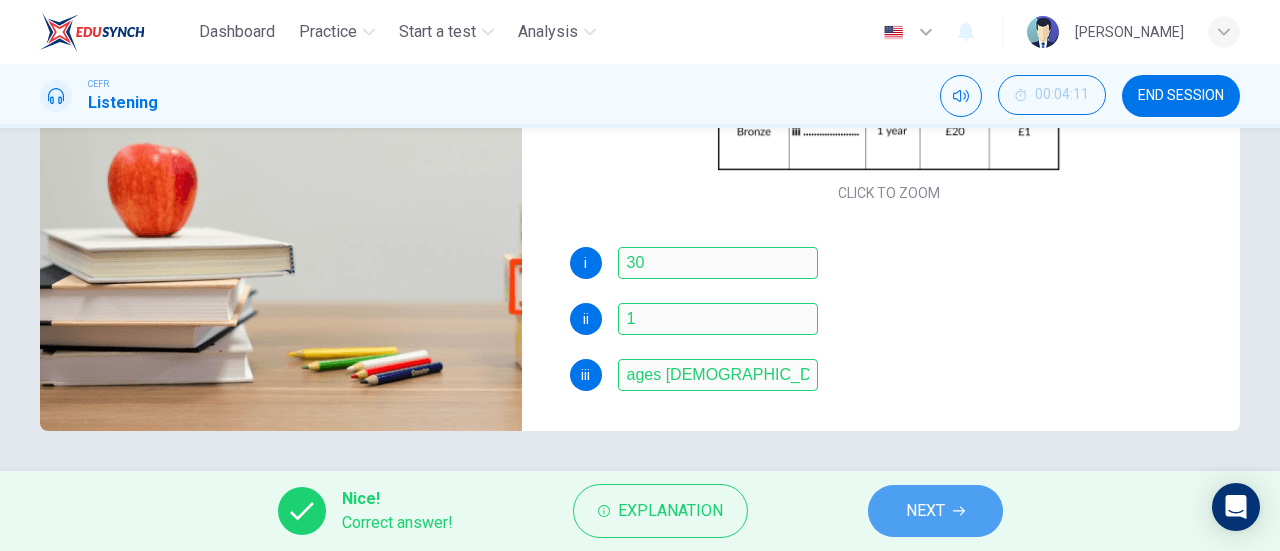 click on "NEXT" at bounding box center (935, 511) 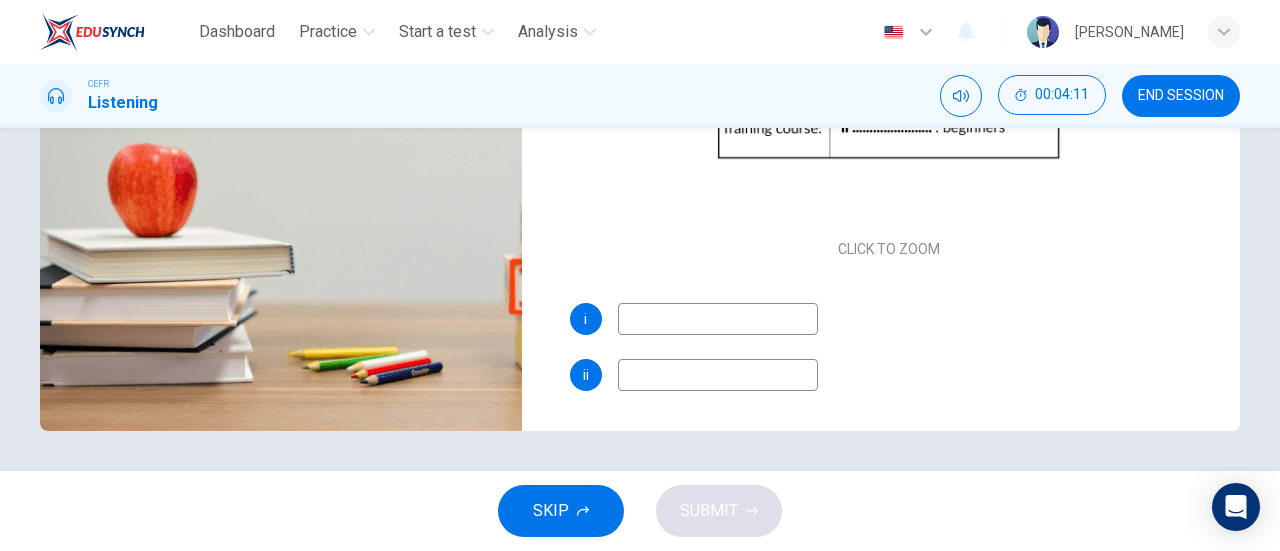 scroll, scrollTop: 0, scrollLeft: 0, axis: both 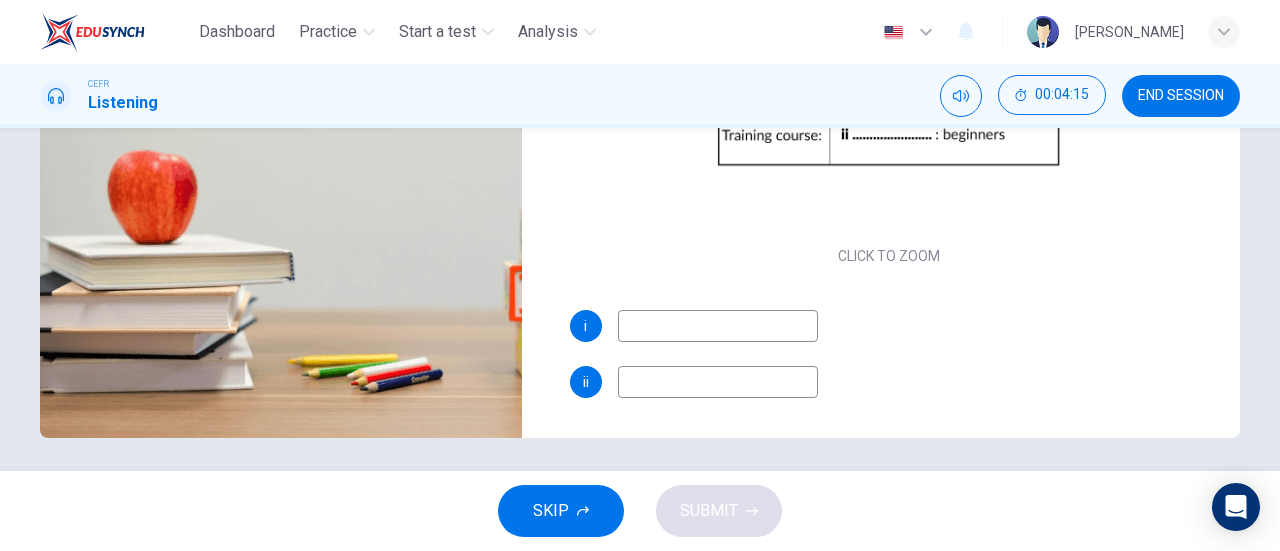 type on "84" 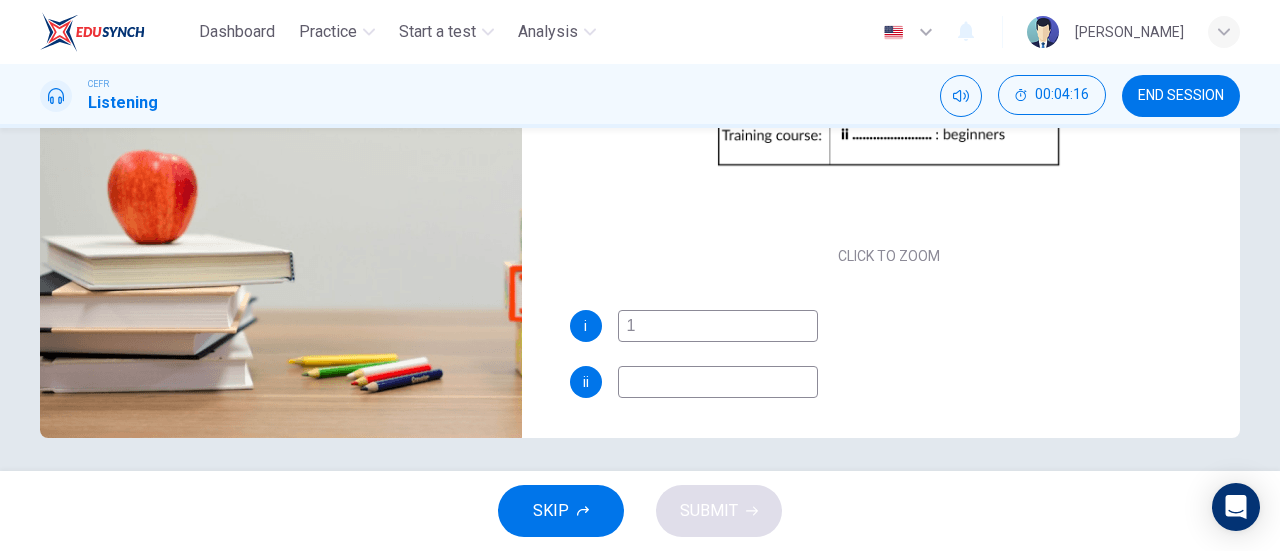 type on "10" 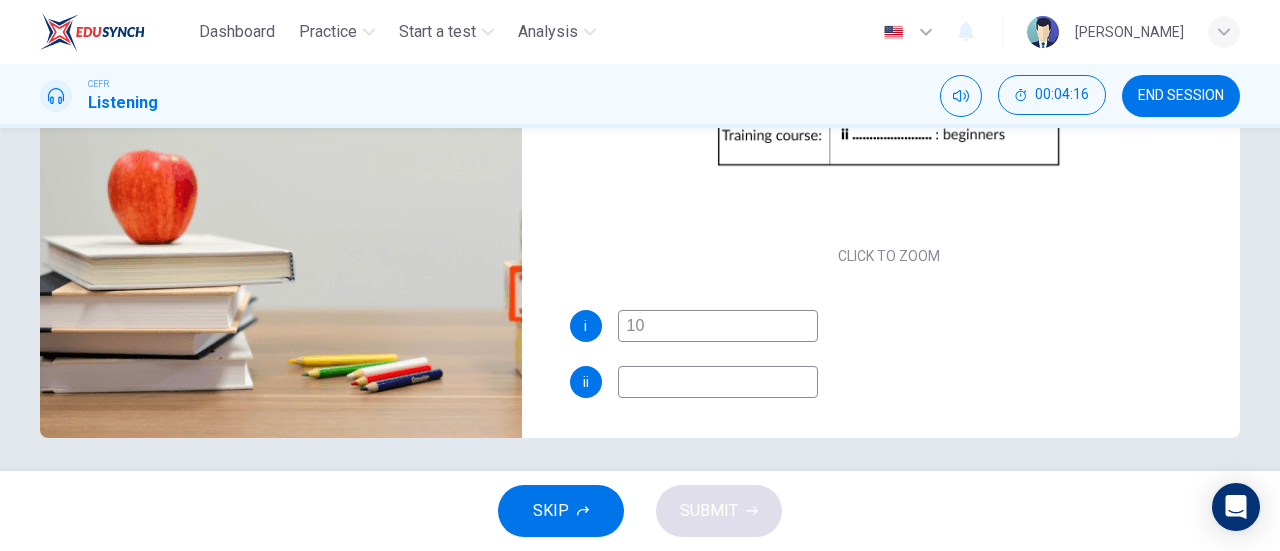 type on "85" 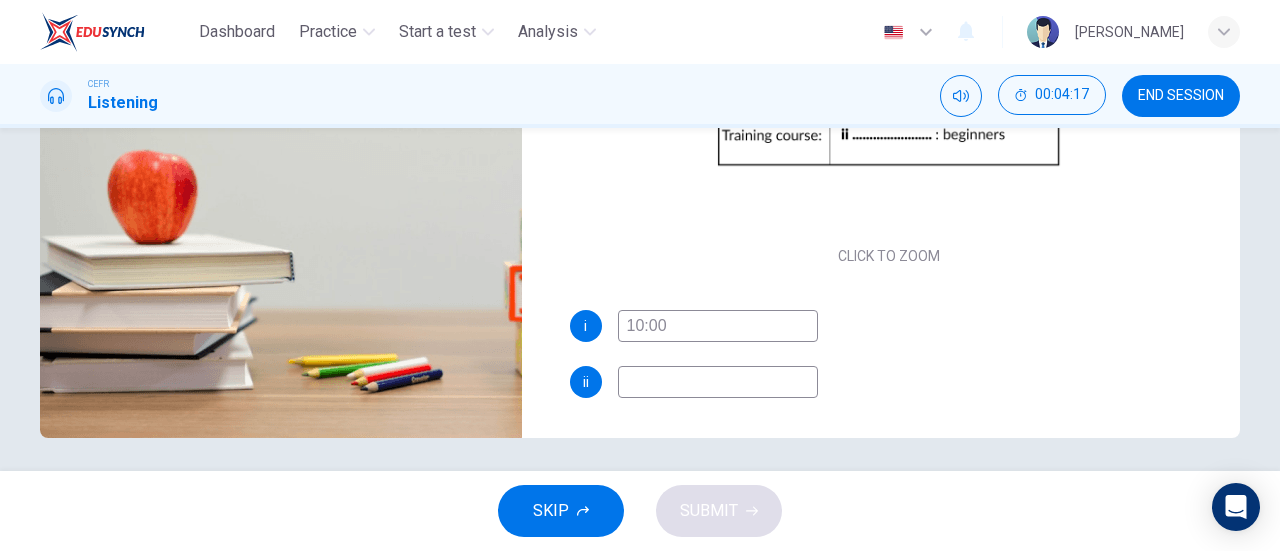type on "10:00" 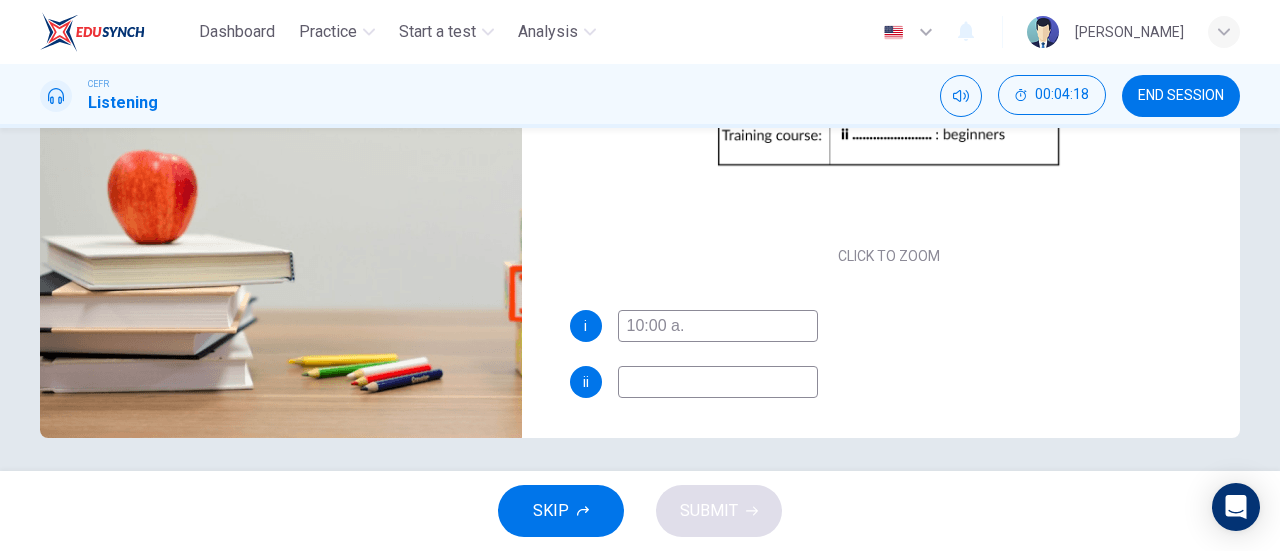 type on "10:00 a.m" 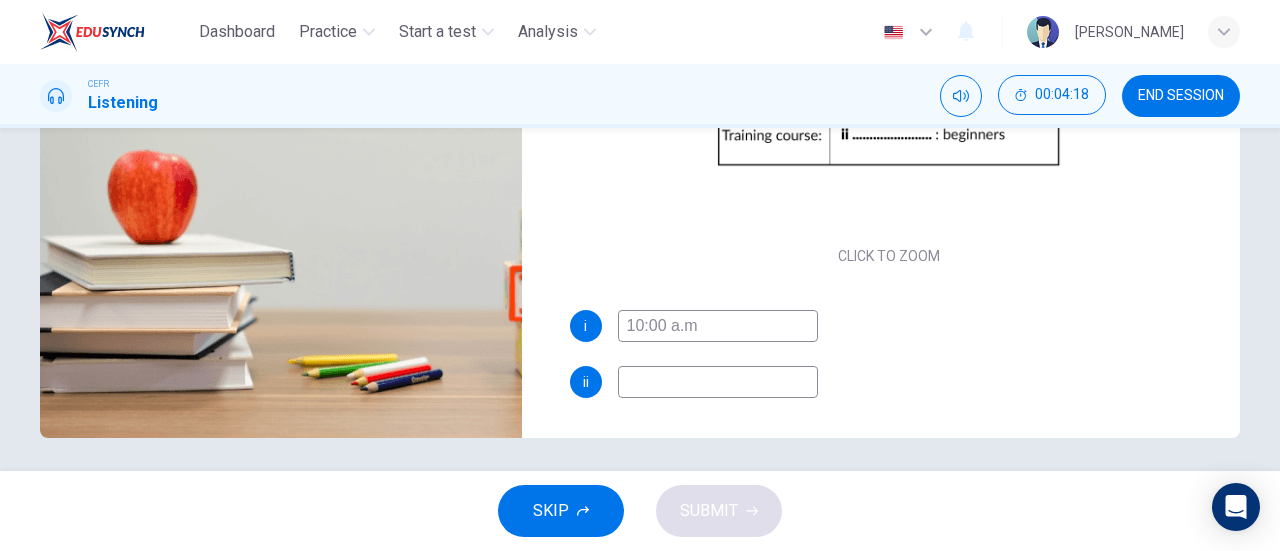 type on "85" 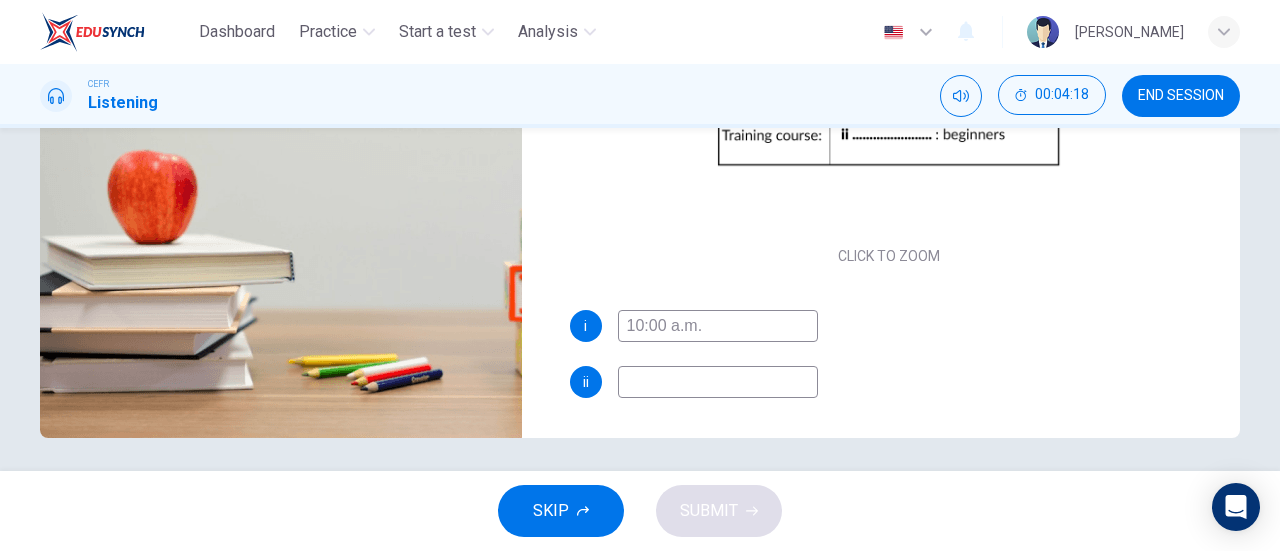 type on "10:00 a.m." 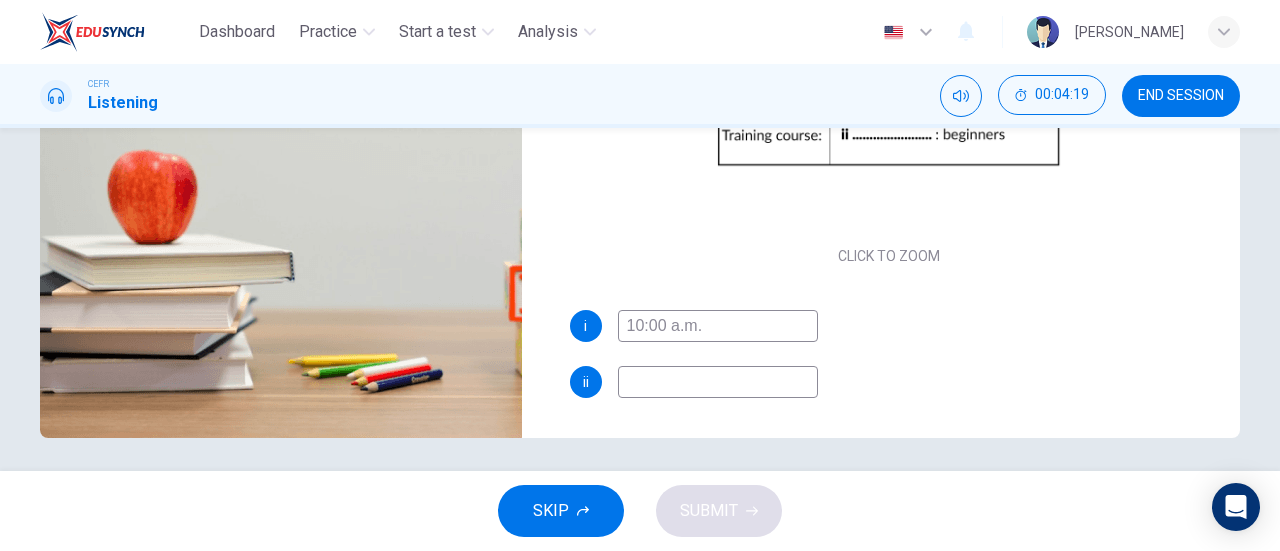type on "86" 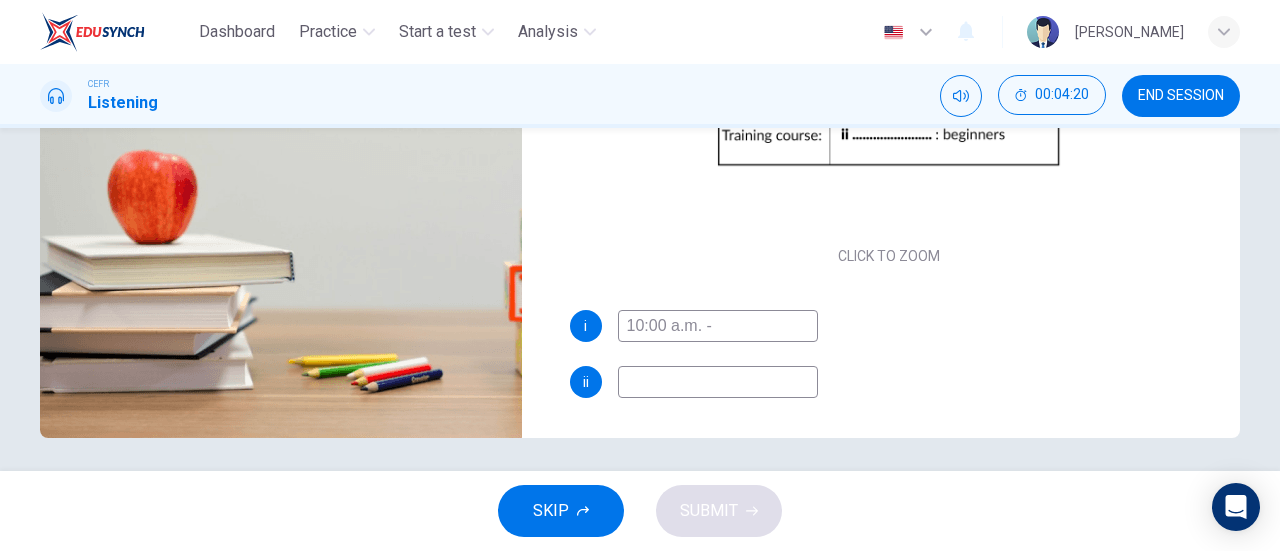 scroll, scrollTop: 0, scrollLeft: 0, axis: both 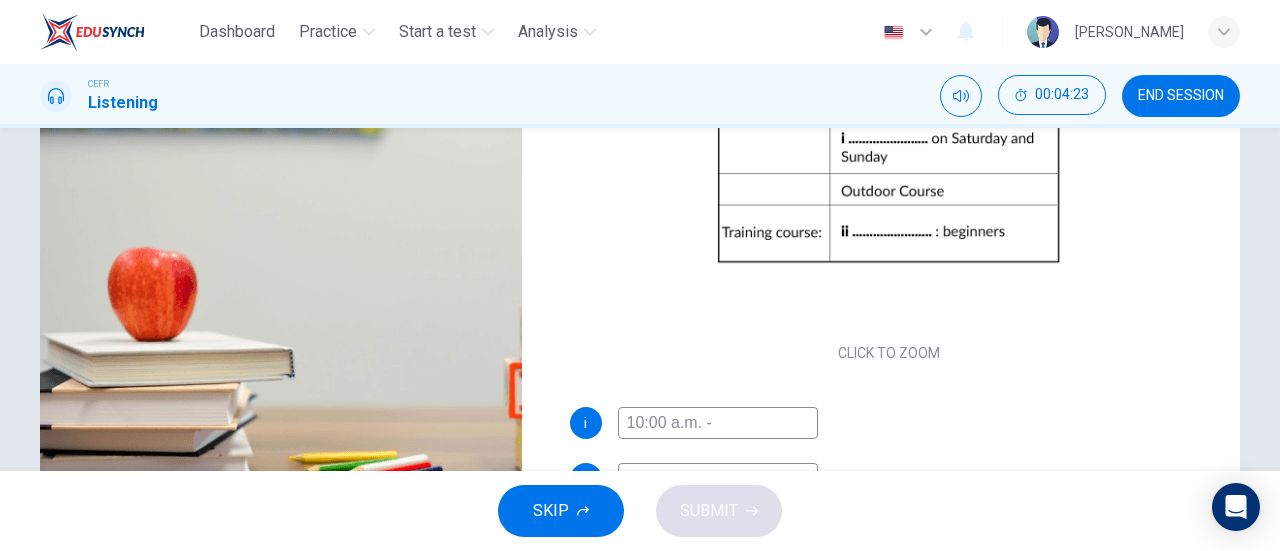 type on "87" 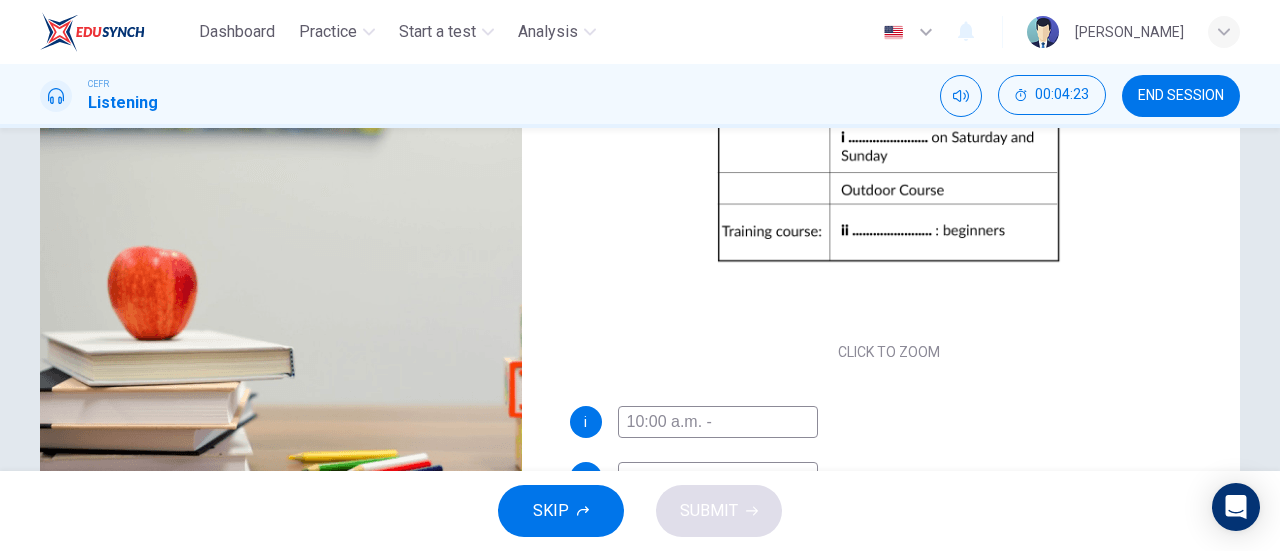 type on "10:00 a.m. -" 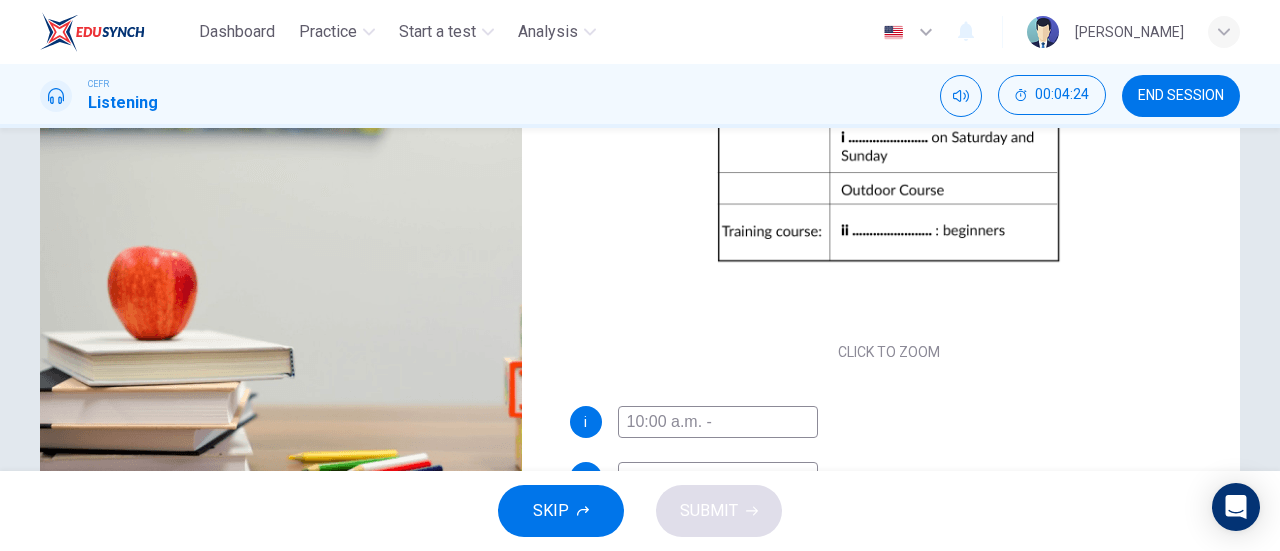 type on "87" 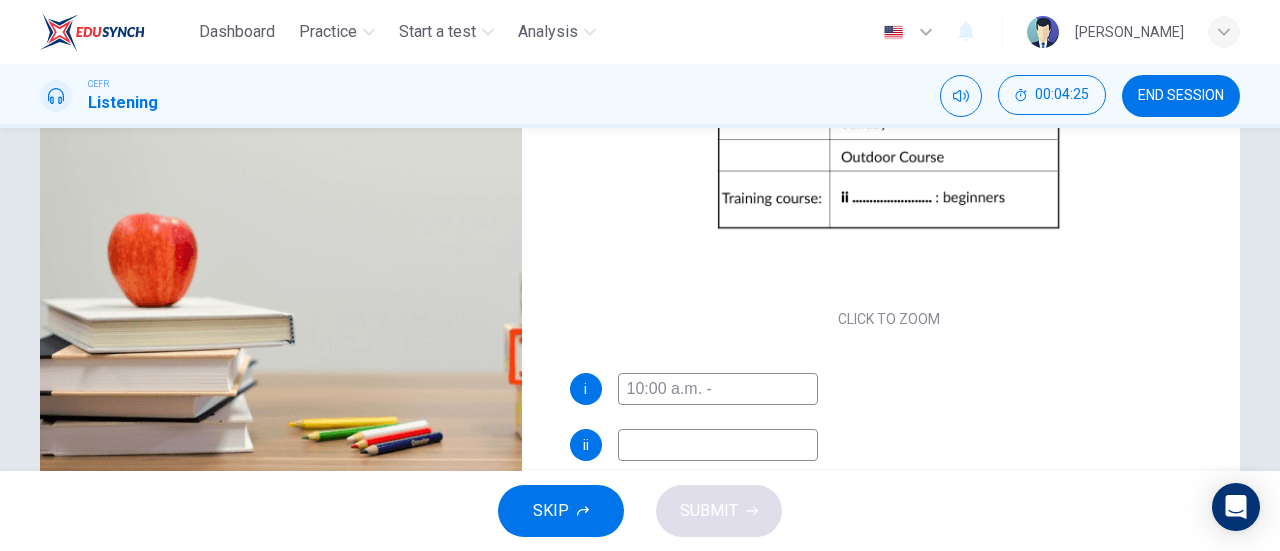 type on "10:00 a.m. - *" 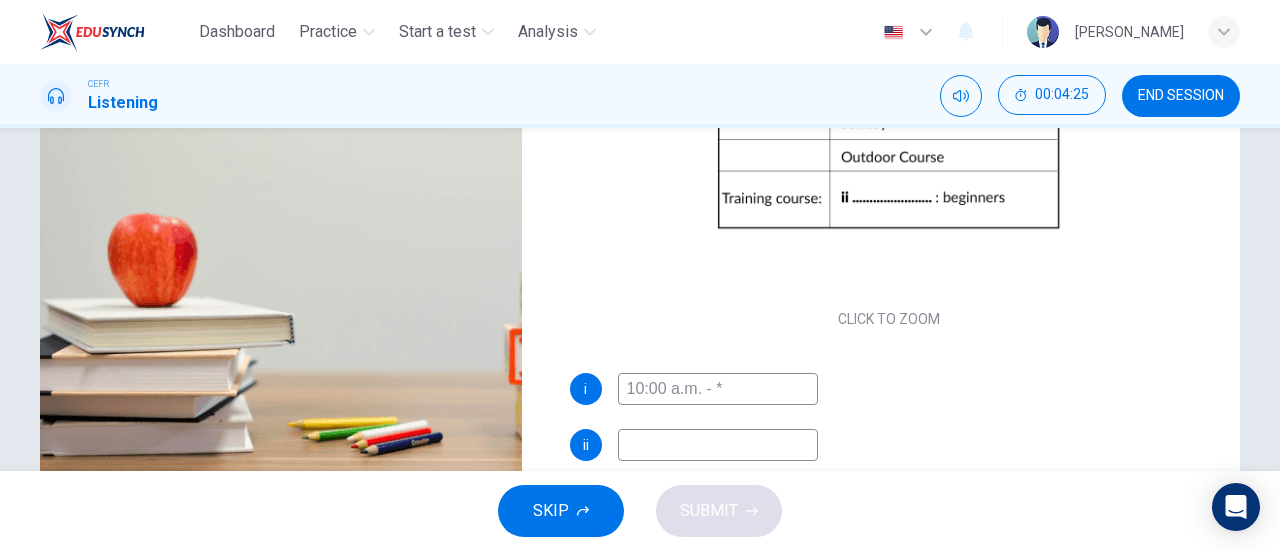 type on "88" 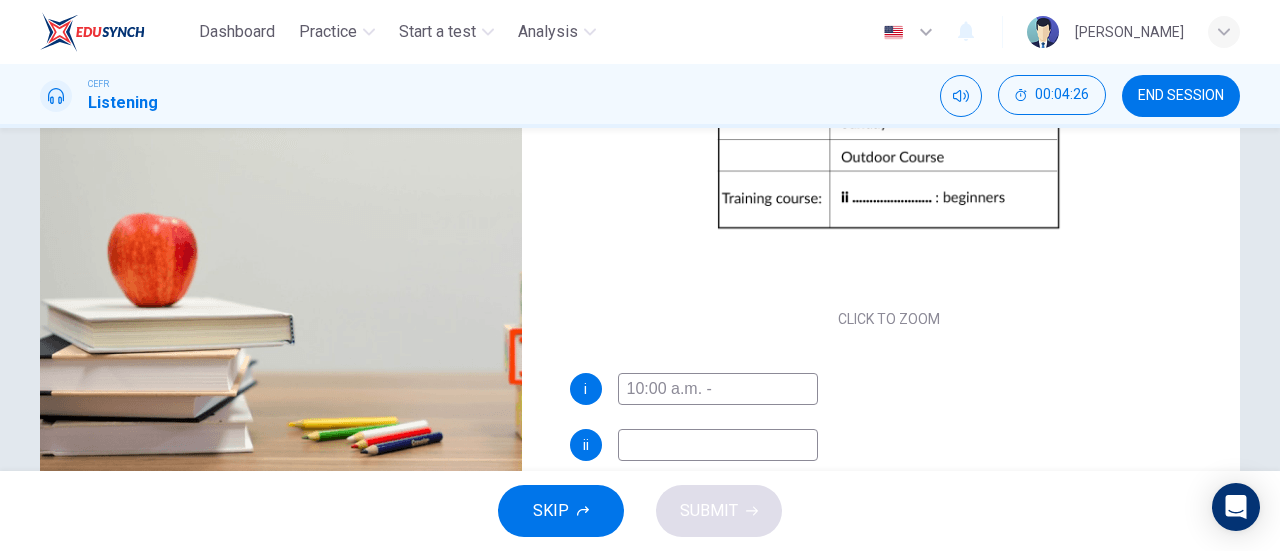 type on "10:00 a.m. - 8" 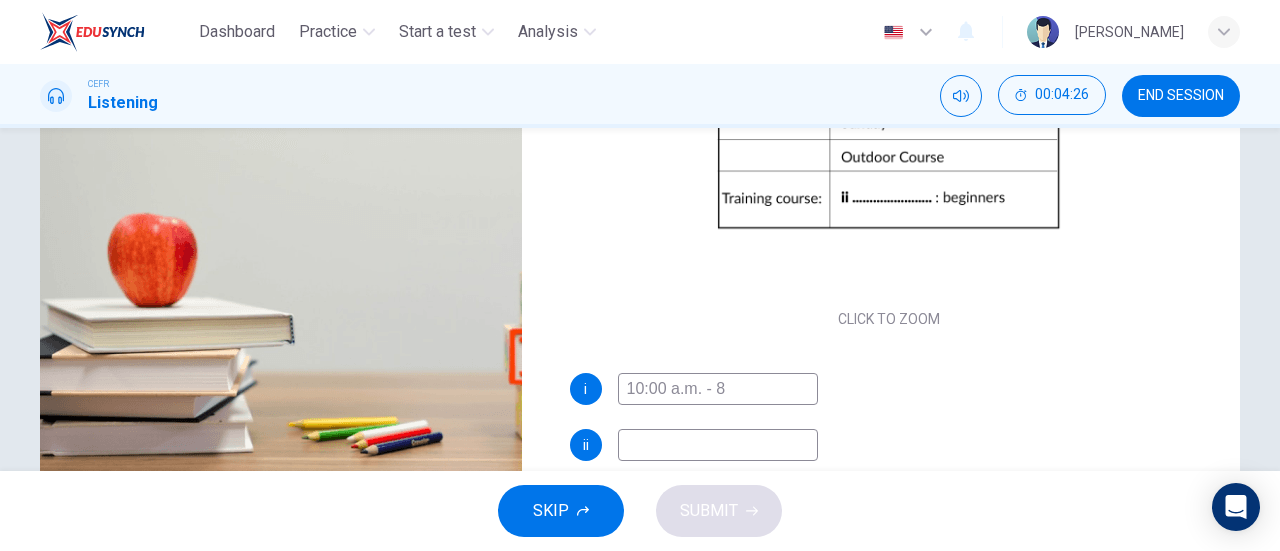 type on "88" 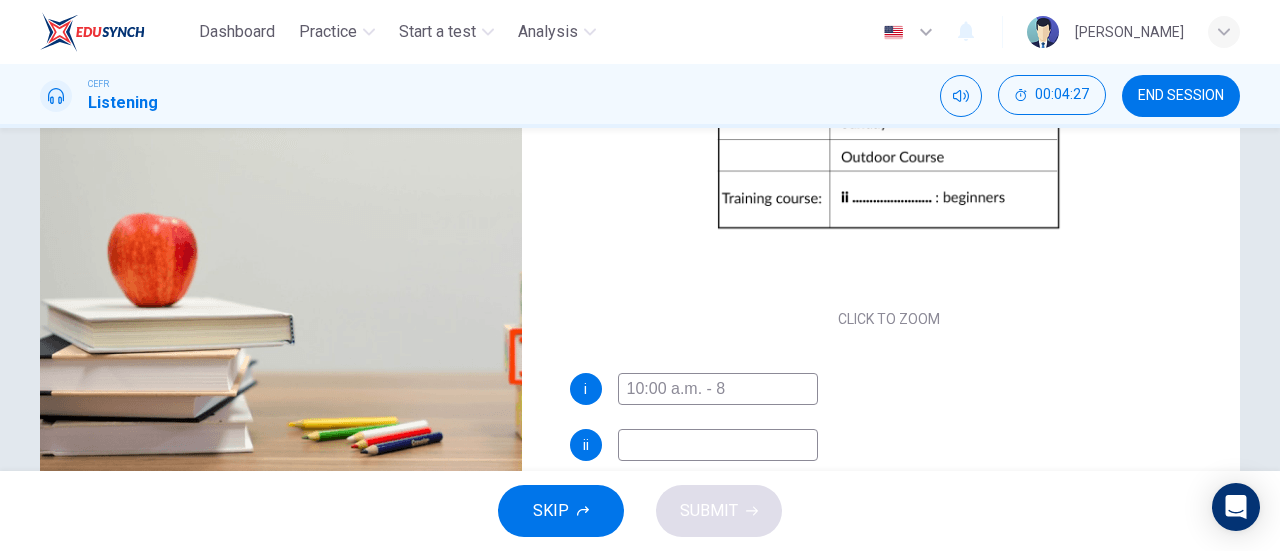type on "10:00 a.m. - 8:" 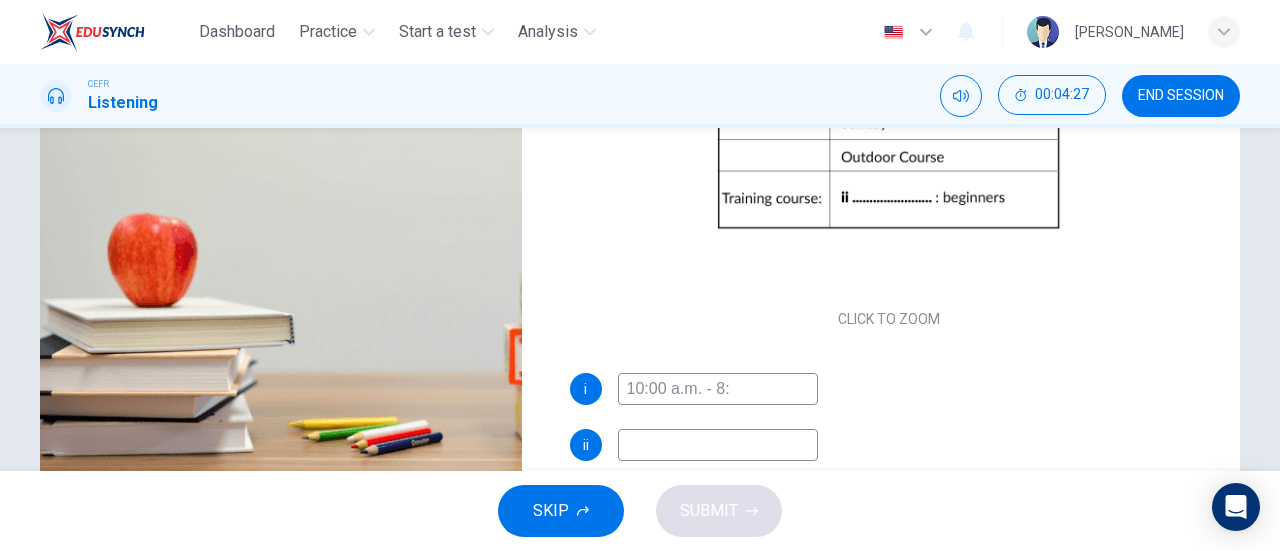 type on "88" 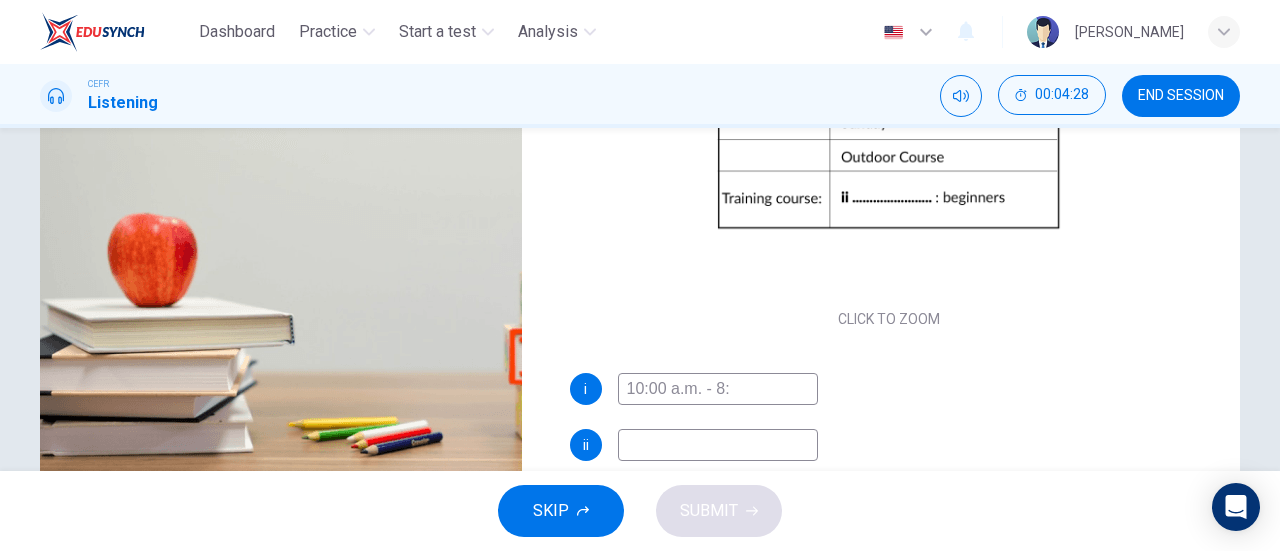 type on "89" 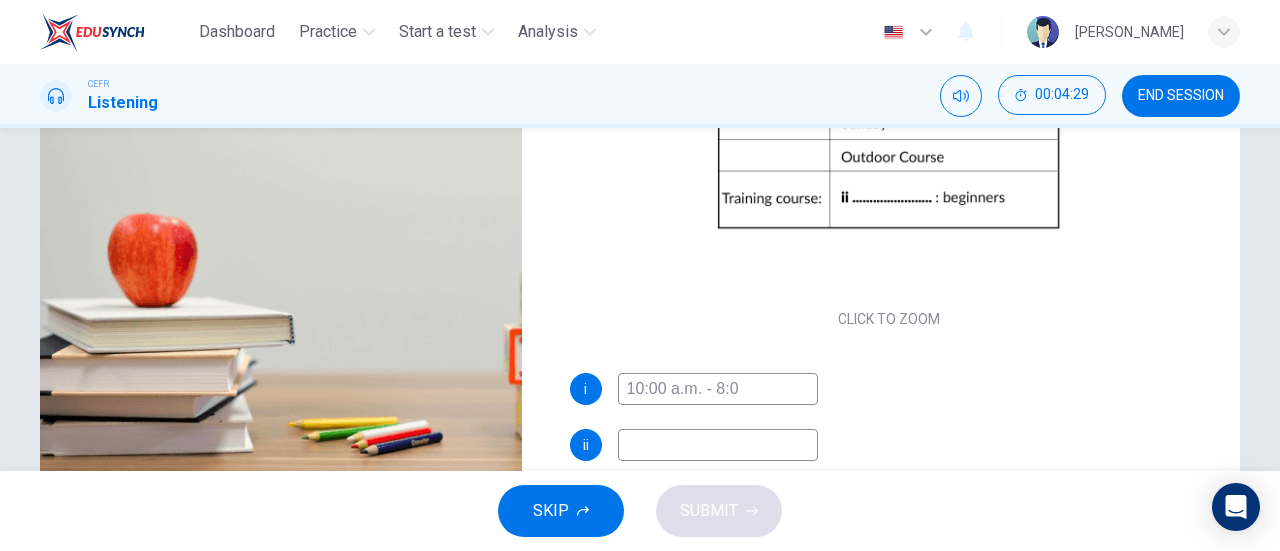 type on "10:00 a.m. - 8:00" 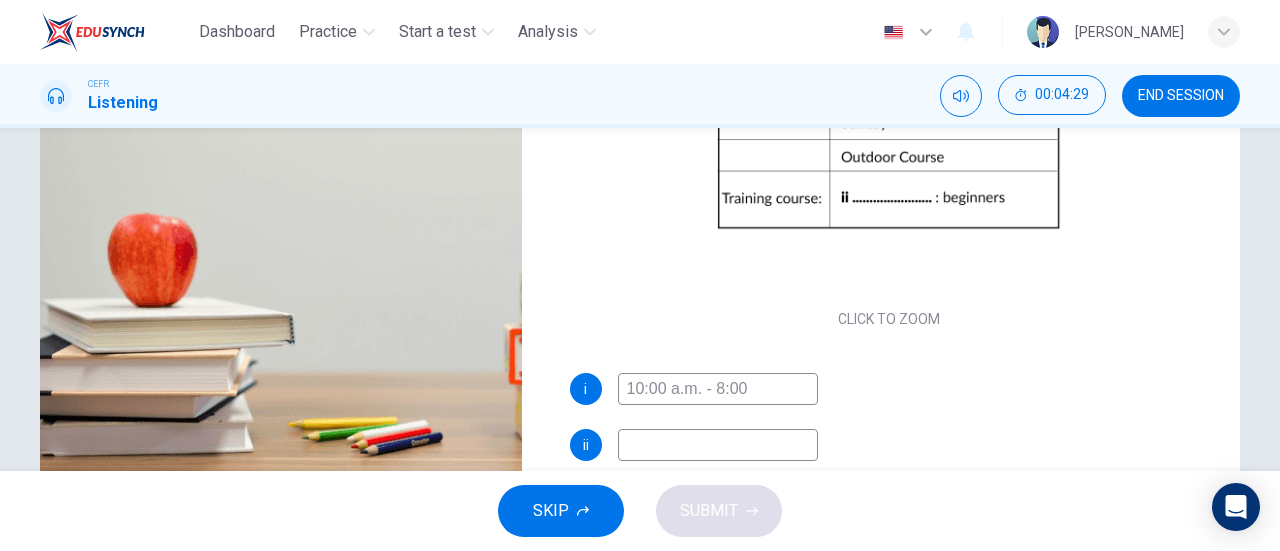 type on "89" 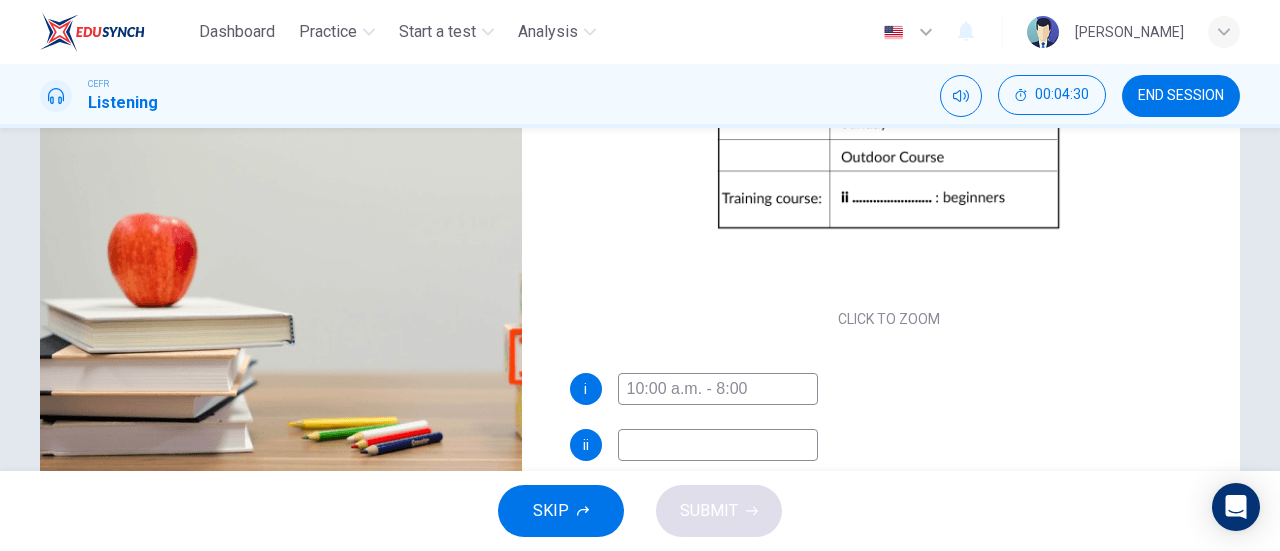 type on "10:00 a.m. - 8:00 p" 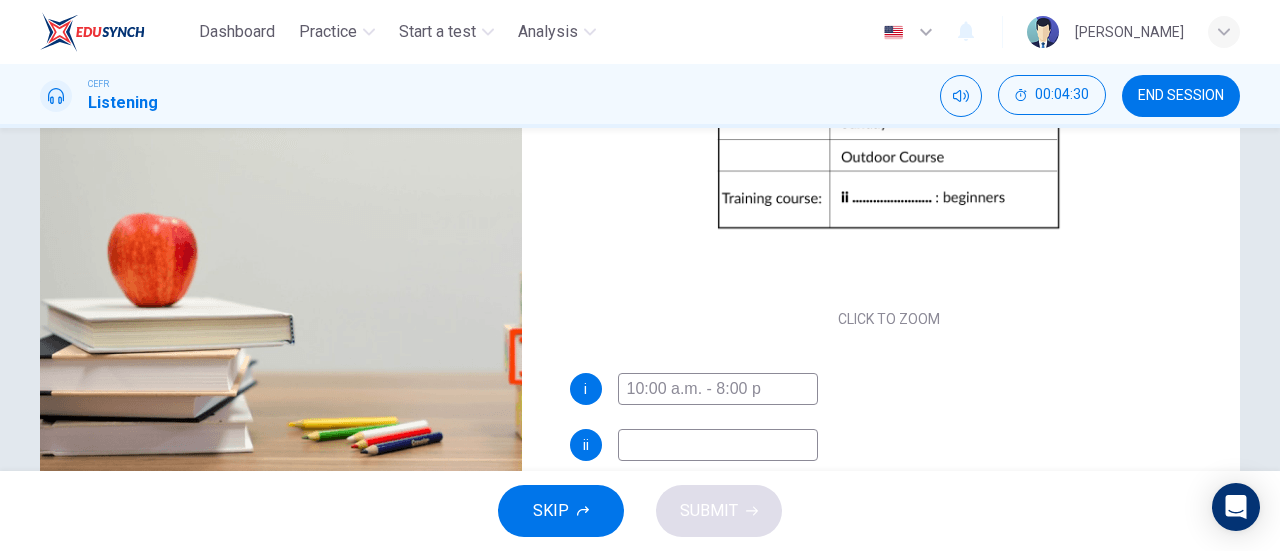 type on "89" 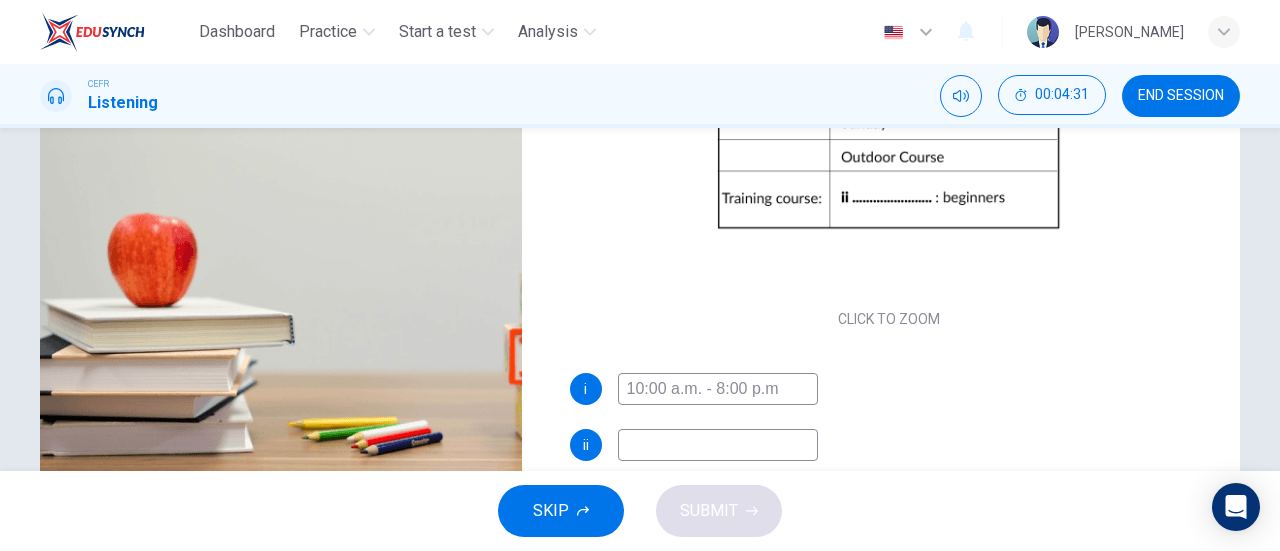 type on "10:00 a.m. - 8:00 p.m." 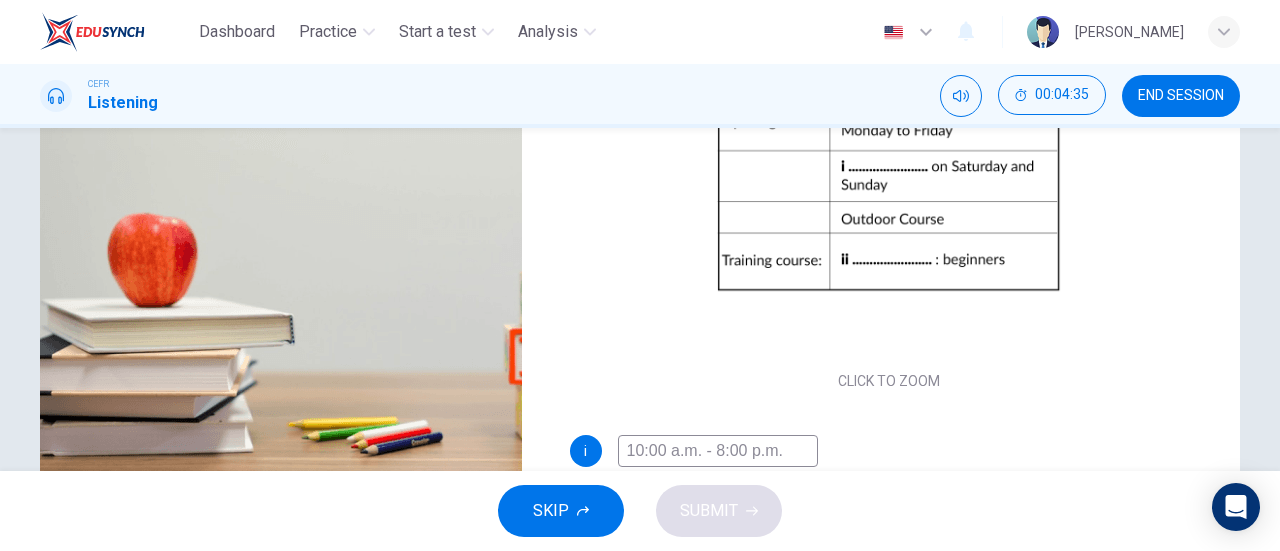 scroll, scrollTop: 62, scrollLeft: 0, axis: vertical 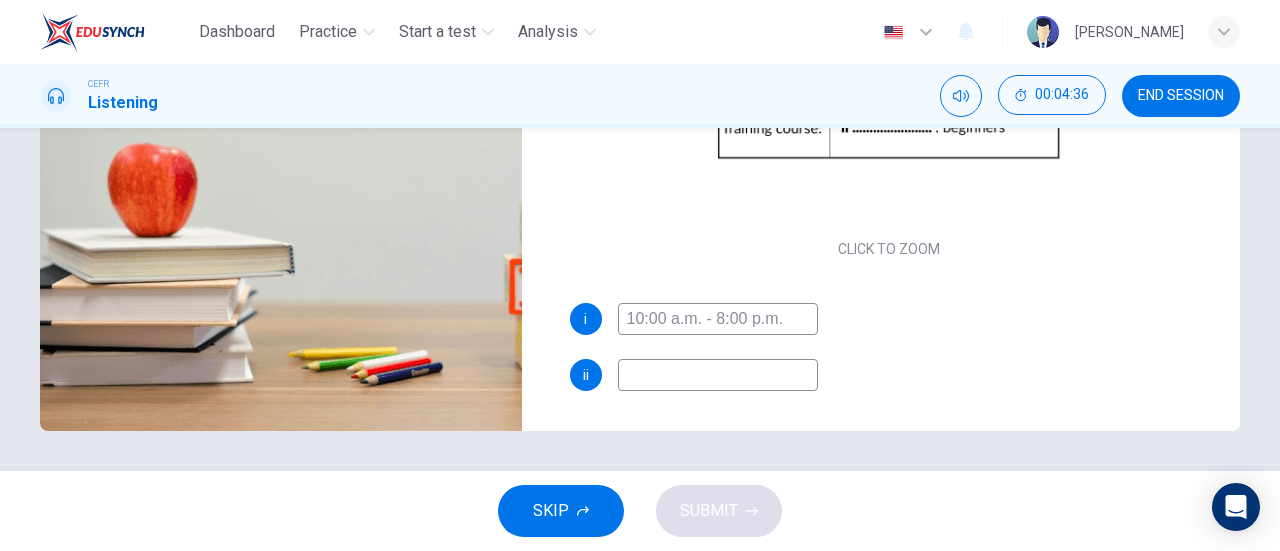 type on "91" 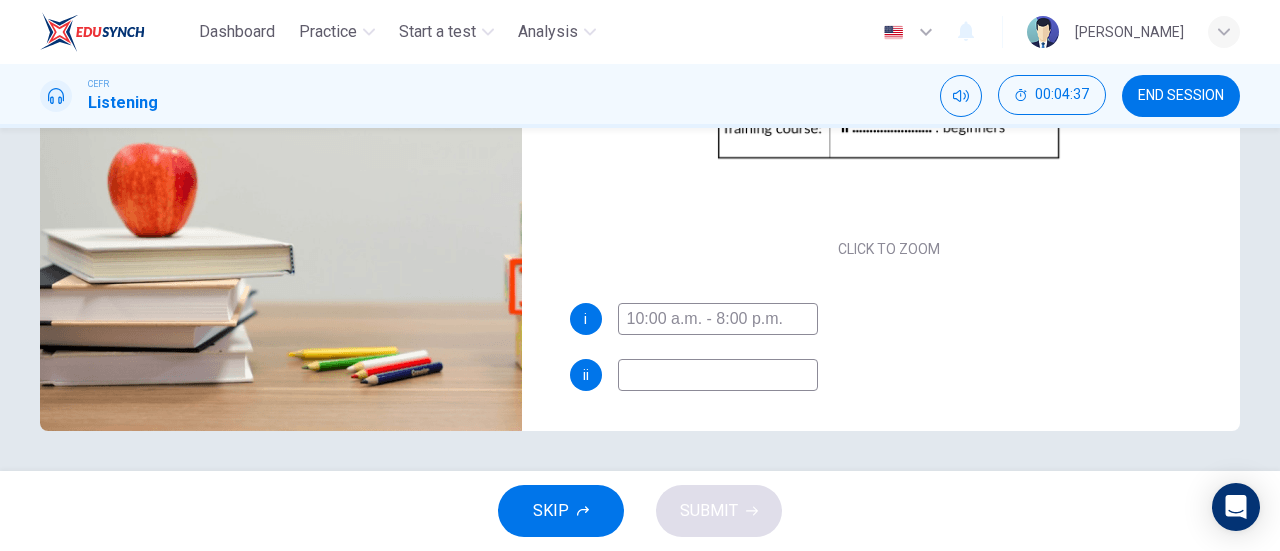 type on "10:00 a.m. - 8:00 p.m." 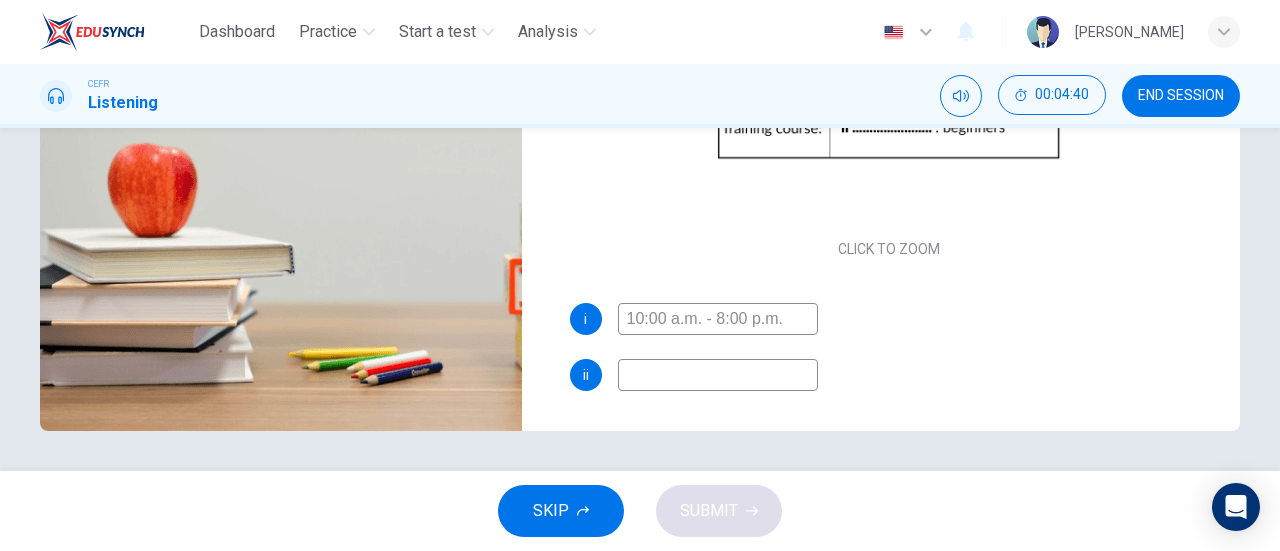 scroll, scrollTop: 0, scrollLeft: 0, axis: both 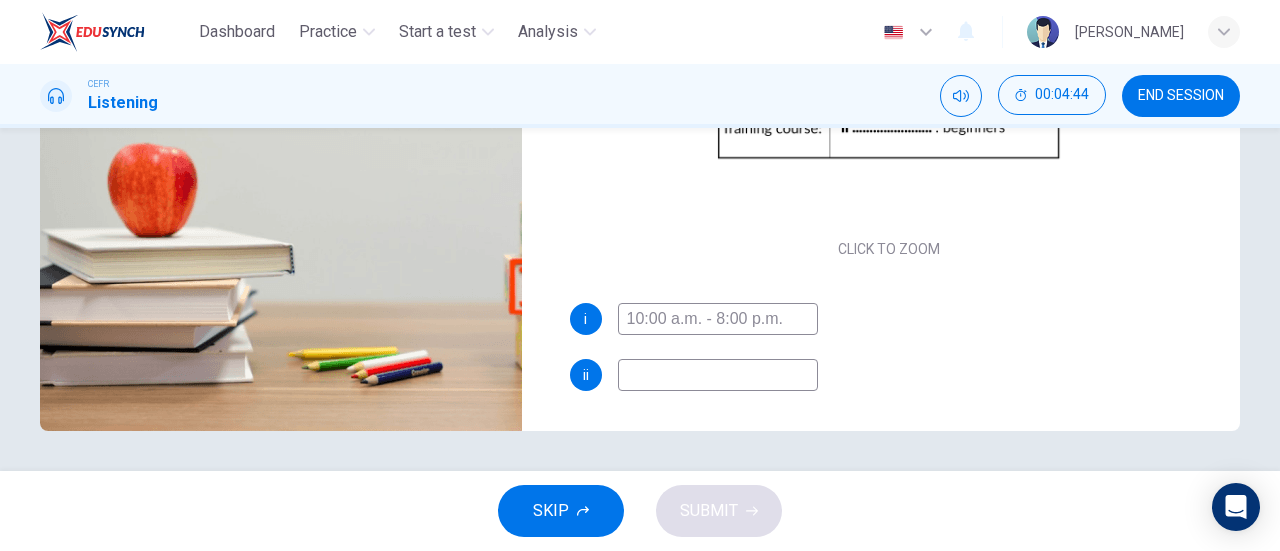 type on "94" 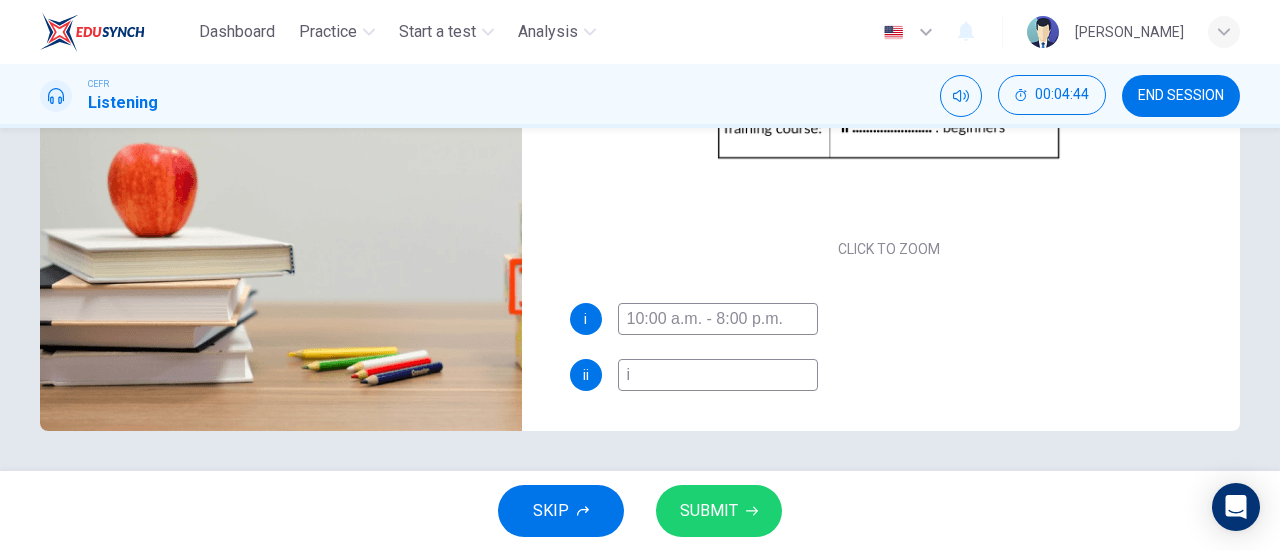 type on "in" 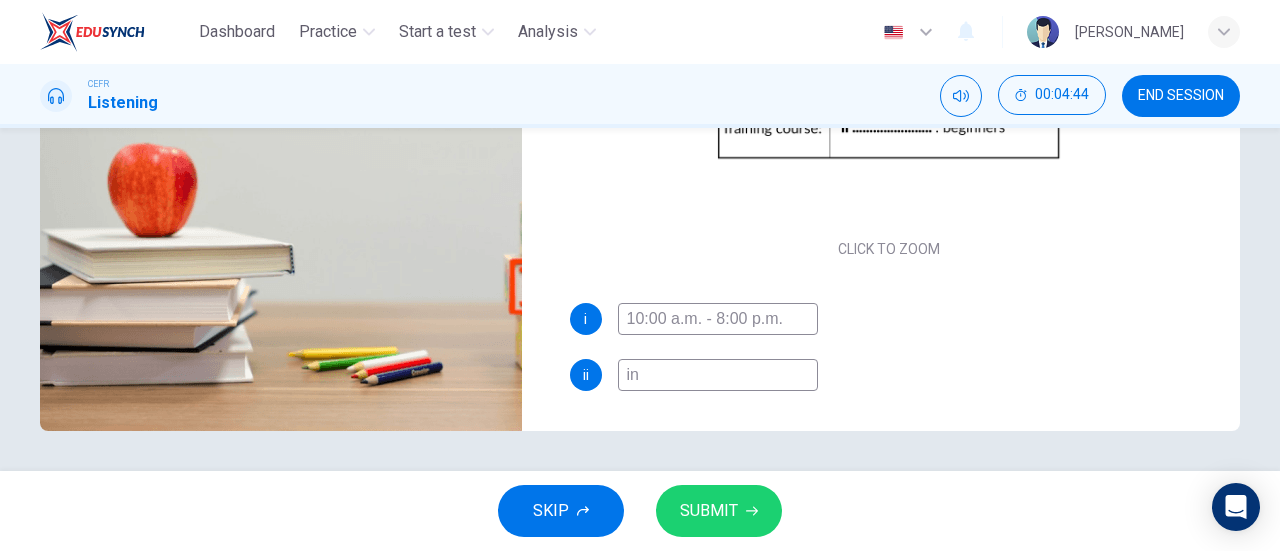 type on "94" 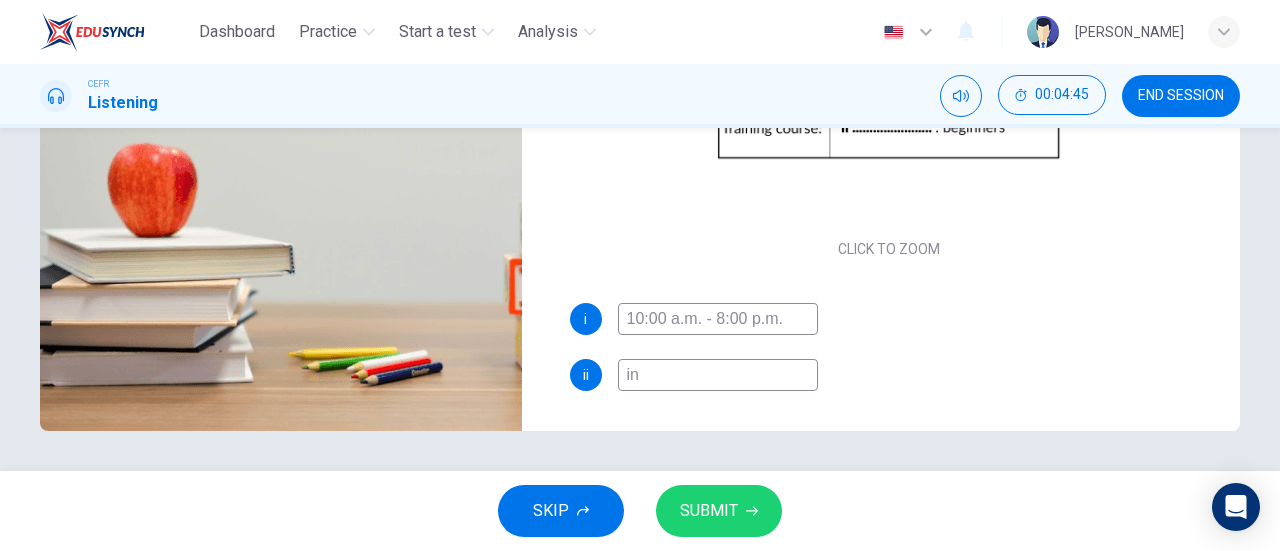 type on "ind" 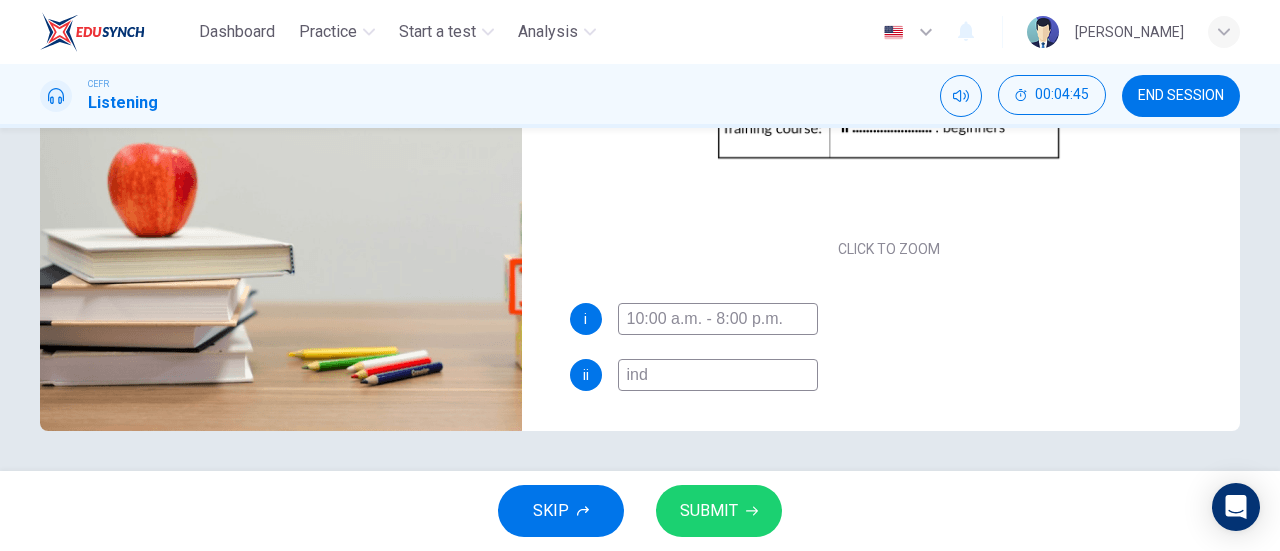 type on "94" 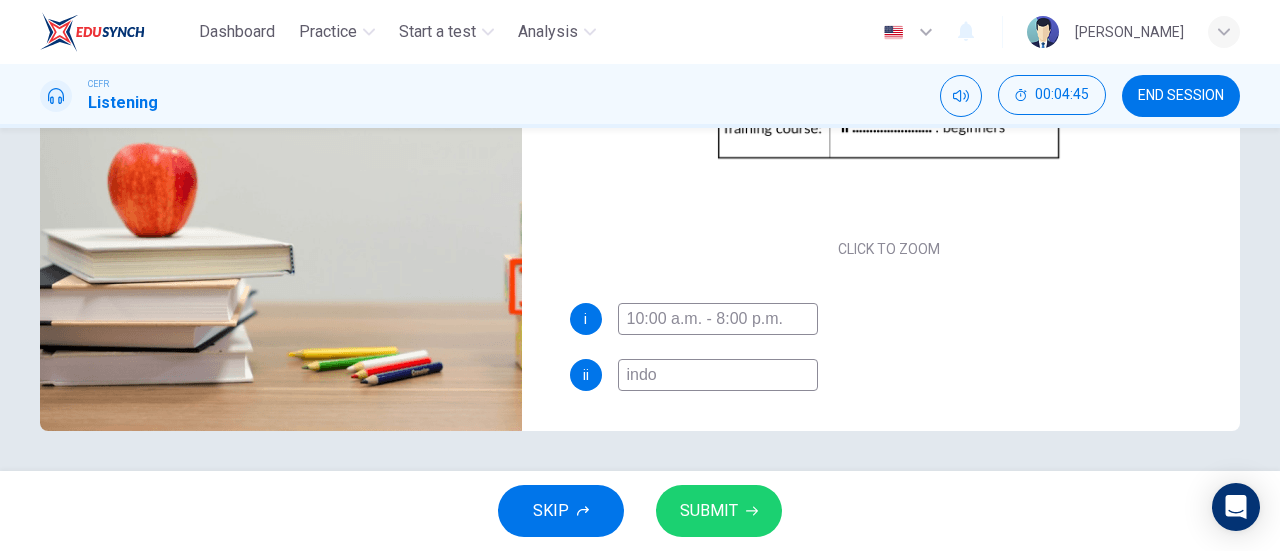 type on "94" 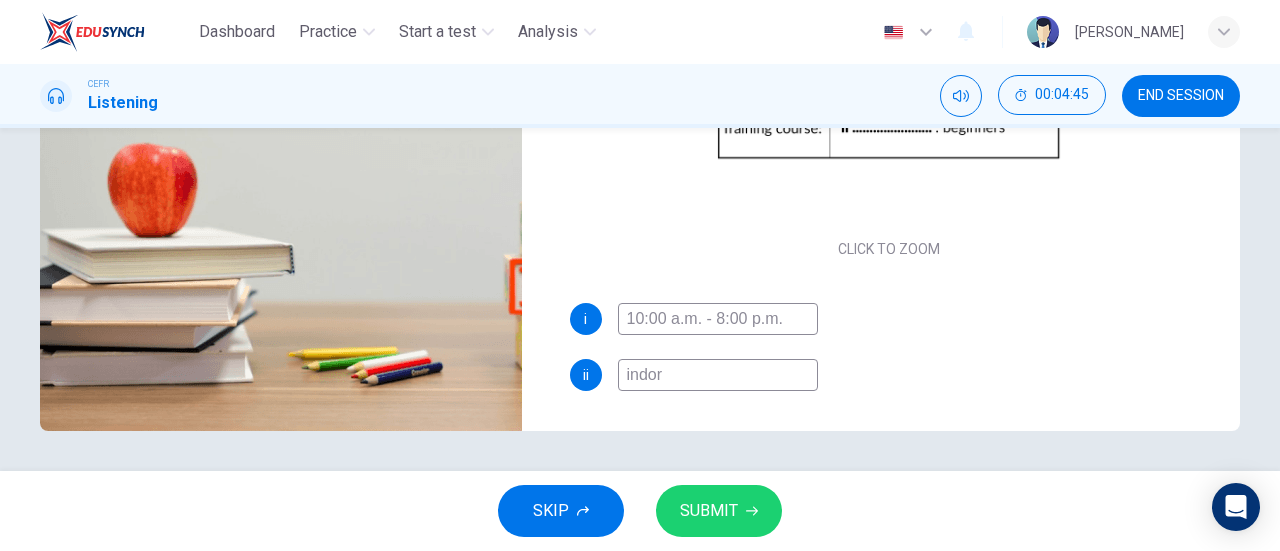 type on "indorr" 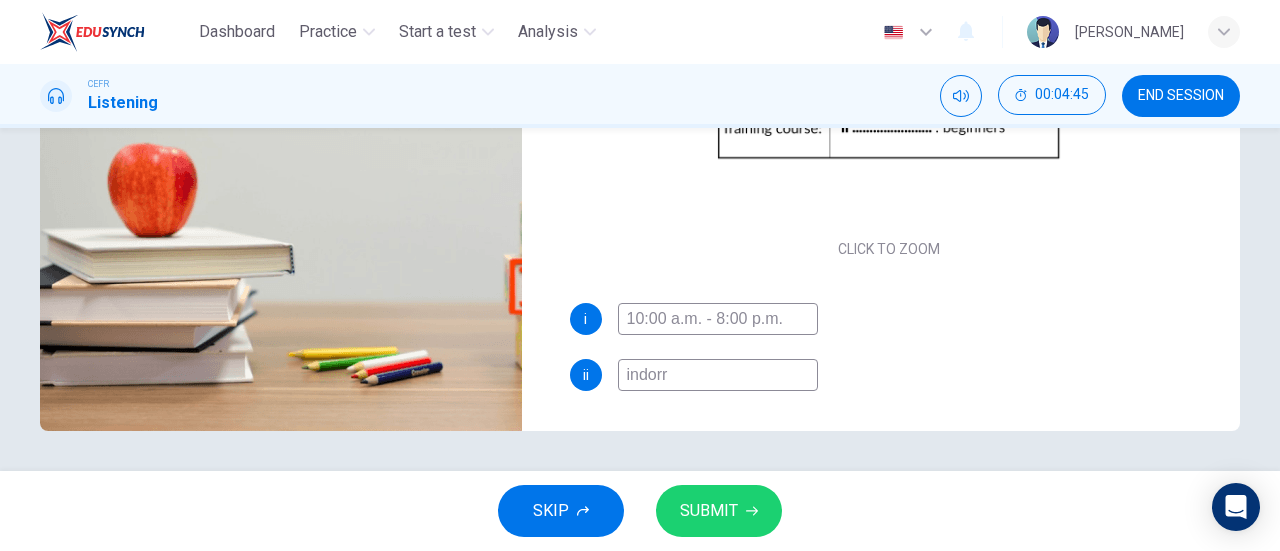 type on "94" 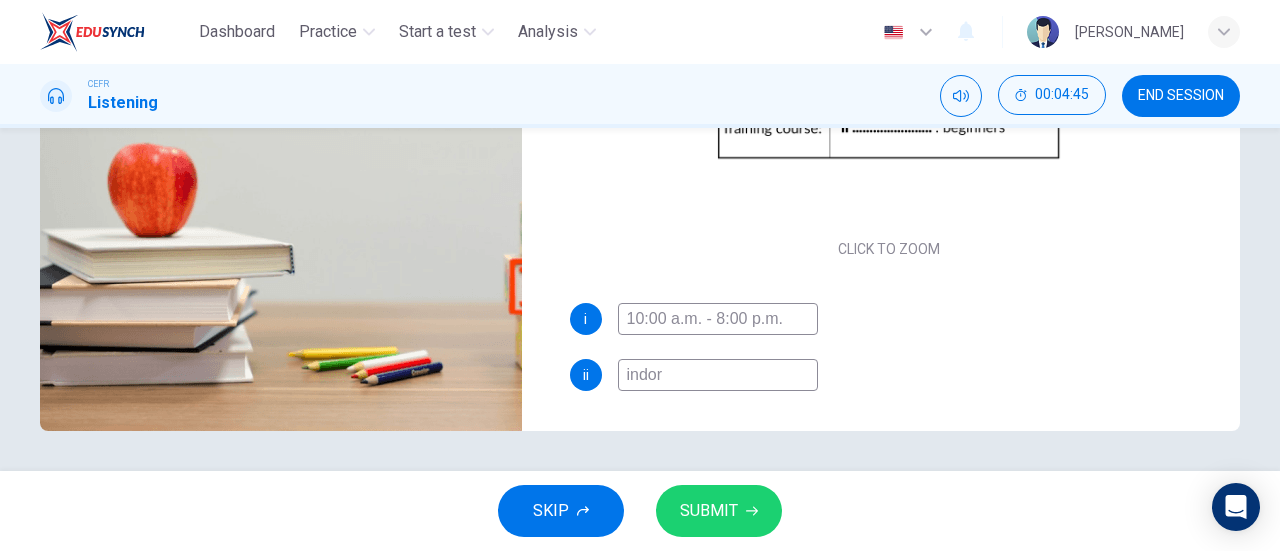 type on "94" 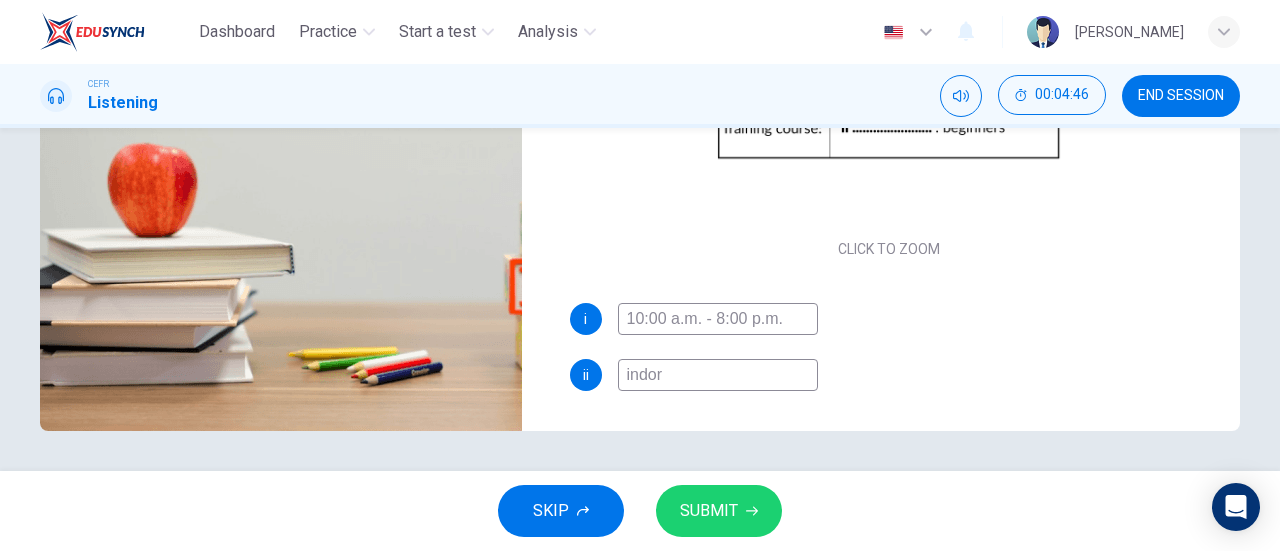 type on "indo" 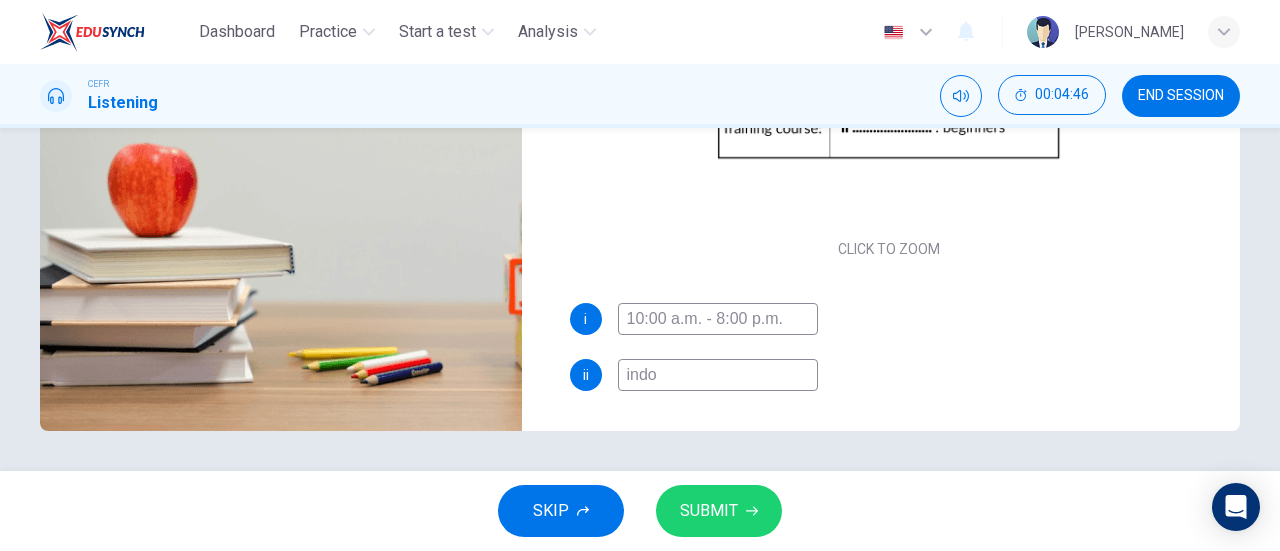 type on "94" 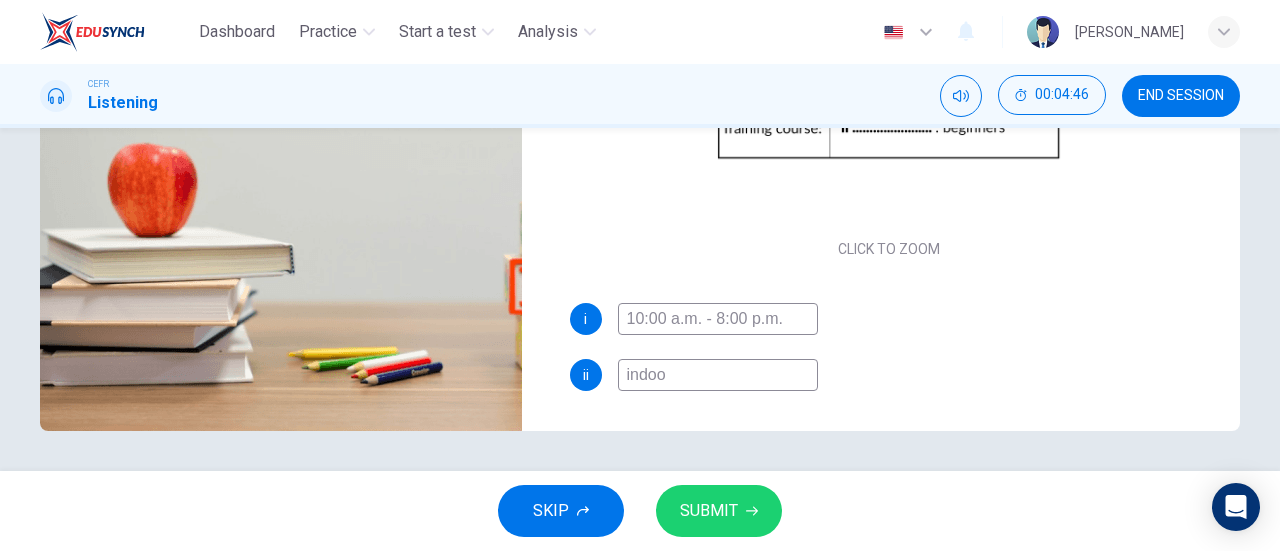 type on "94" 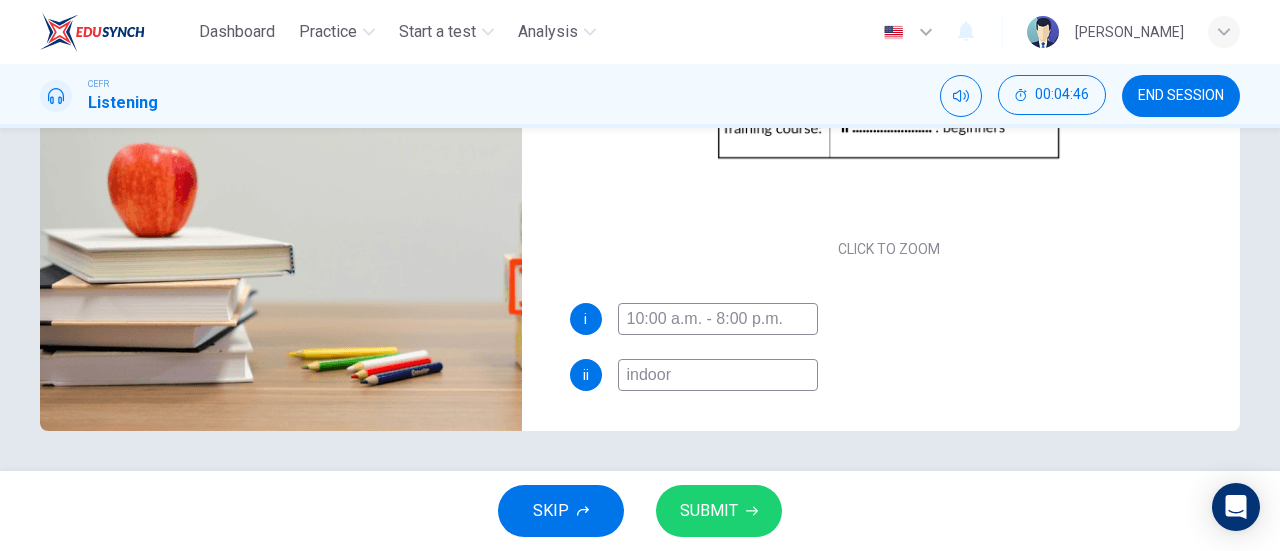 type on "indoor" 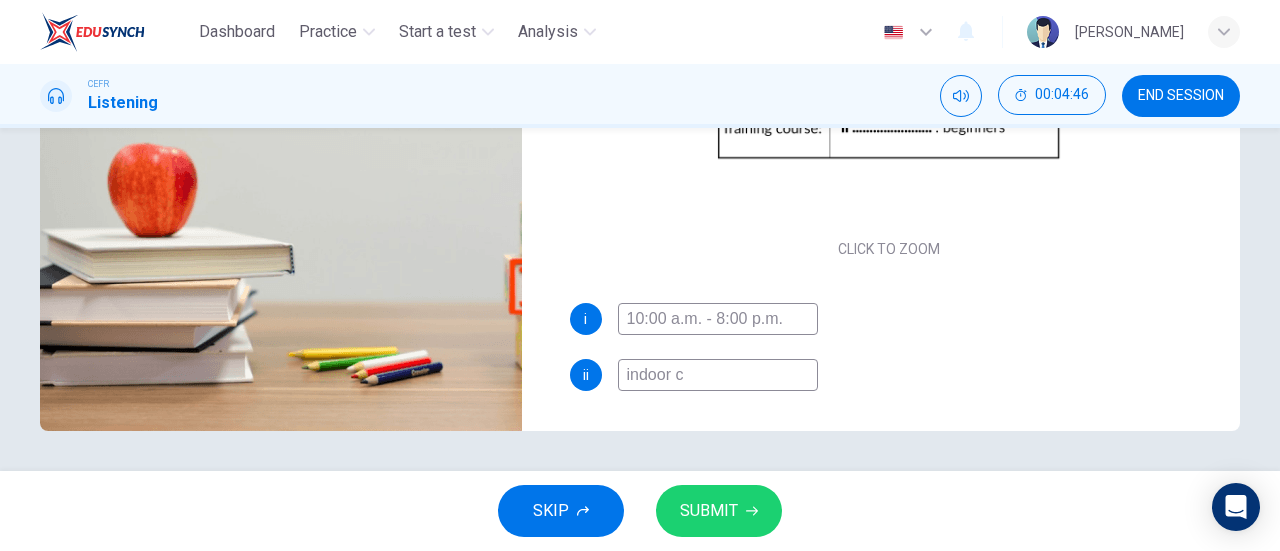 type on "94" 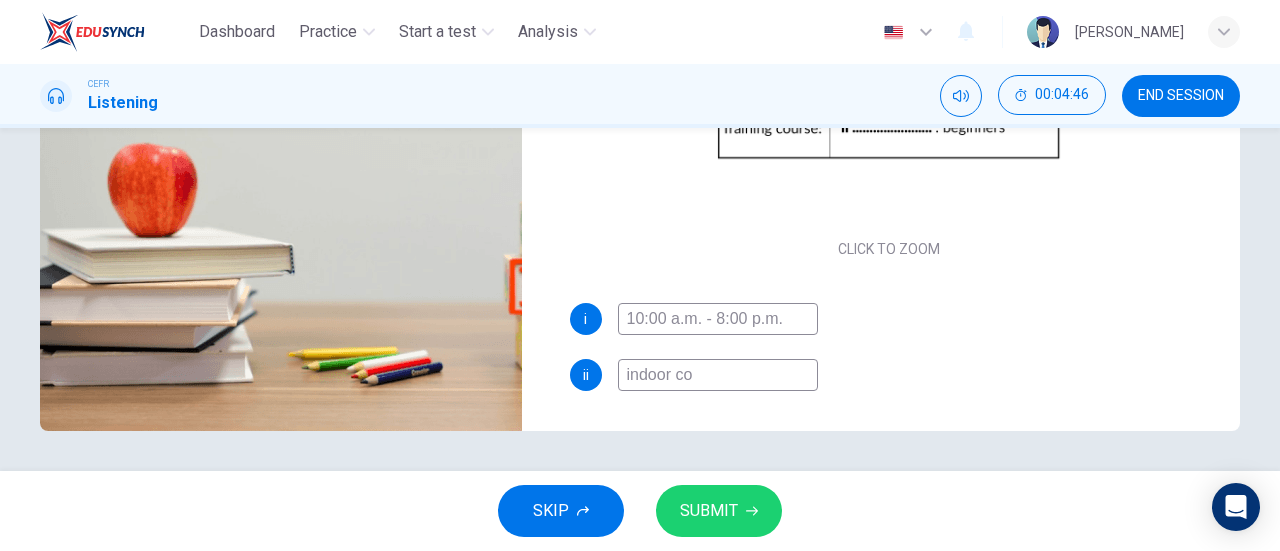 type on "94" 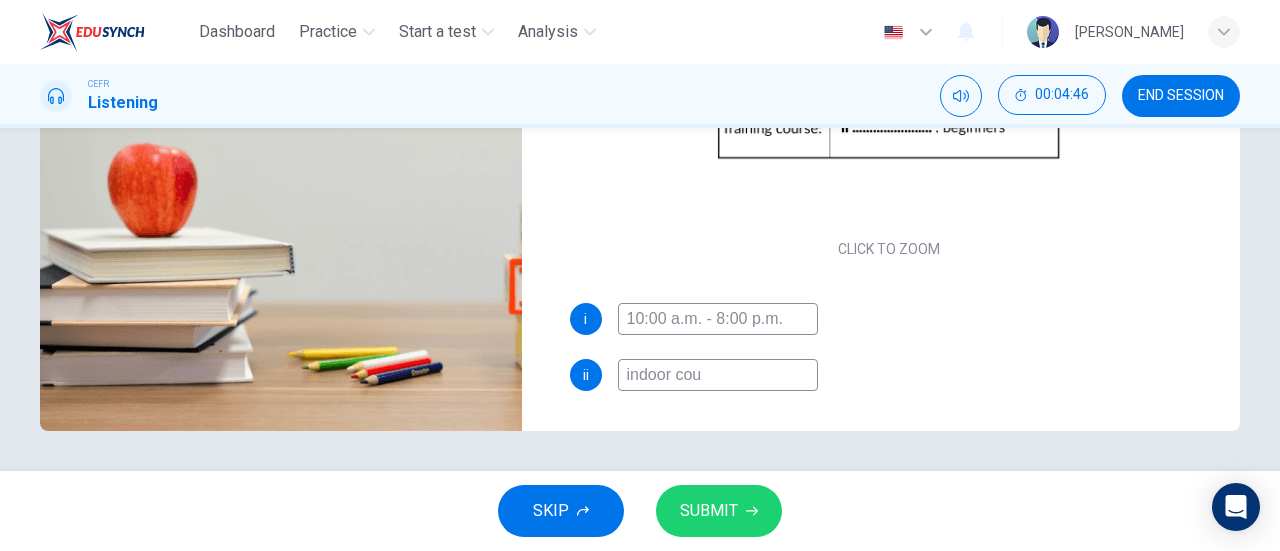 type on "94" 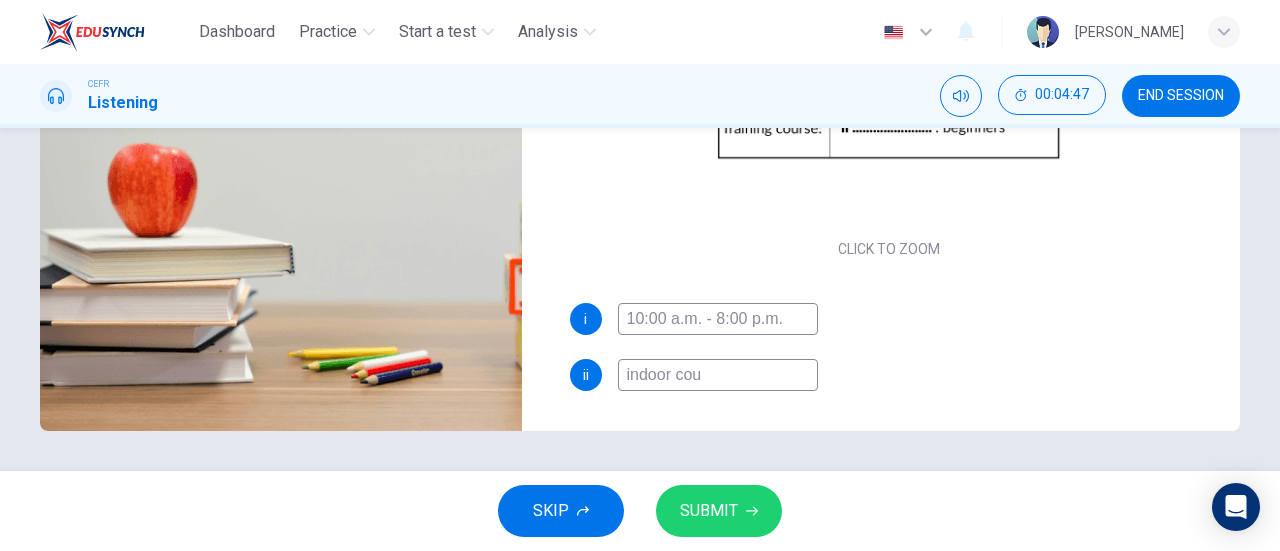 type on "indoor cour" 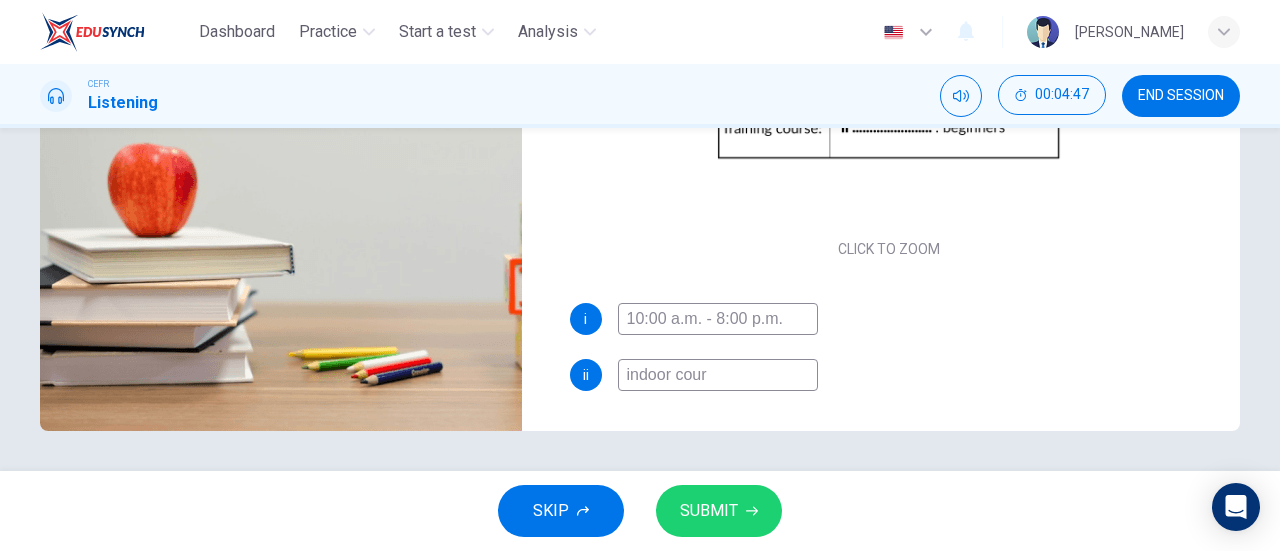 type on "95" 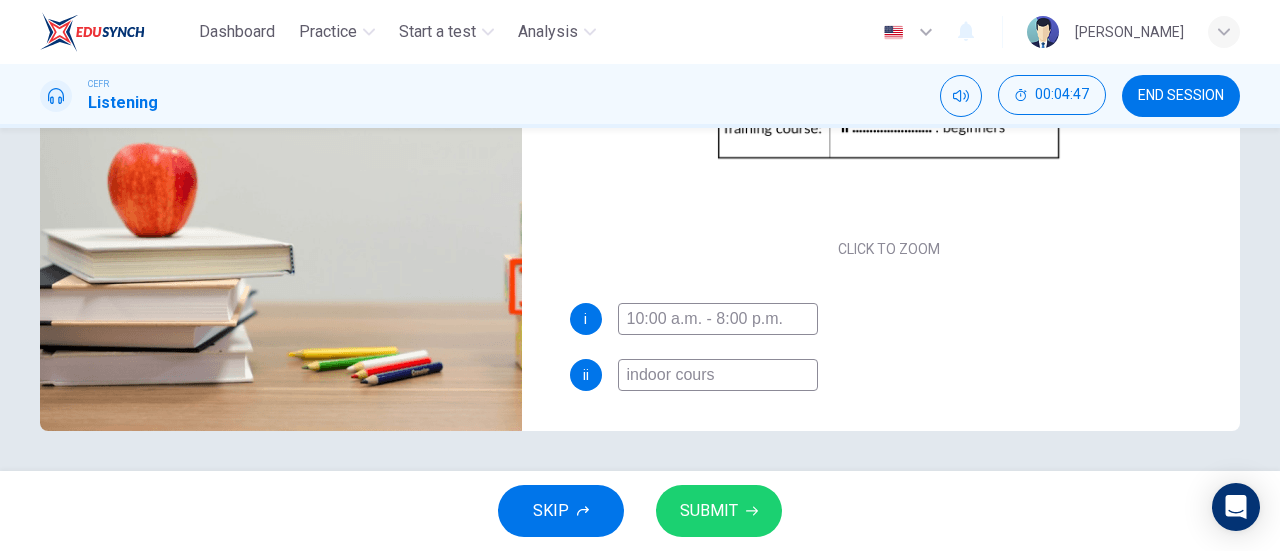 type on "indoor course" 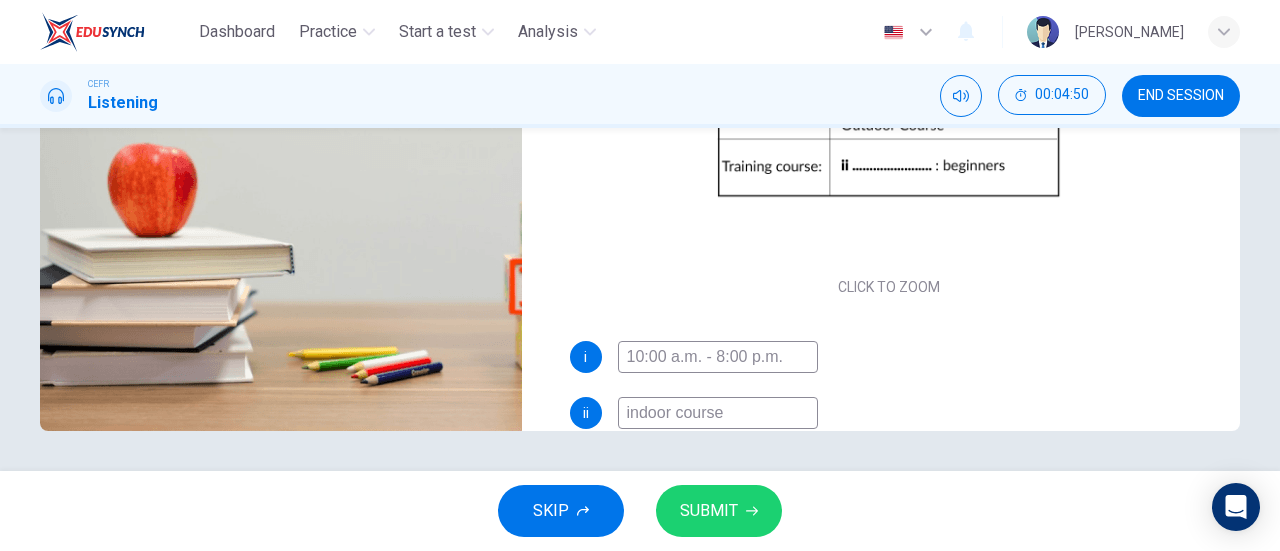scroll, scrollTop: 13, scrollLeft: 0, axis: vertical 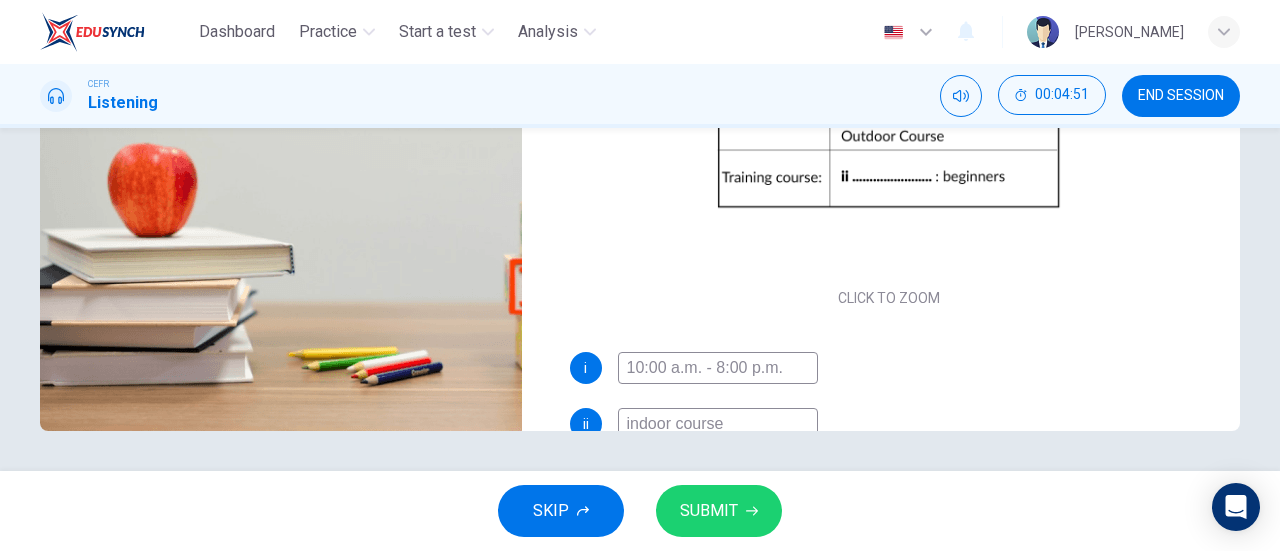 type on "96" 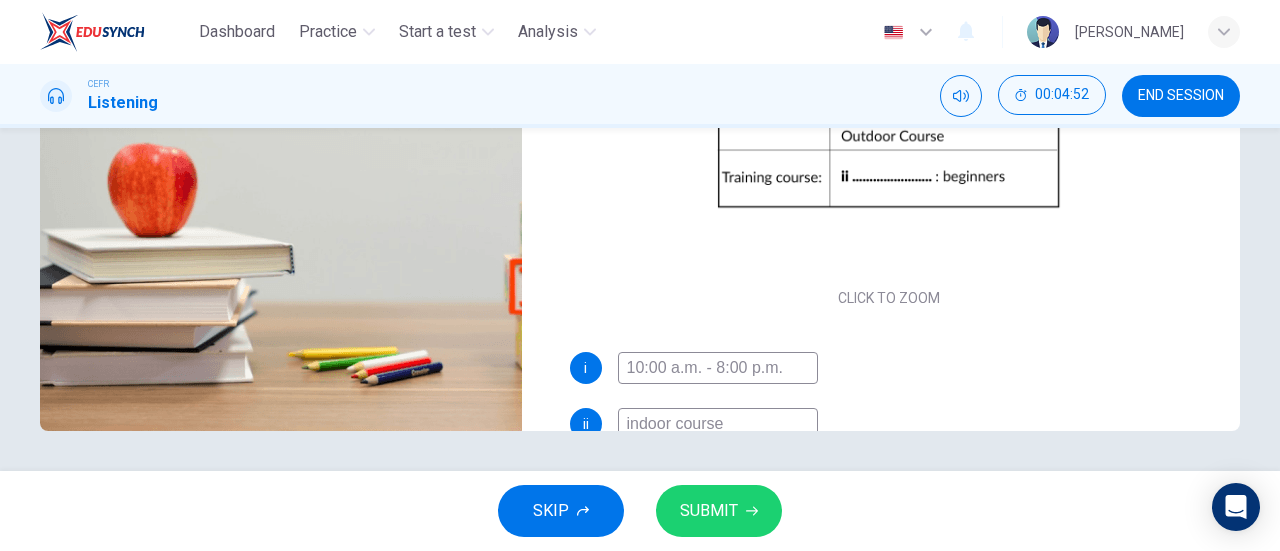 type on "indoor course" 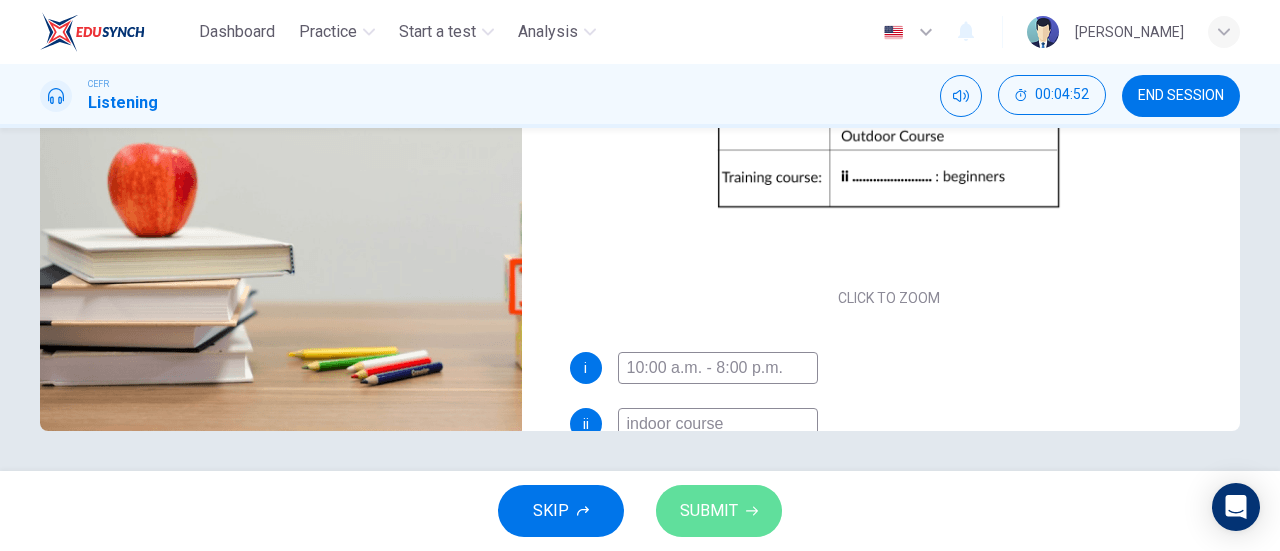 click 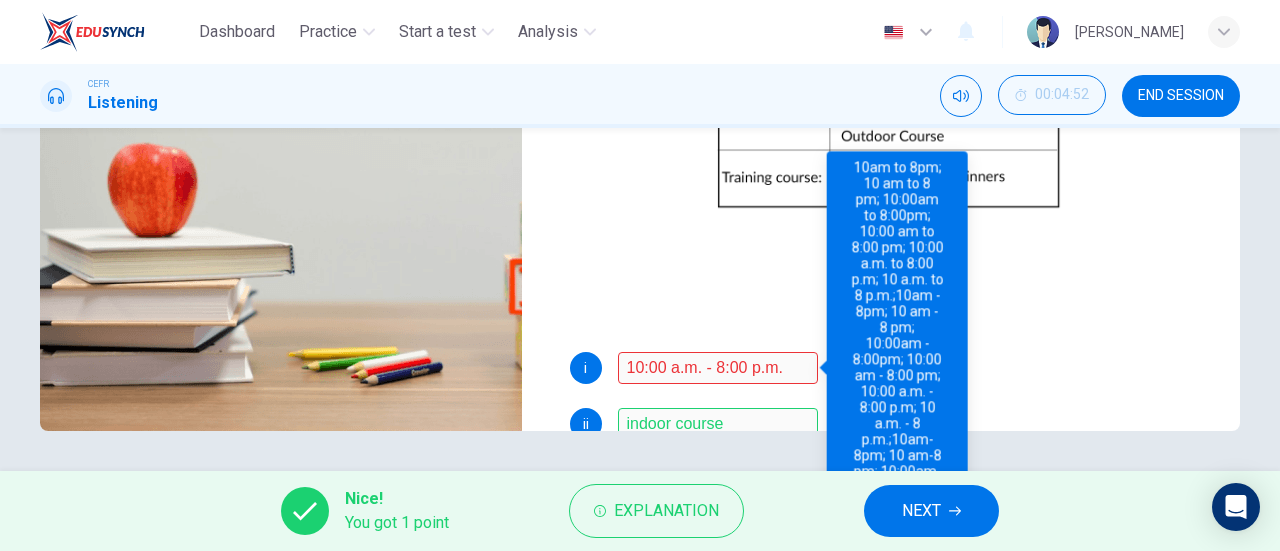 type on "0" 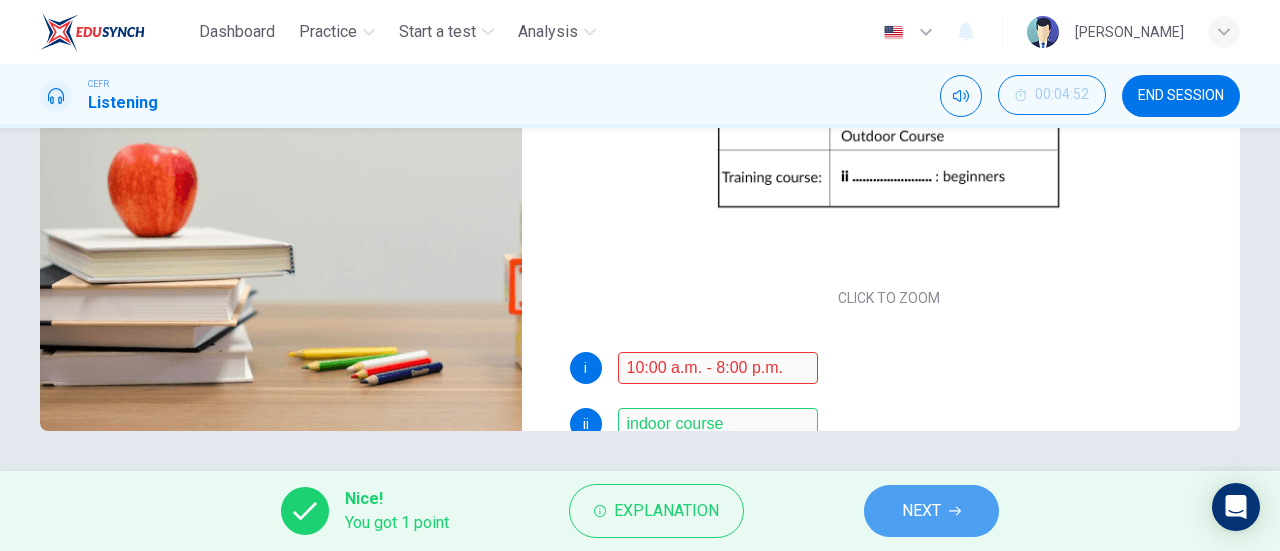 click 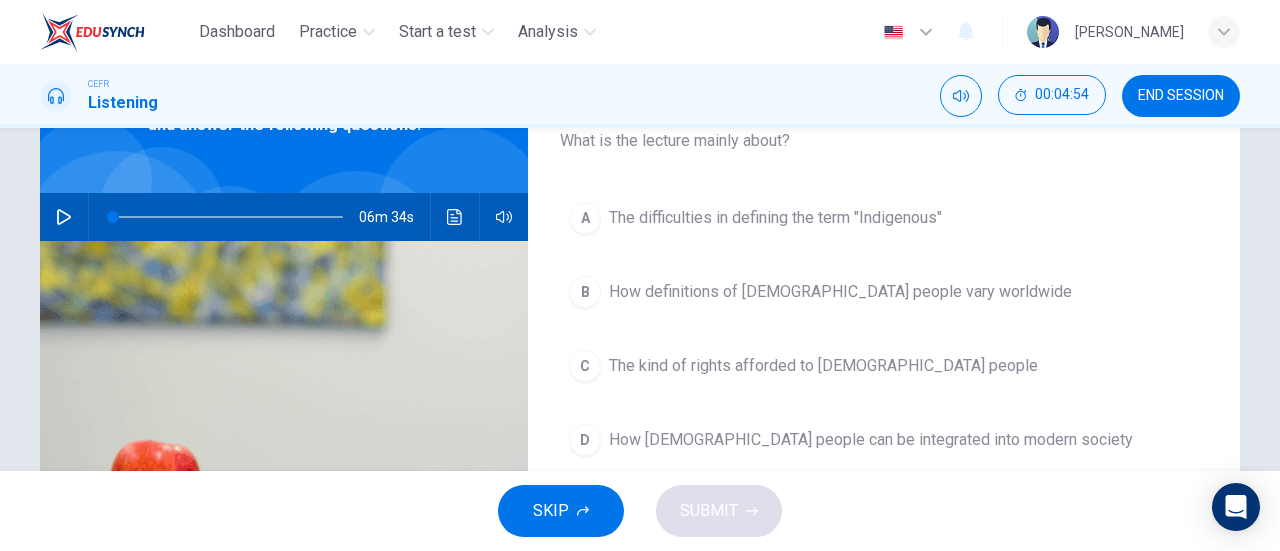 scroll, scrollTop: 141, scrollLeft: 0, axis: vertical 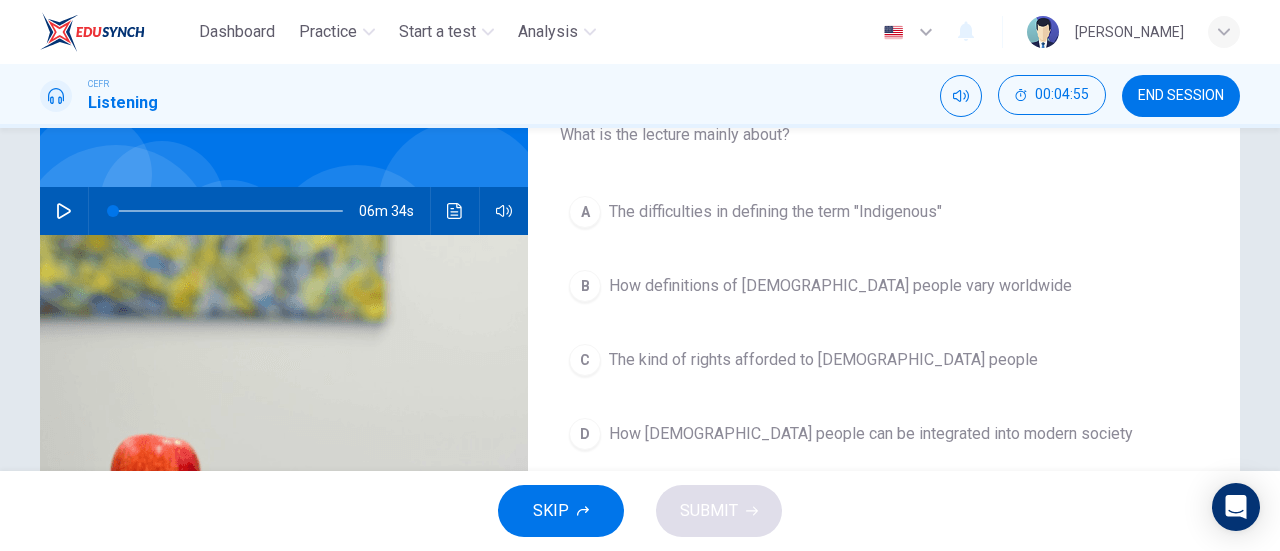 click on "END SESSION" at bounding box center [1181, 96] 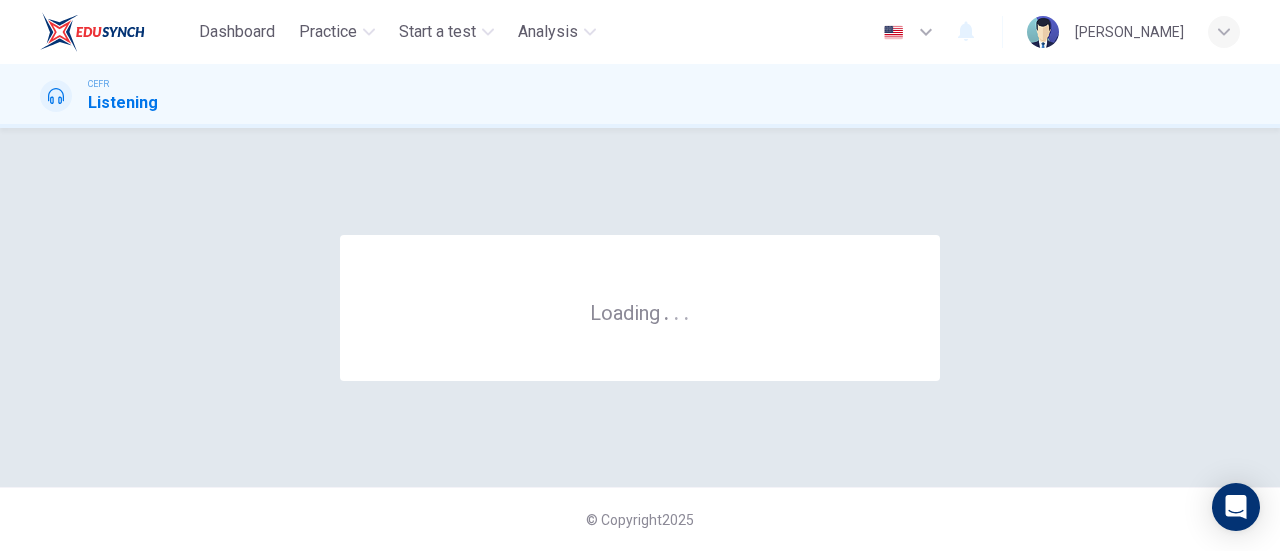 scroll, scrollTop: 0, scrollLeft: 0, axis: both 